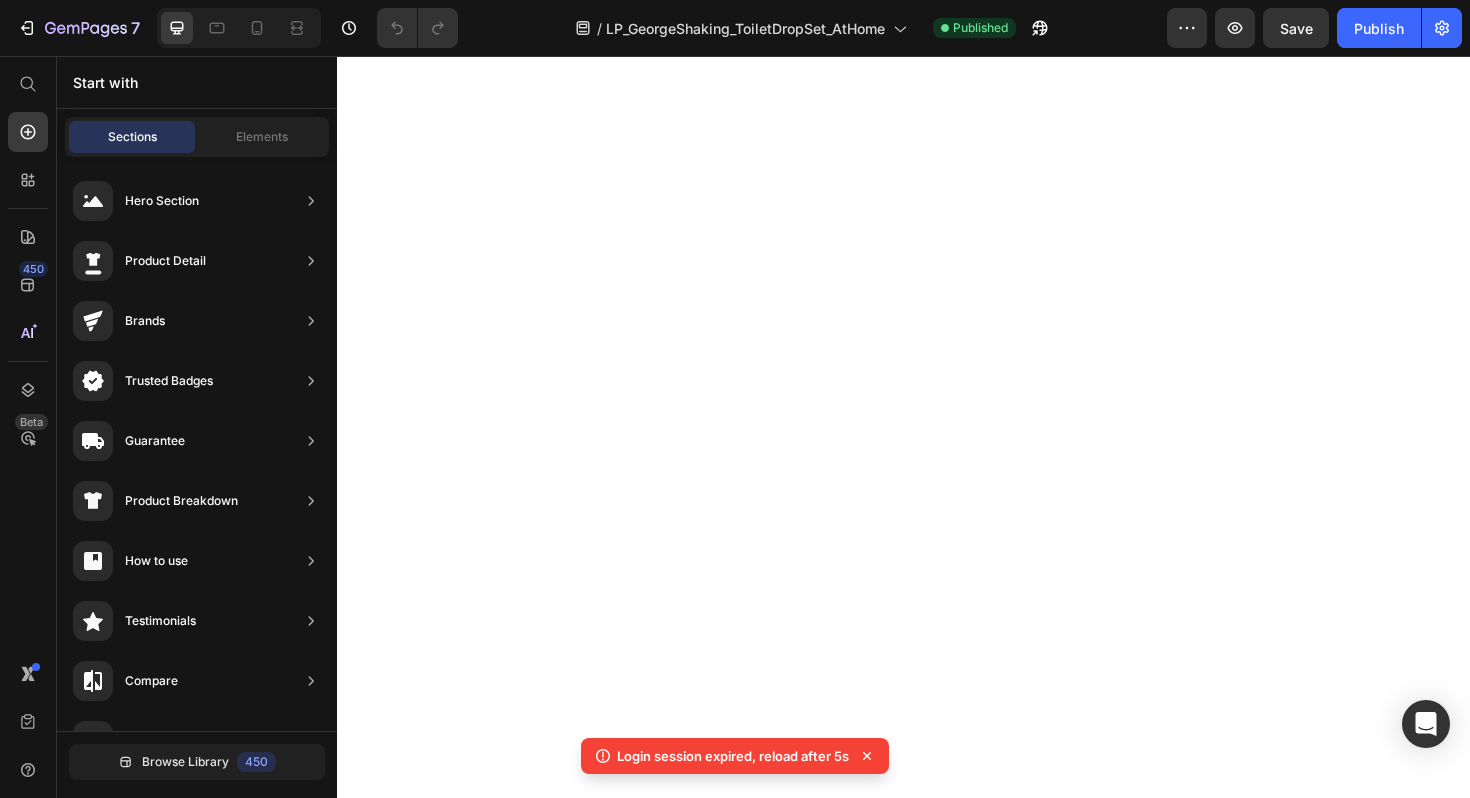 scroll, scrollTop: 0, scrollLeft: 0, axis: both 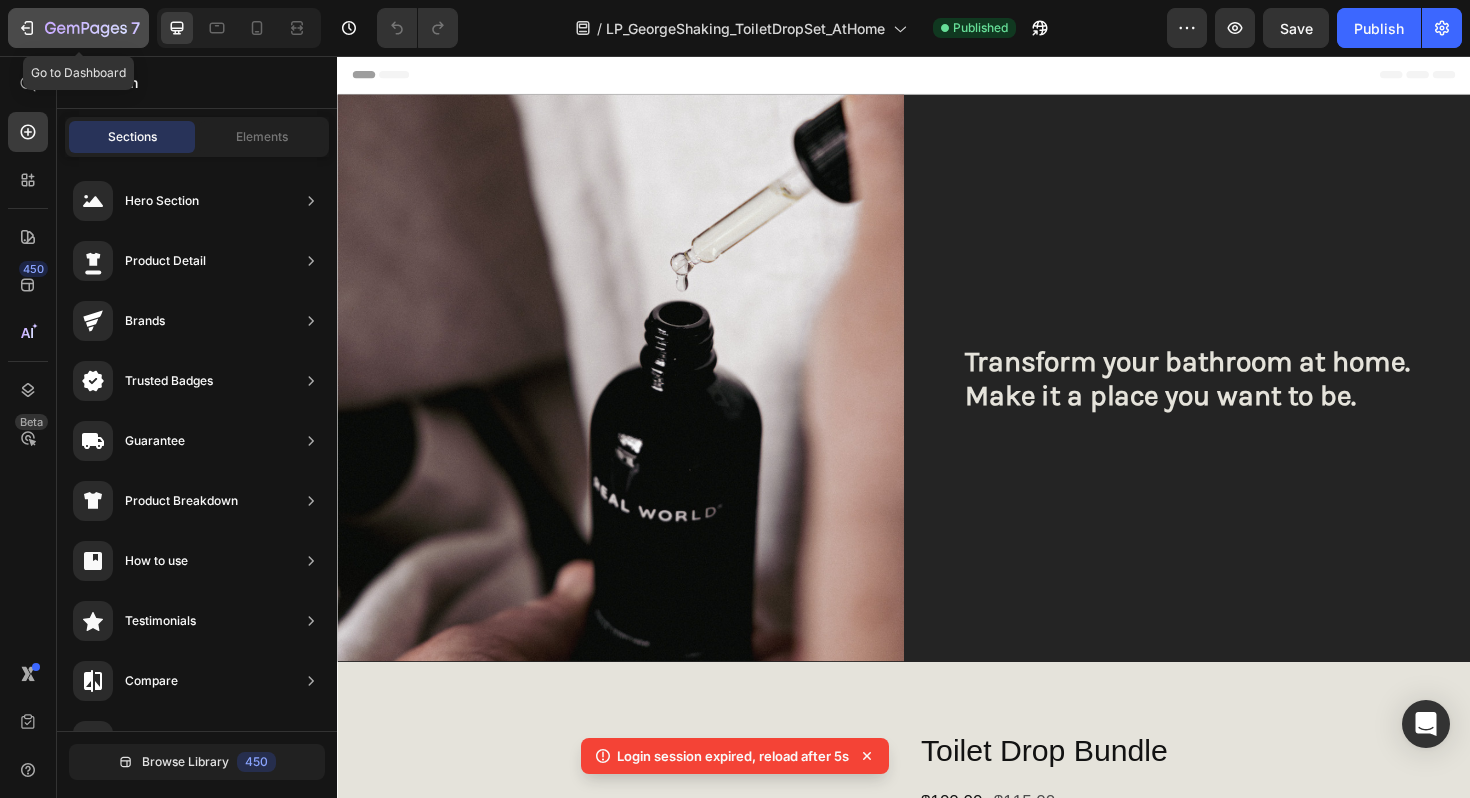 click 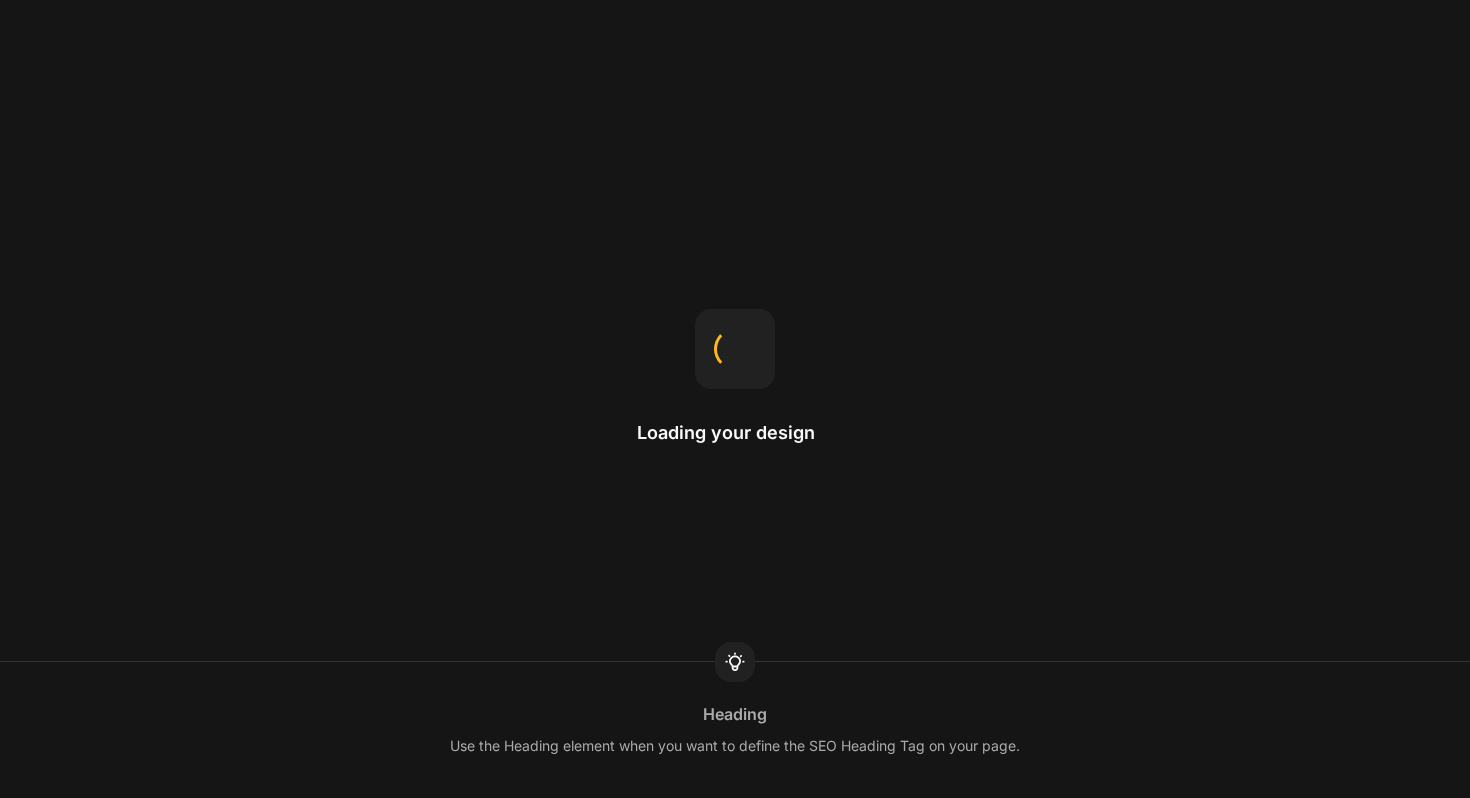 scroll, scrollTop: 0, scrollLeft: 0, axis: both 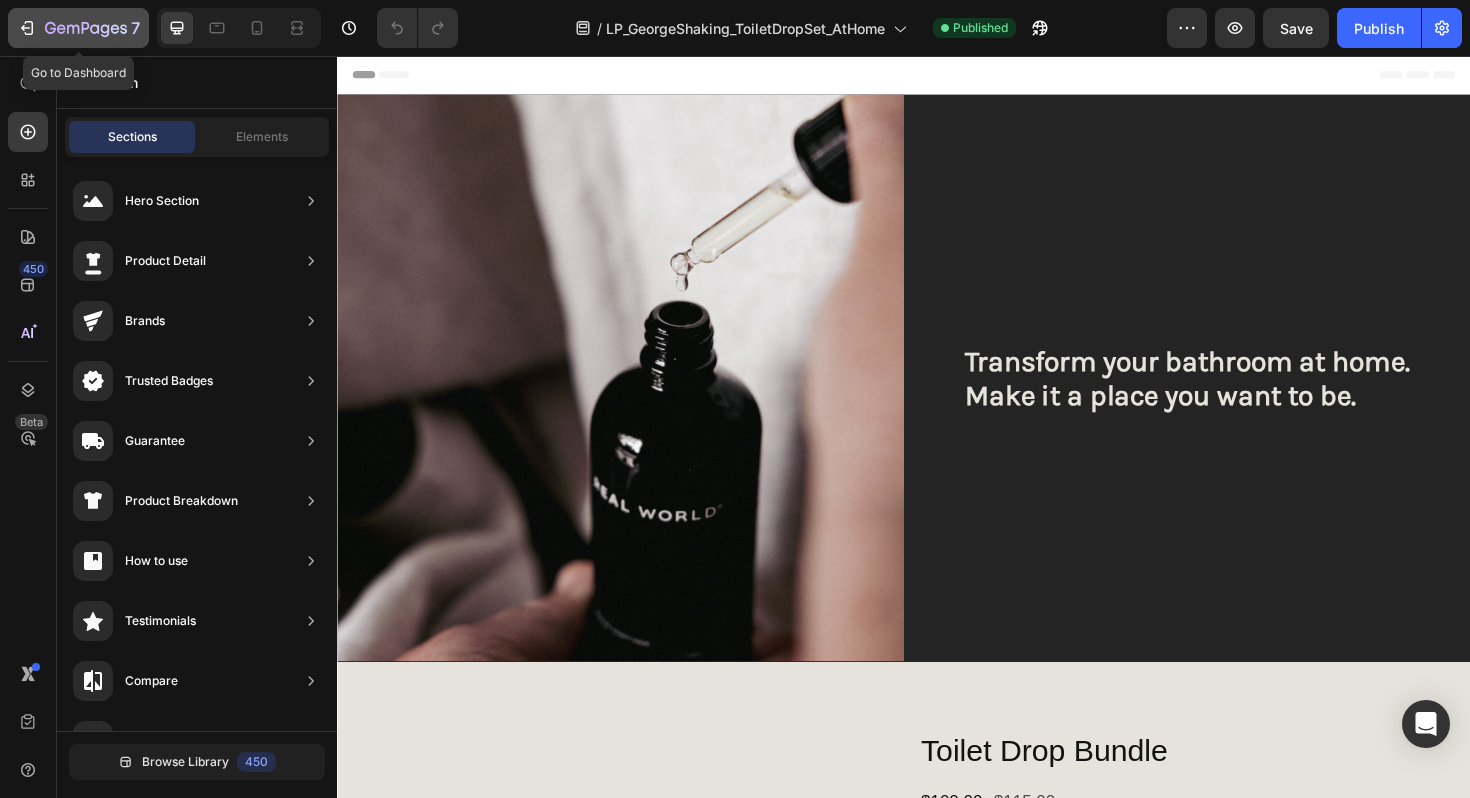 click 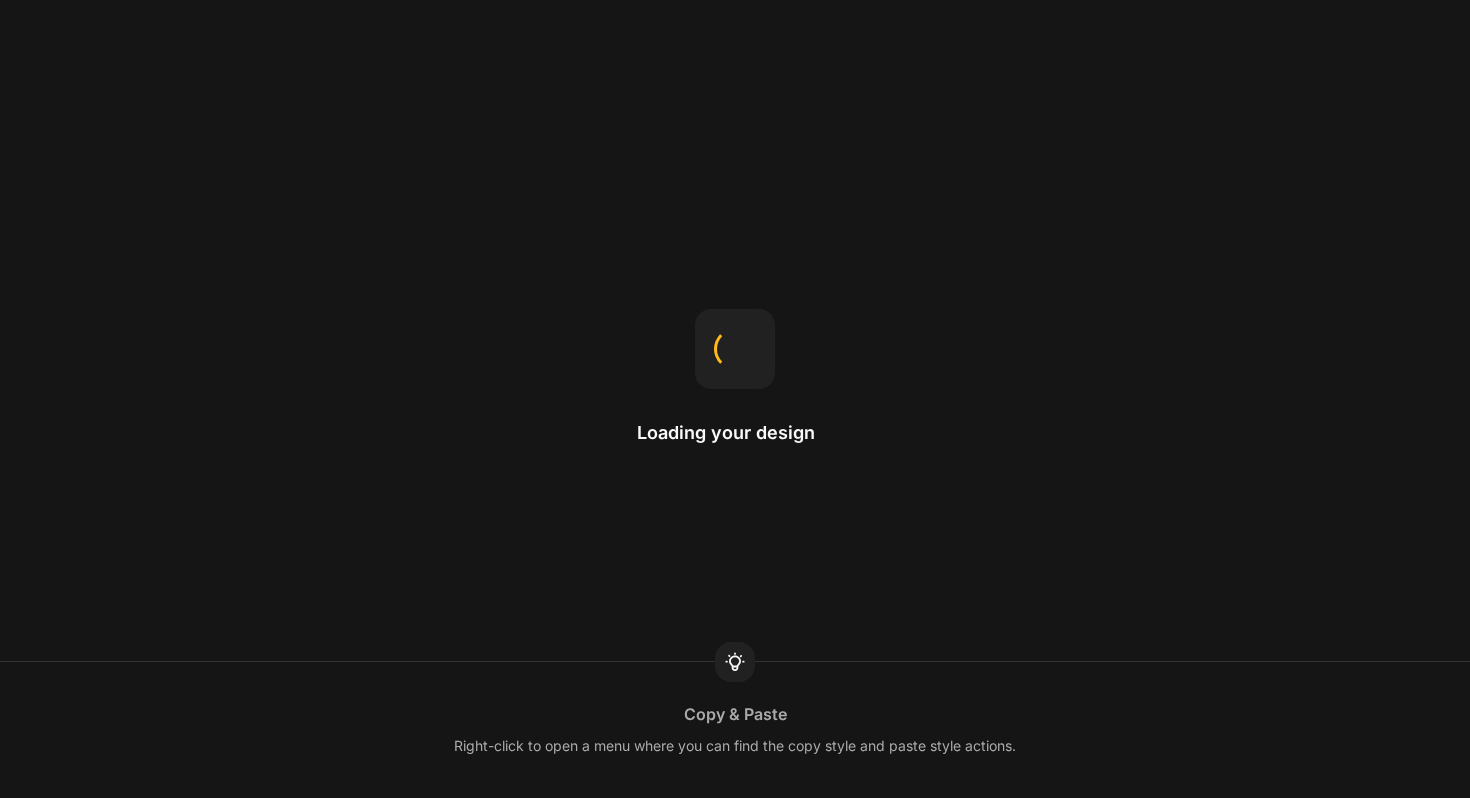 scroll, scrollTop: 0, scrollLeft: 0, axis: both 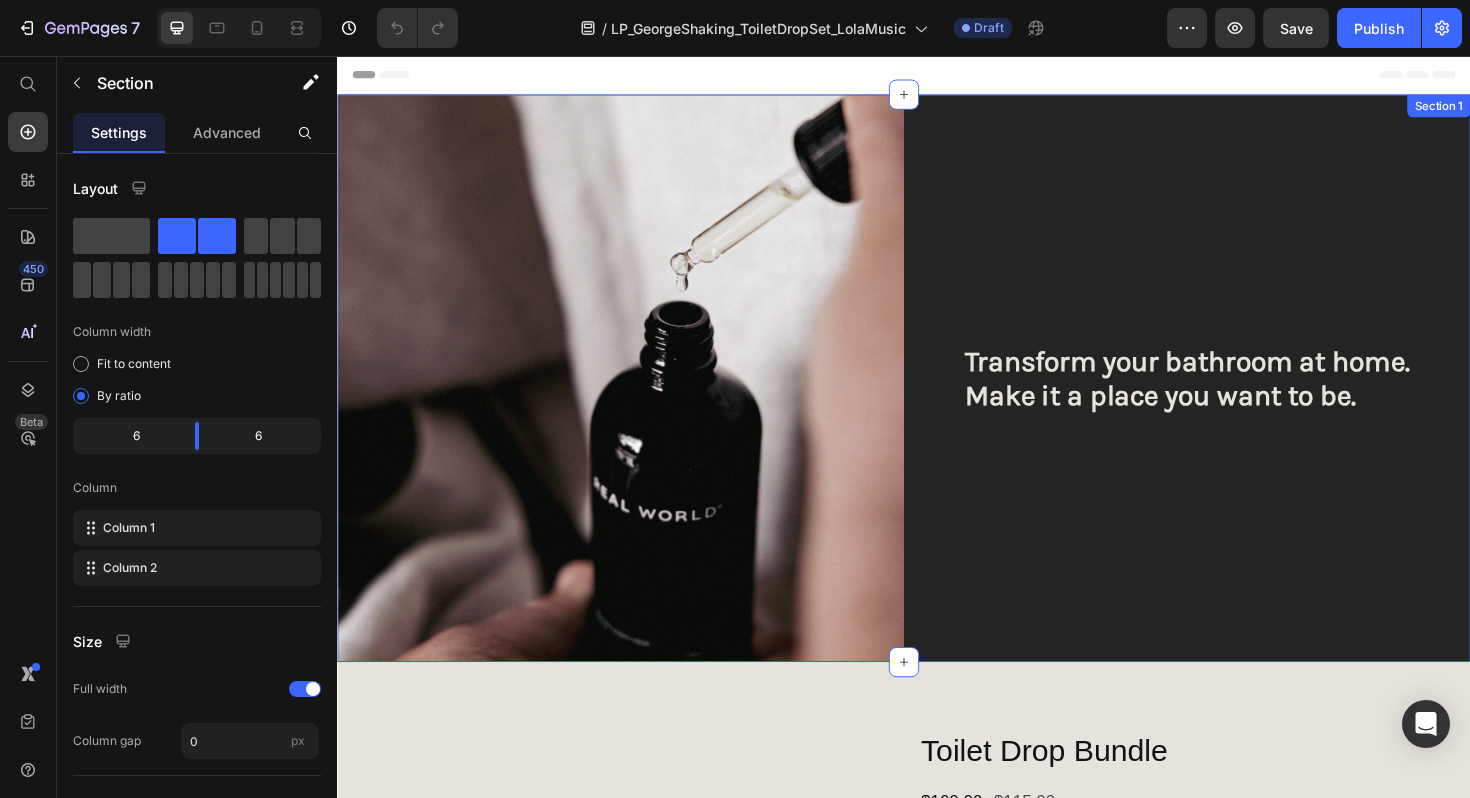 click on "Transform your bathroom at home. Make it a place you want to be. Heading" at bounding box center [1237, 397] 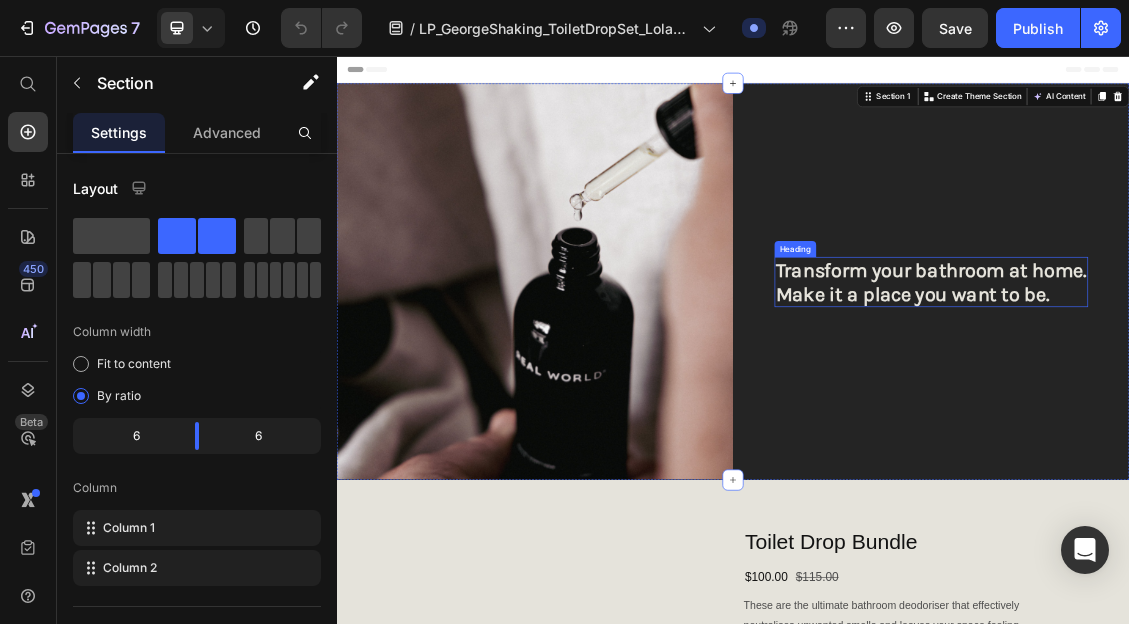 click on "Transform your bathroom at home. Make it a place you want to be." at bounding box center [1237, 398] 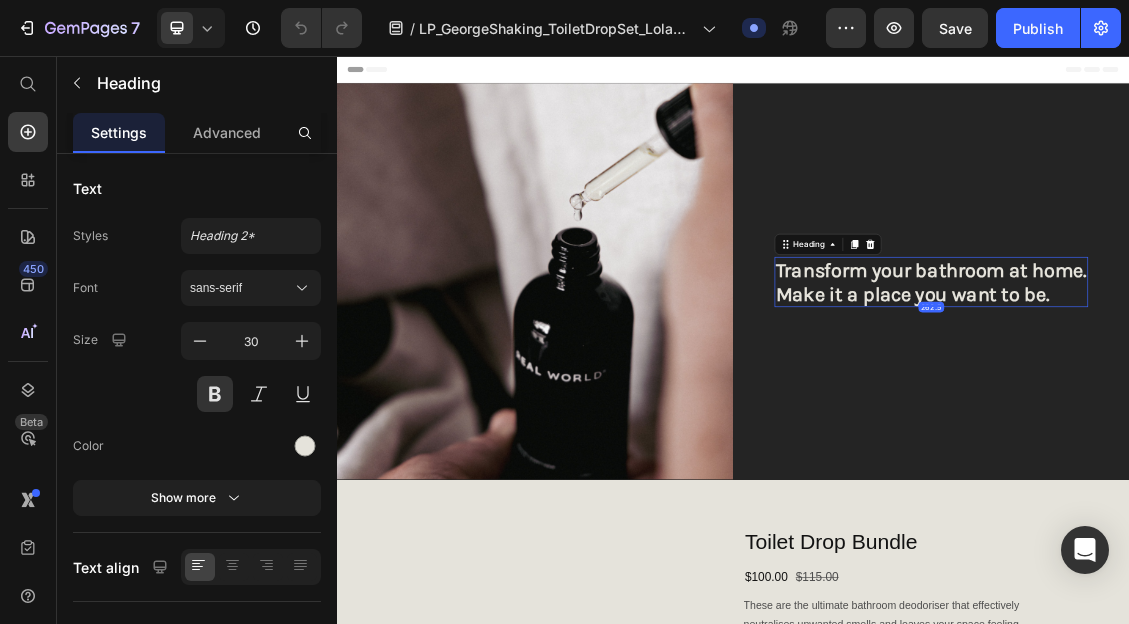 click on "Transform your bathroom at home. Make it a place you want to be." at bounding box center [1237, 398] 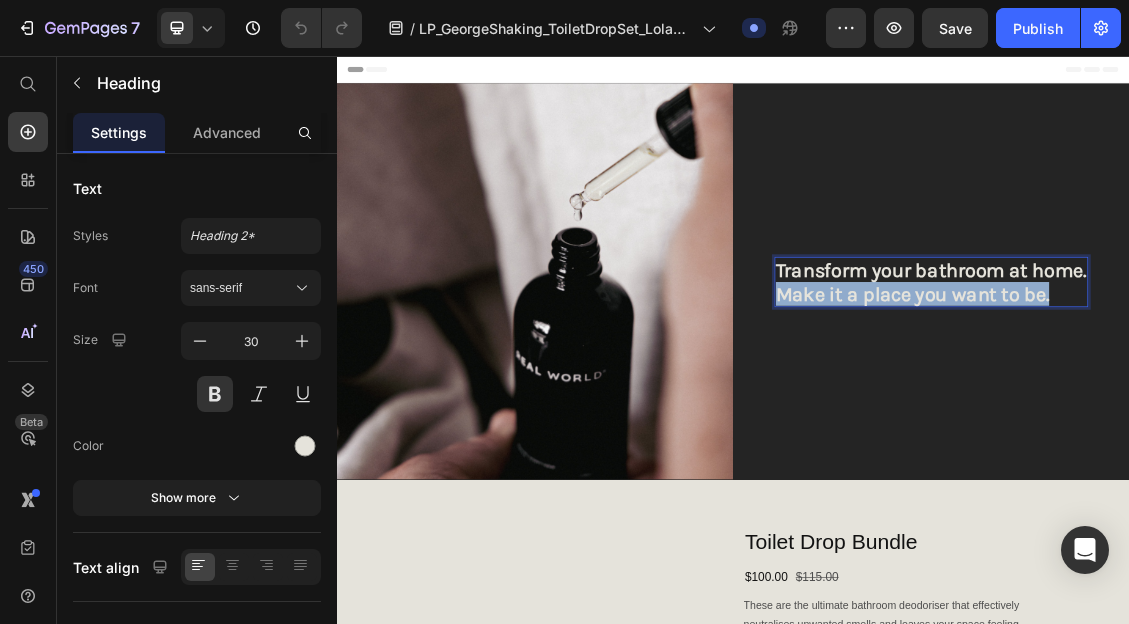 click on "Transform your bathroom at home. Make it a place you want to be." at bounding box center [1237, 398] 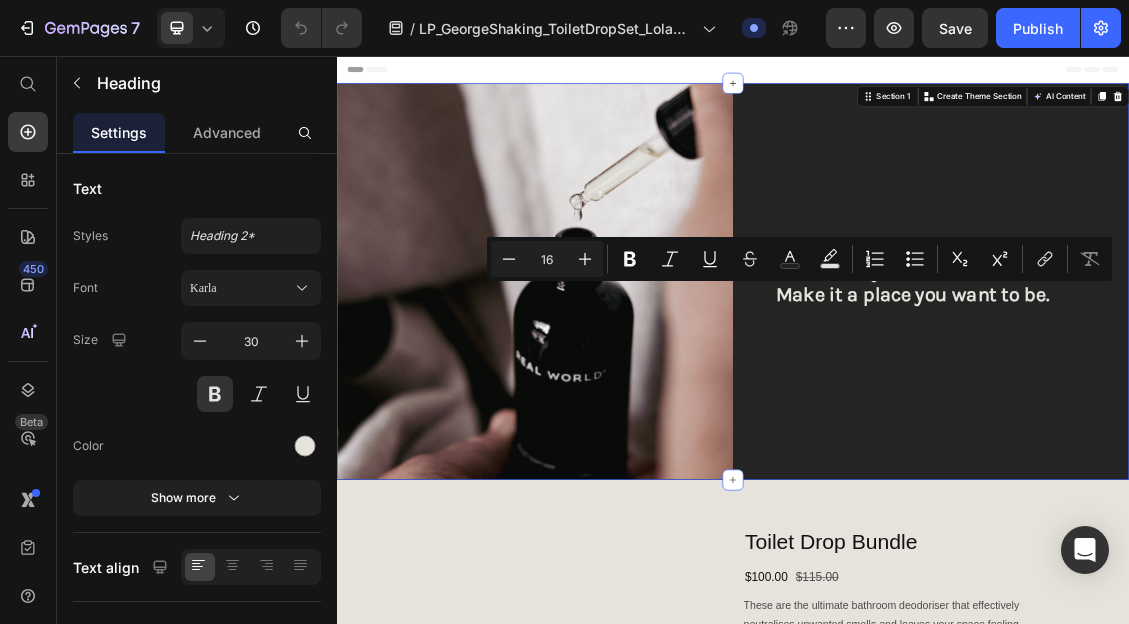 click on "Transform your bathroom at home. Make it a place you want to be. Heading" at bounding box center (1237, 397) 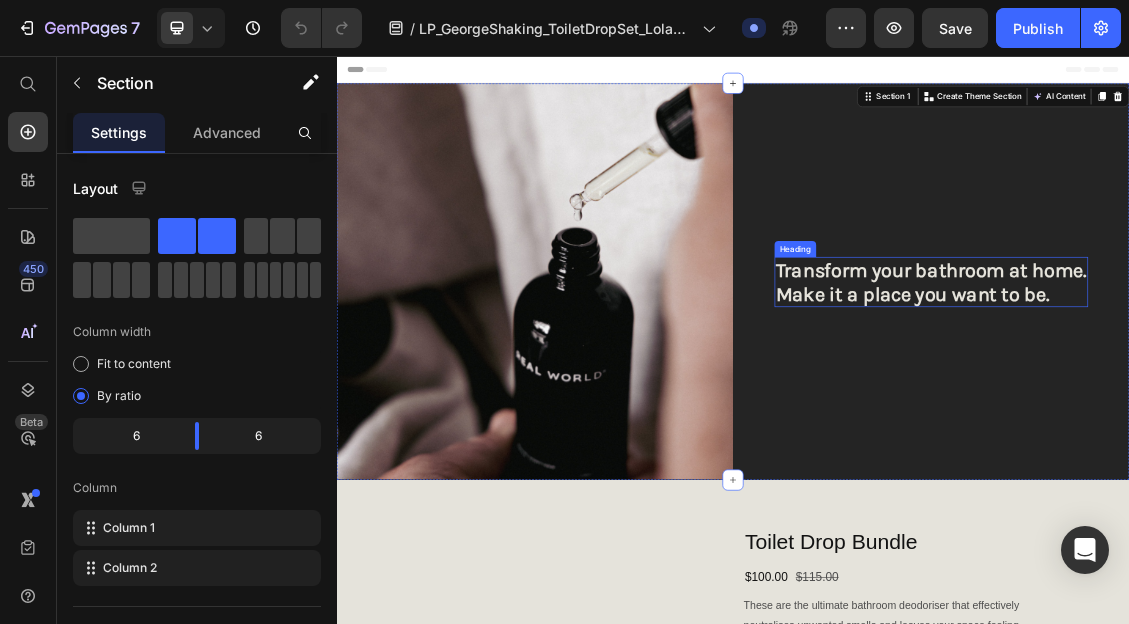 click on "Transform your bathroom at home. Make it a place you want to be." at bounding box center [1237, 398] 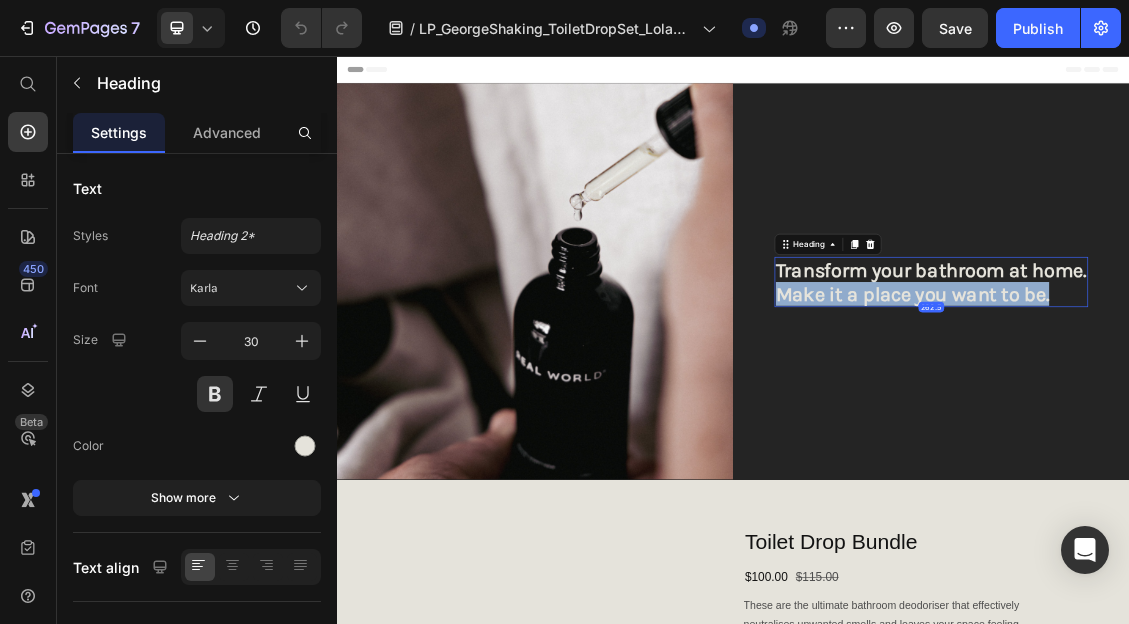 click on "Transform your bathroom at home. Make it a place you want to be." at bounding box center [1237, 398] 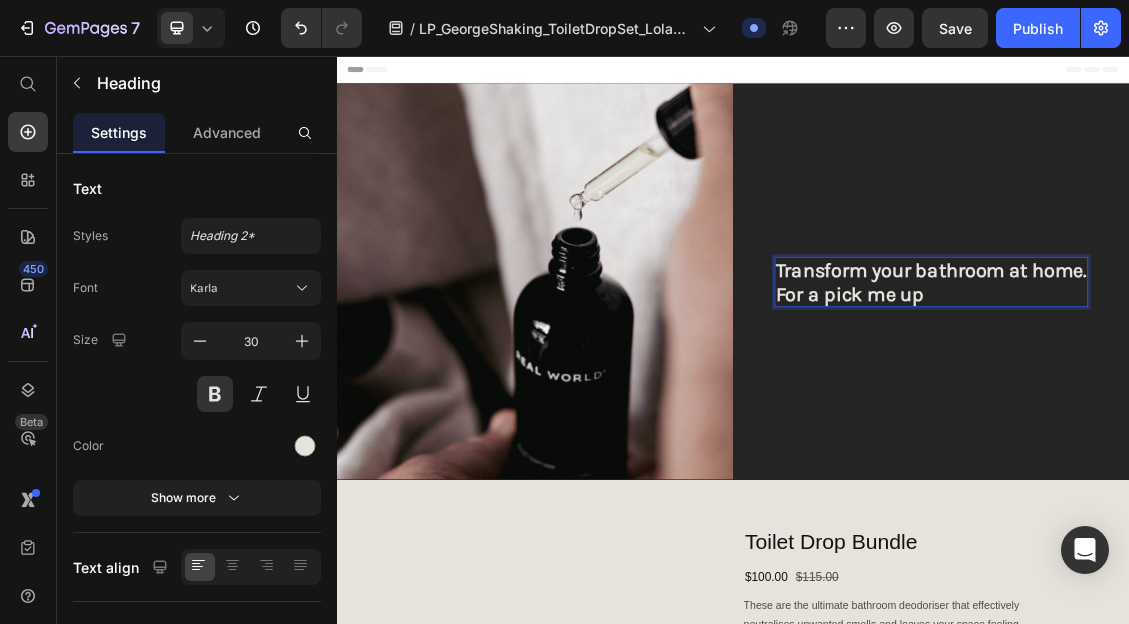 click on "Transform your bathroom at home. For a pick me up" at bounding box center (1237, 398) 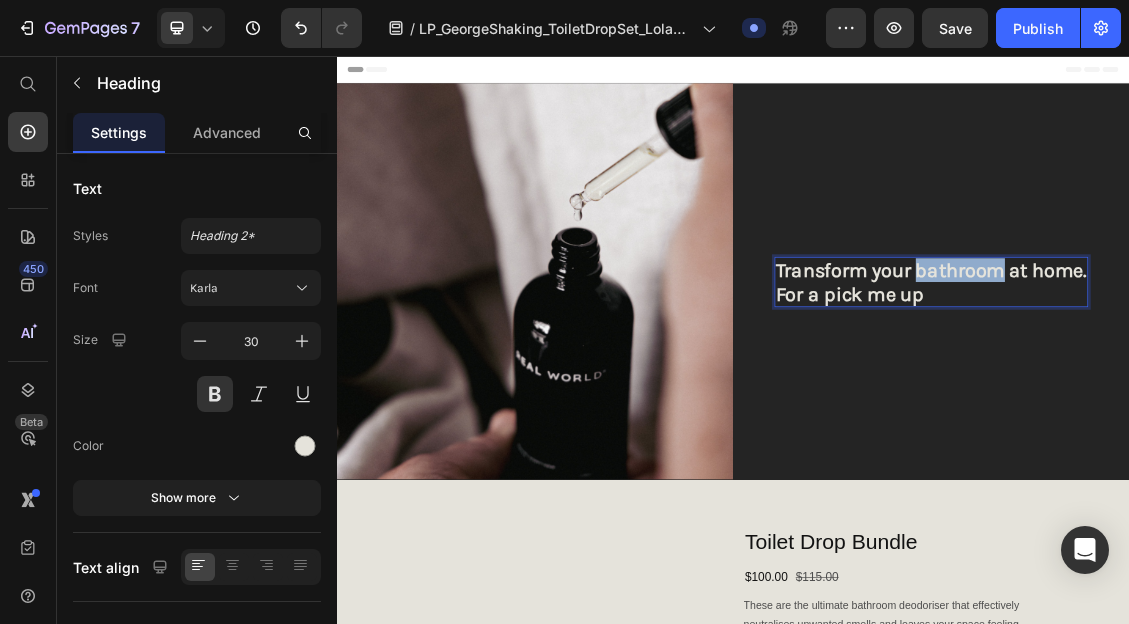 click on "Transform your bathroom at home. For a pick me up" at bounding box center (1237, 398) 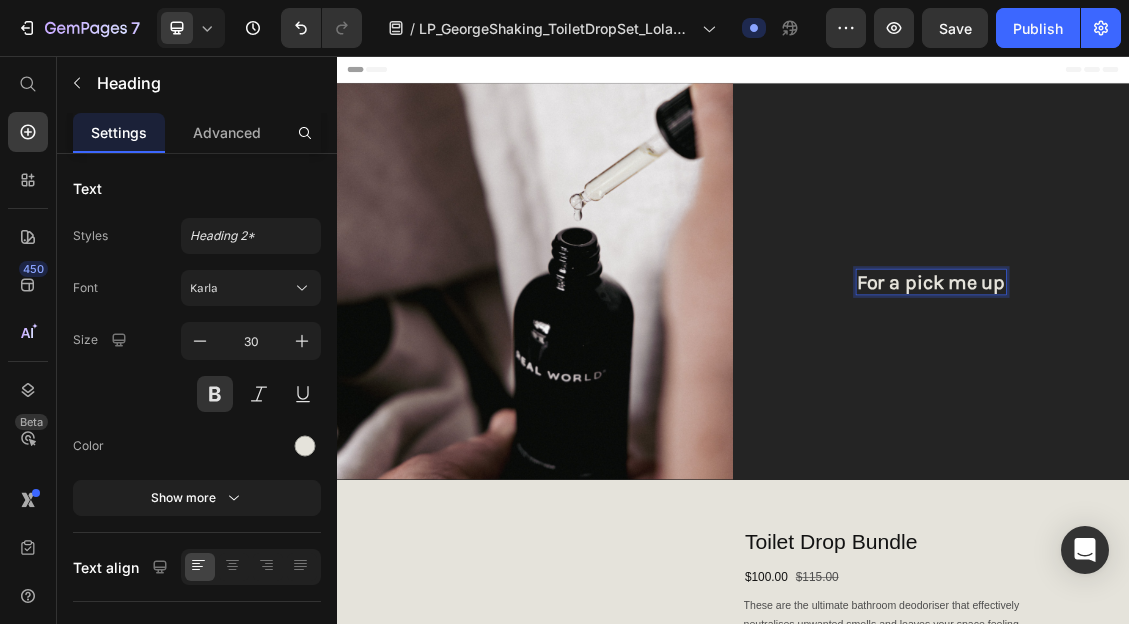click on "For a pick me up" at bounding box center (1237, 398) 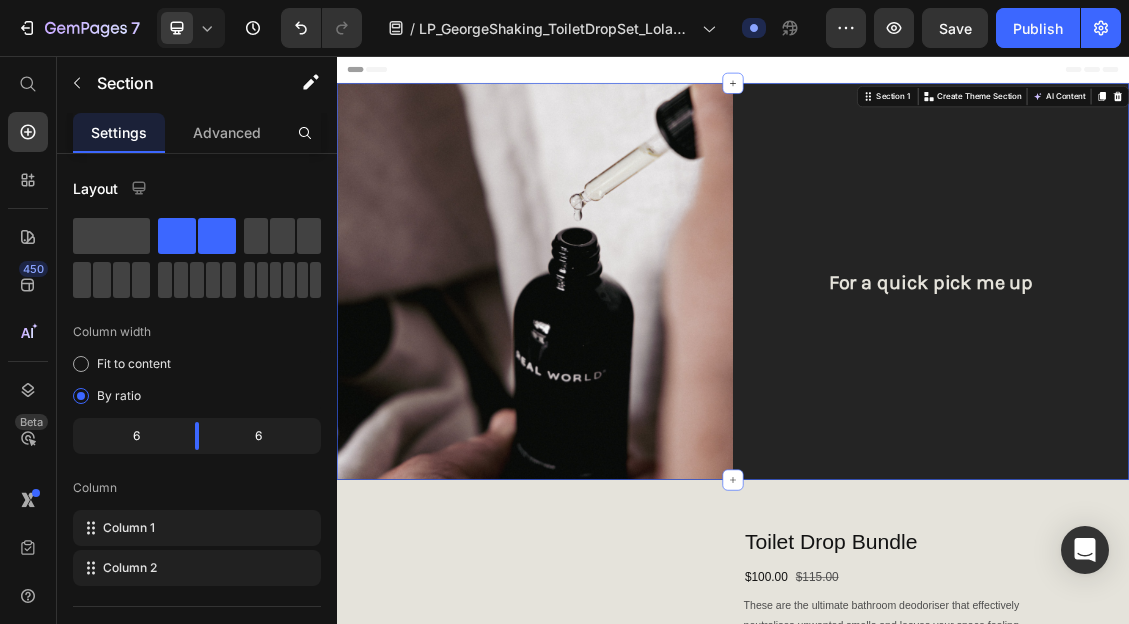 click on "For a quick pick me up Heading" at bounding box center (1237, 397) 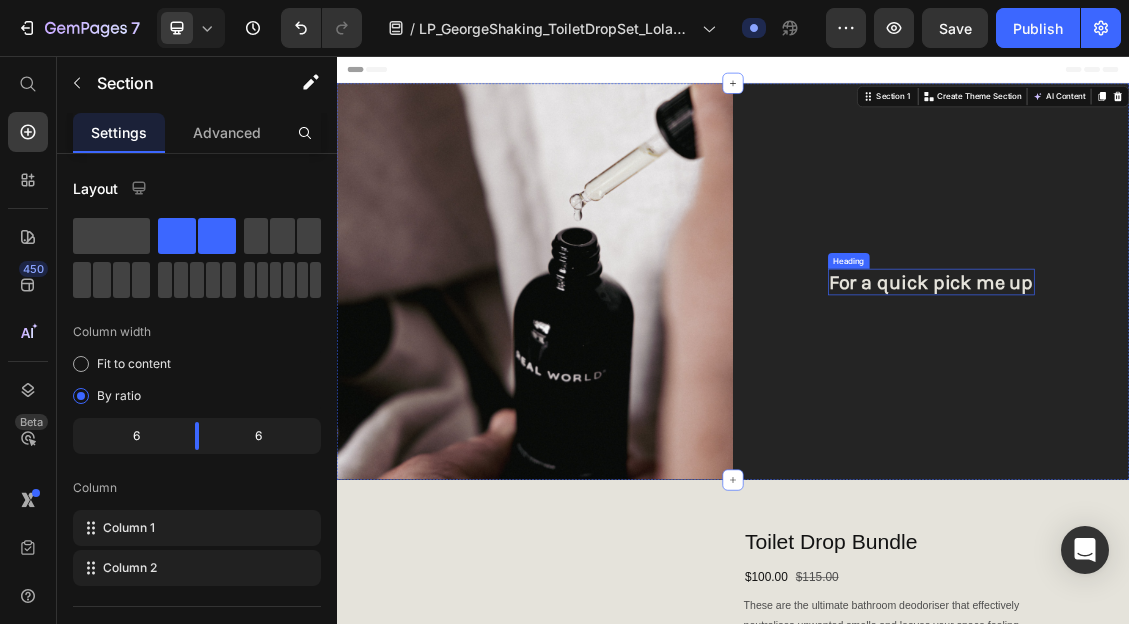 click on "For a quick pick me up" at bounding box center (1237, 398) 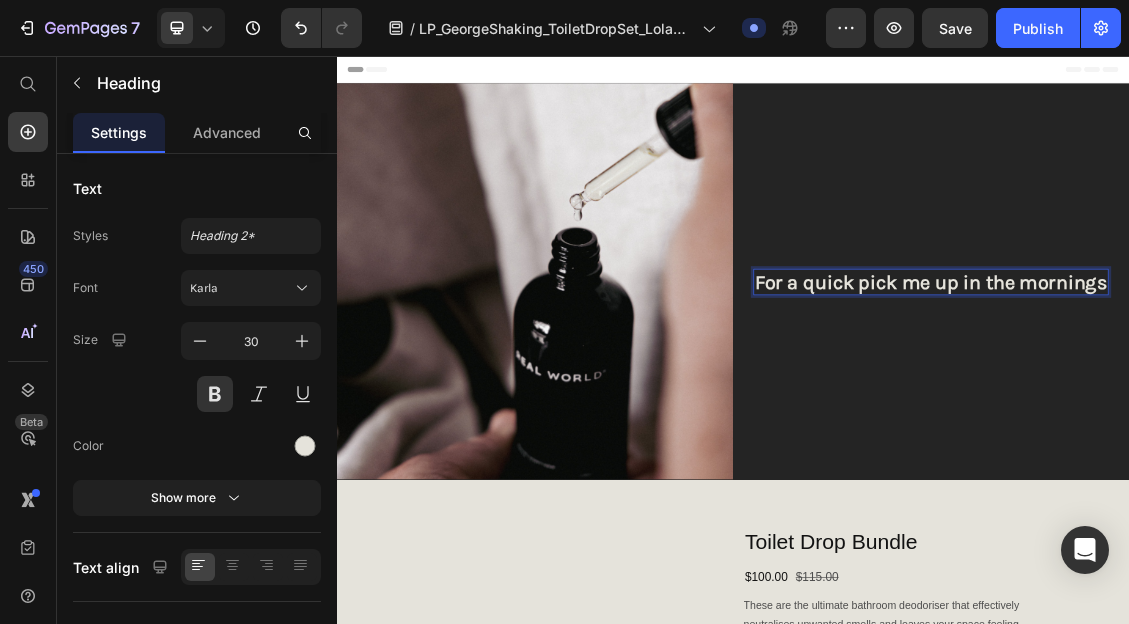 click on "For a quick pick me up in the mornings" at bounding box center [1237, 398] 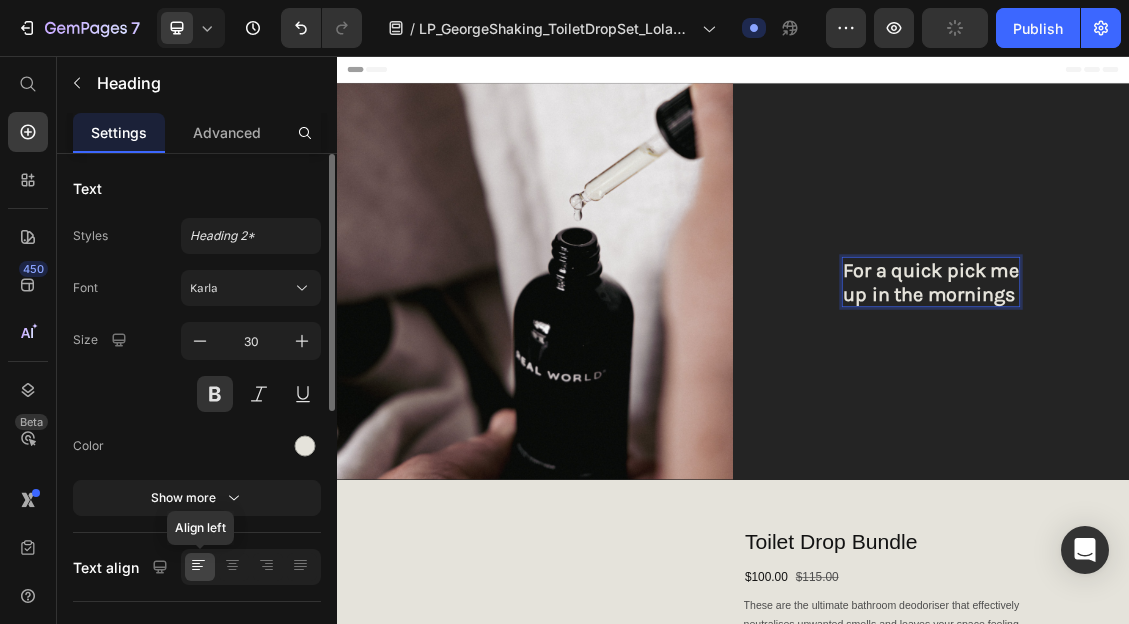 click 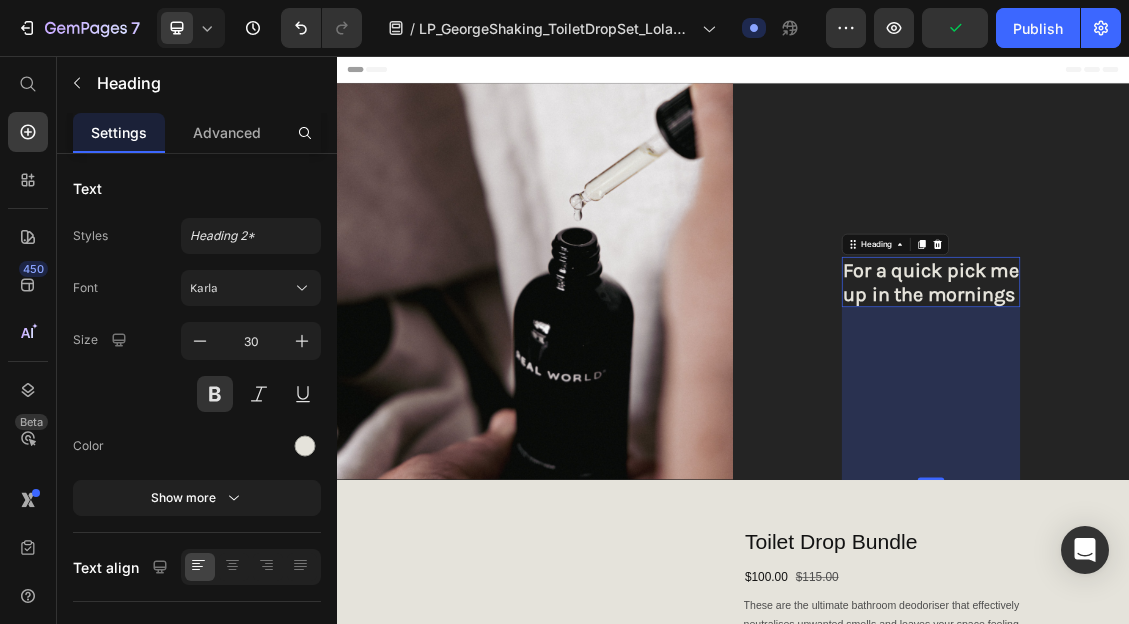 click on "For a quick pick me  up in the mornings" at bounding box center (1237, 398) 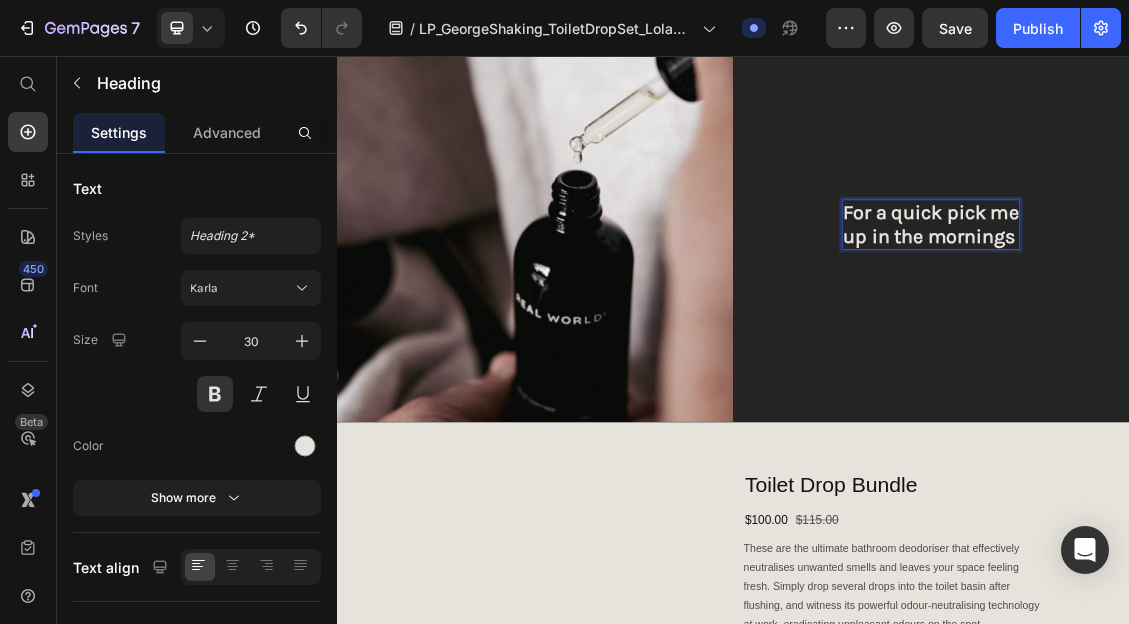 scroll, scrollTop: 88, scrollLeft: 0, axis: vertical 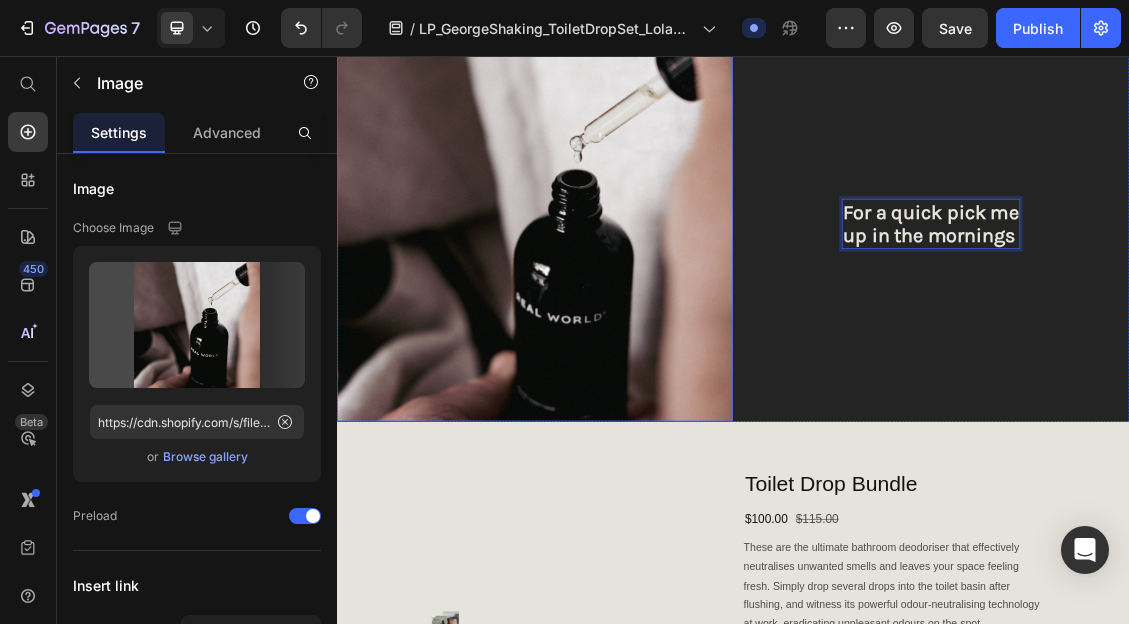 click at bounding box center [637, 309] 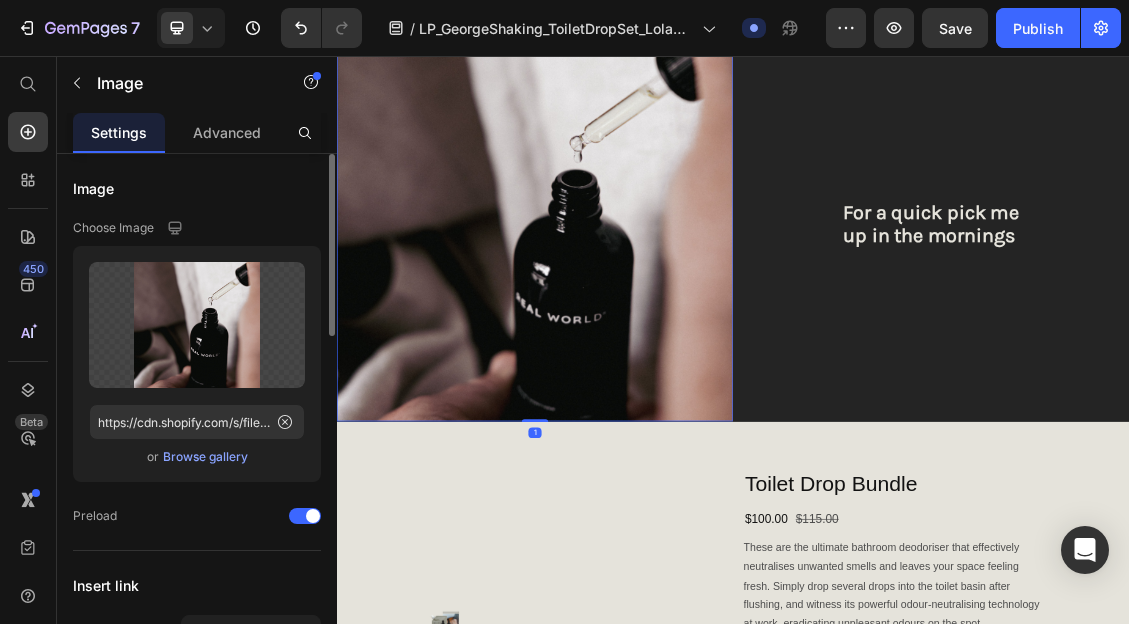 click on "Browse gallery" at bounding box center (205, 457) 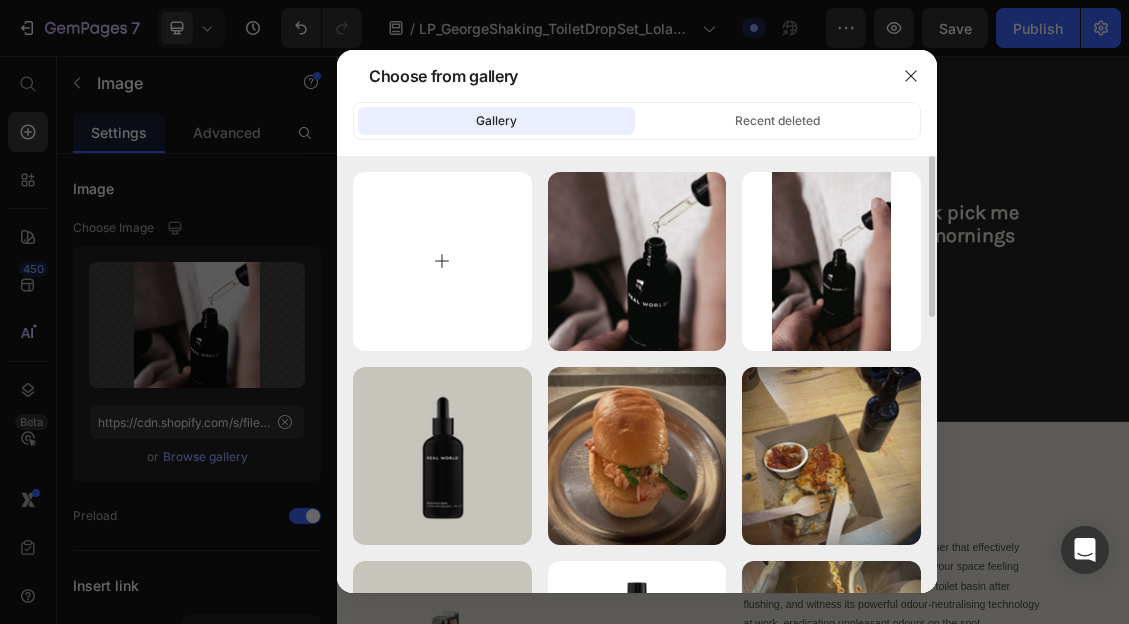 click at bounding box center [442, 261] 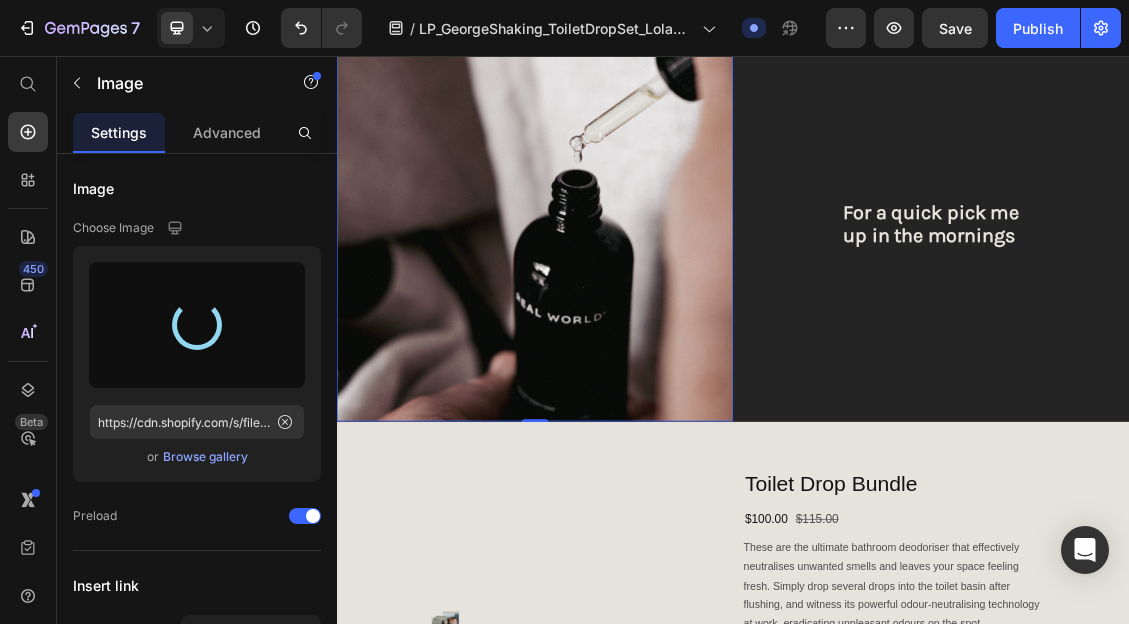 type on "https://cdn.shopify.com/s/files/1/0593/1506/0924/files/gempages_573891662921597774-b4bc726b-8da9-410a-a072-be91f973bd53.png" 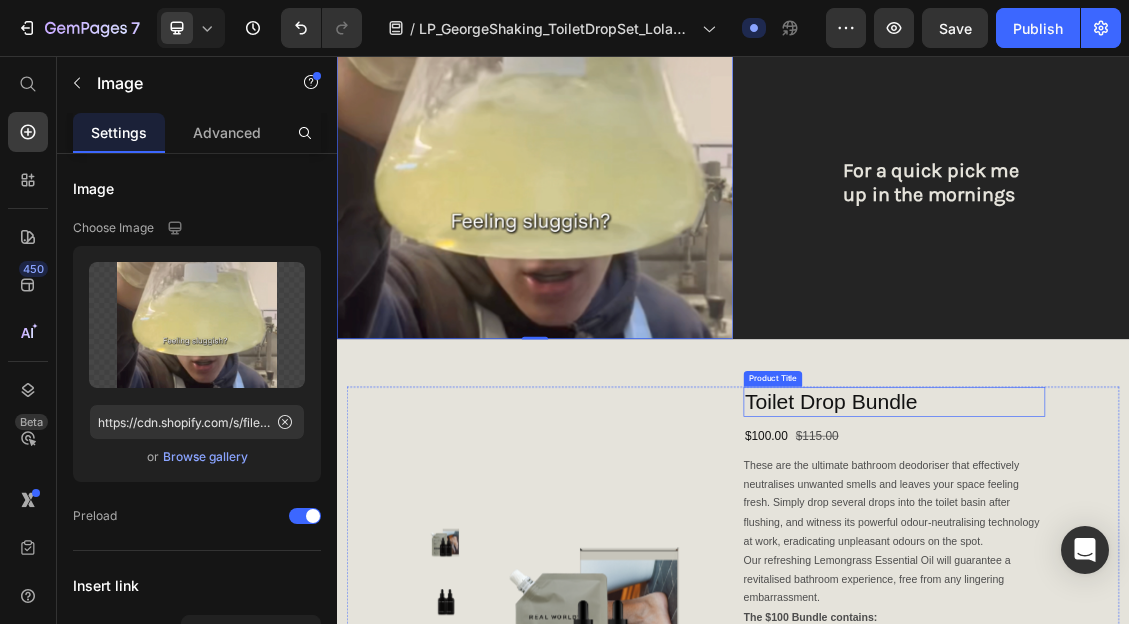 click on "Toilet Drop Bundle" at bounding box center [1181, 580] 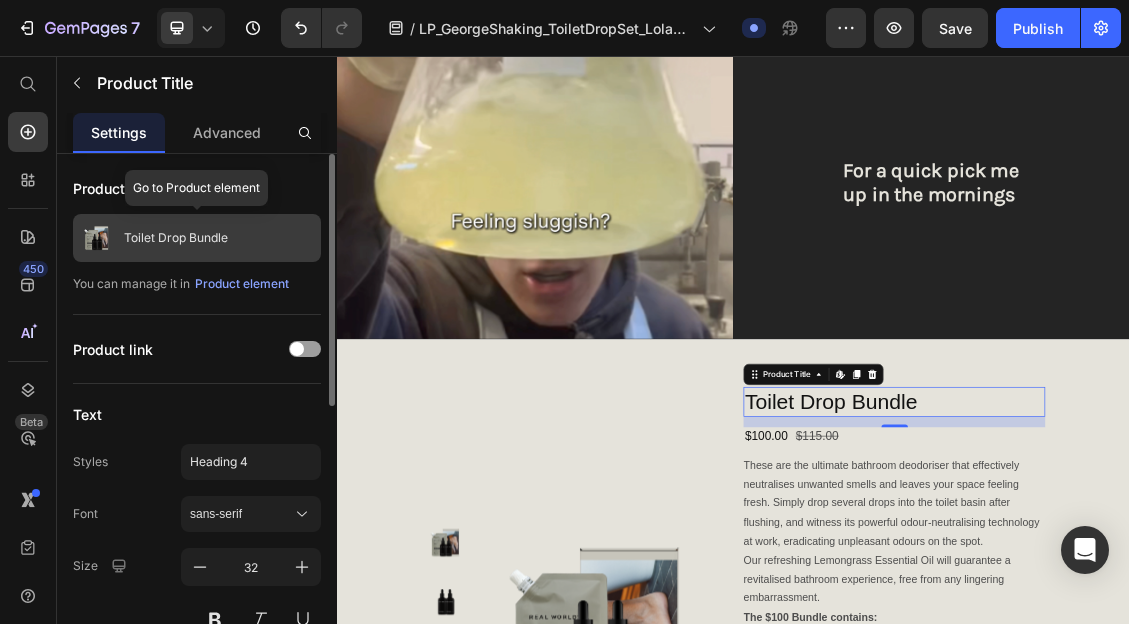 click on "Toilet Drop Bundle" at bounding box center [176, 238] 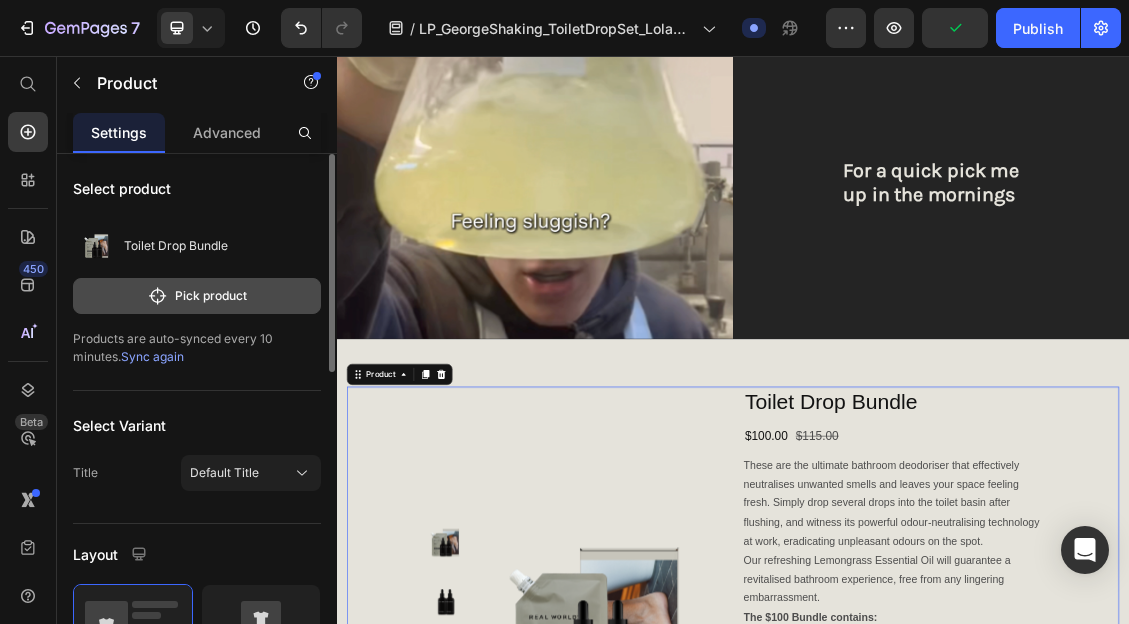click on "Pick product" at bounding box center [197, 296] 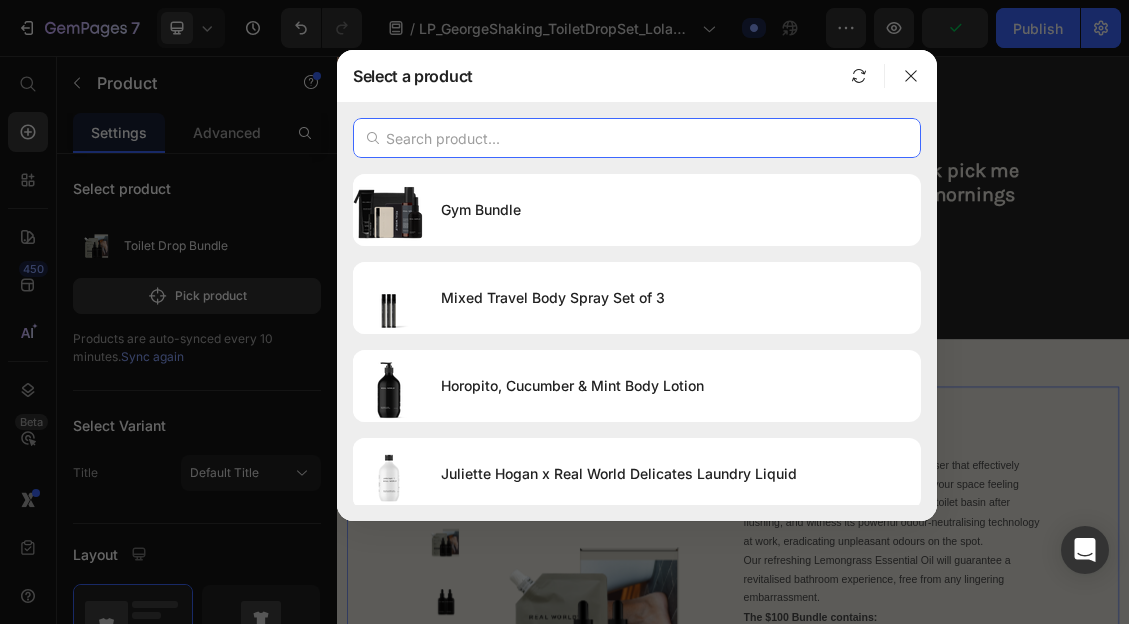 click at bounding box center [637, 138] 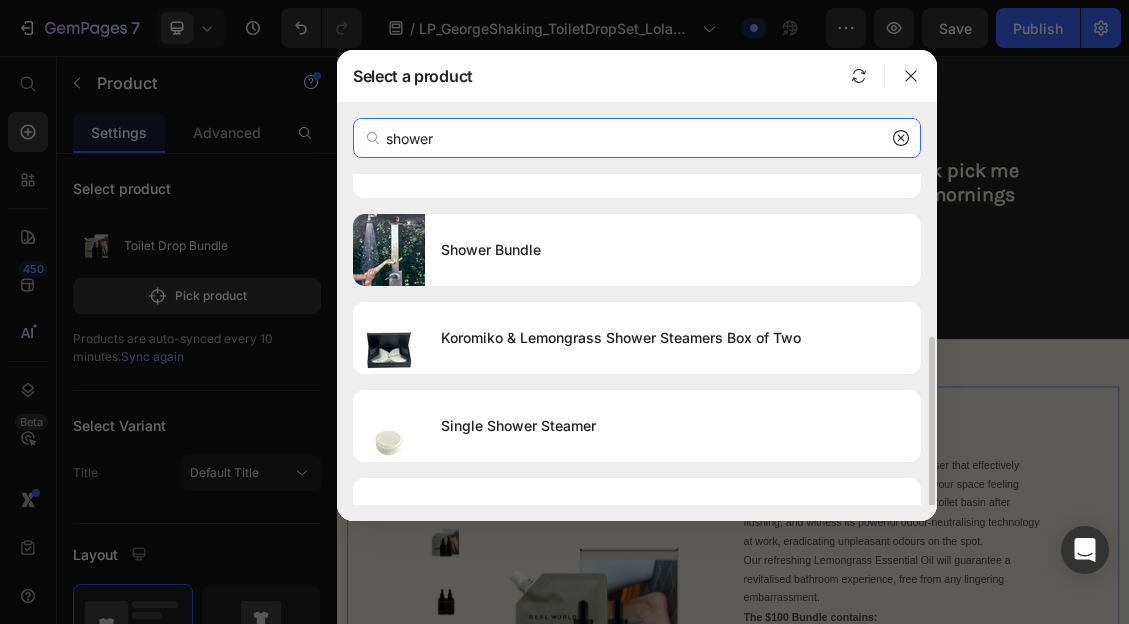 scroll, scrollTop: 181, scrollLeft: 0, axis: vertical 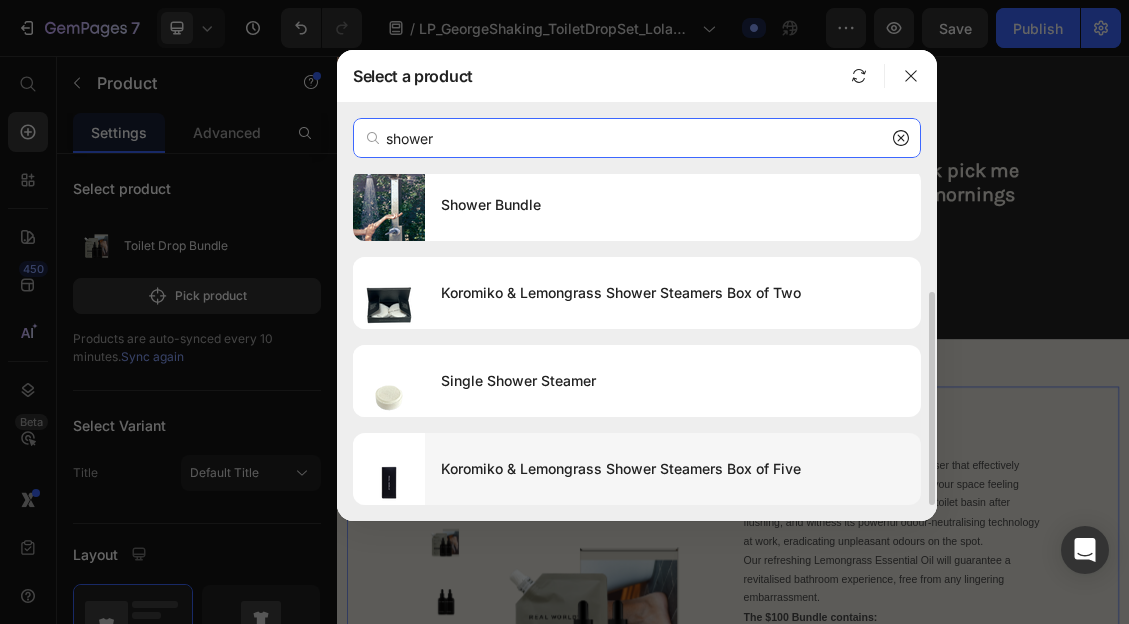 type on "shower" 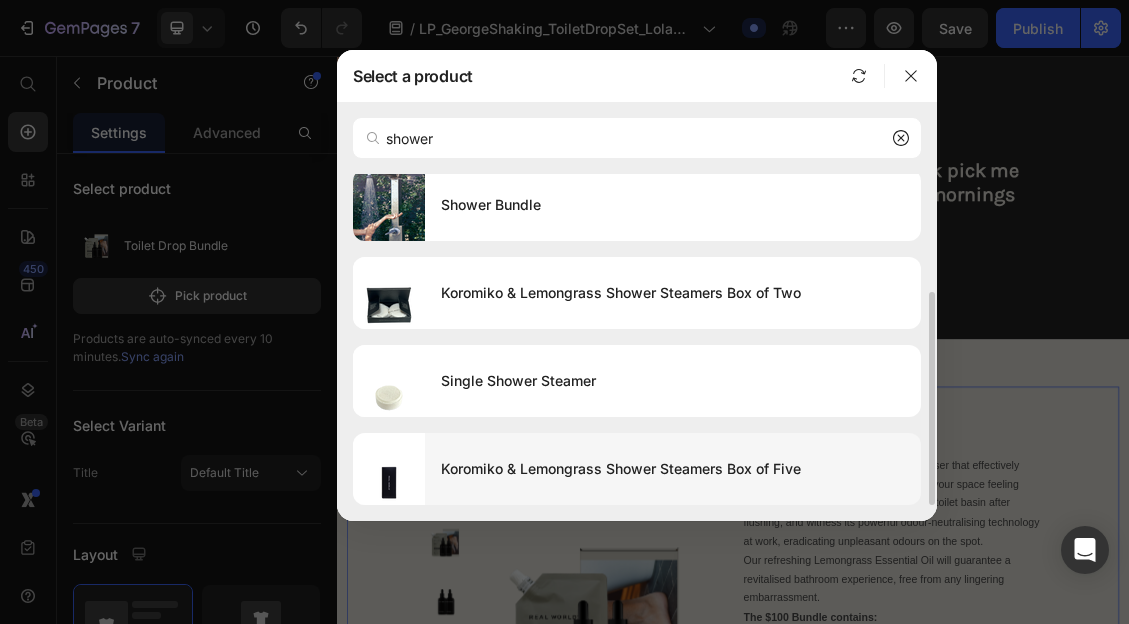 click on "Koromiko & Lemongrass Shower Steamers Box of Five" at bounding box center [673, 469] 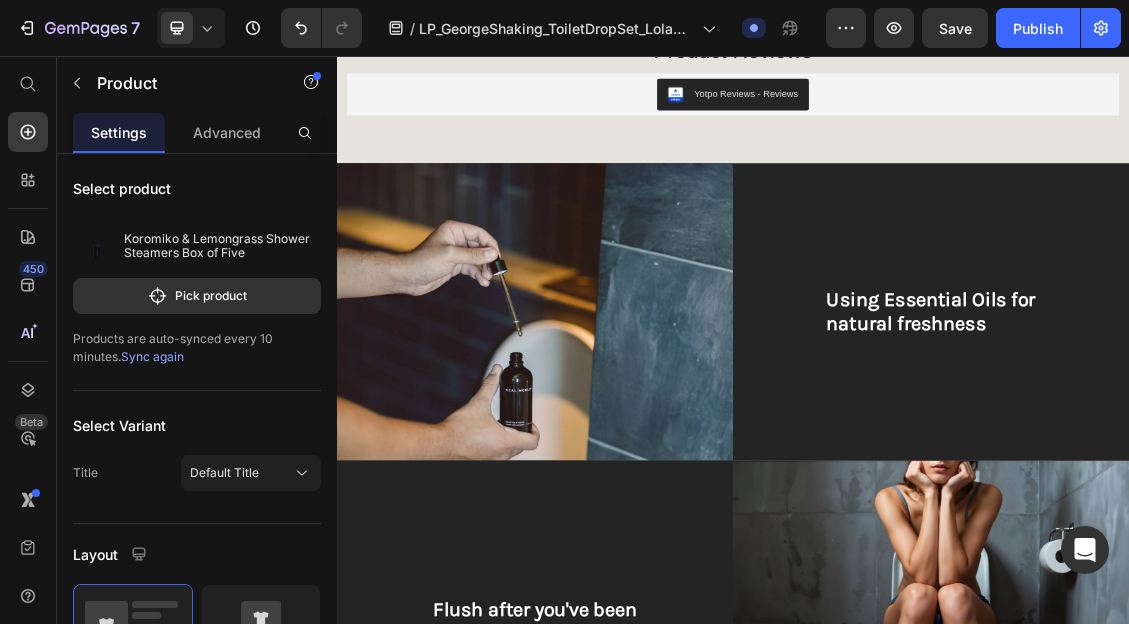 scroll, scrollTop: 1493, scrollLeft: 0, axis: vertical 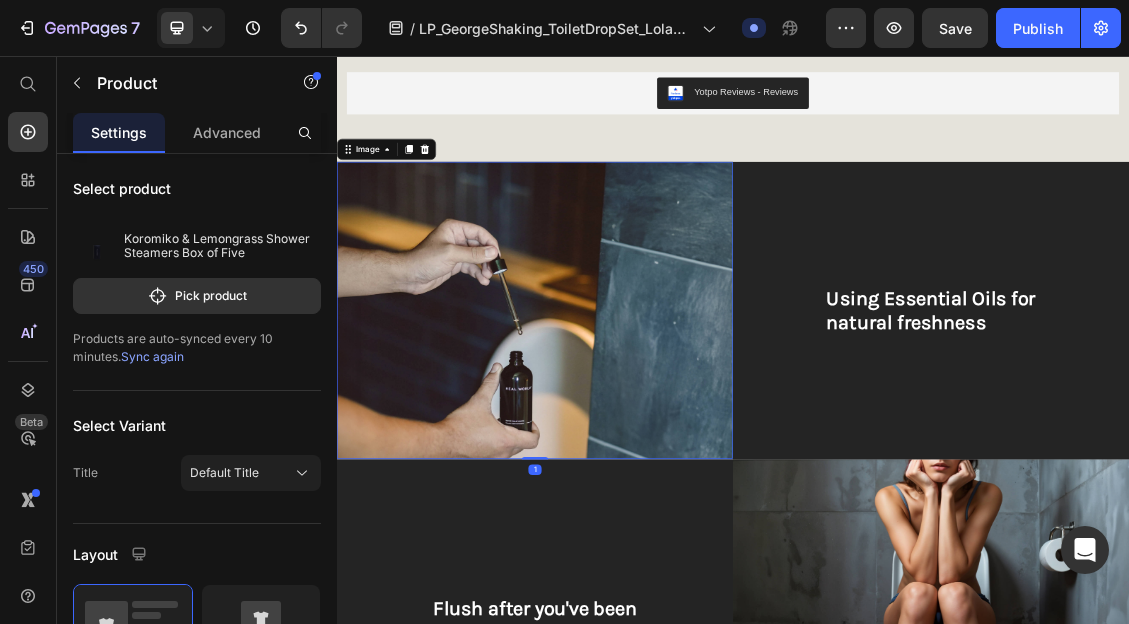 click at bounding box center [637, 441] 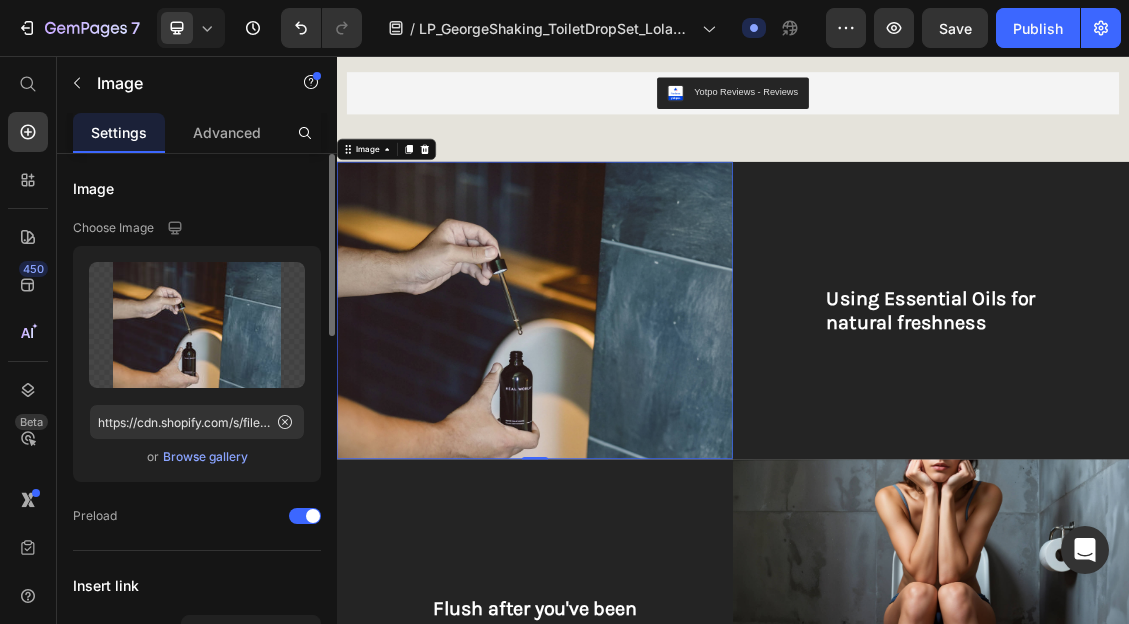 click on "Browse gallery" at bounding box center (205, 457) 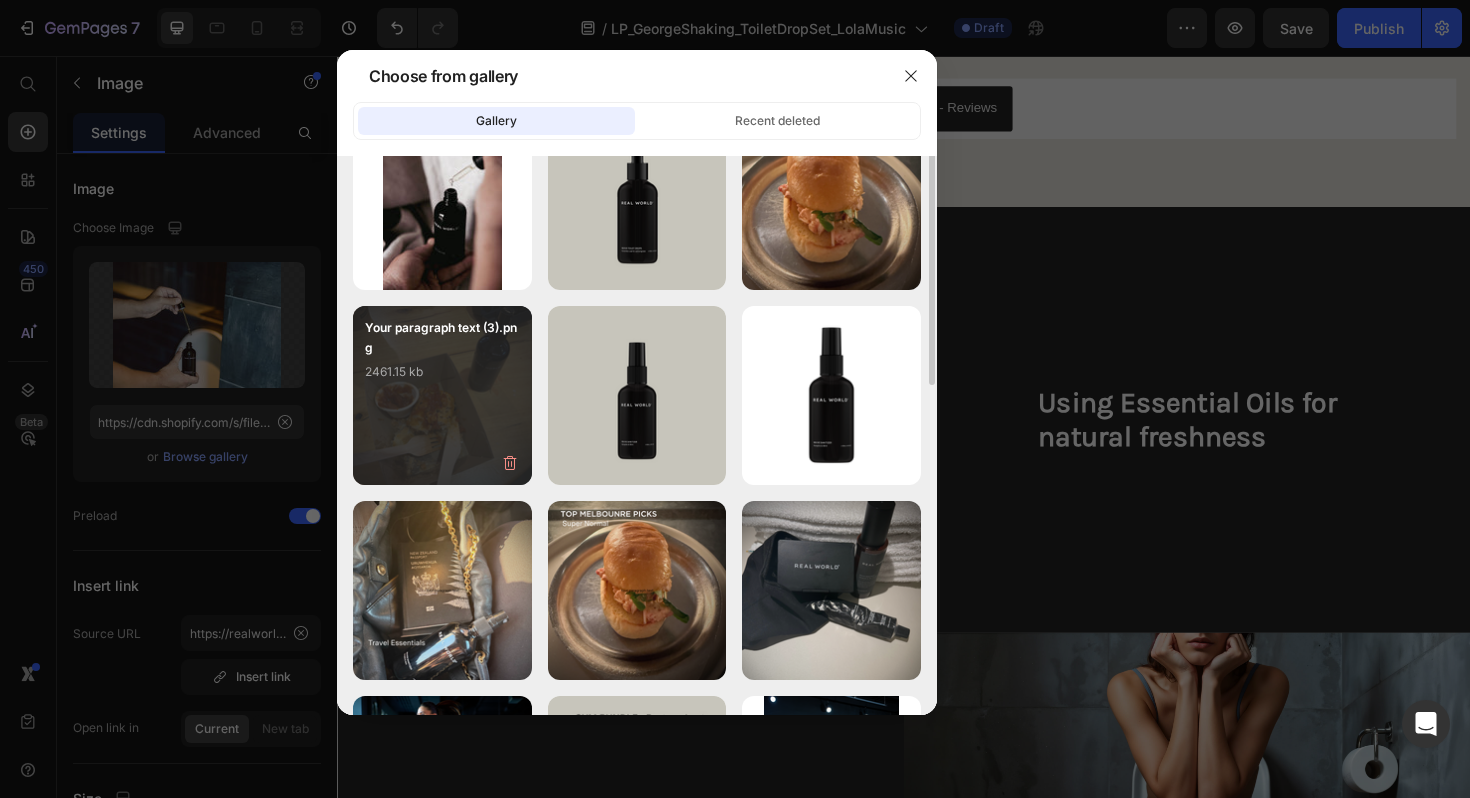 scroll, scrollTop: 0, scrollLeft: 0, axis: both 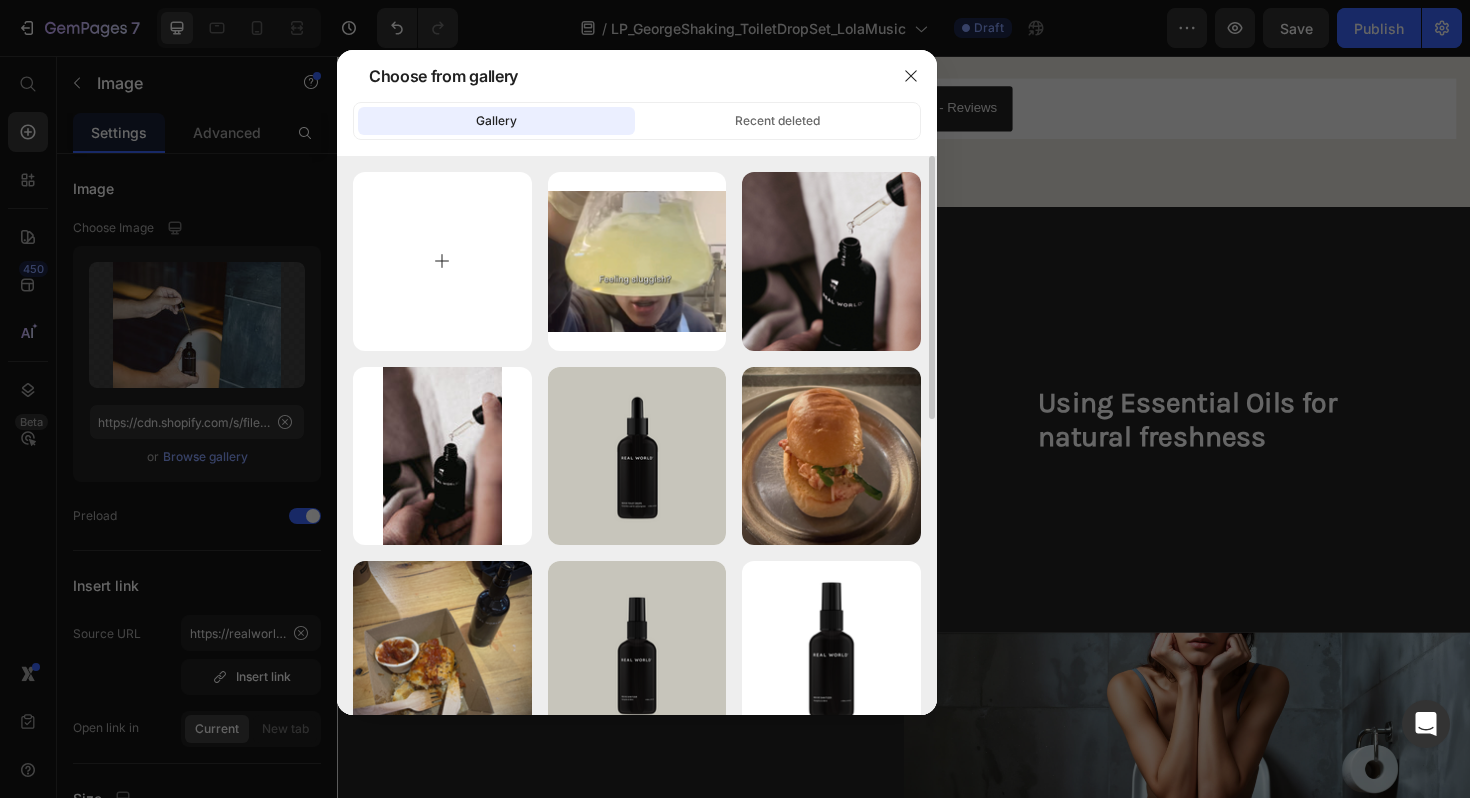 click at bounding box center (442, 261) 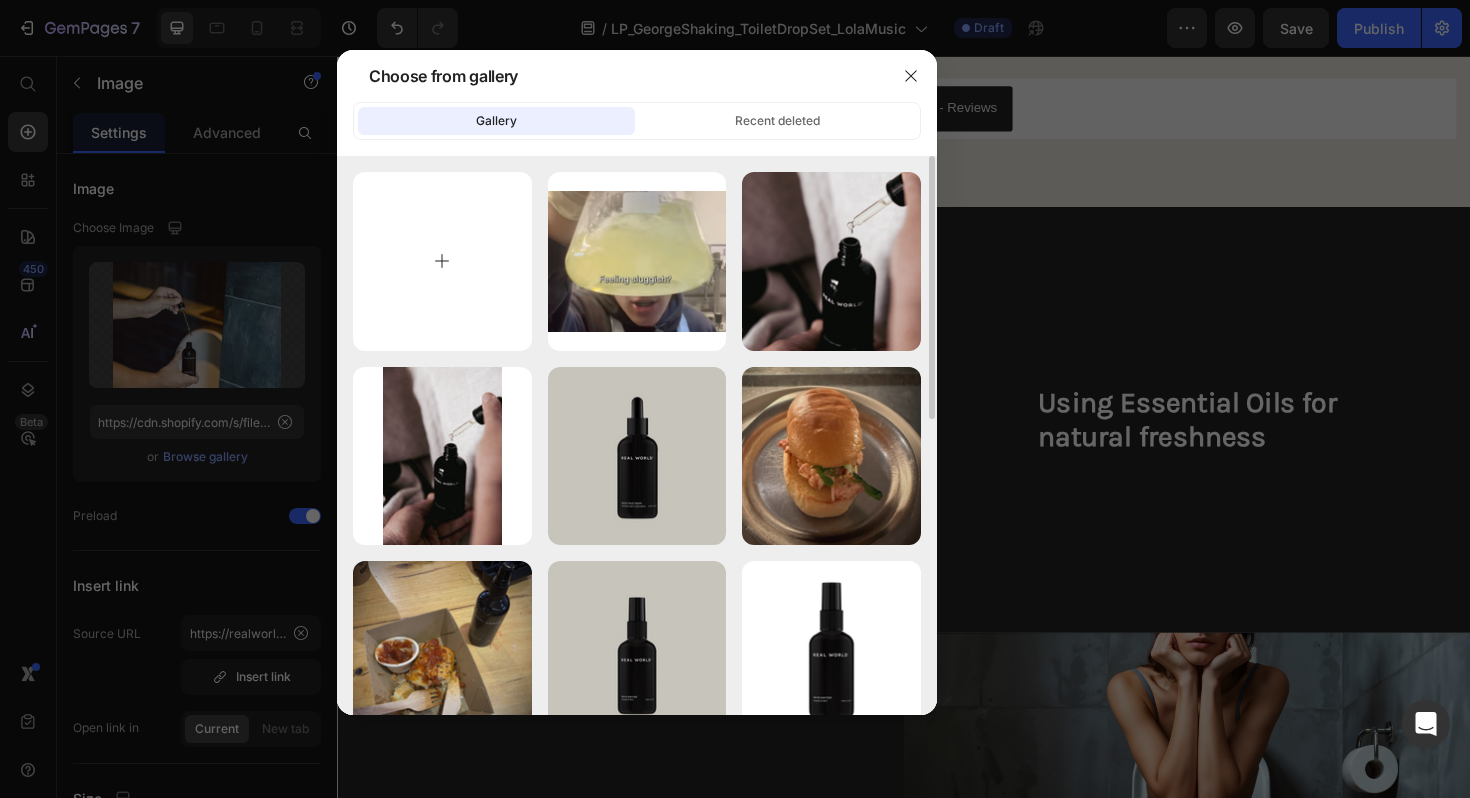 type on "C:\fakepath\Screenshot 2025-07-11 at 10.38.42 PM.png" 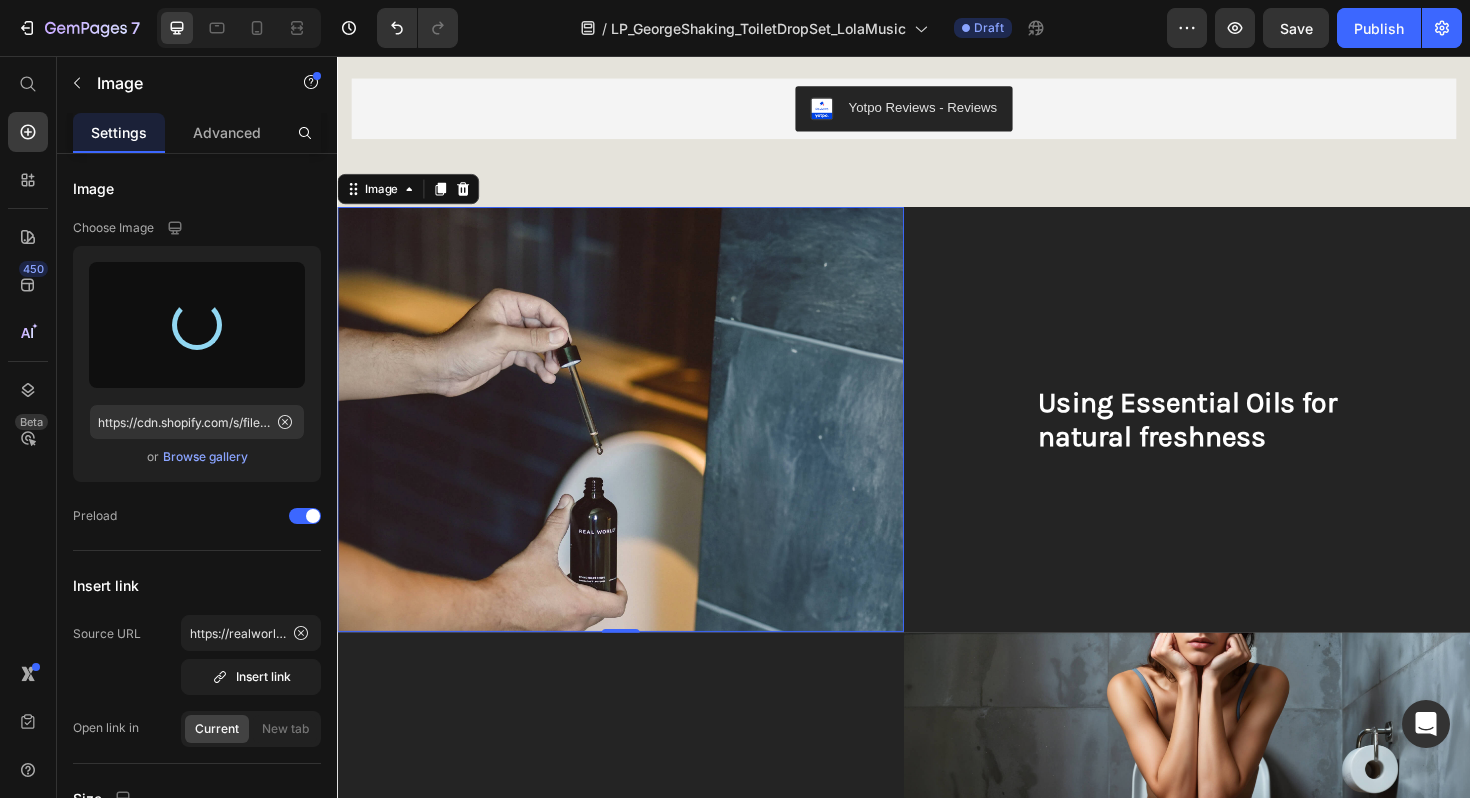 type on "https://cdn.shopify.com/s/files/1/0593/1506/0924/files/gempages_573891662921597774-487091bf-ccd4-4f55-bfaa-5b25810de5db.png" 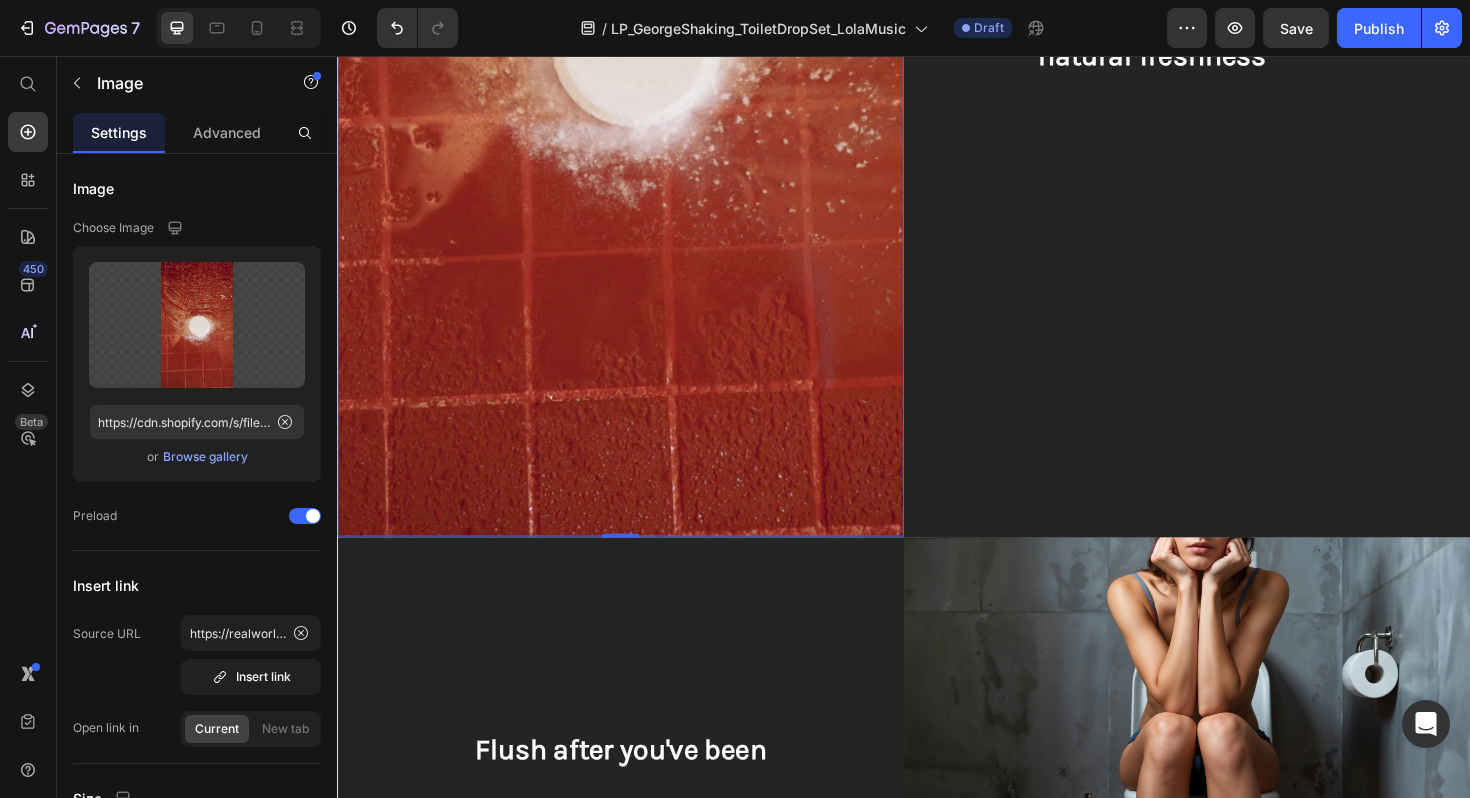 scroll, scrollTop: 2294, scrollLeft: 0, axis: vertical 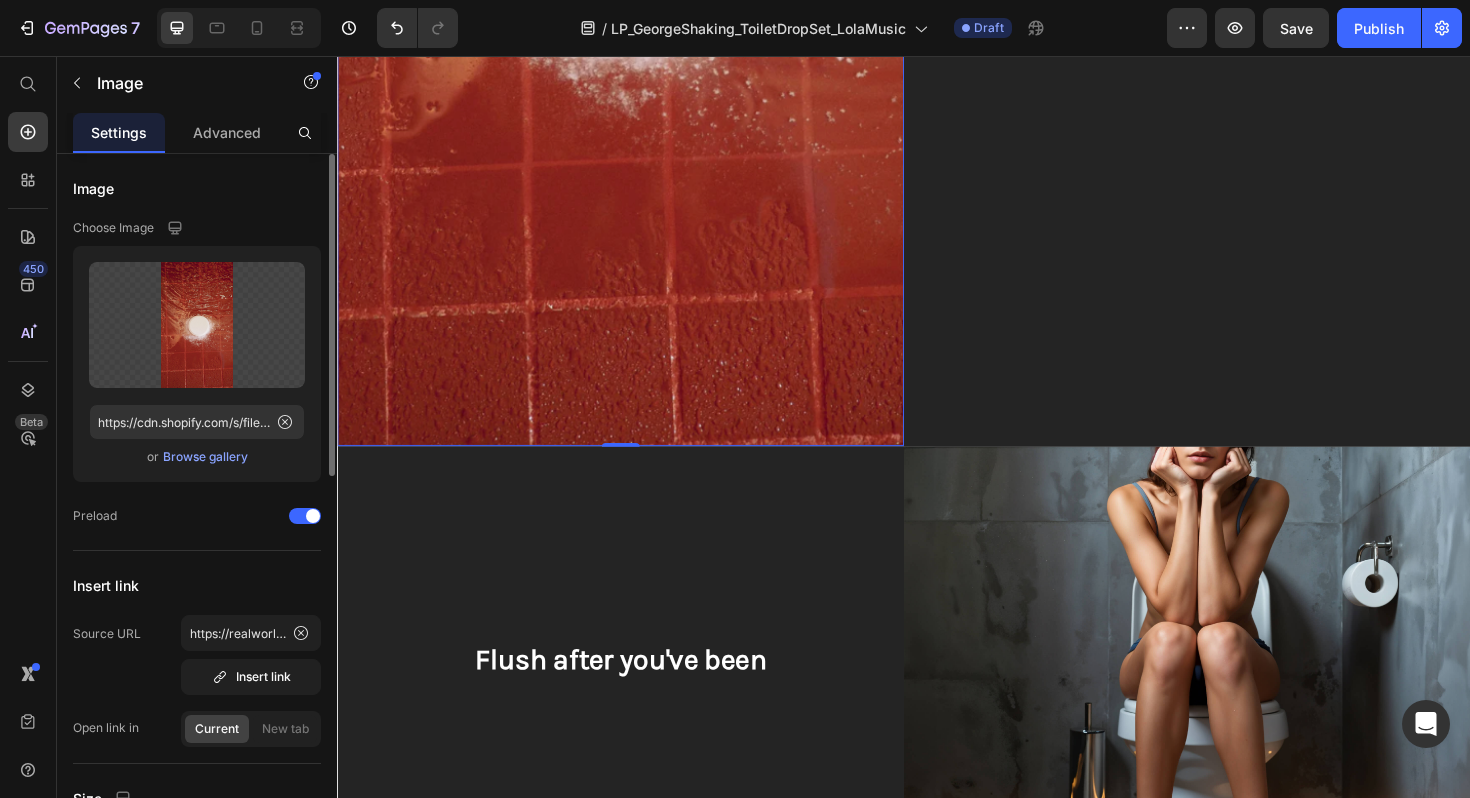 click on "Browse gallery" at bounding box center [205, 457] 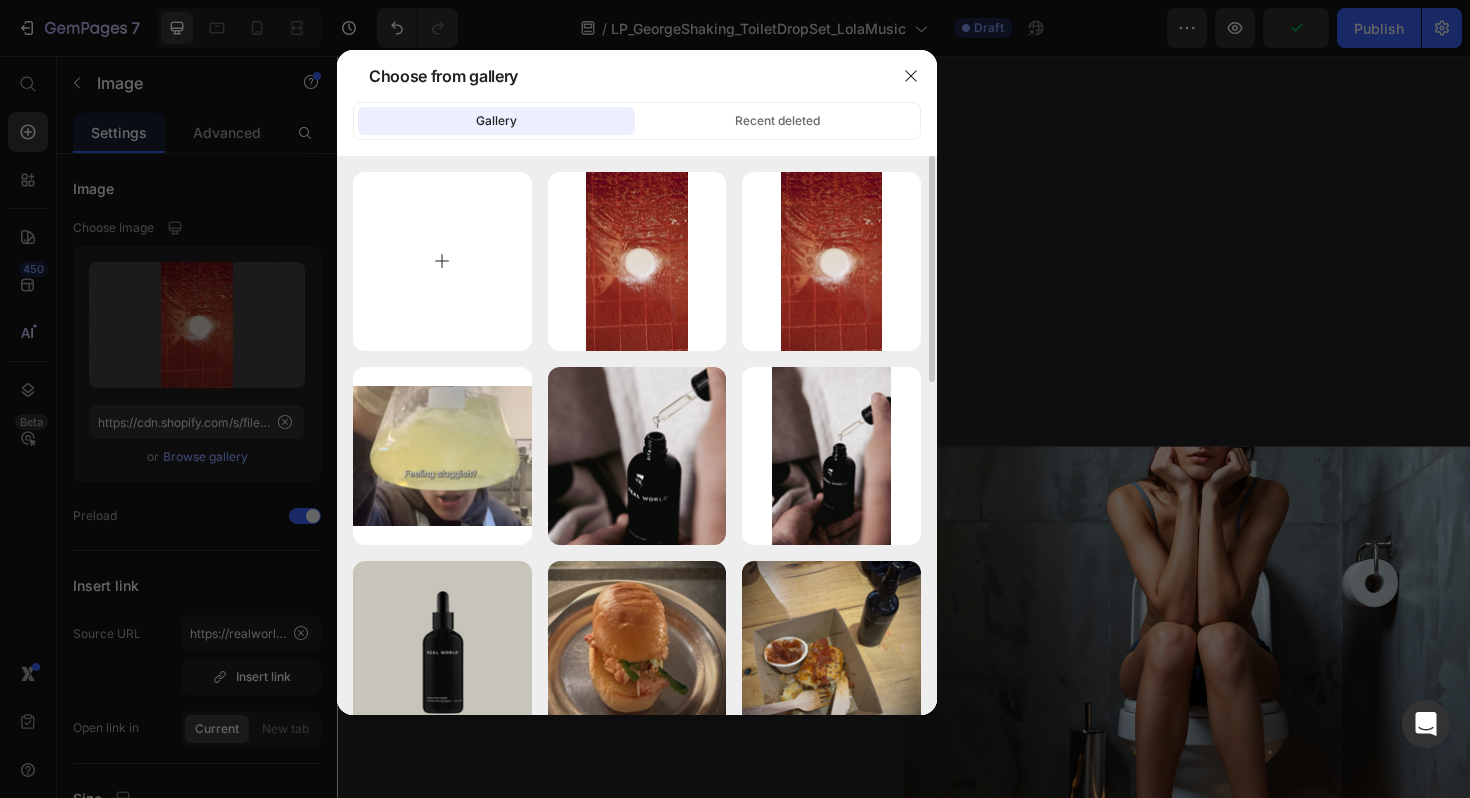 click at bounding box center (442, 261) 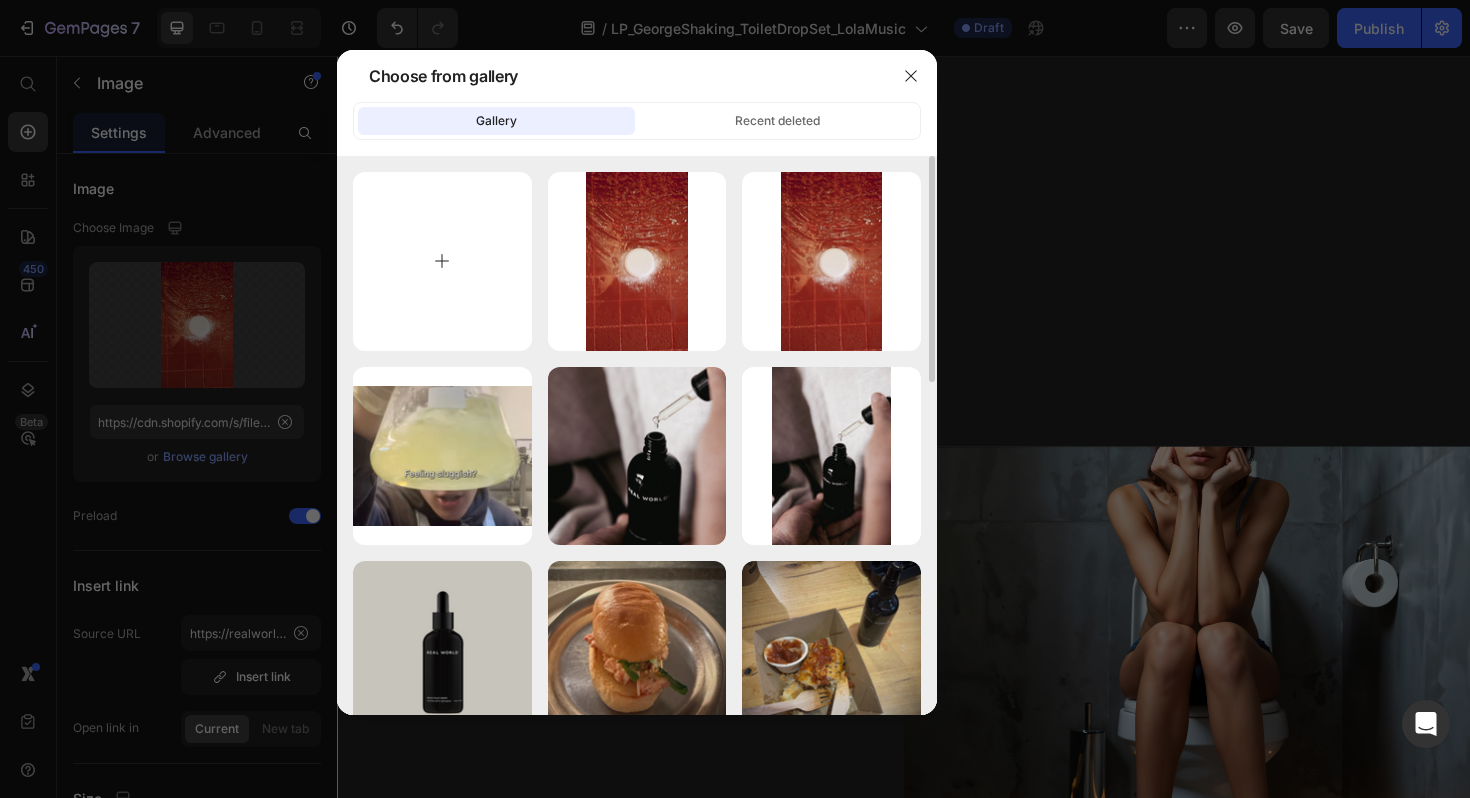 type on "C:\fakepath\Screenshot 2025-07-11 at 10.38.29 PM.png" 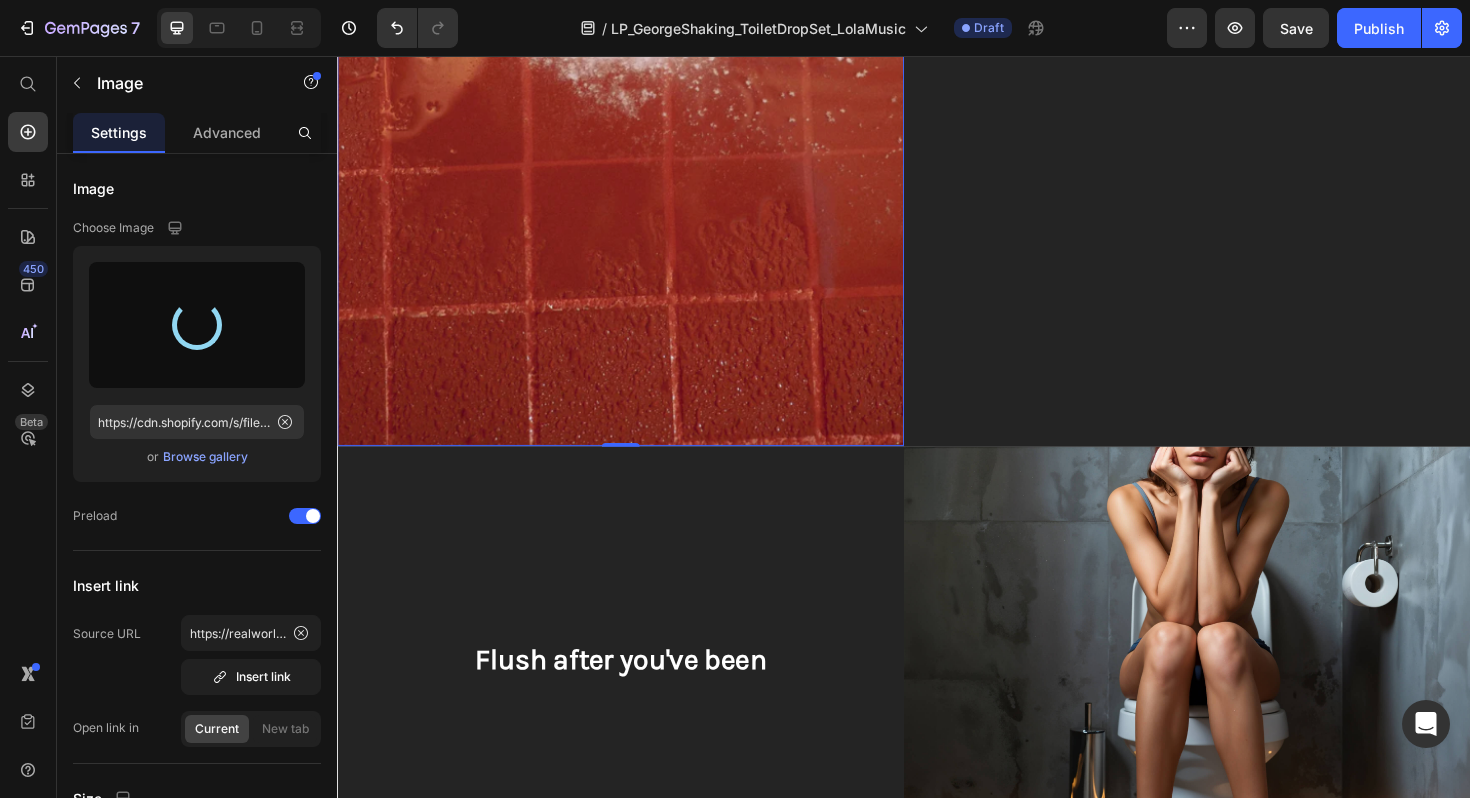 type on "https://cdn.shopify.com/s/files/1/0593/1506/0924/files/gempages_573891662921597774-c363db42-254f-4922-b237-8757fe09bd98.png" 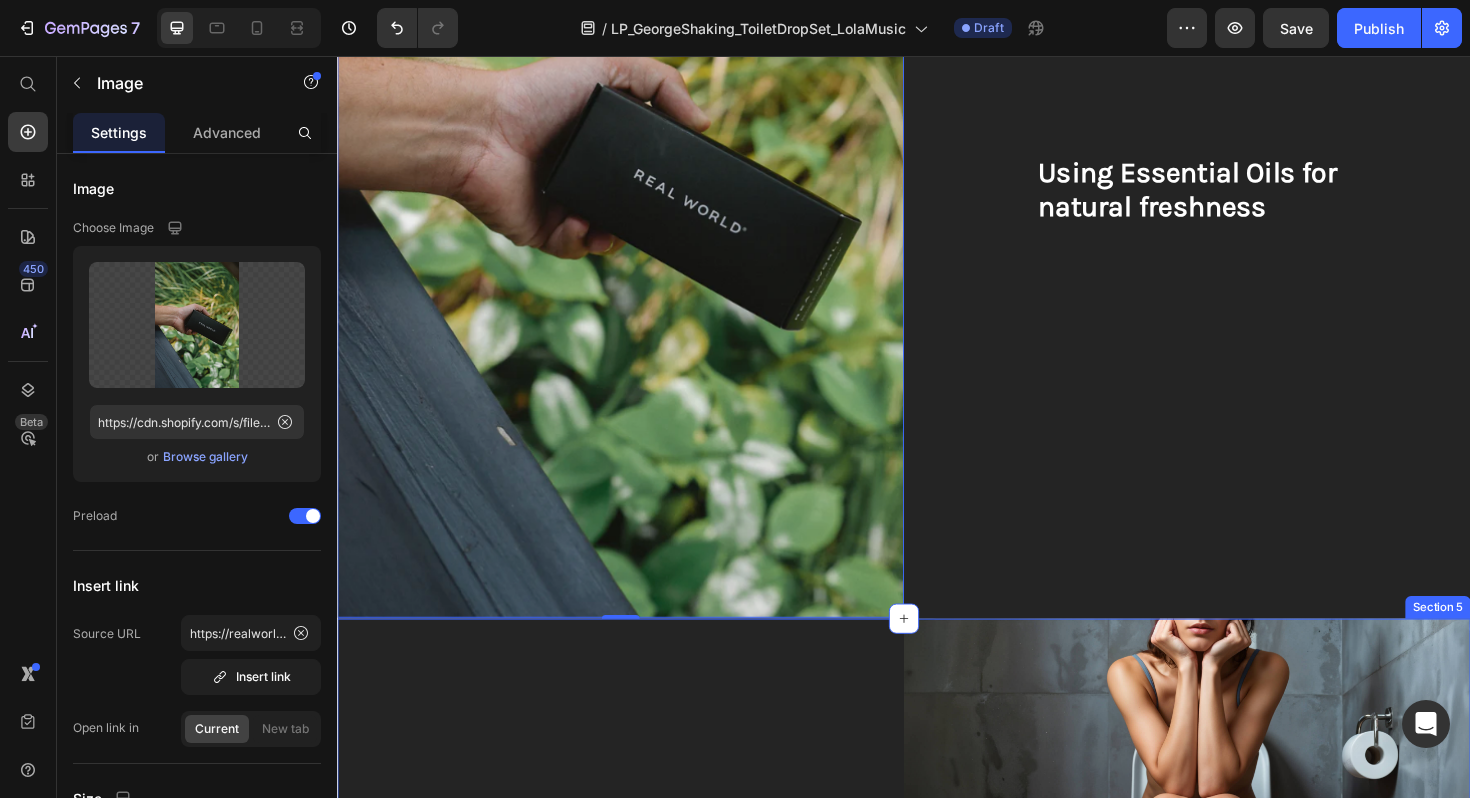 scroll, scrollTop: 1998, scrollLeft: 0, axis: vertical 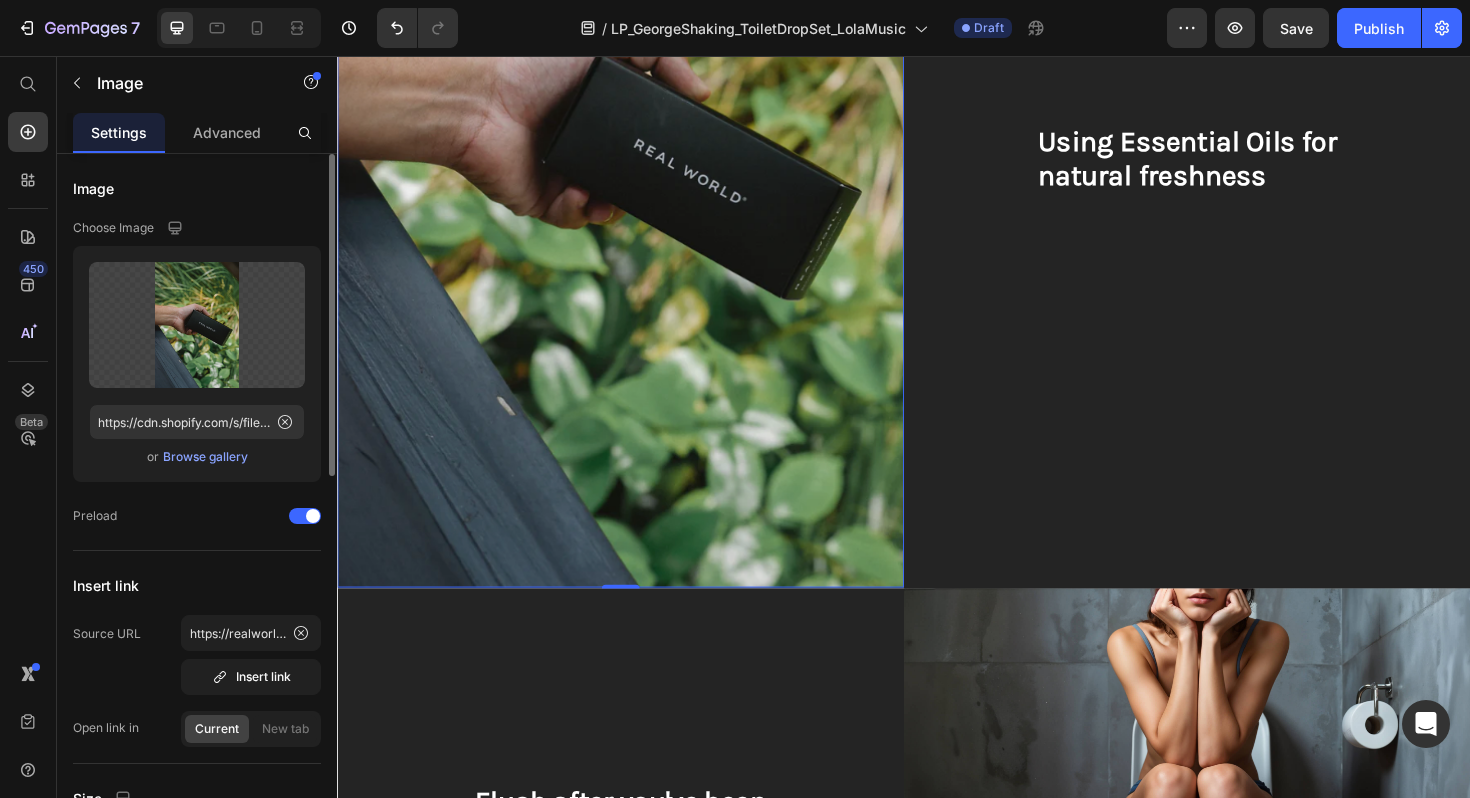 click on "Browse gallery" at bounding box center [205, 457] 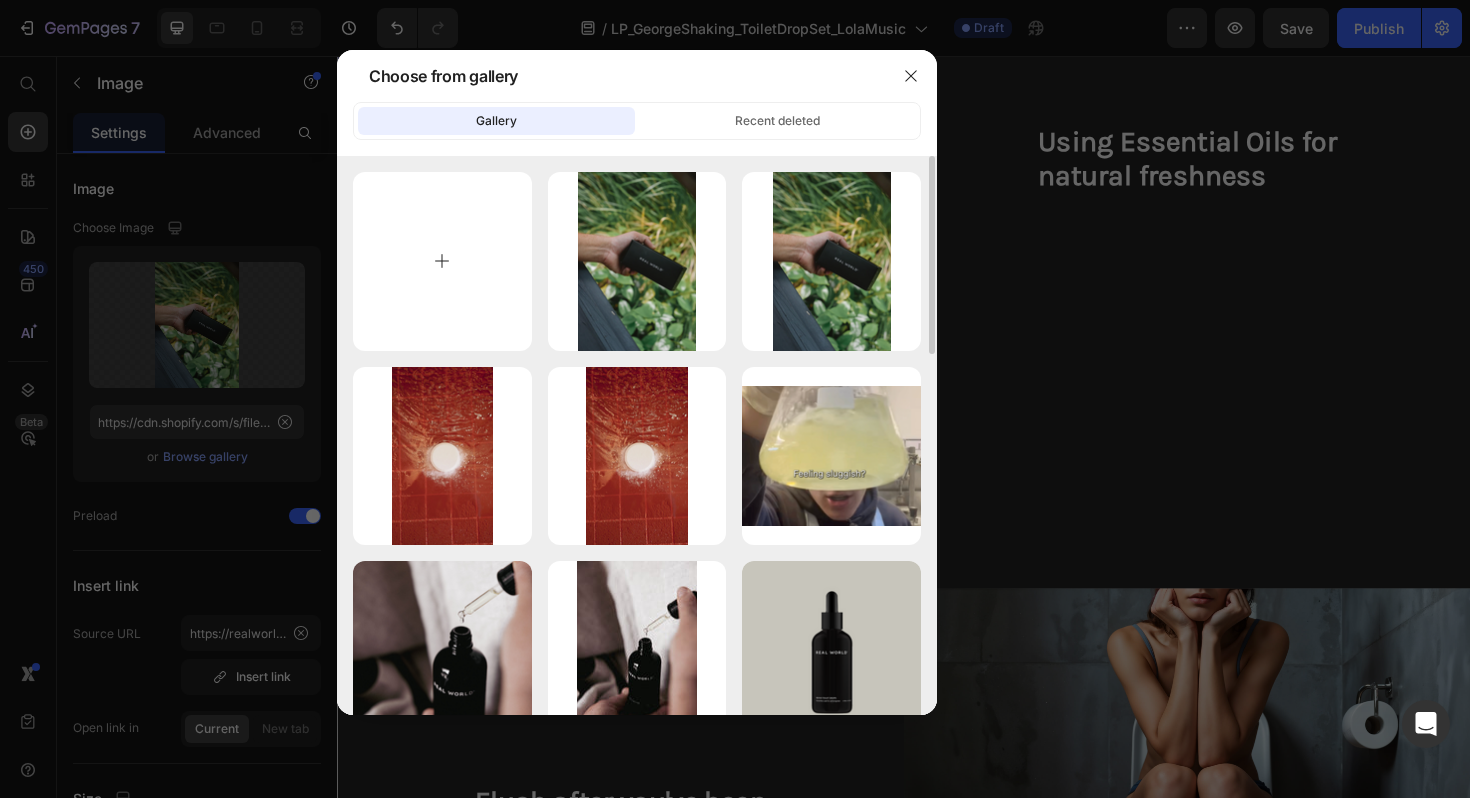 click at bounding box center [442, 261] 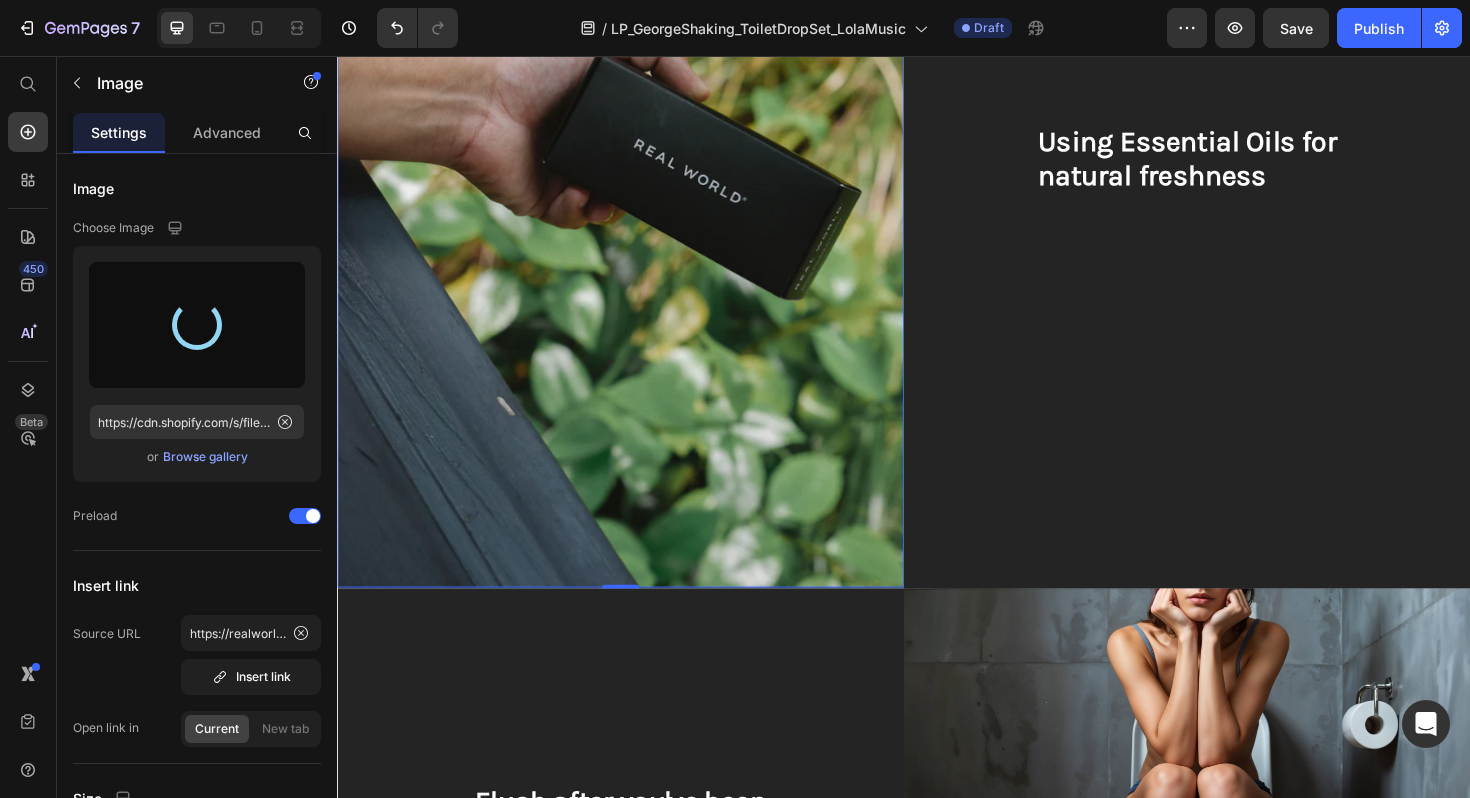 type on "https://cdn.shopify.com/s/files/1/0593/1506/0924/files/gempages_573891662921597774-487091bf-ccd4-4f55-bfaa-5b25810de5db.png" 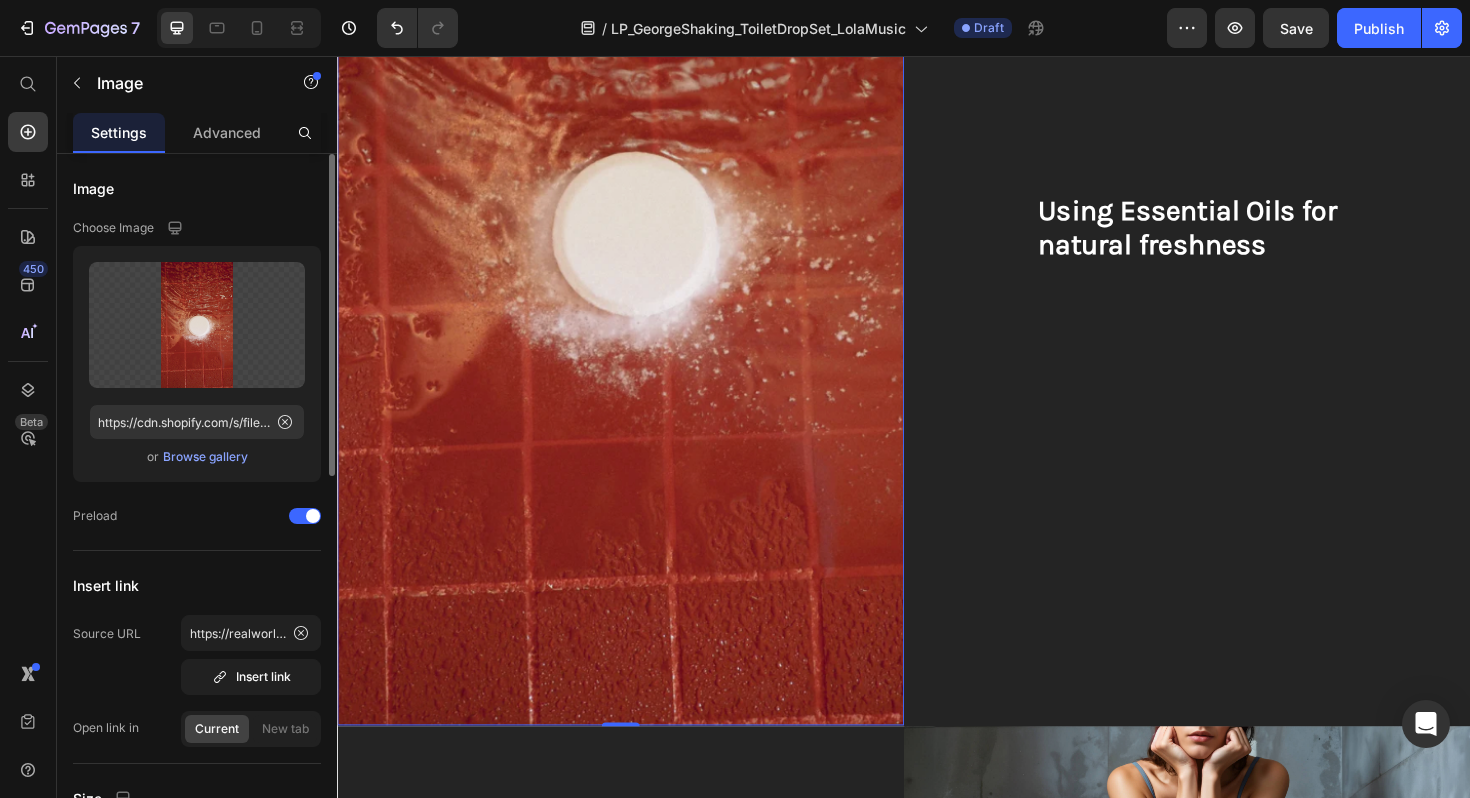 click on "Browse gallery" at bounding box center [205, 457] 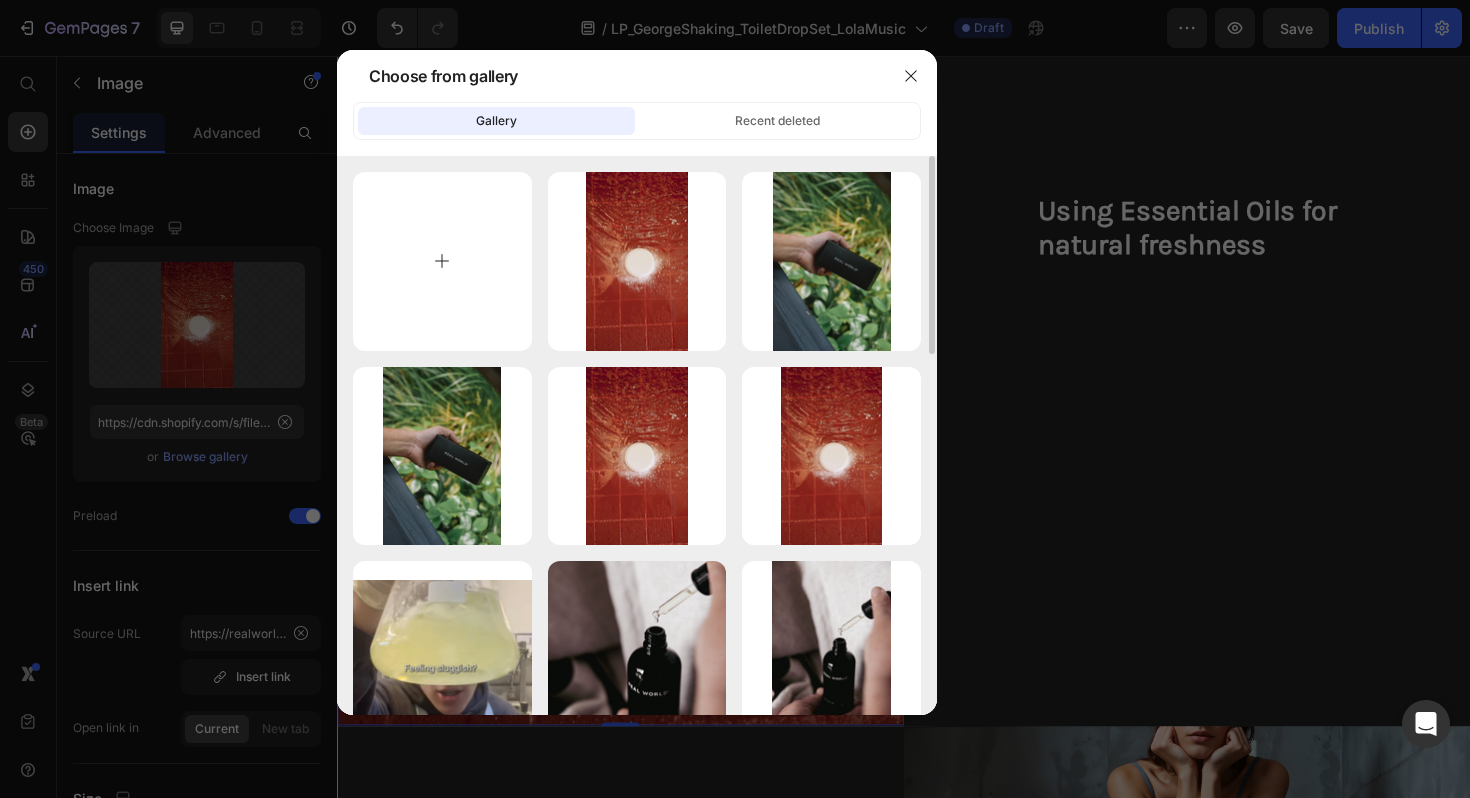 click at bounding box center [442, 261] 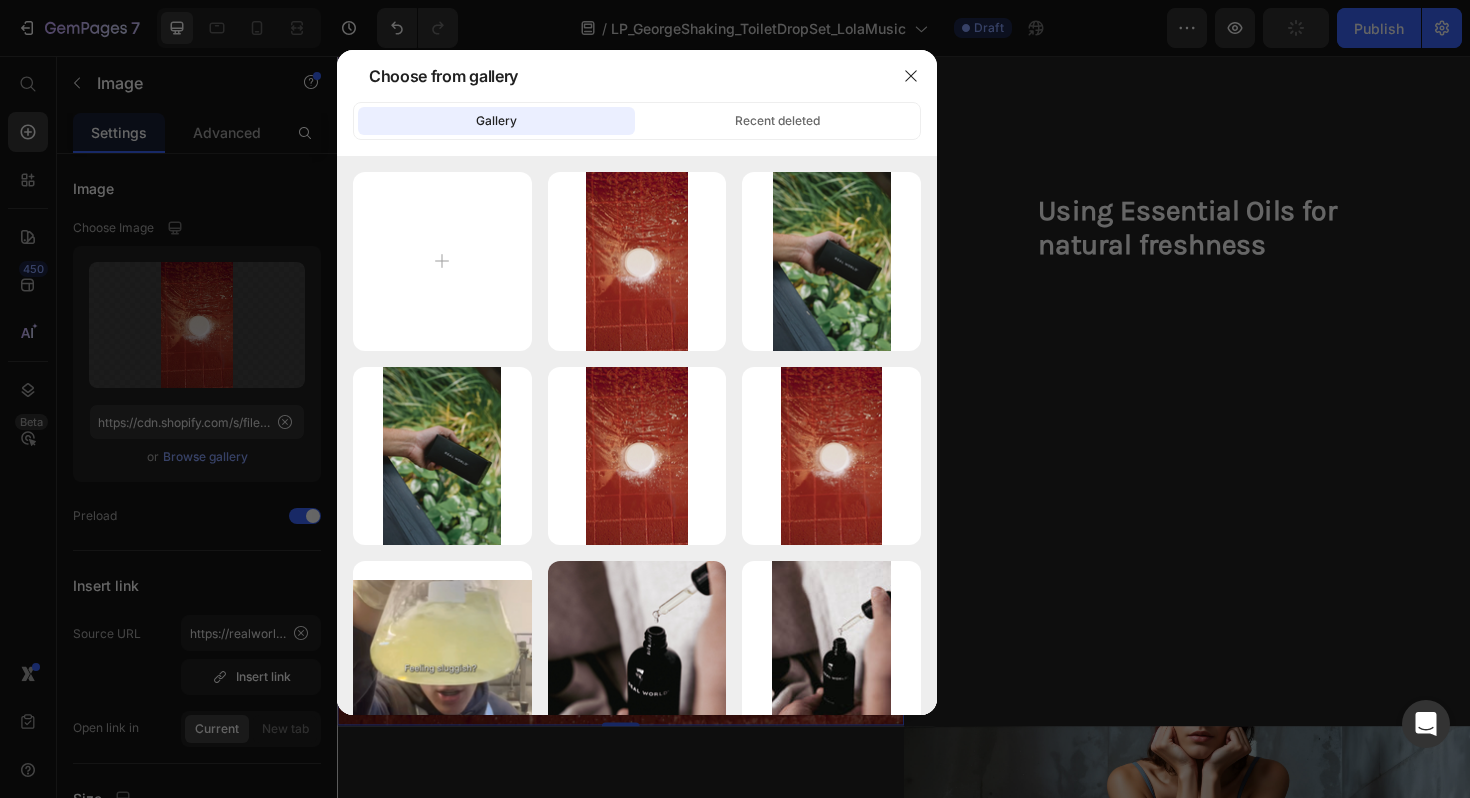 type on "C:\fakepath\Your paragraph text (9).png" 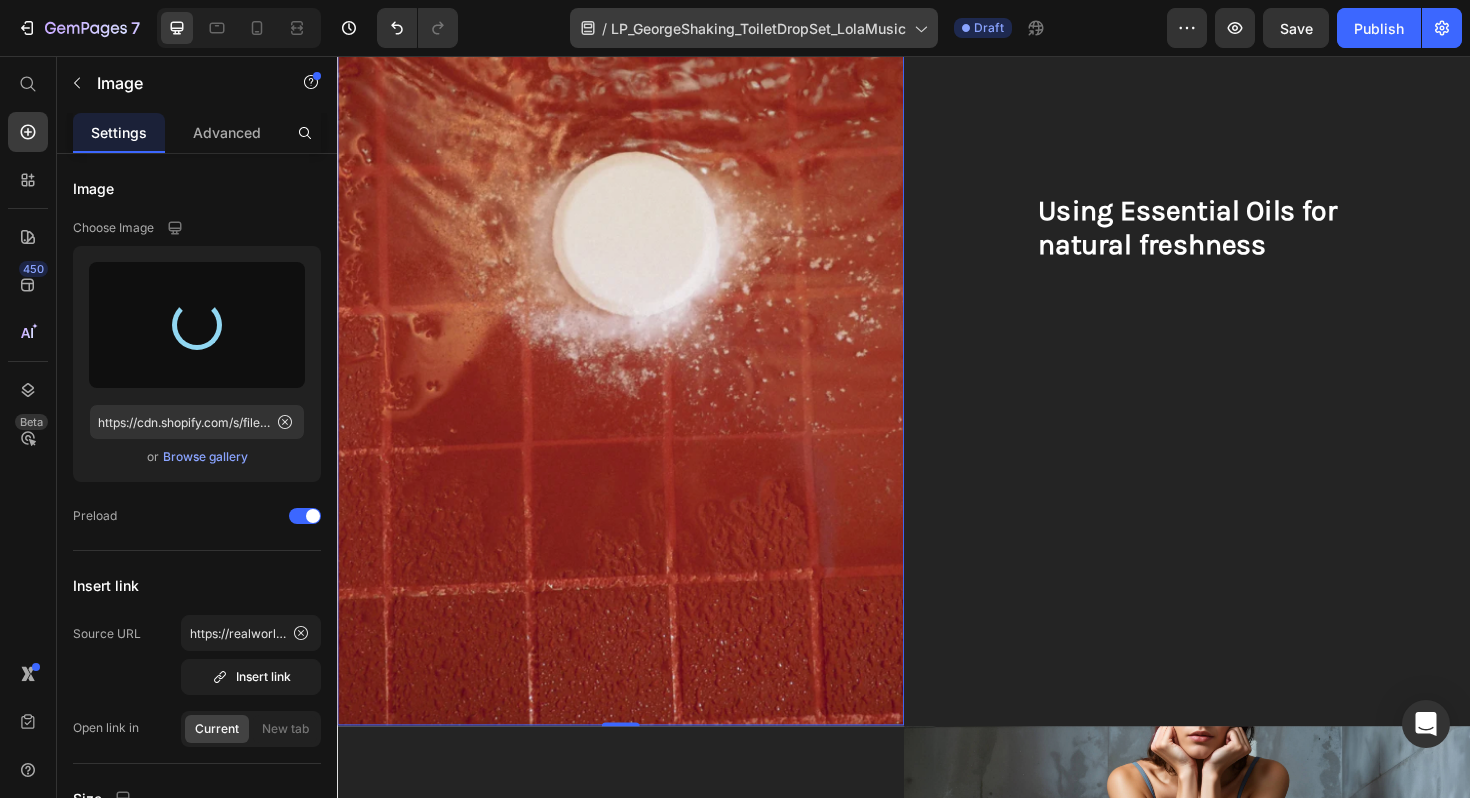 type on "https://cdn.shopify.com/s/files/1/0593/1506/0924/files/gempages_573891662921597774-fb9aafa0-1bda-40e7-93b1-8ad2f05bb979.png" 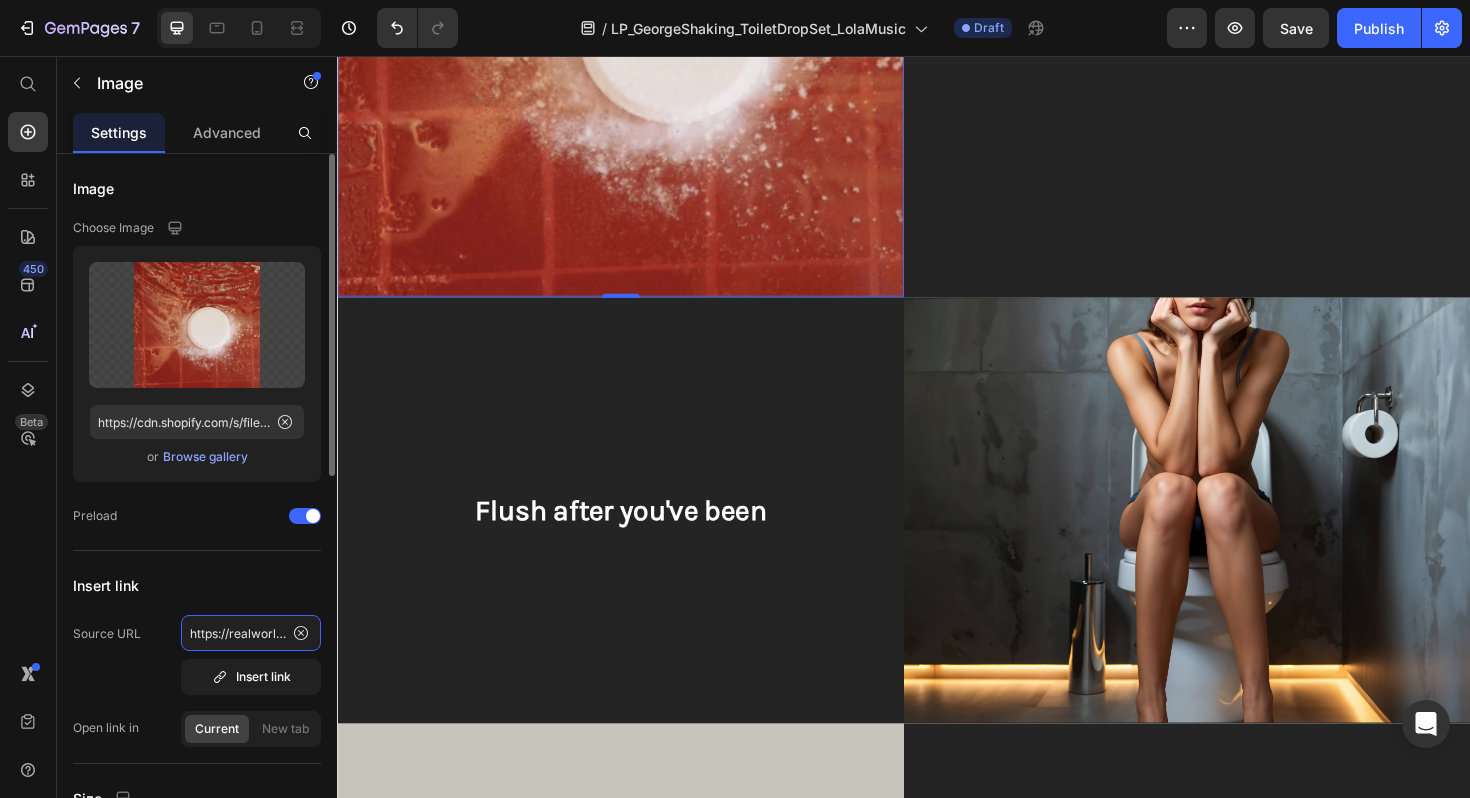 click on "https://realworldnz.com/products/toilet-drop-set-1?variant=44708937728188" 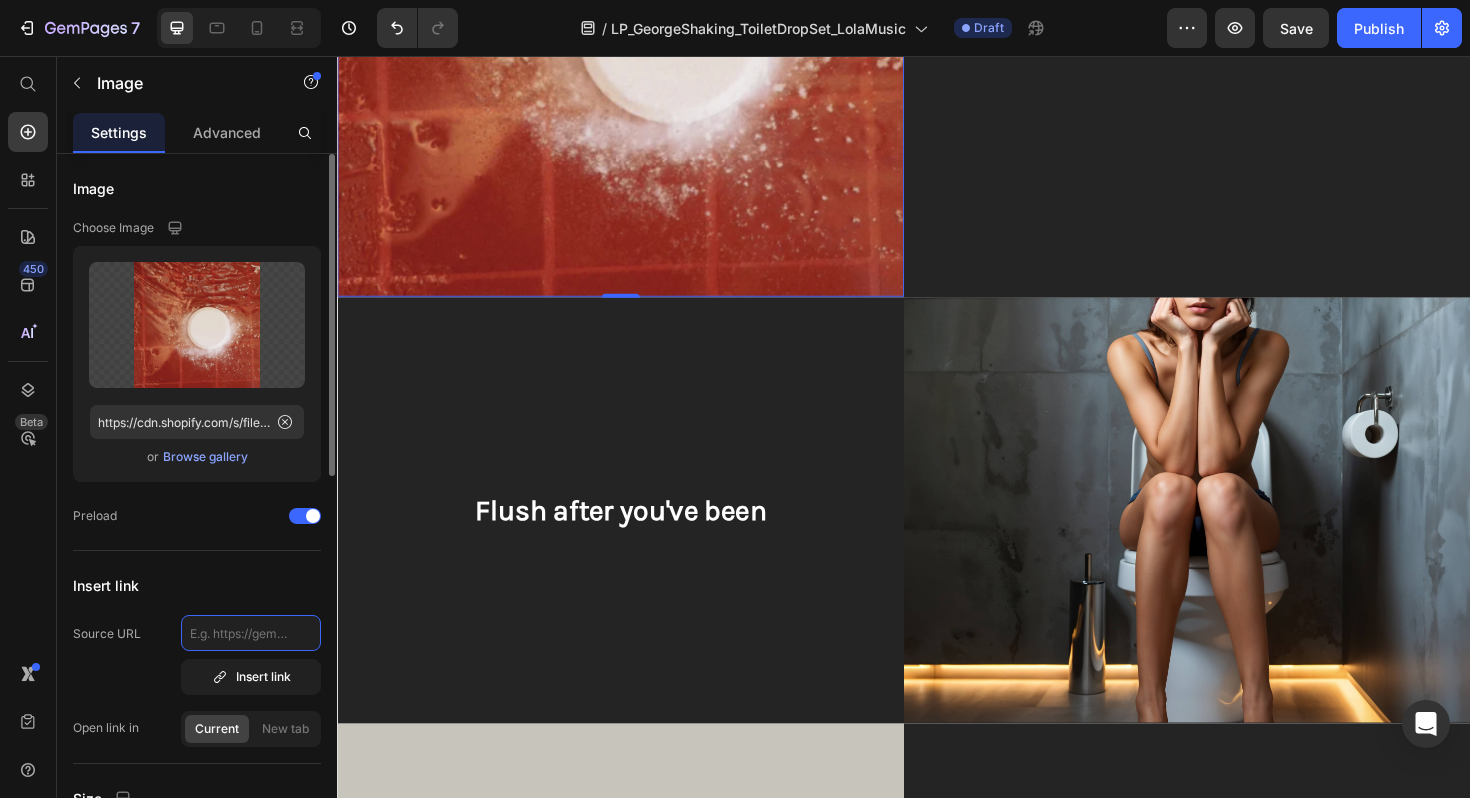 paste on "https://realworldnz.com/collections/shower-steamers/products/shower-steamers" 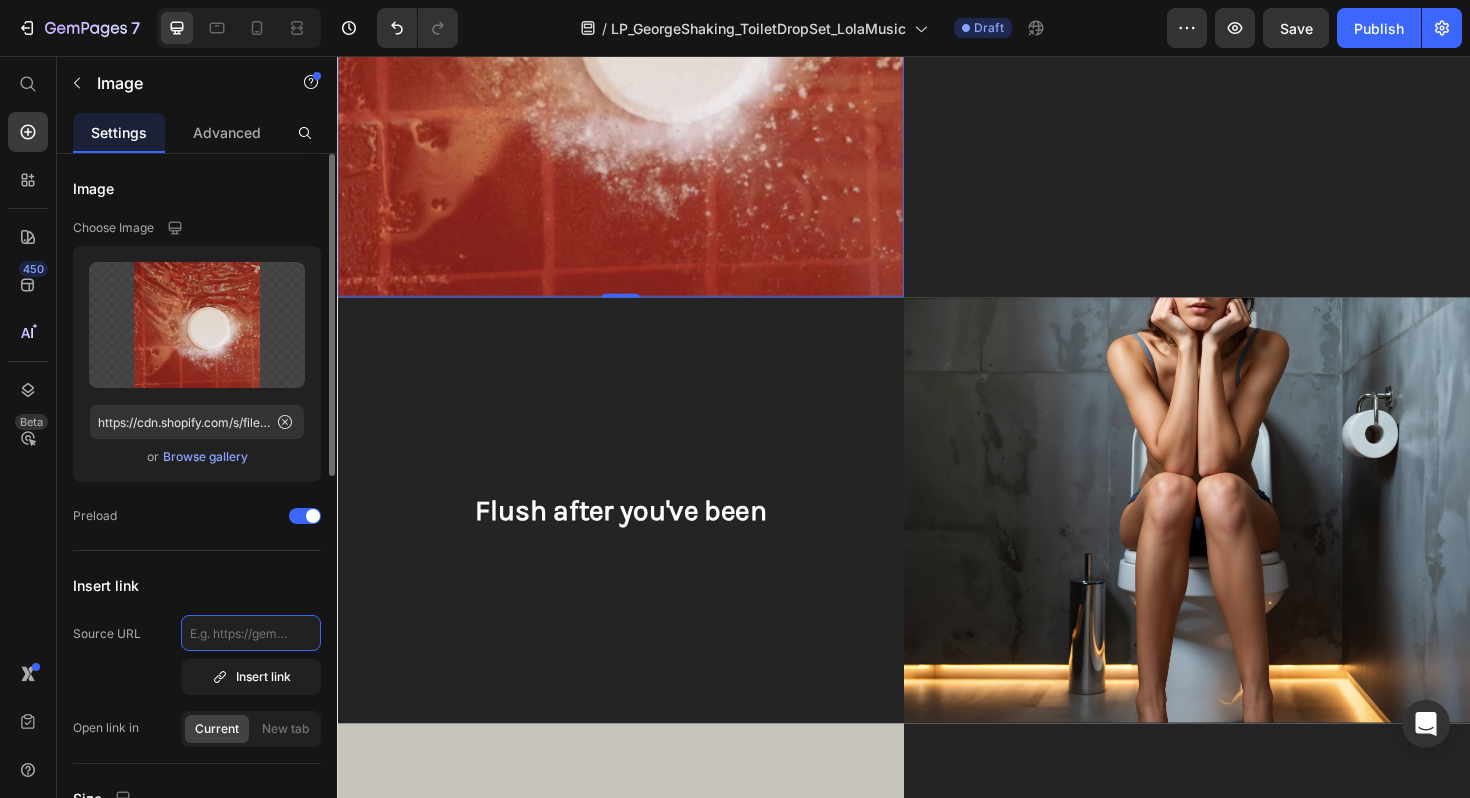 type on "https://realworldnz.com/collections/shower-steamers/products/shower-steamers" 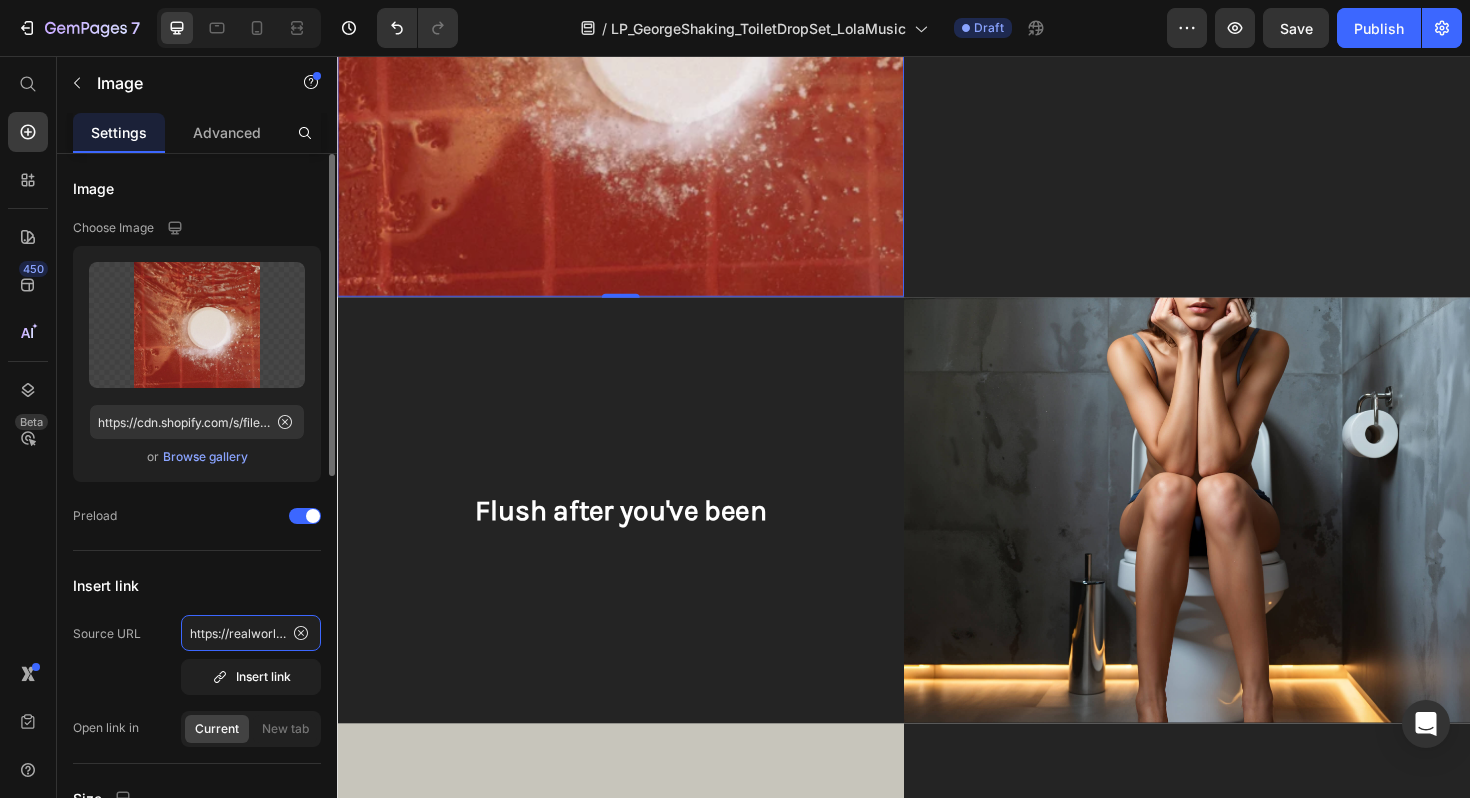 scroll, scrollTop: 0, scrollLeft: 363, axis: horizontal 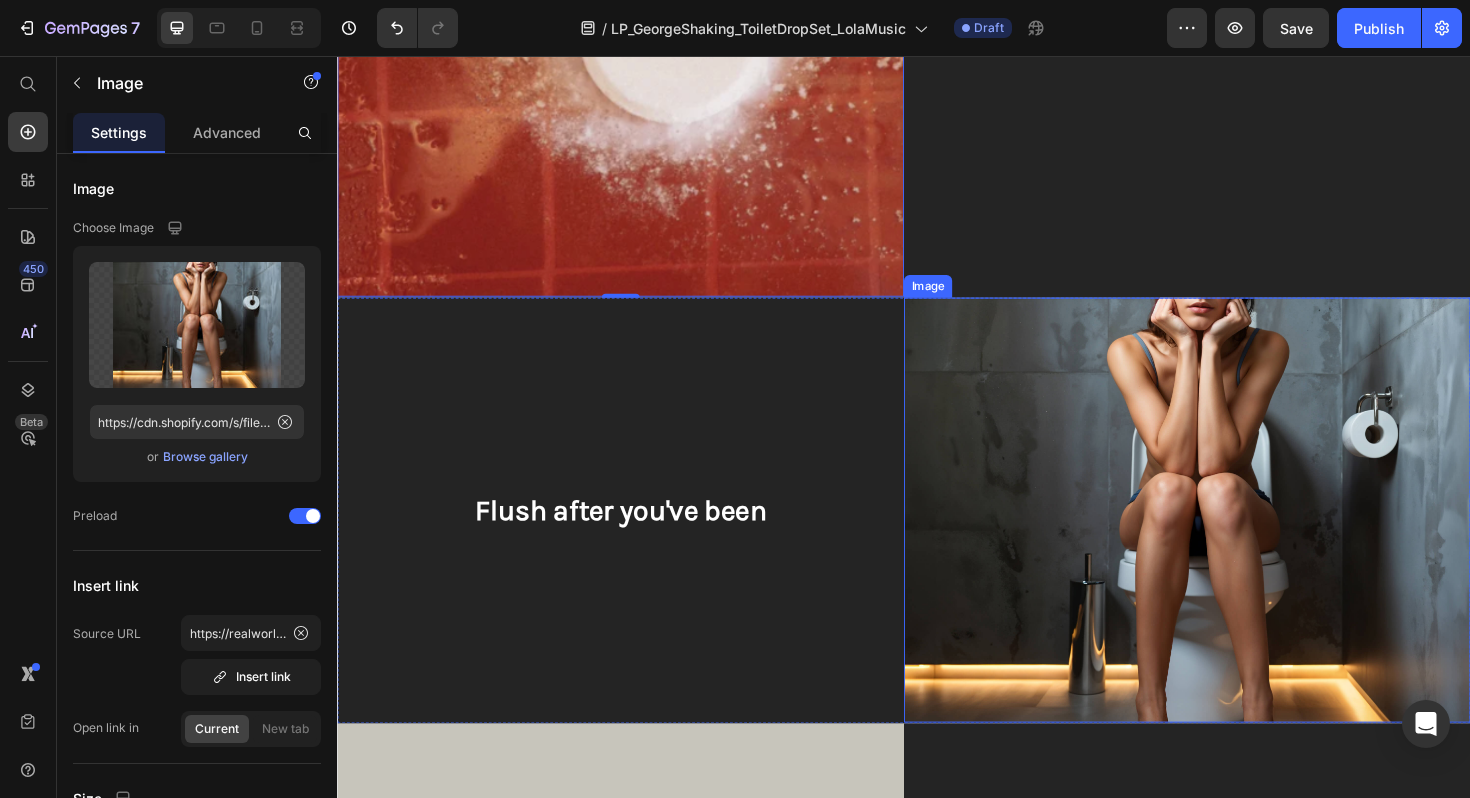click at bounding box center (1237, 537) 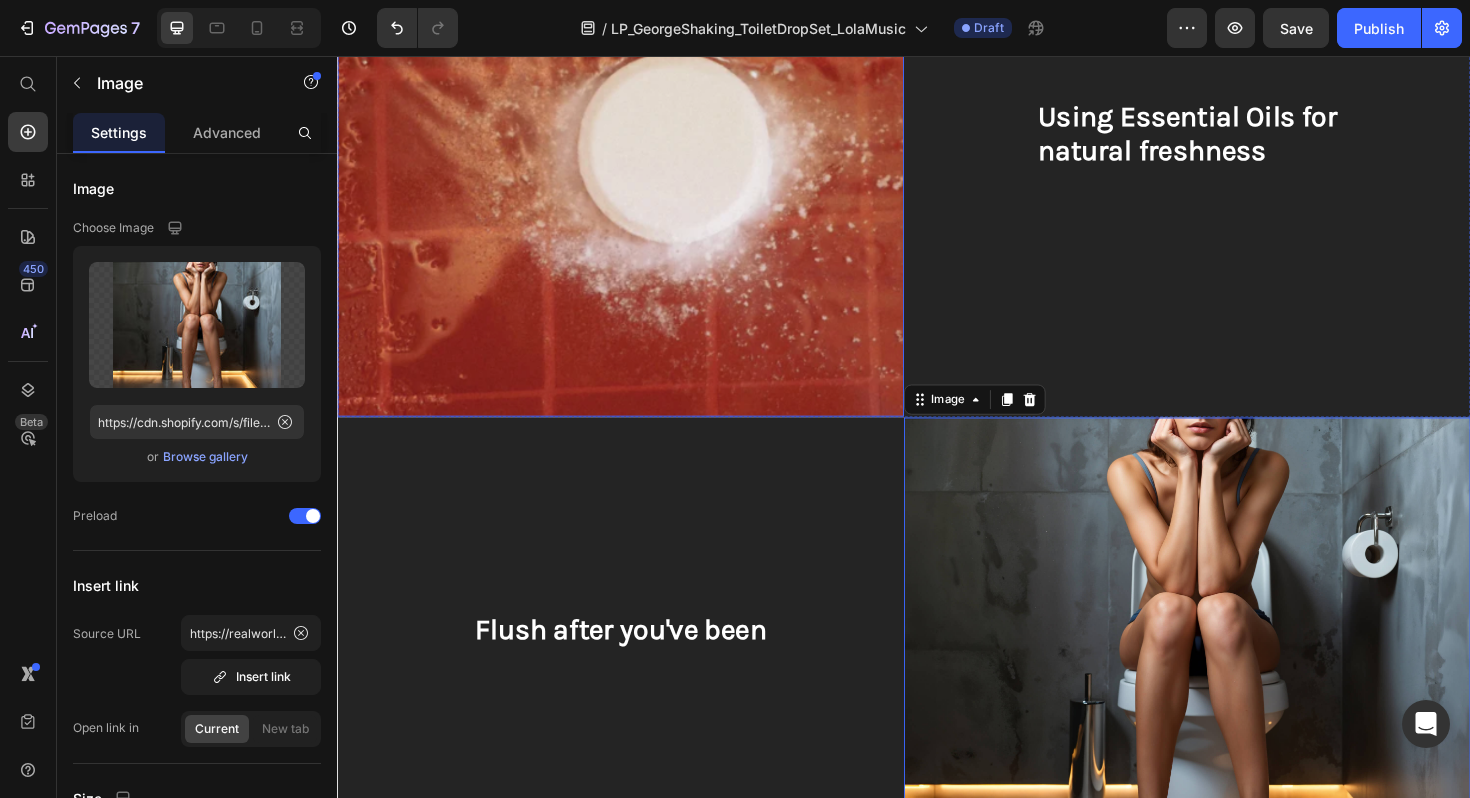 scroll, scrollTop: 1886, scrollLeft: 0, axis: vertical 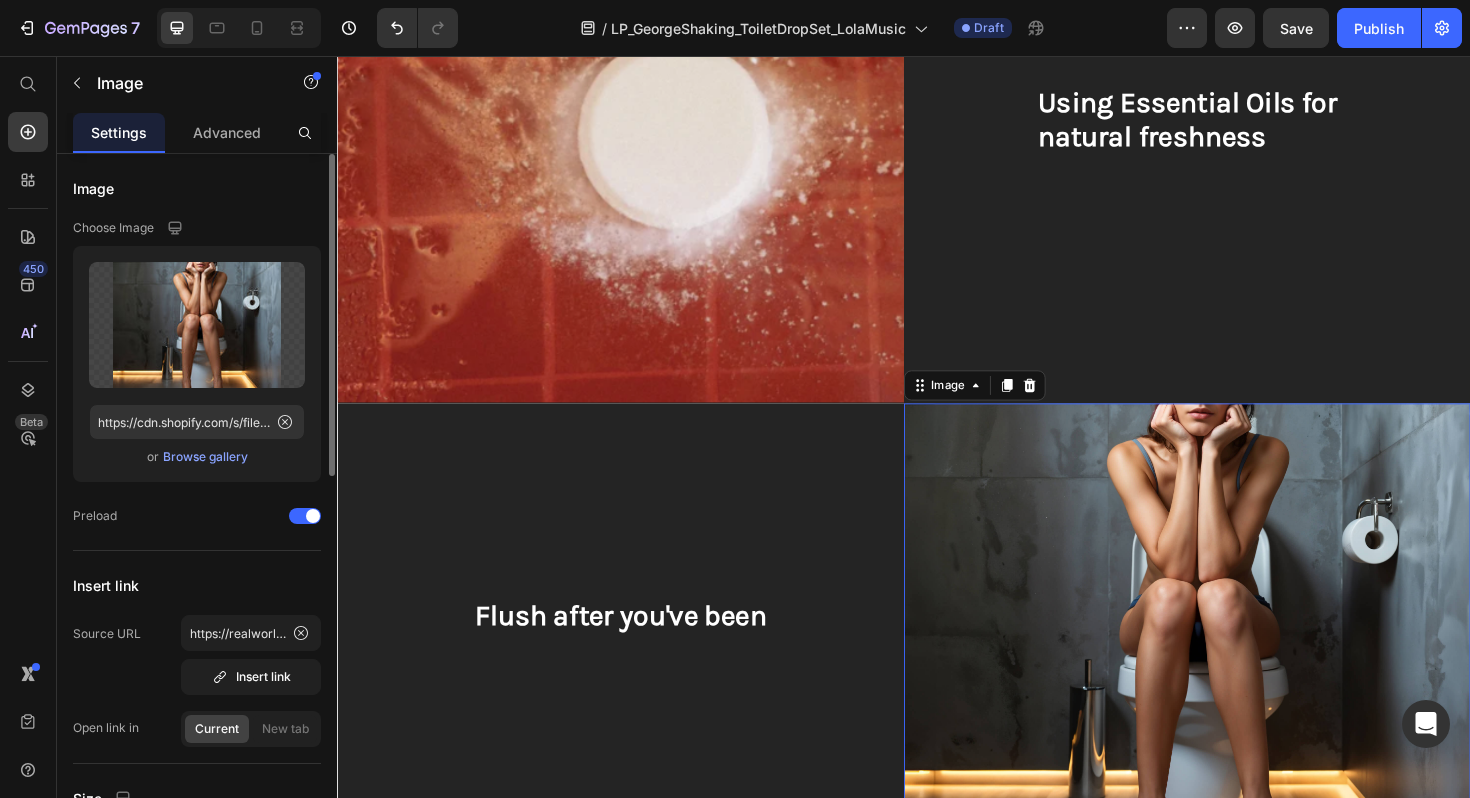 click on "Browse gallery" at bounding box center (205, 457) 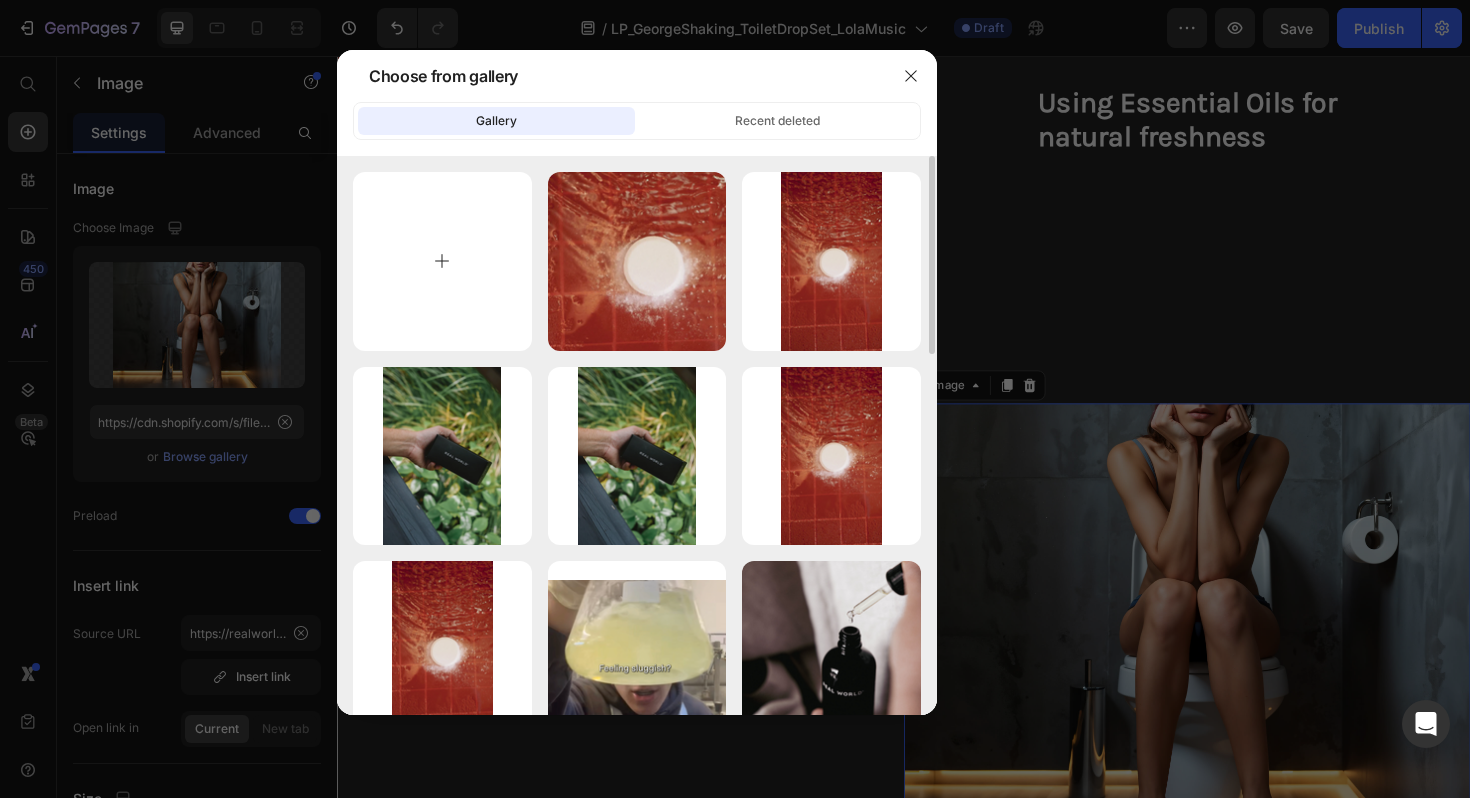 click at bounding box center [442, 261] 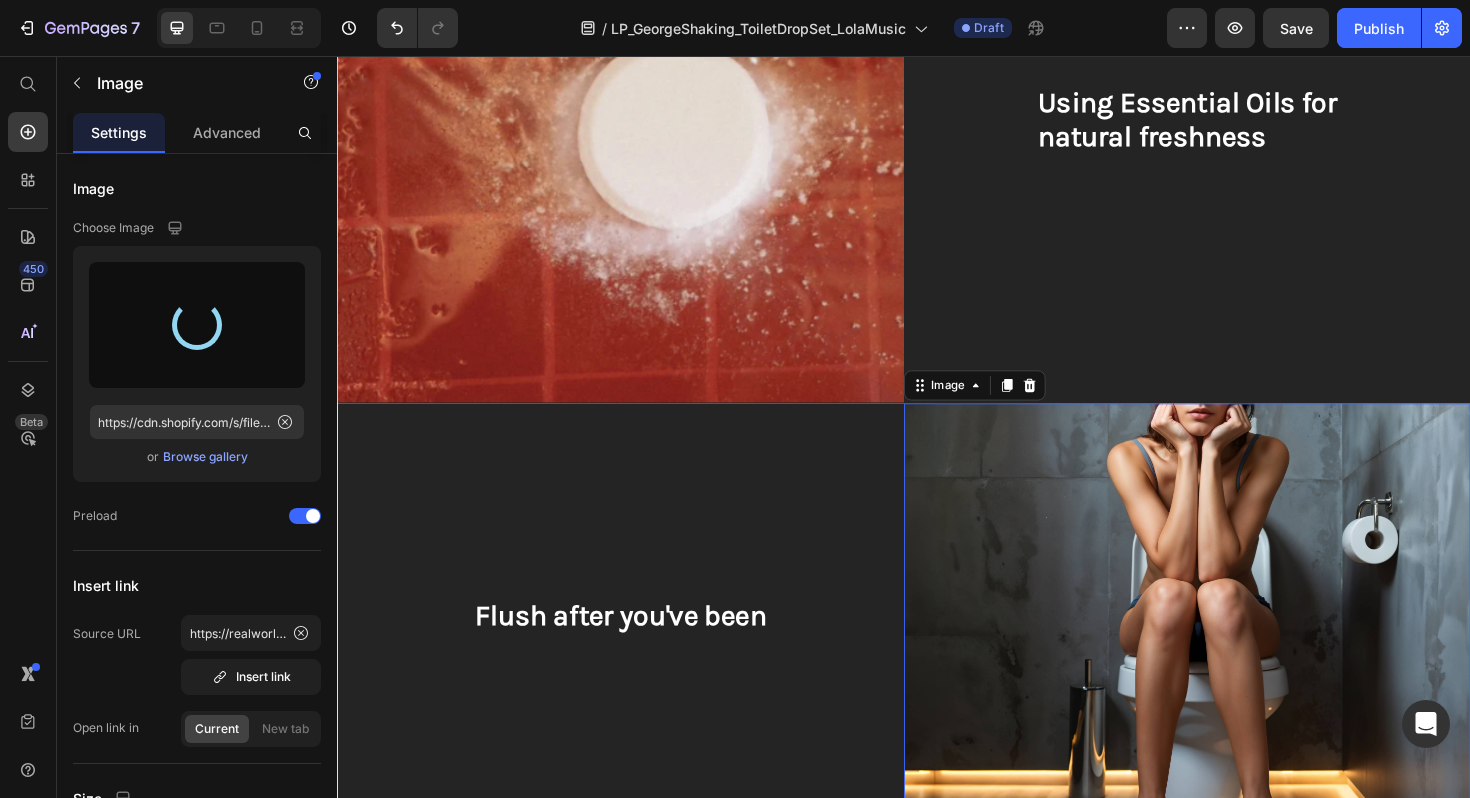 type on "https://cdn.shopify.com/s/files/1/0593/1506/0924/files/gempages_573891662921597774-7024f31e-41a9-4a60-b24c-01c223040a55.png" 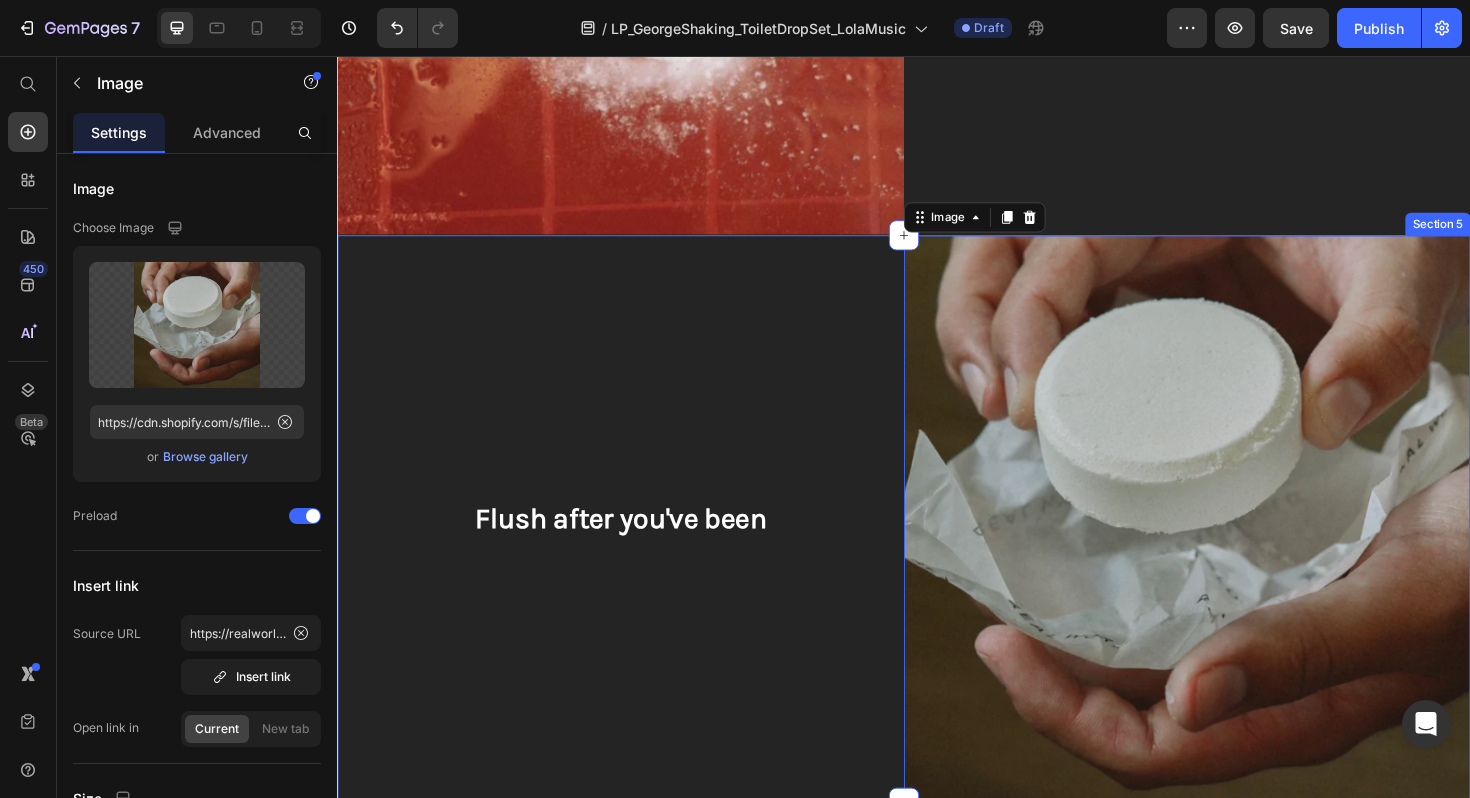 scroll, scrollTop: 2066, scrollLeft: 0, axis: vertical 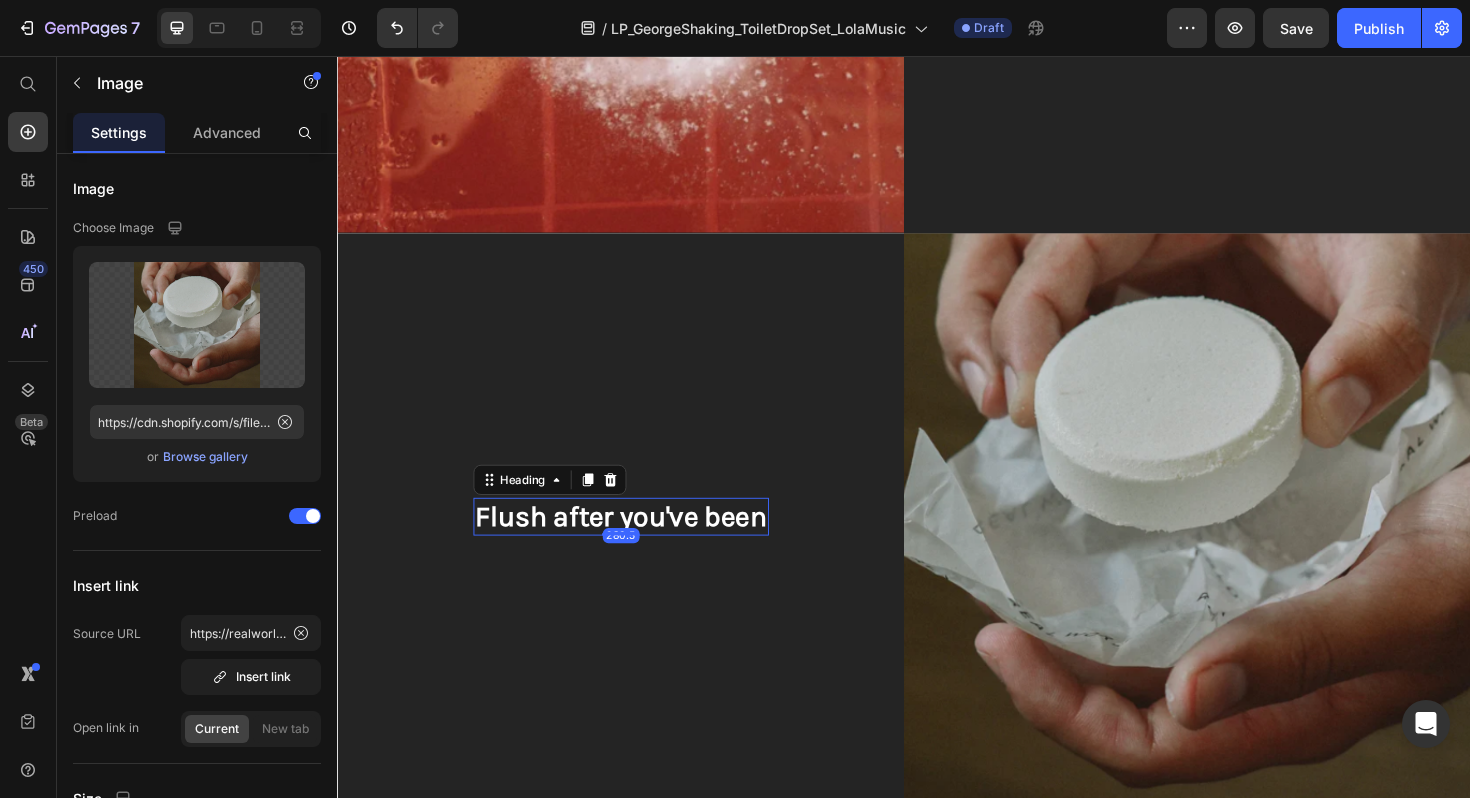 click on "Flush after you've been" at bounding box center [637, 544] 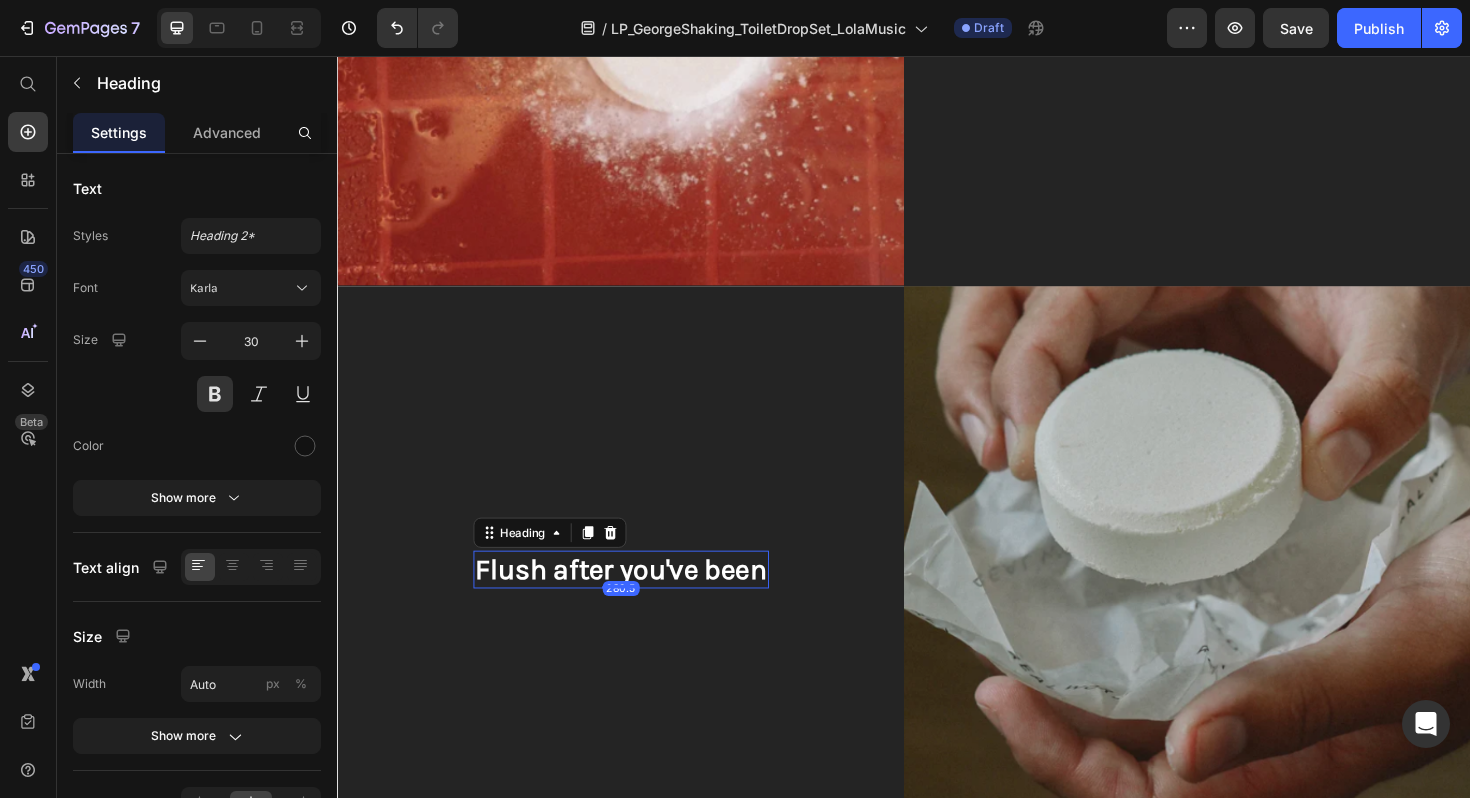 scroll, scrollTop: 2215, scrollLeft: 0, axis: vertical 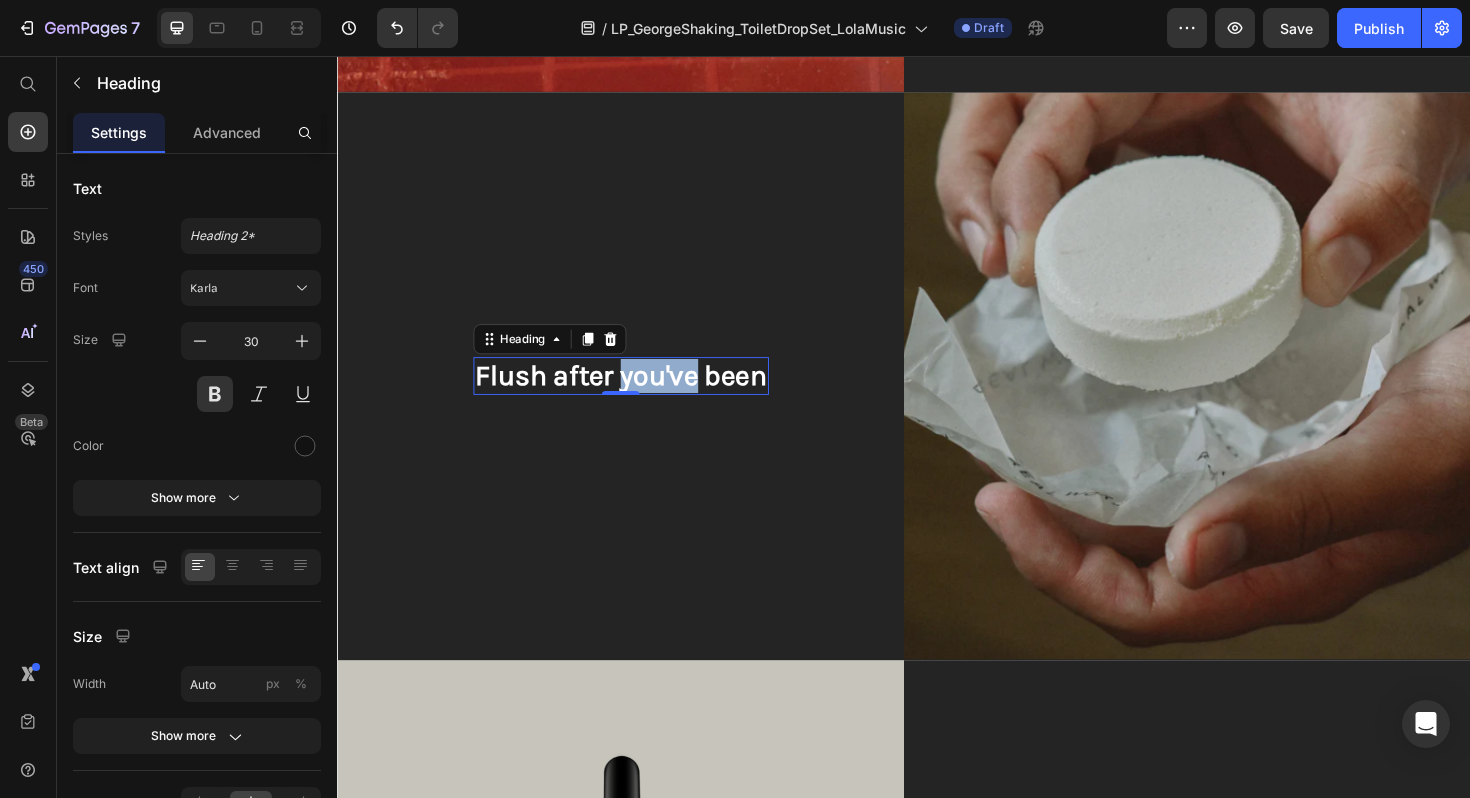 click on "Flush after you've been" at bounding box center (637, 395) 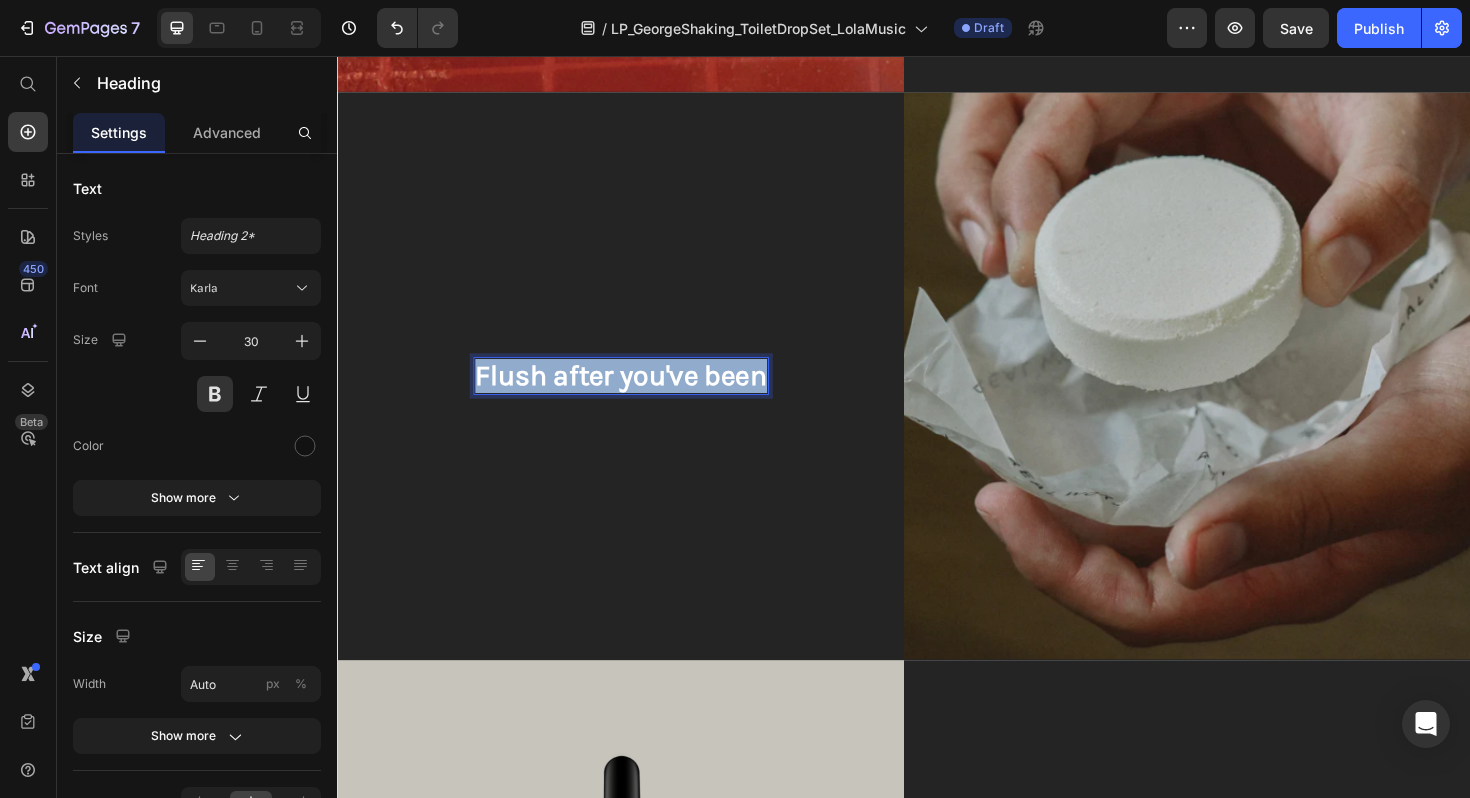 click on "Flush after you've been" at bounding box center [637, 395] 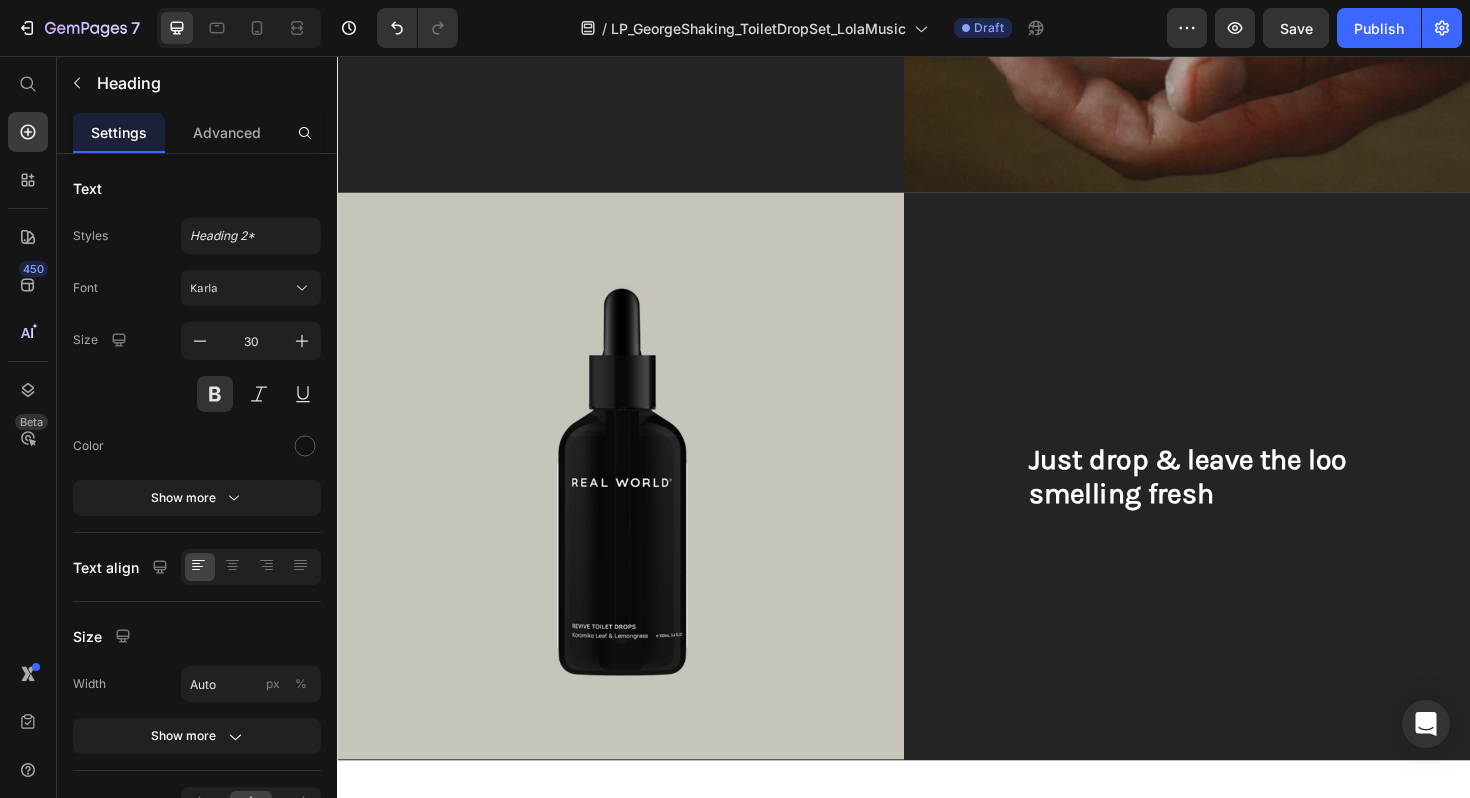 scroll, scrollTop: 2724, scrollLeft: 0, axis: vertical 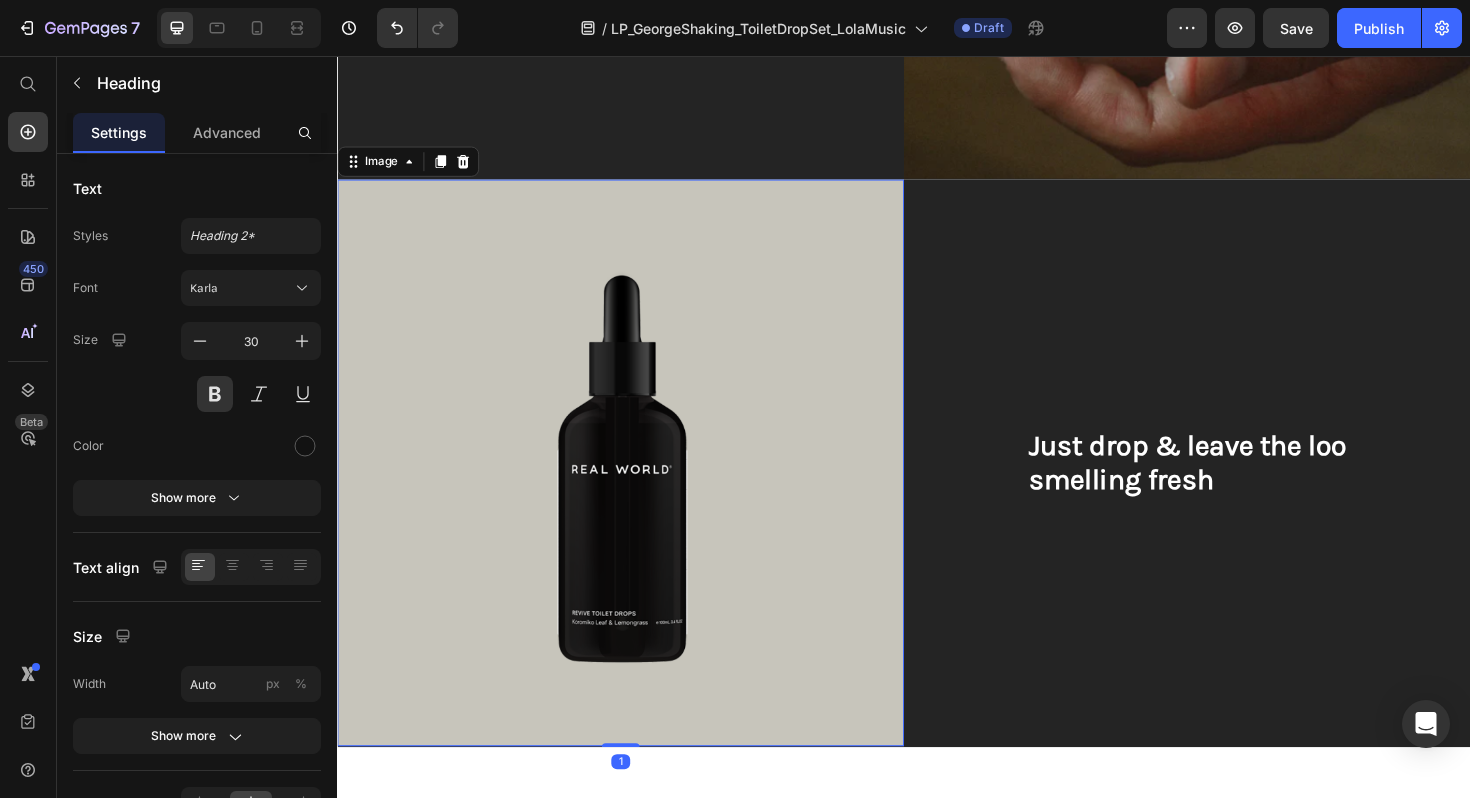 click at bounding box center (637, 487) 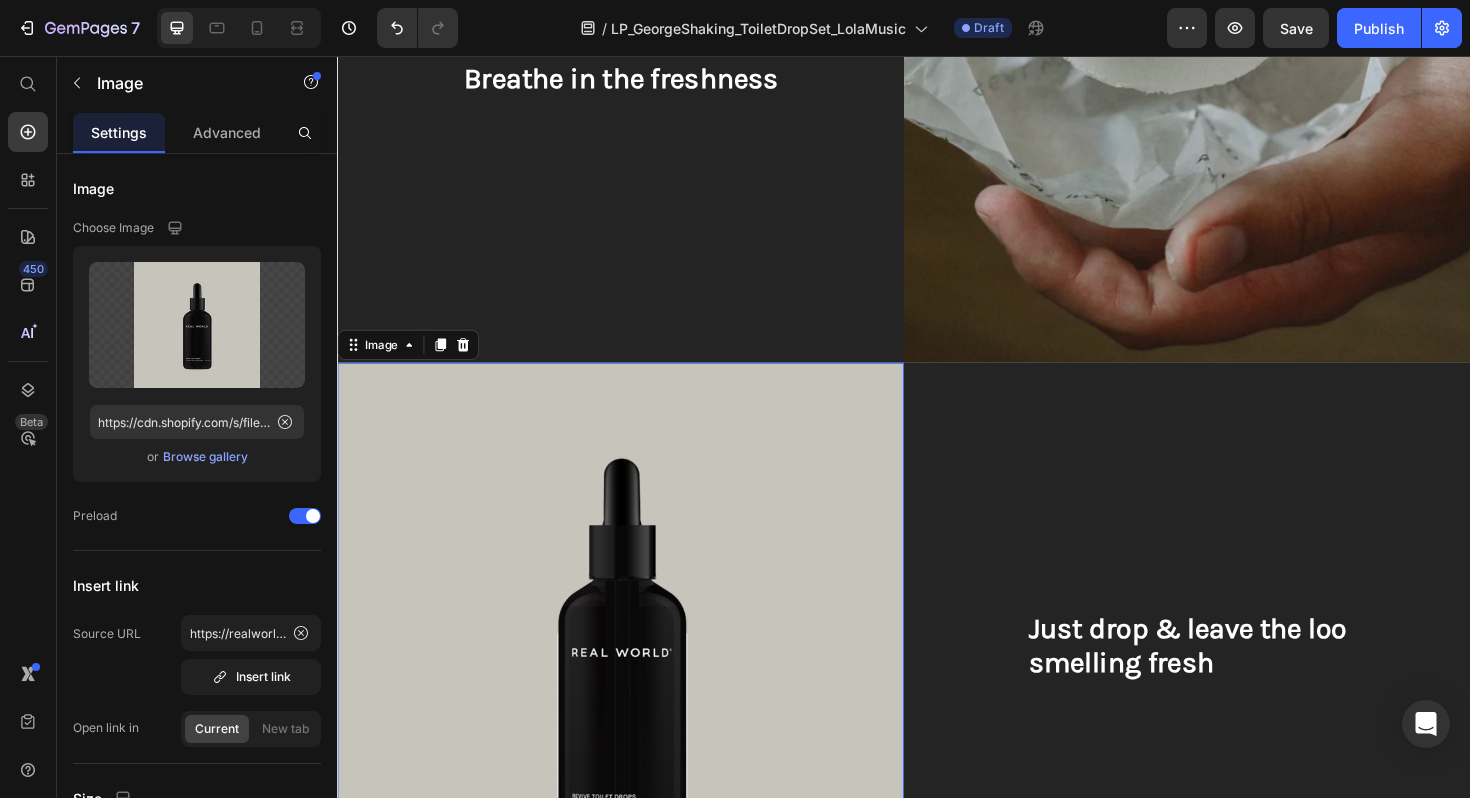 scroll, scrollTop: 2426, scrollLeft: 0, axis: vertical 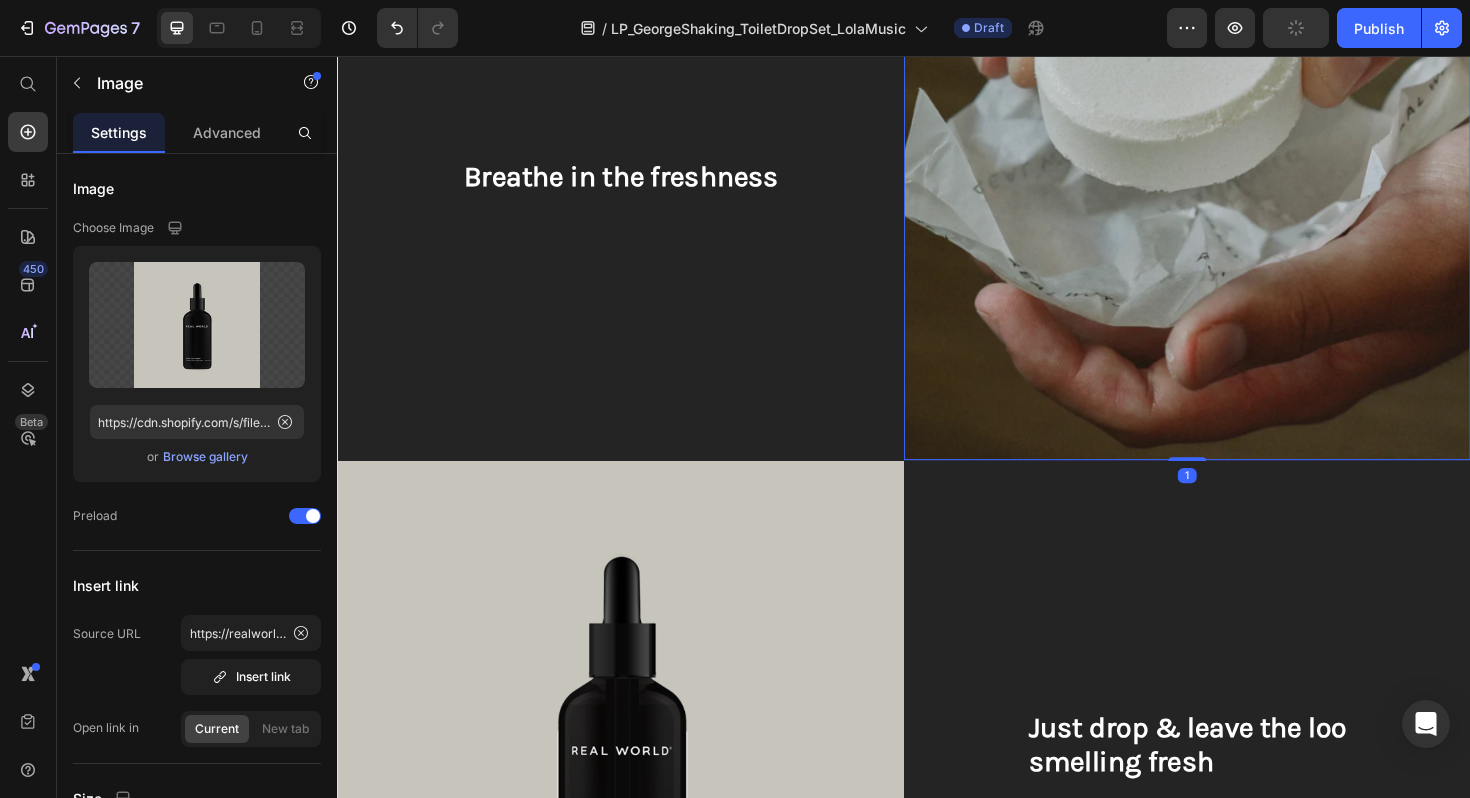 click at bounding box center [1237, 184] 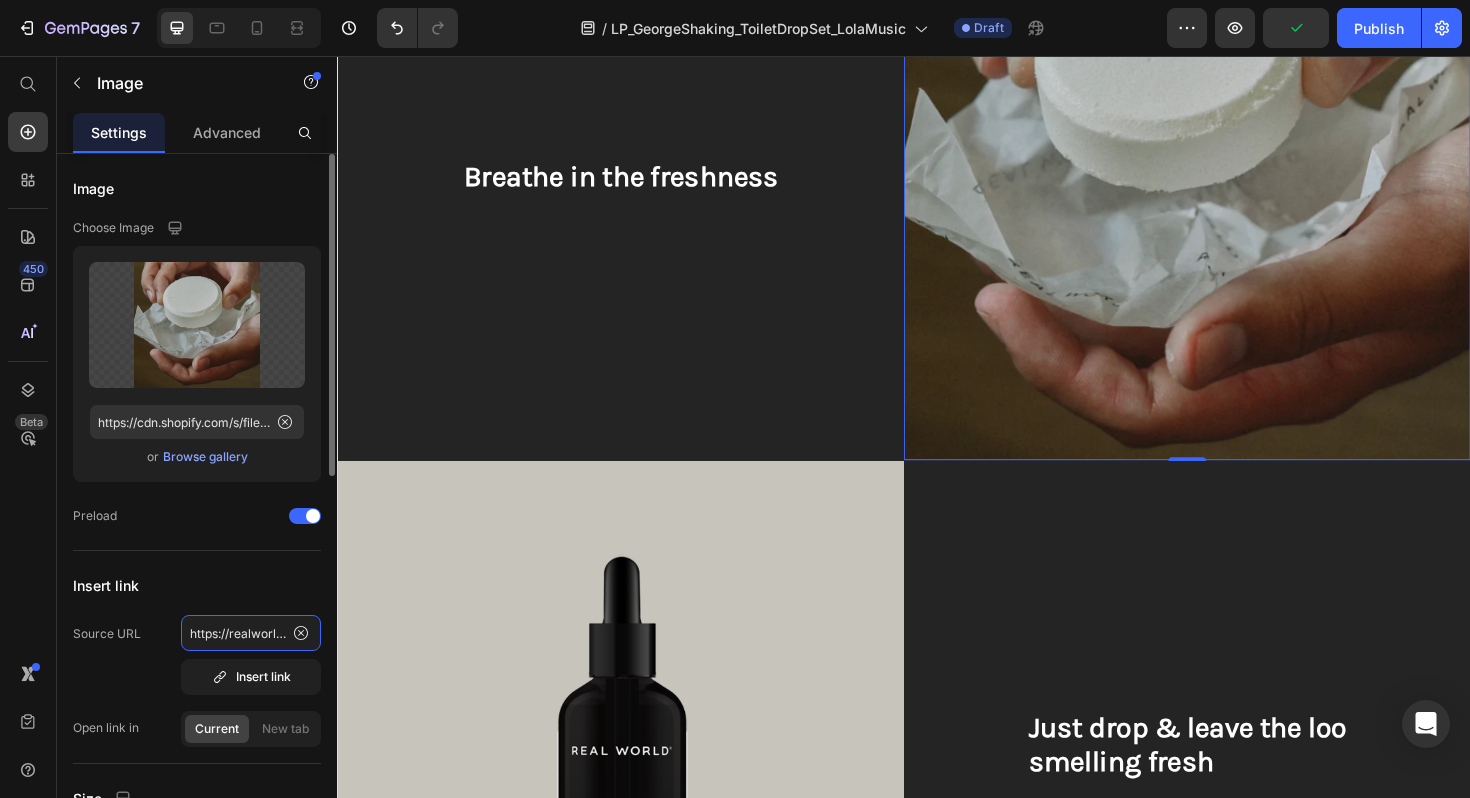 click on "https://realworldnz.com/products/toilet-drop-set-1?variant=44708937728188" 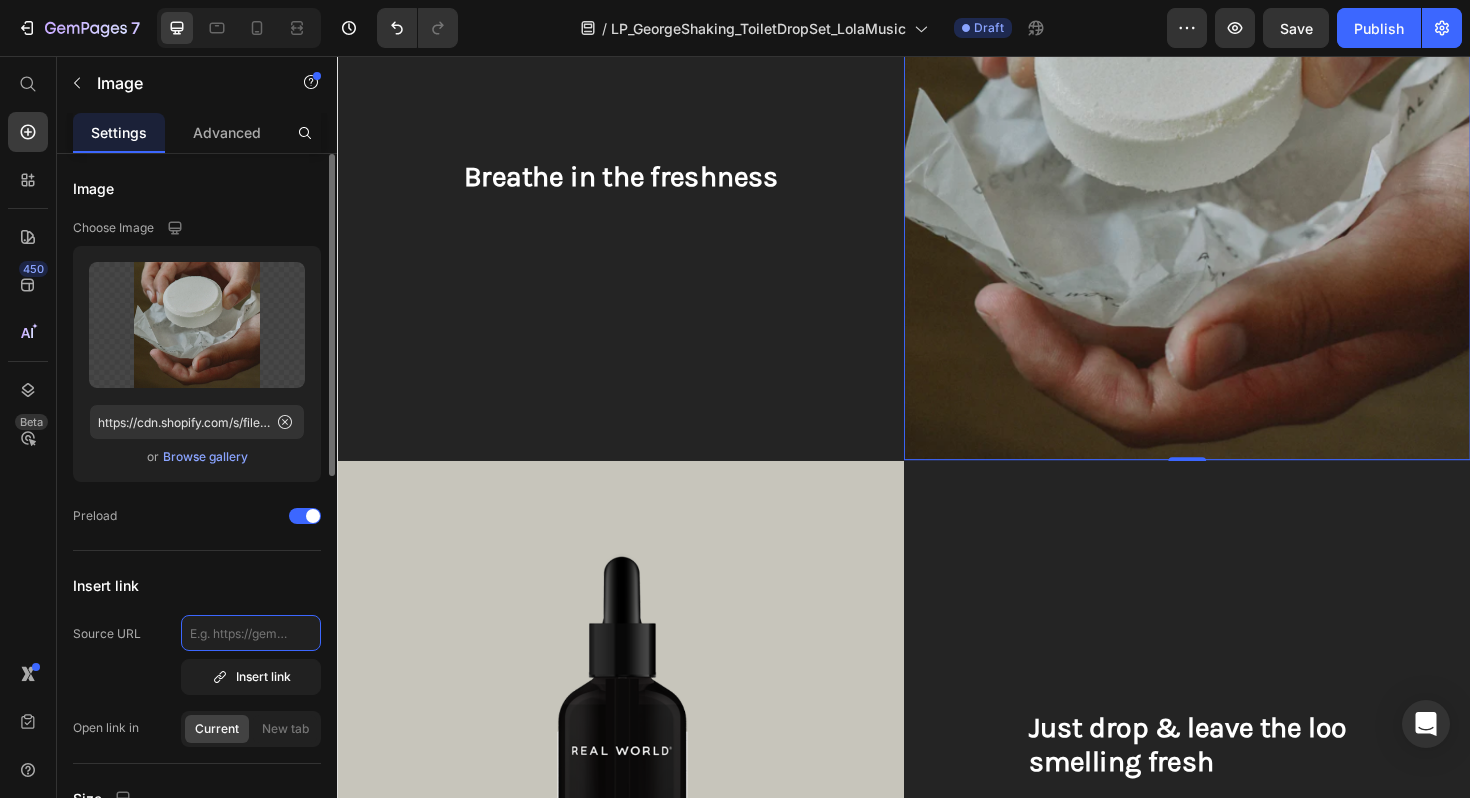type on "https://realworldnz.com/collections/shower-steamers/products/shower-steamers" 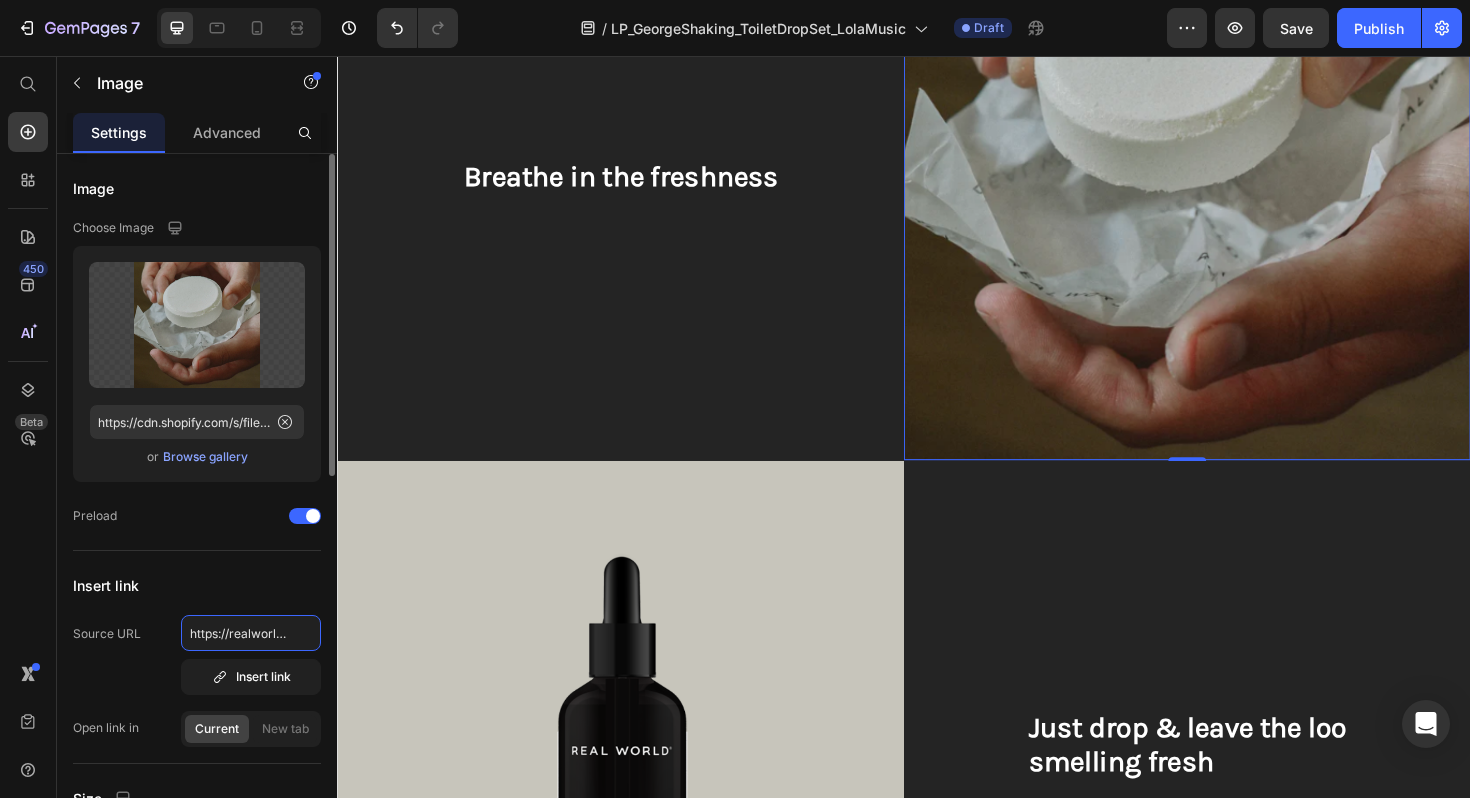 scroll, scrollTop: 0, scrollLeft: 363, axis: horizontal 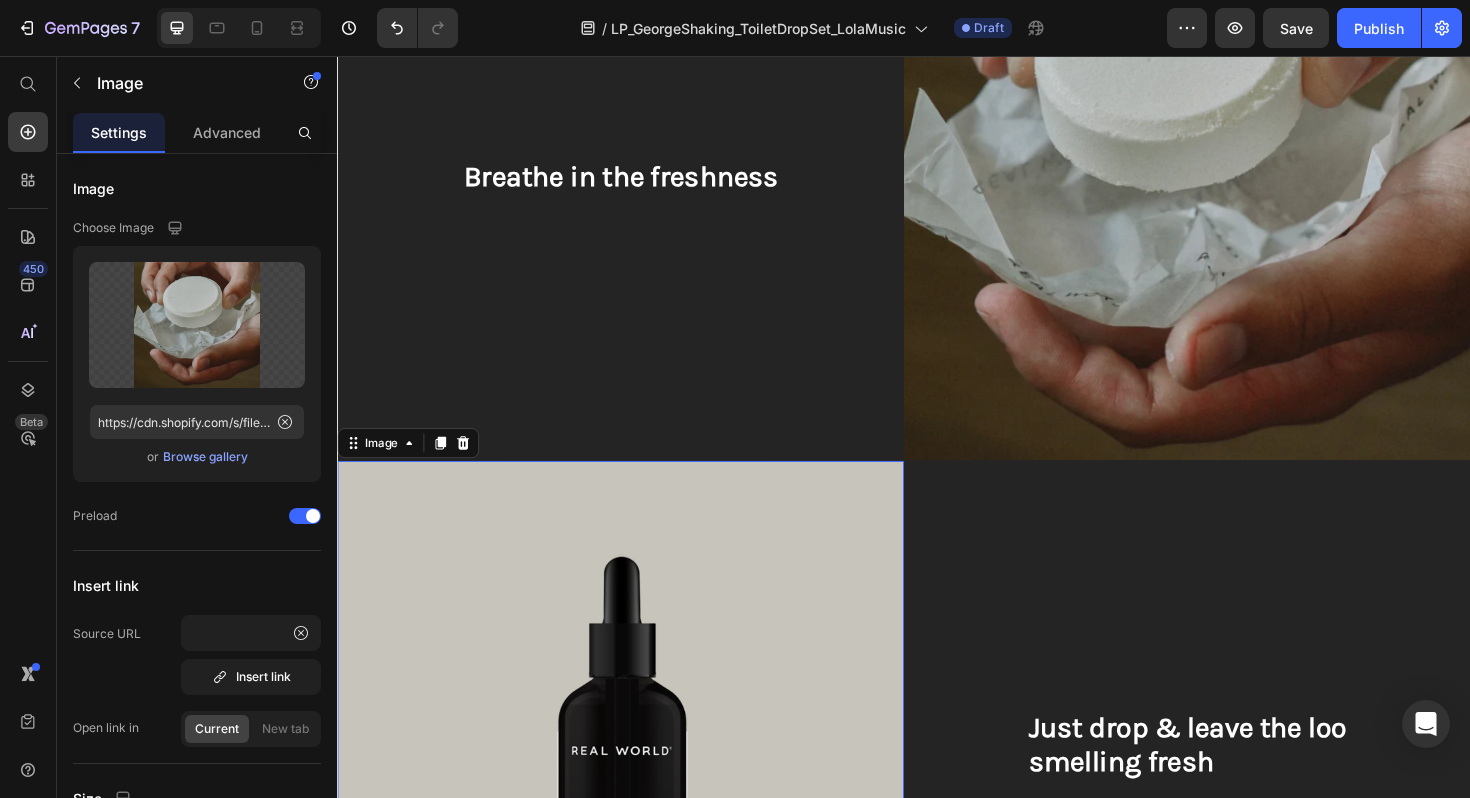 click at bounding box center (637, 785) 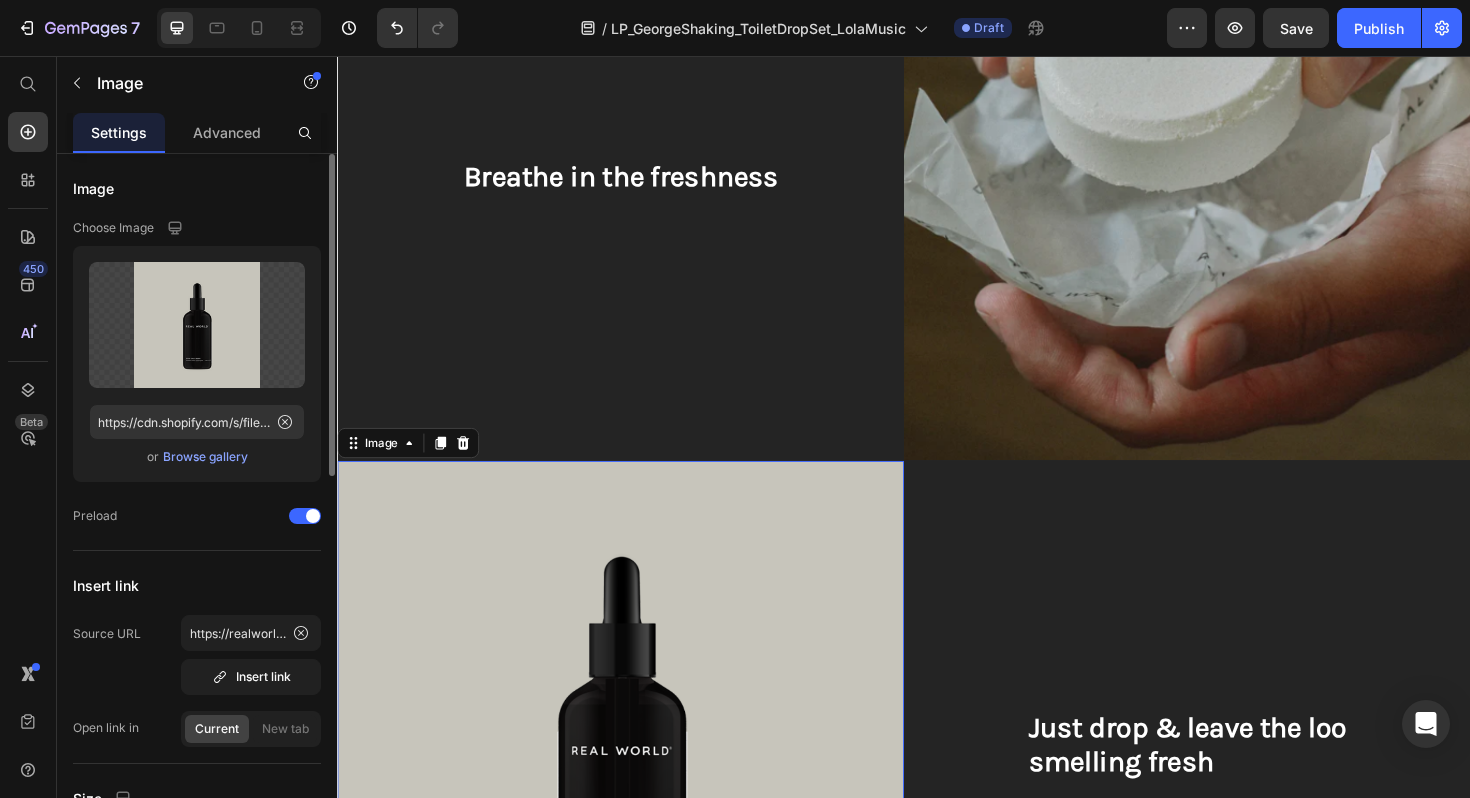click on "Browse gallery" at bounding box center (205, 457) 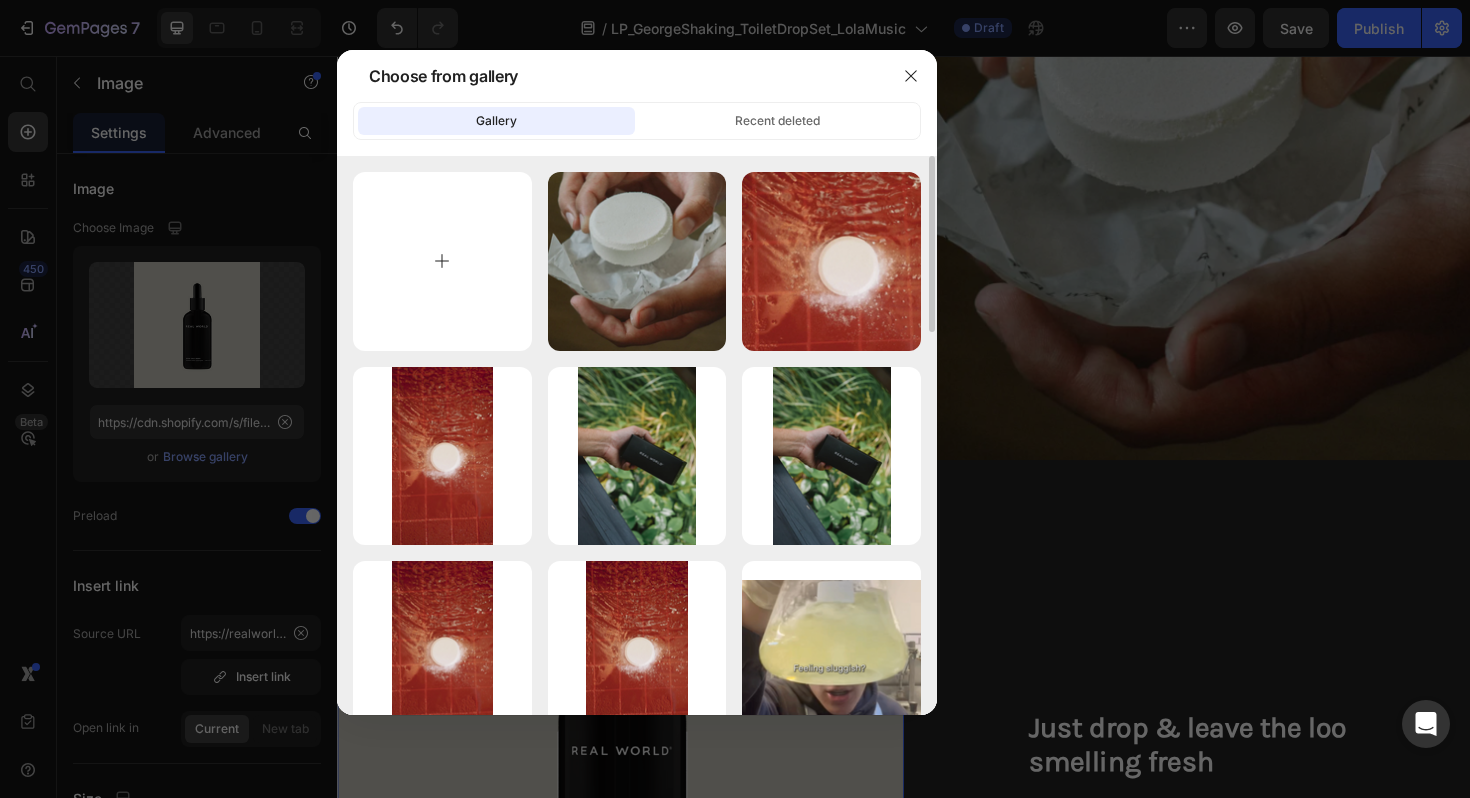 click at bounding box center (442, 261) 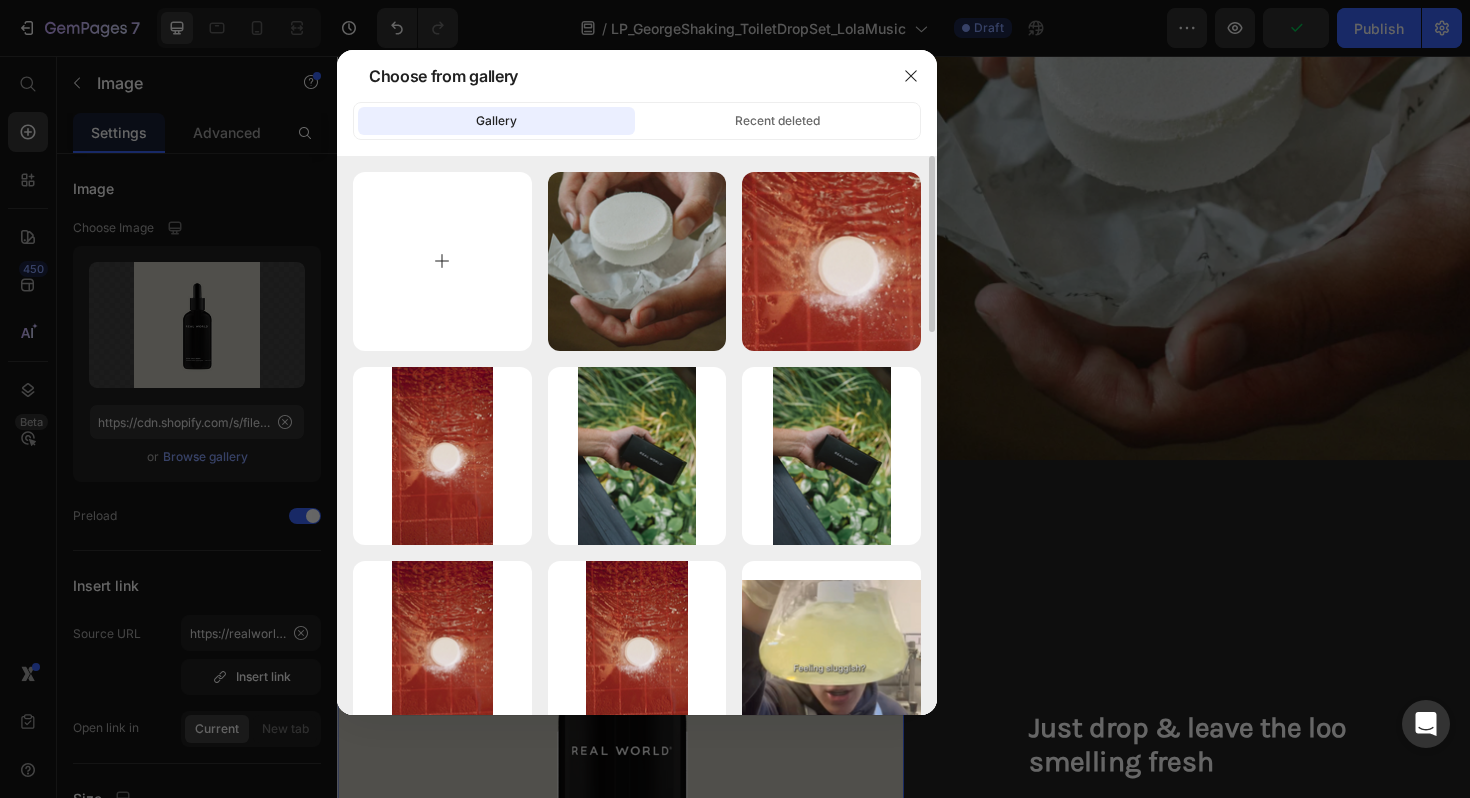 type on "C:\fakepath\Your paragraph text (7).png" 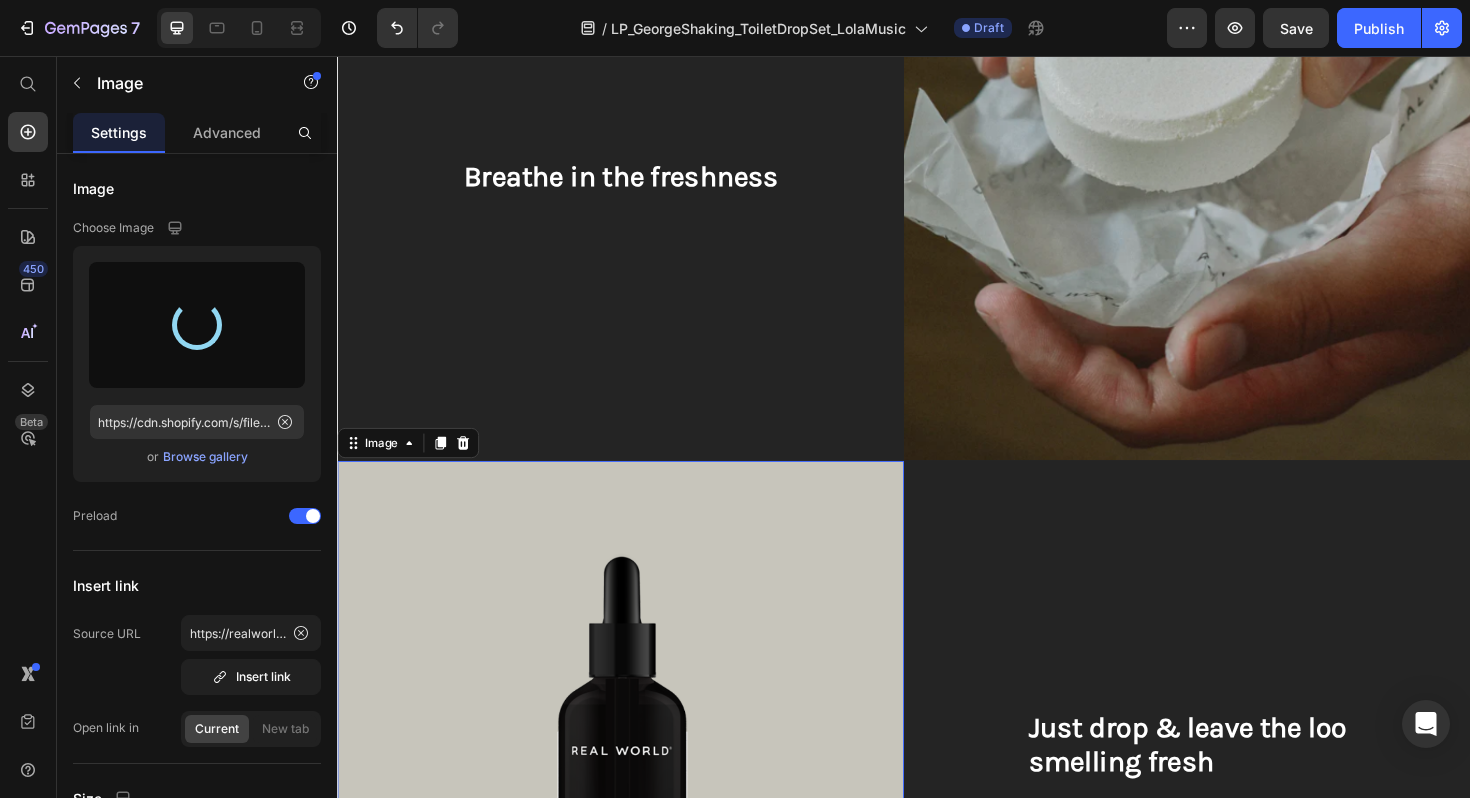 type on "https://cdn.shopify.com/s/files/1/0593/1506/0924/files/gempages_573891662921597774-d7f2052e-2d4c-45d5-8abe-d8a3ed896052.png" 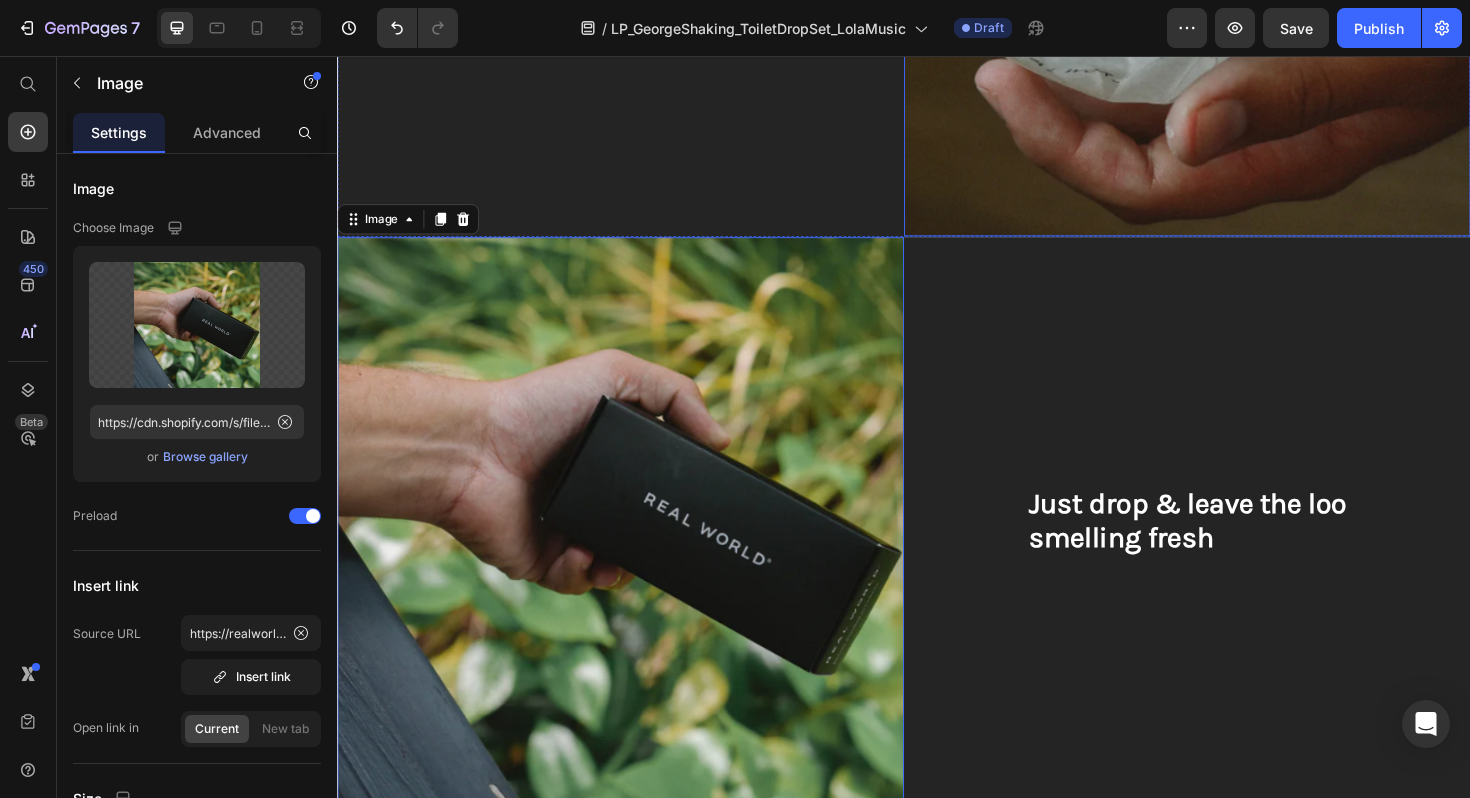 scroll, scrollTop: 2673, scrollLeft: 0, axis: vertical 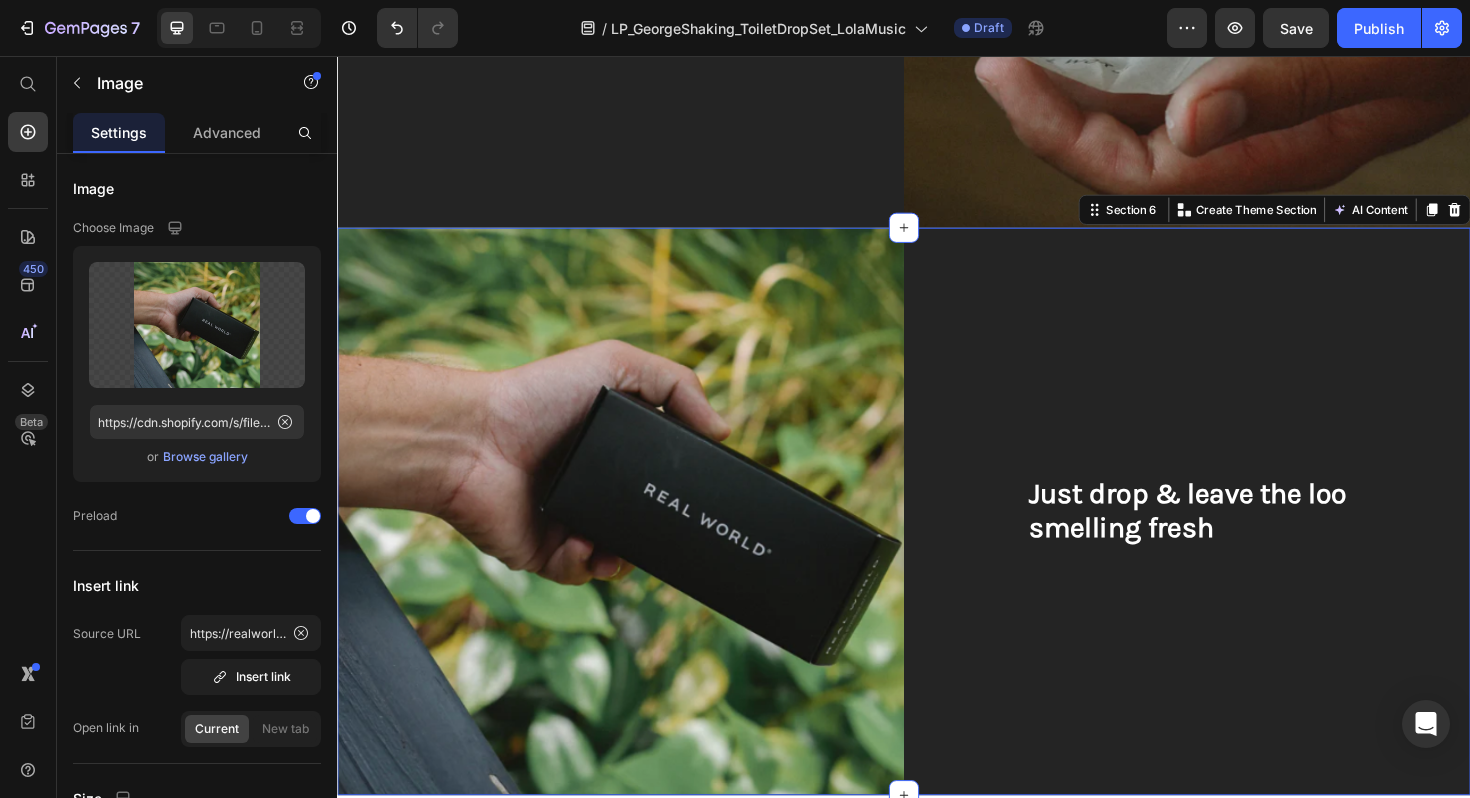 click on "Just drop & leave the loo smelling fresh Heading" at bounding box center (1237, 538) 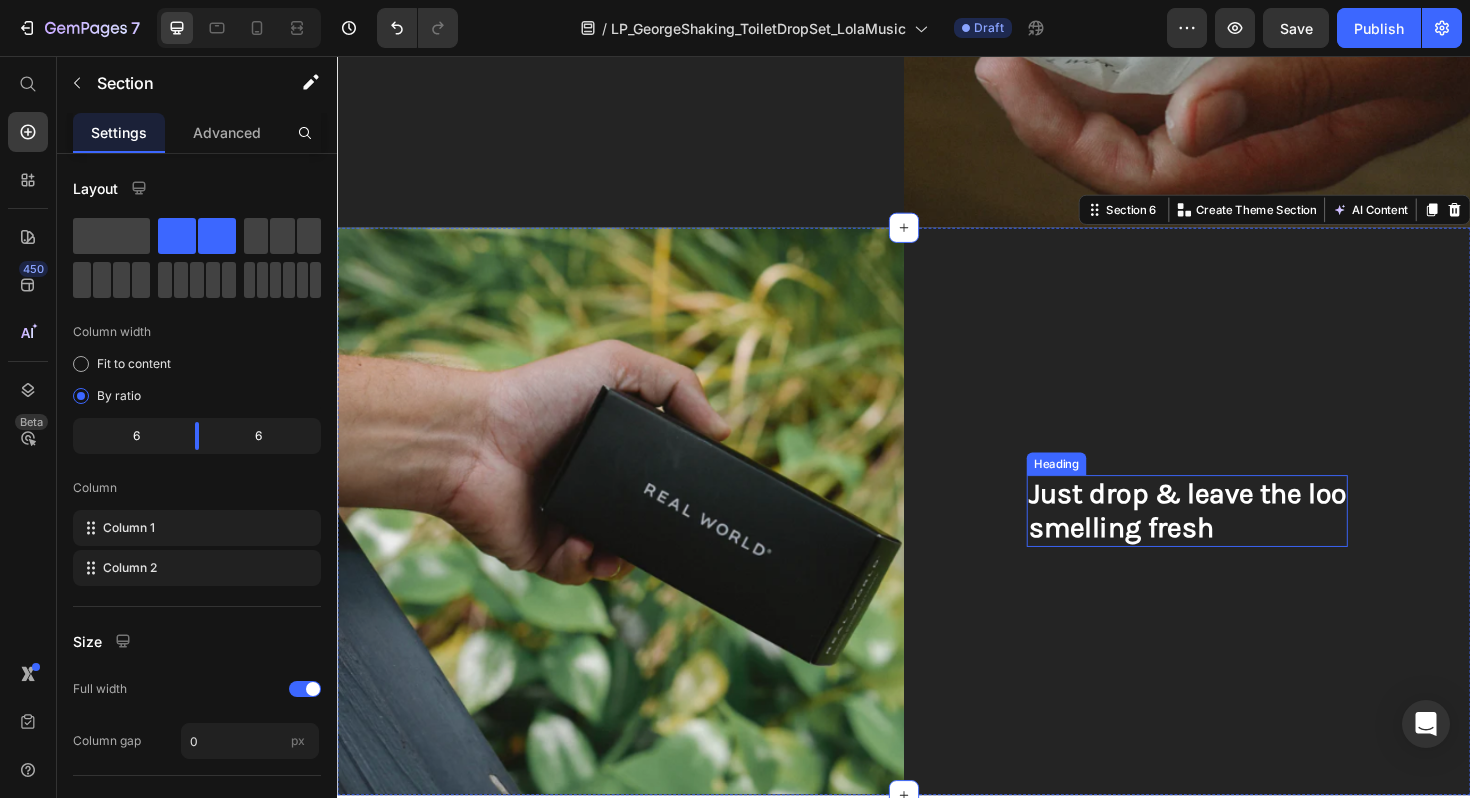 click on "smelling fresh" at bounding box center (1167, 556) 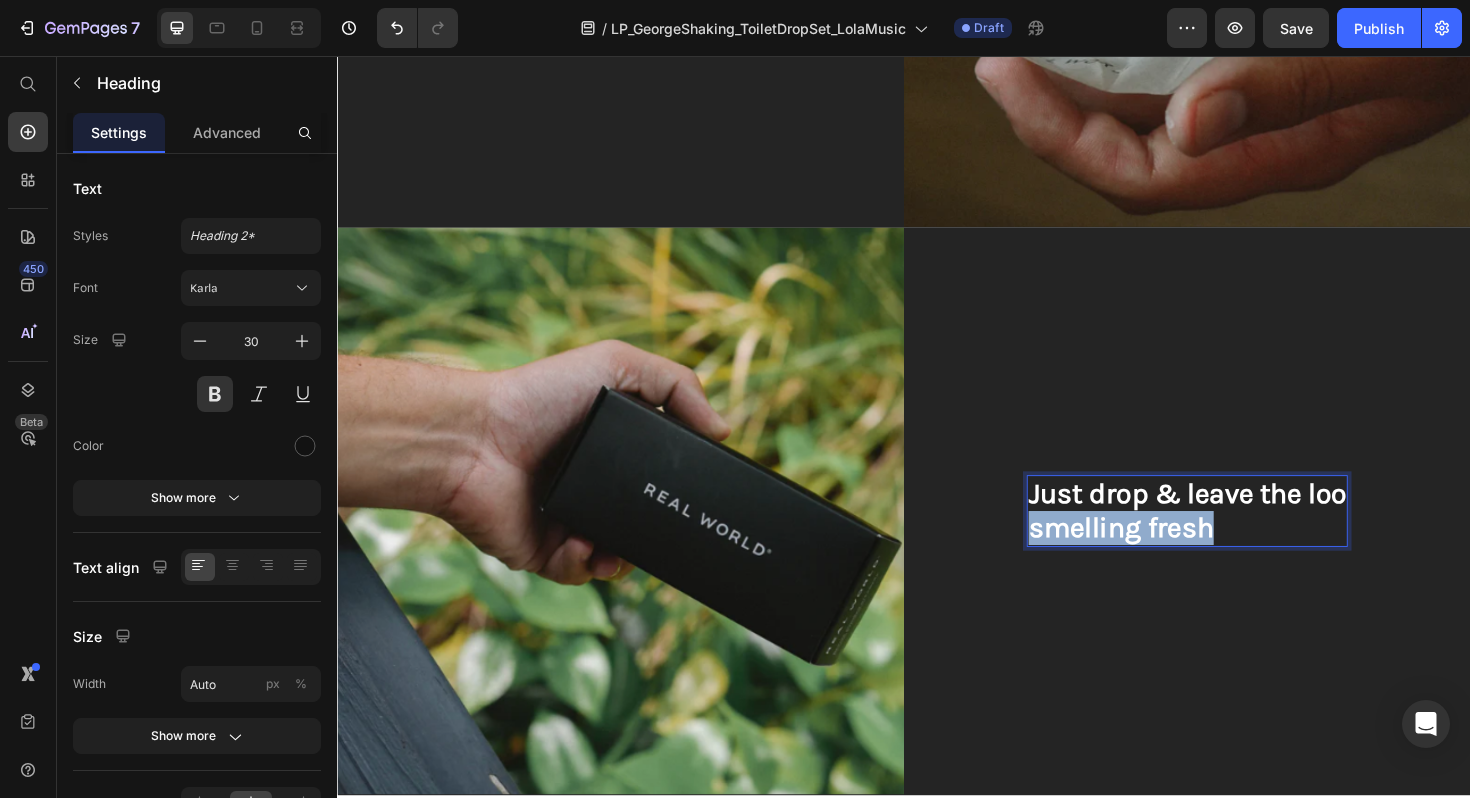 click on "smelling fresh" at bounding box center (1167, 556) 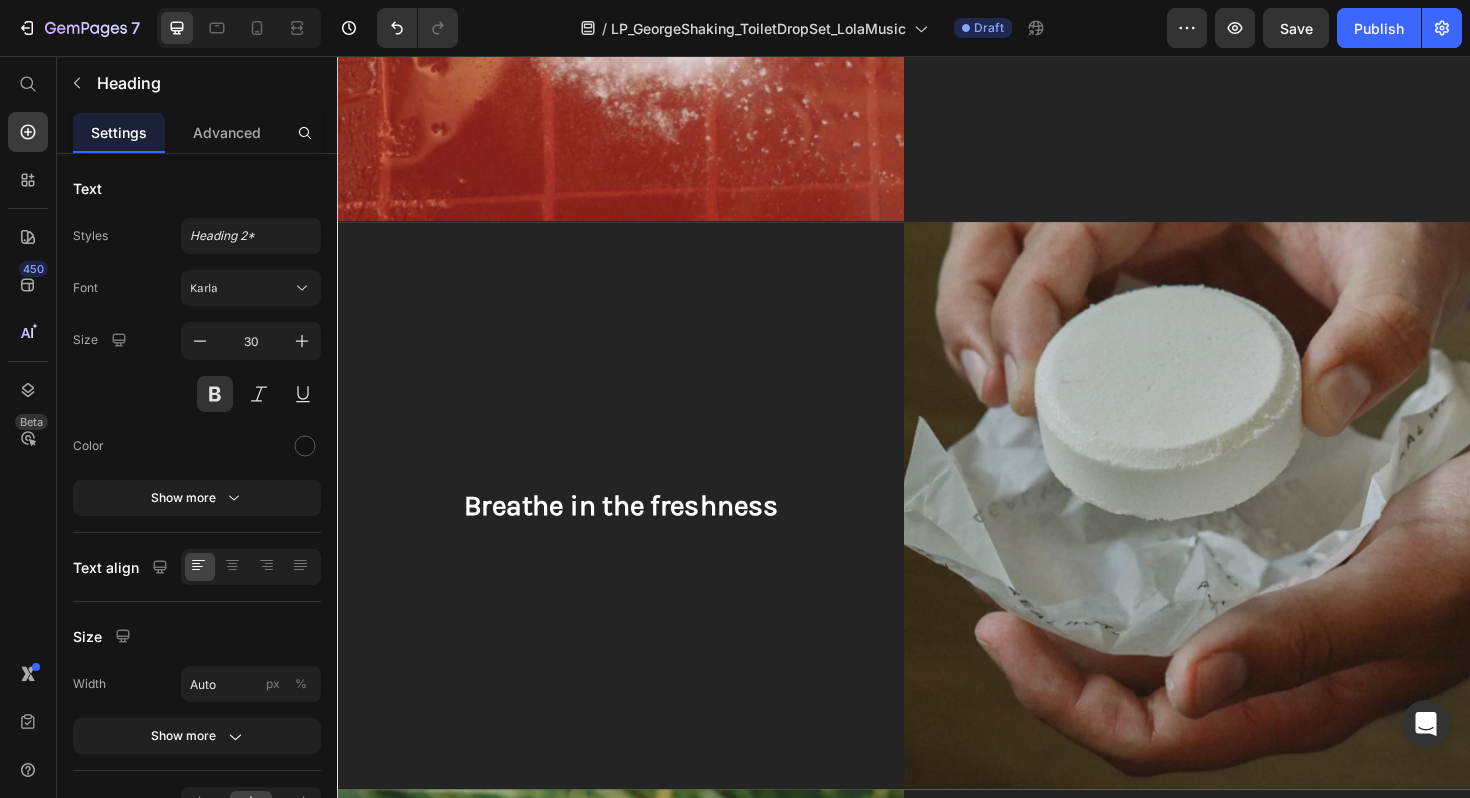 scroll, scrollTop: 2225, scrollLeft: 0, axis: vertical 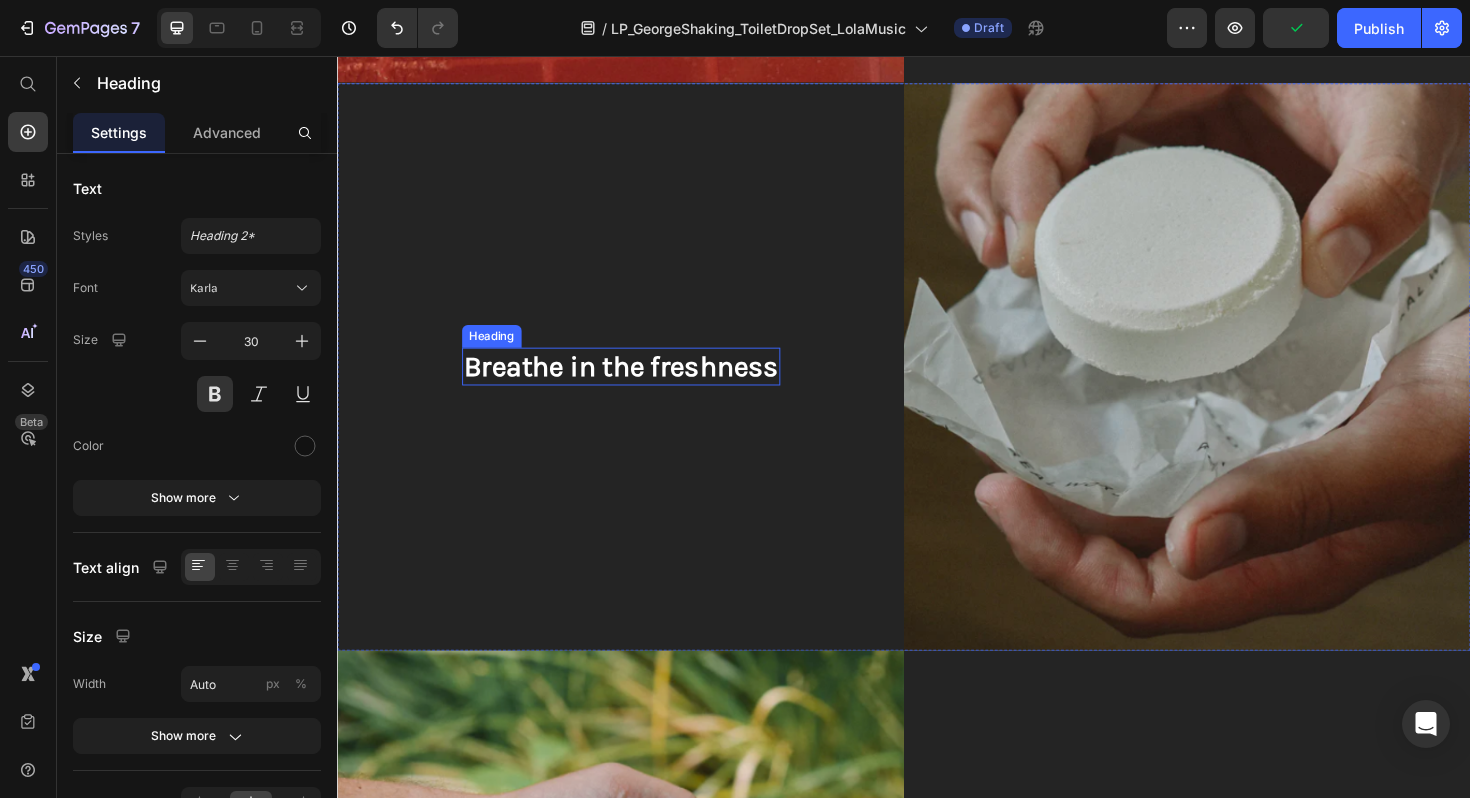 click on "Breathe in the freshness" at bounding box center [637, 385] 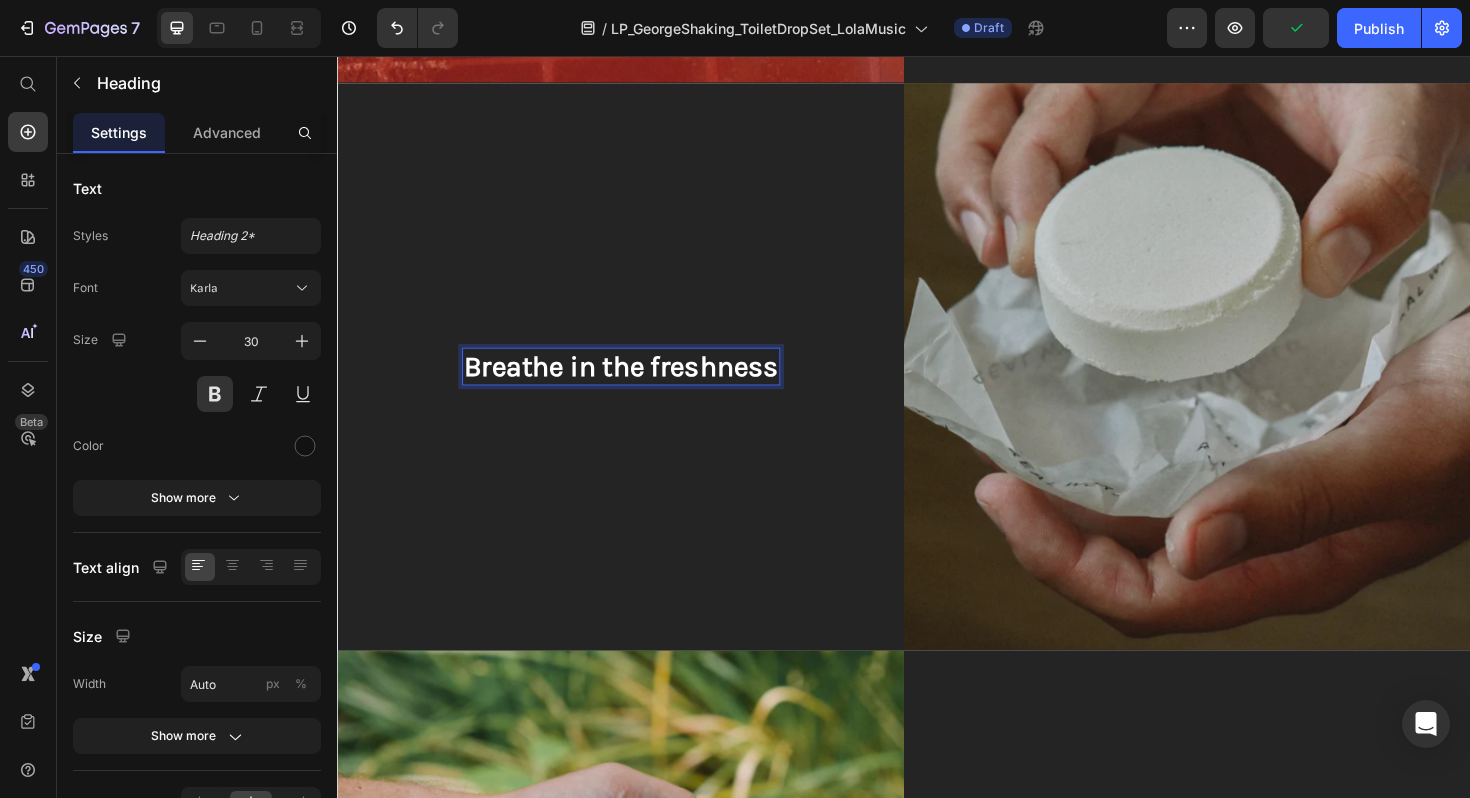 click on "Breathe in the freshness" at bounding box center (637, 385) 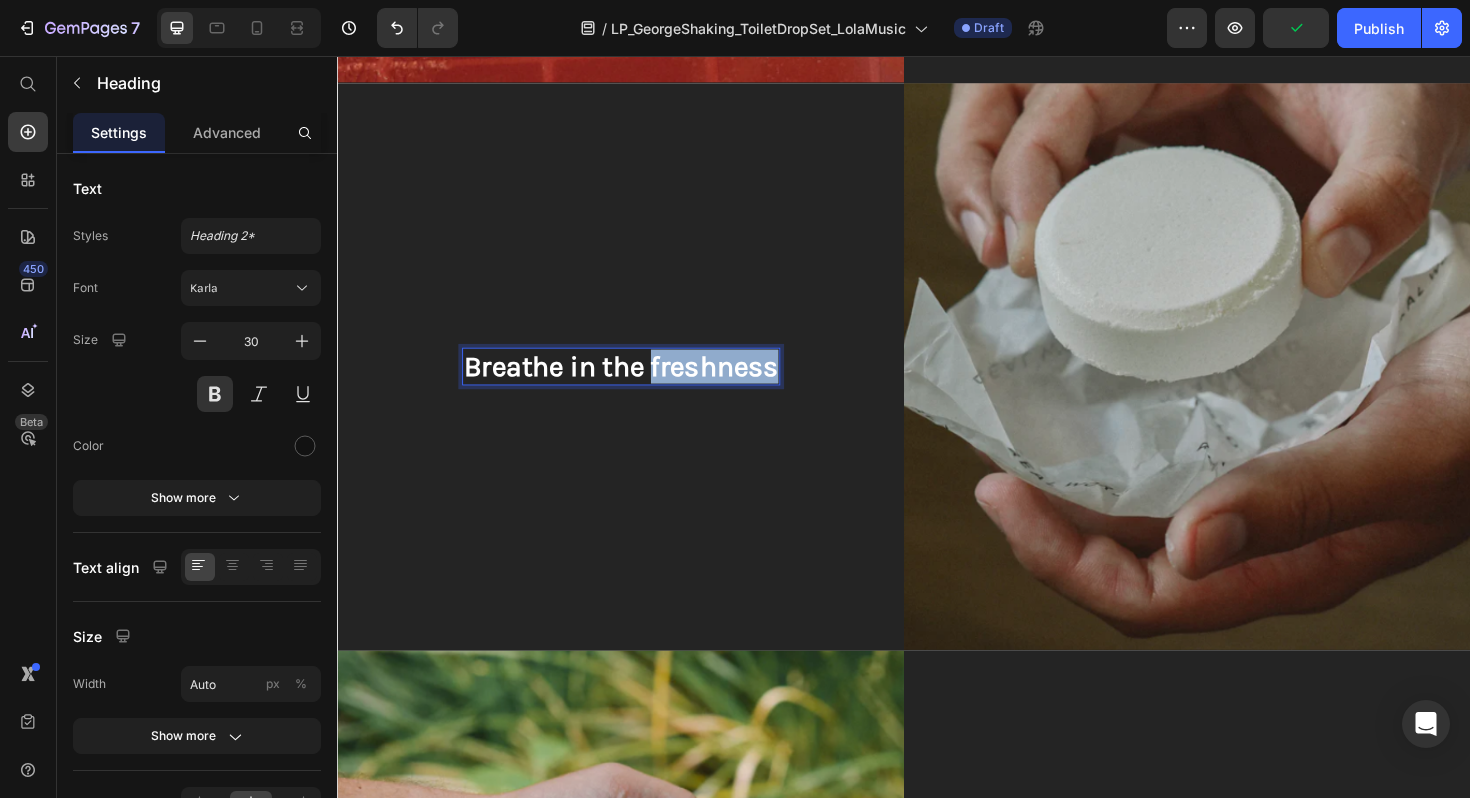 click on "Breathe in the freshness" at bounding box center (637, 385) 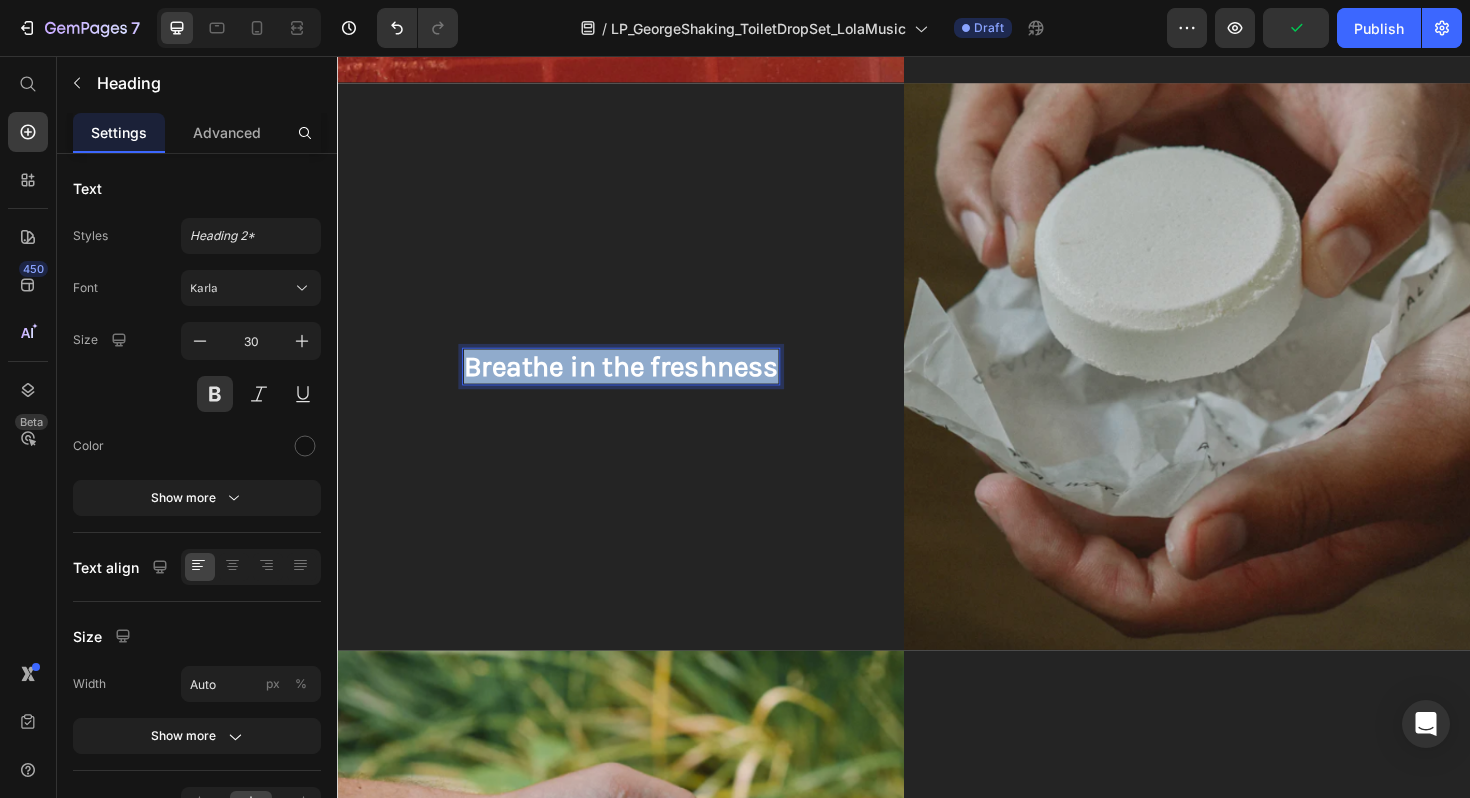 click on "Breathe in the freshness" at bounding box center [637, 385] 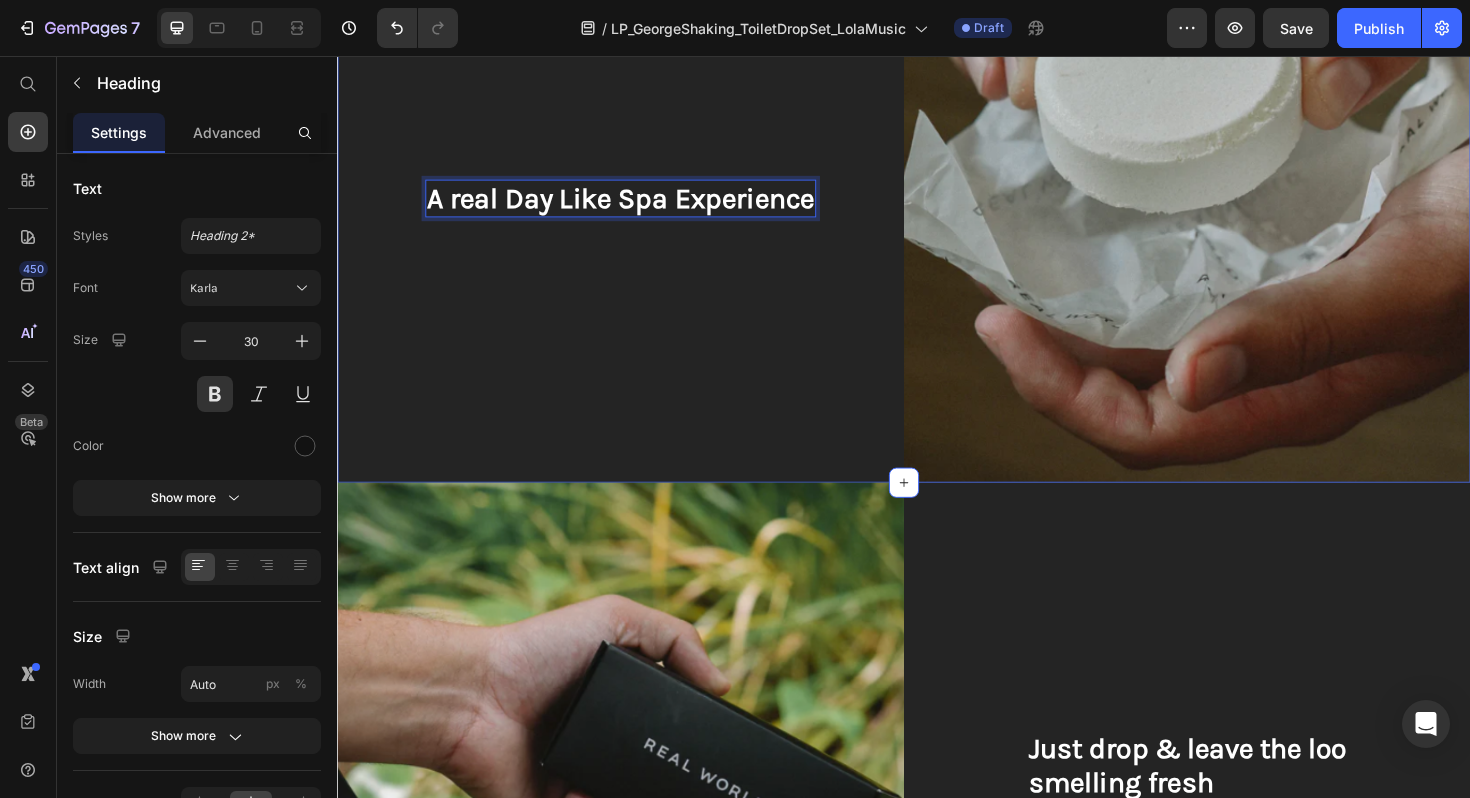 scroll, scrollTop: 2565, scrollLeft: 0, axis: vertical 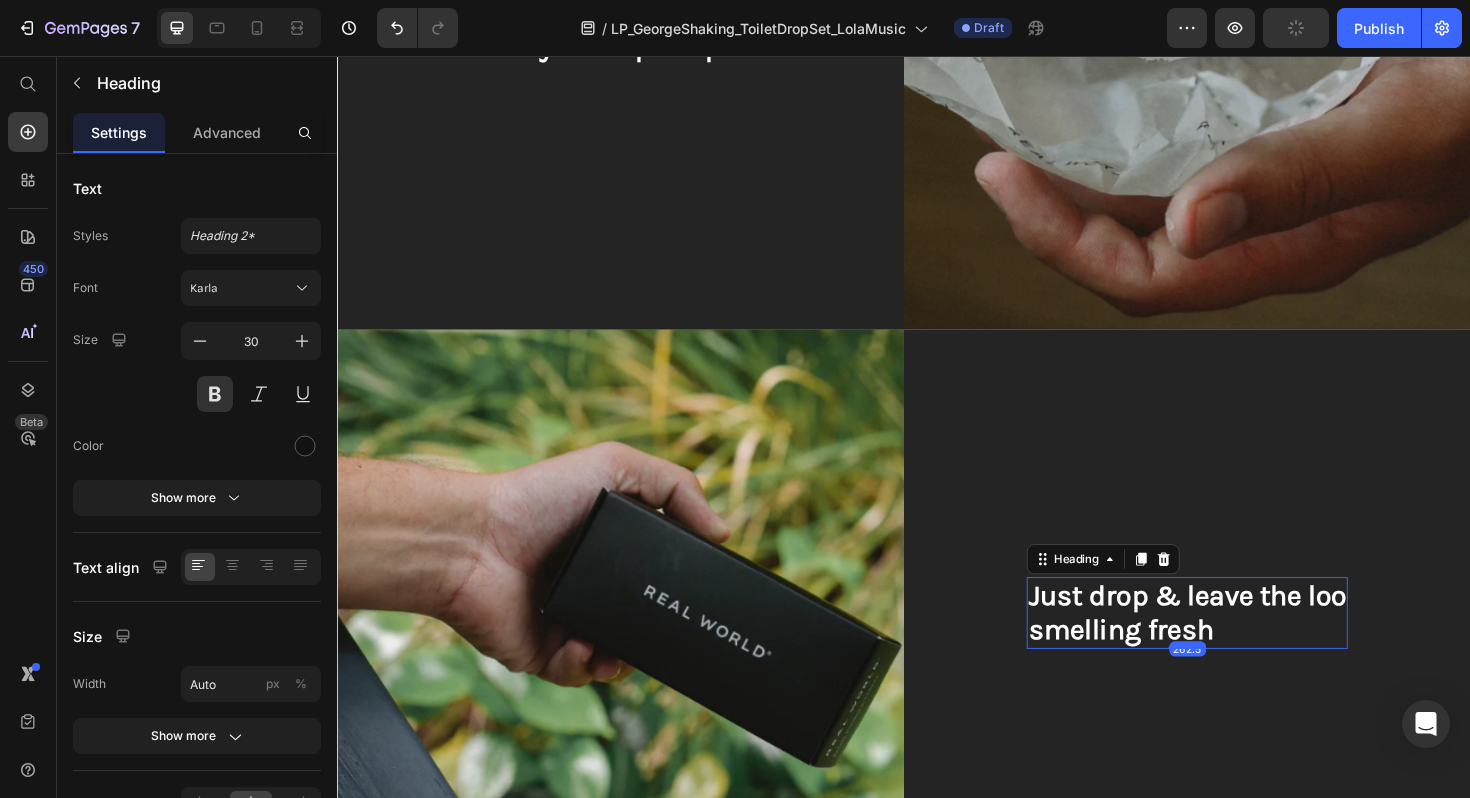 click on "Just drop & leave the loo" at bounding box center (1237, 628) 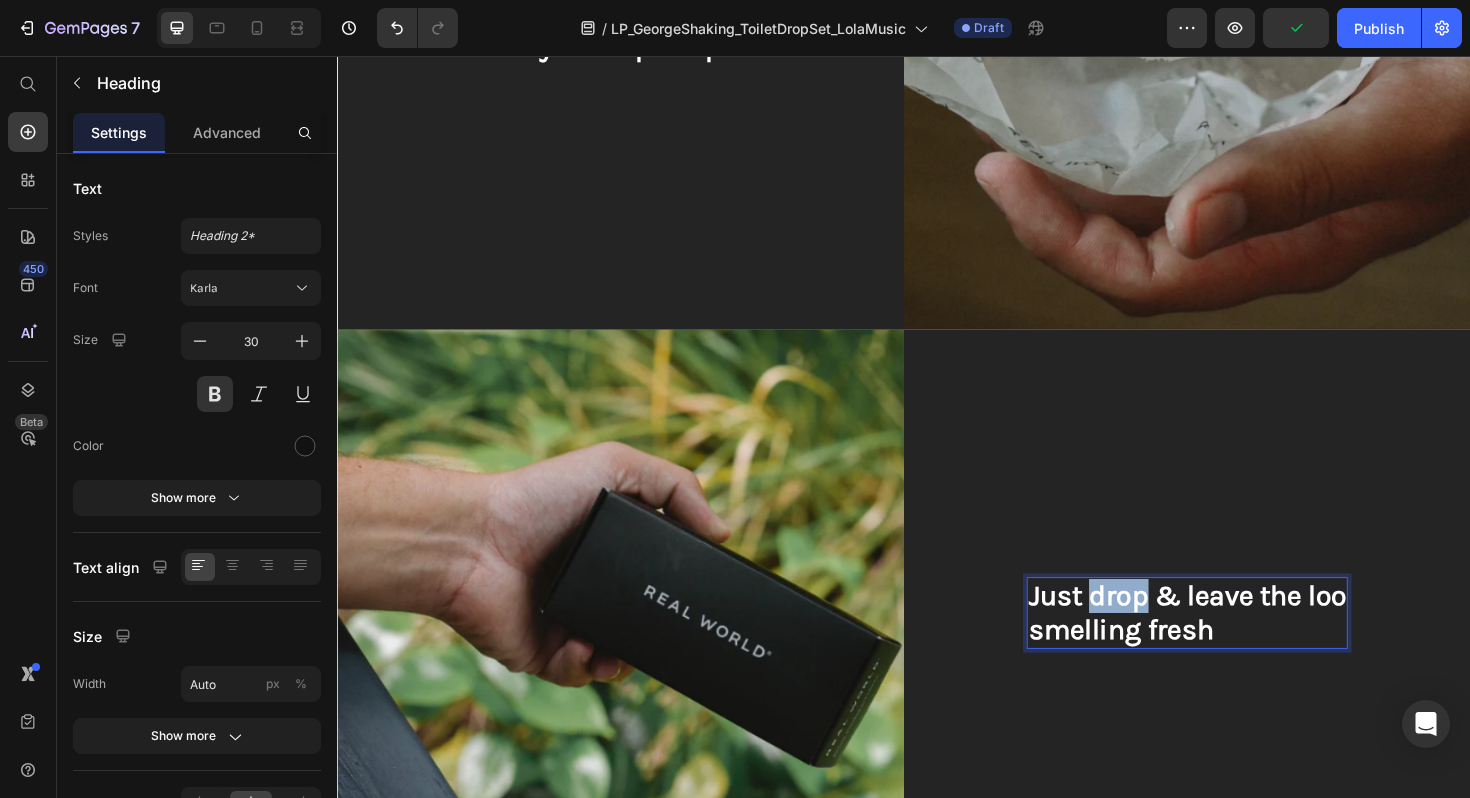 click on "Just drop & leave the loo" at bounding box center [1237, 628] 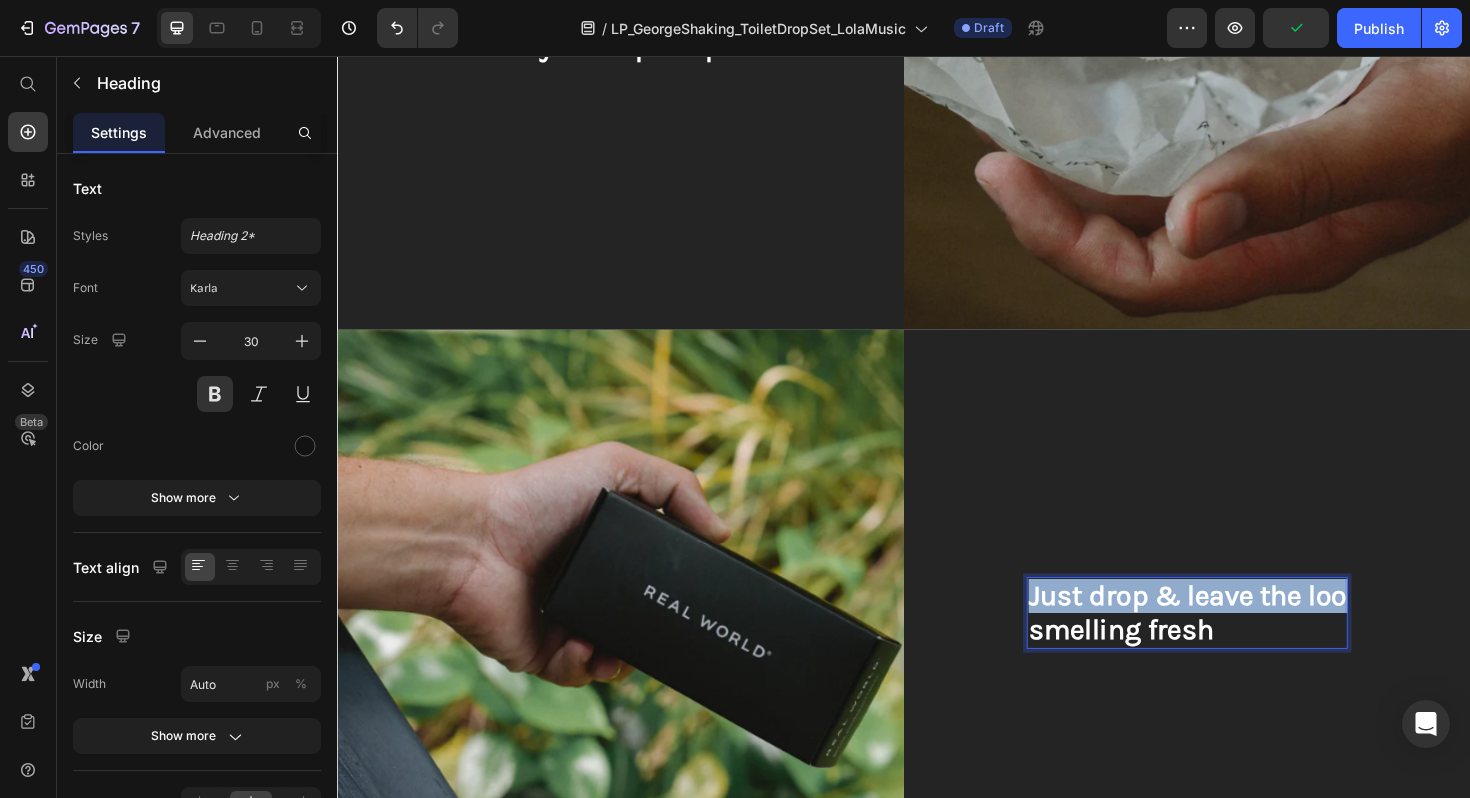 click on "Just drop & leave the loo" at bounding box center (1237, 628) 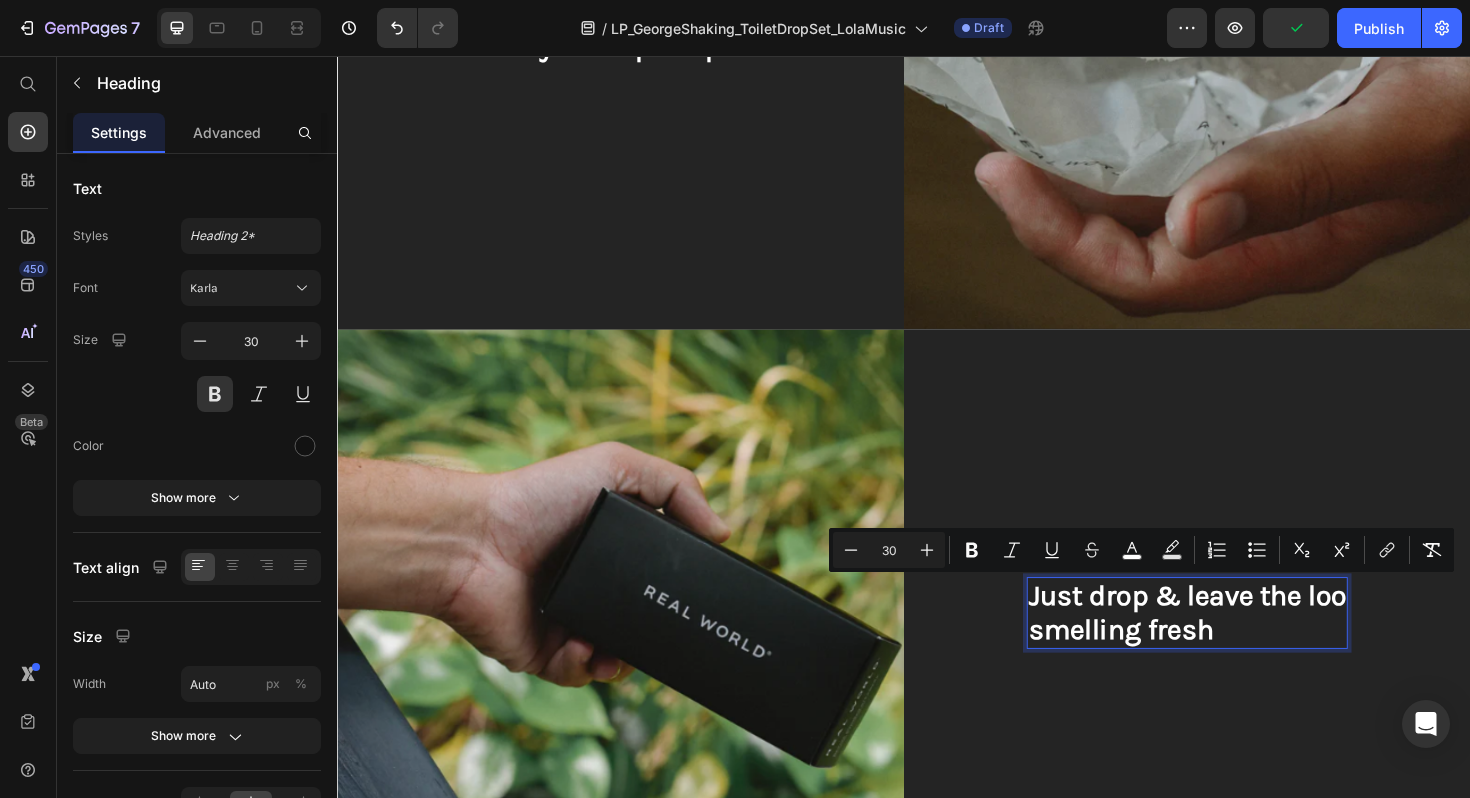 click on "smelling fresh" at bounding box center [1167, 664] 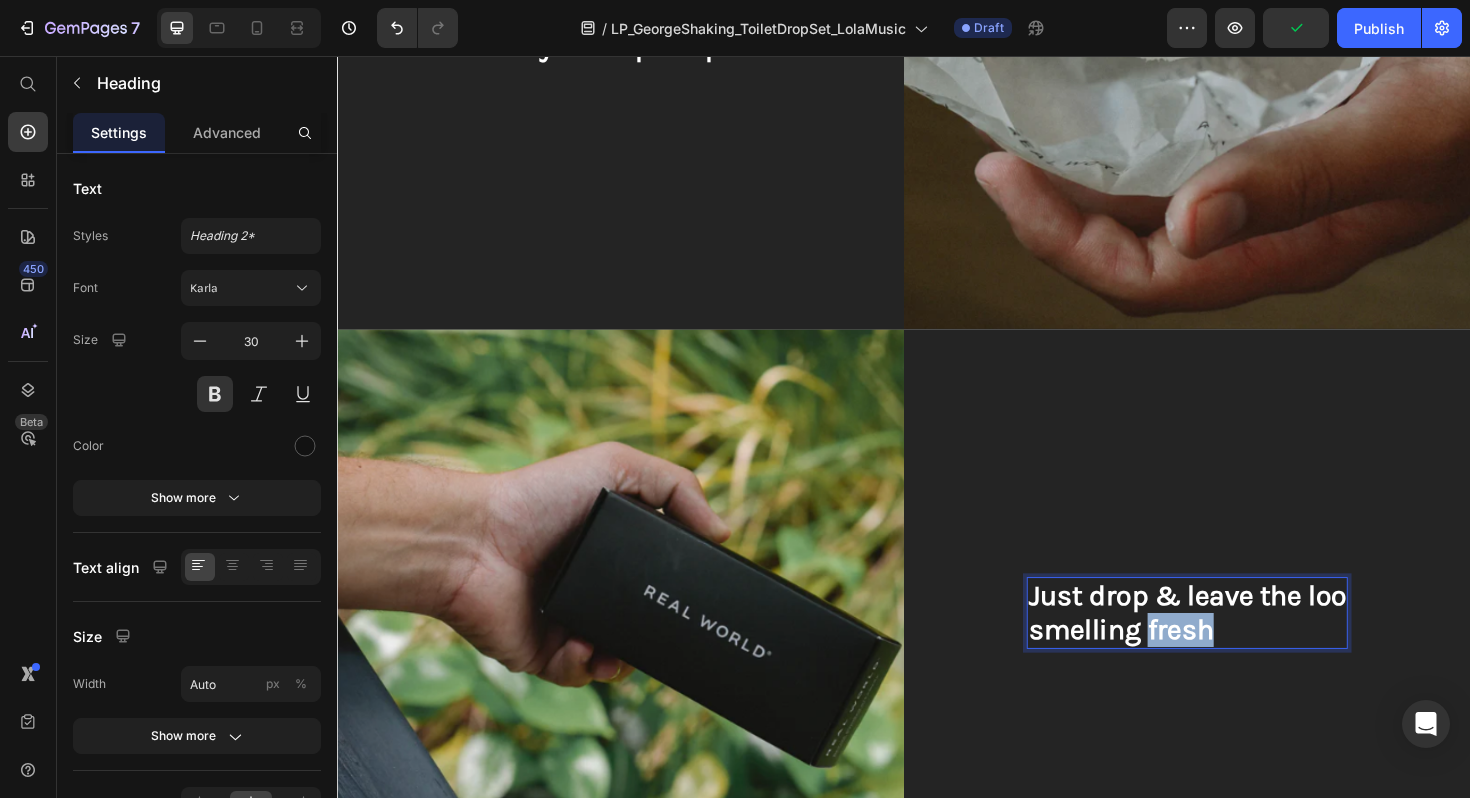 click on "smelling fresh" at bounding box center (1167, 664) 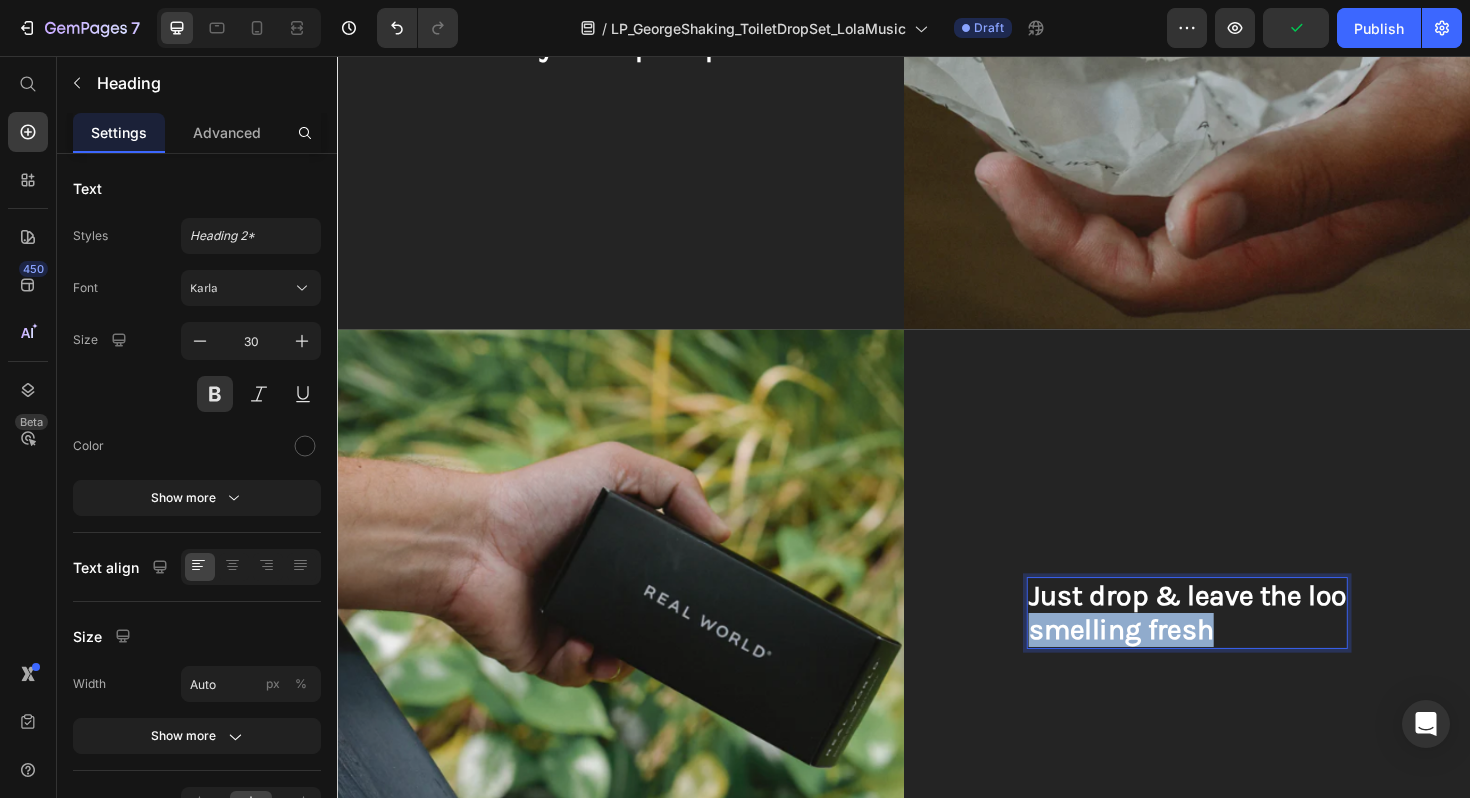 click on "smelling fresh" at bounding box center (1167, 664) 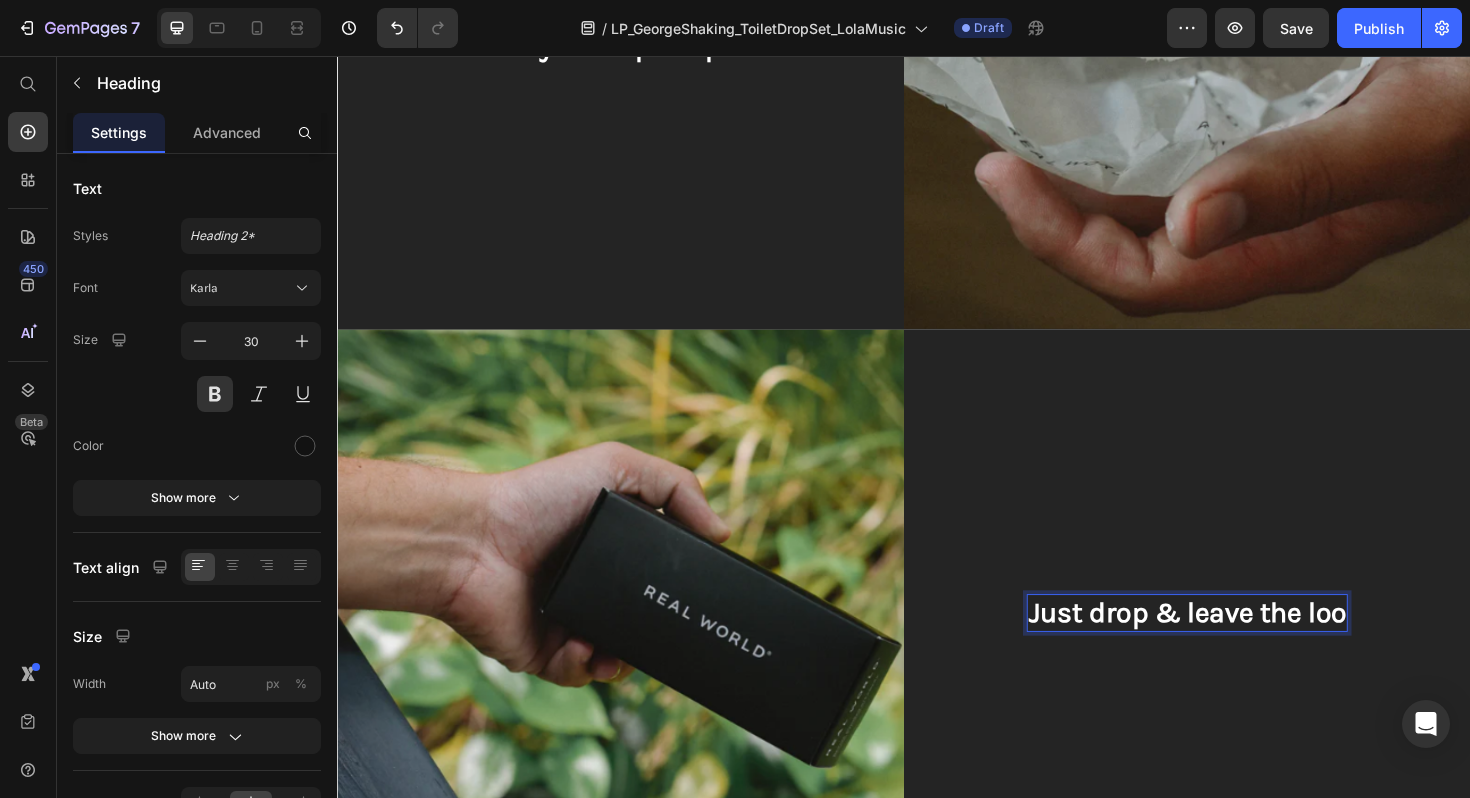 scroll, scrollTop: 2583, scrollLeft: 0, axis: vertical 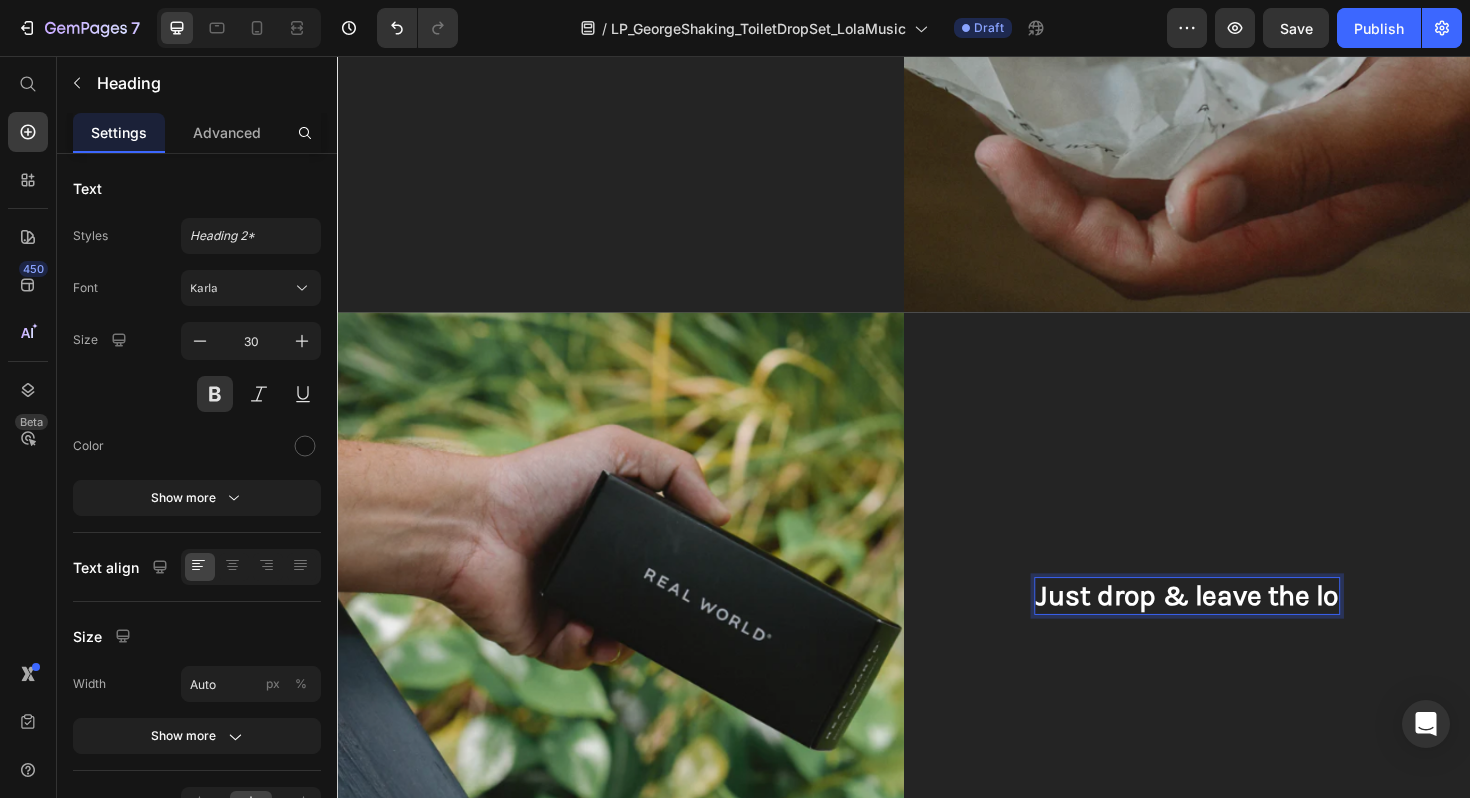 click on "Just drop & leave the lo" at bounding box center (1237, 628) 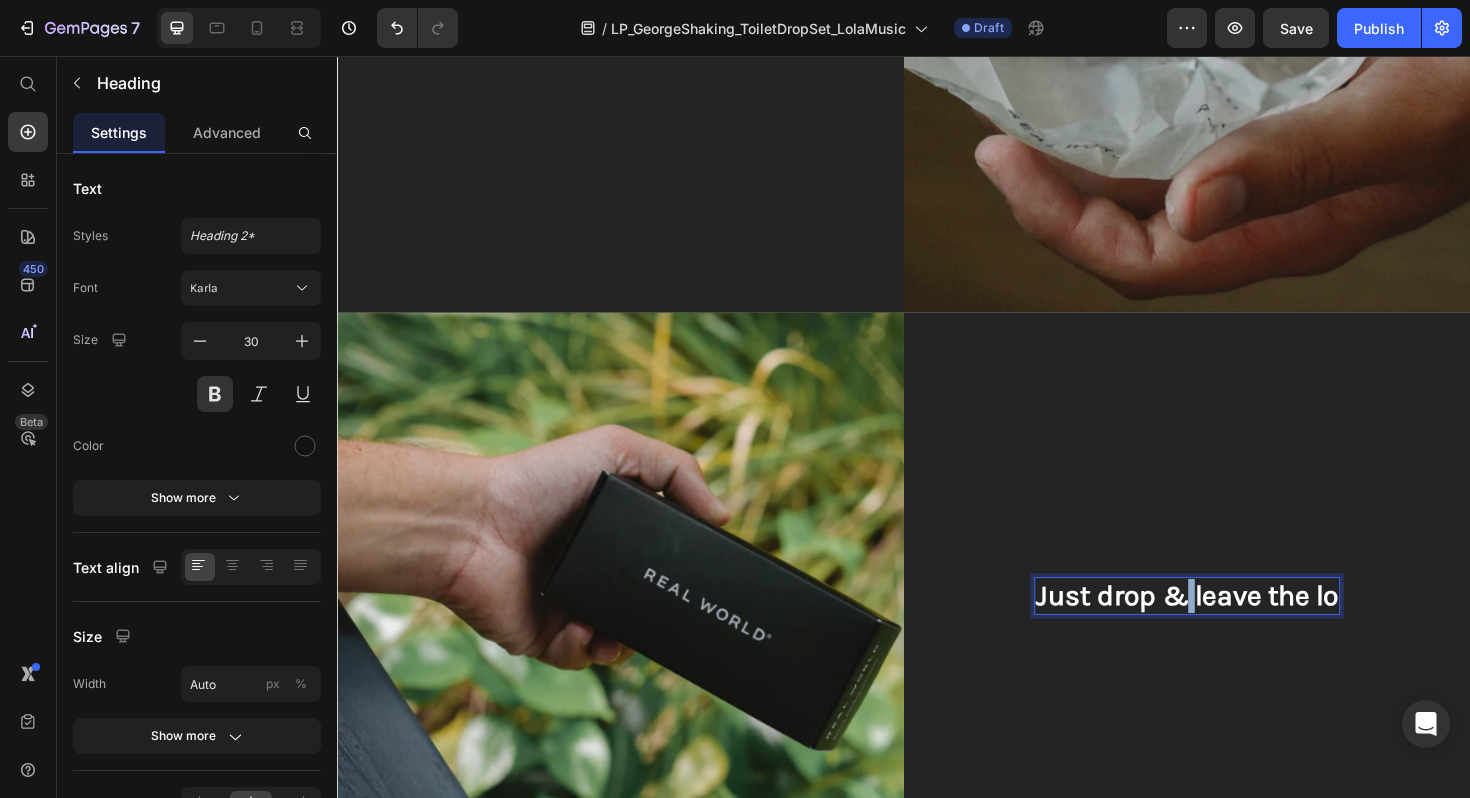 click on "Just drop & leave the lo" at bounding box center [1237, 628] 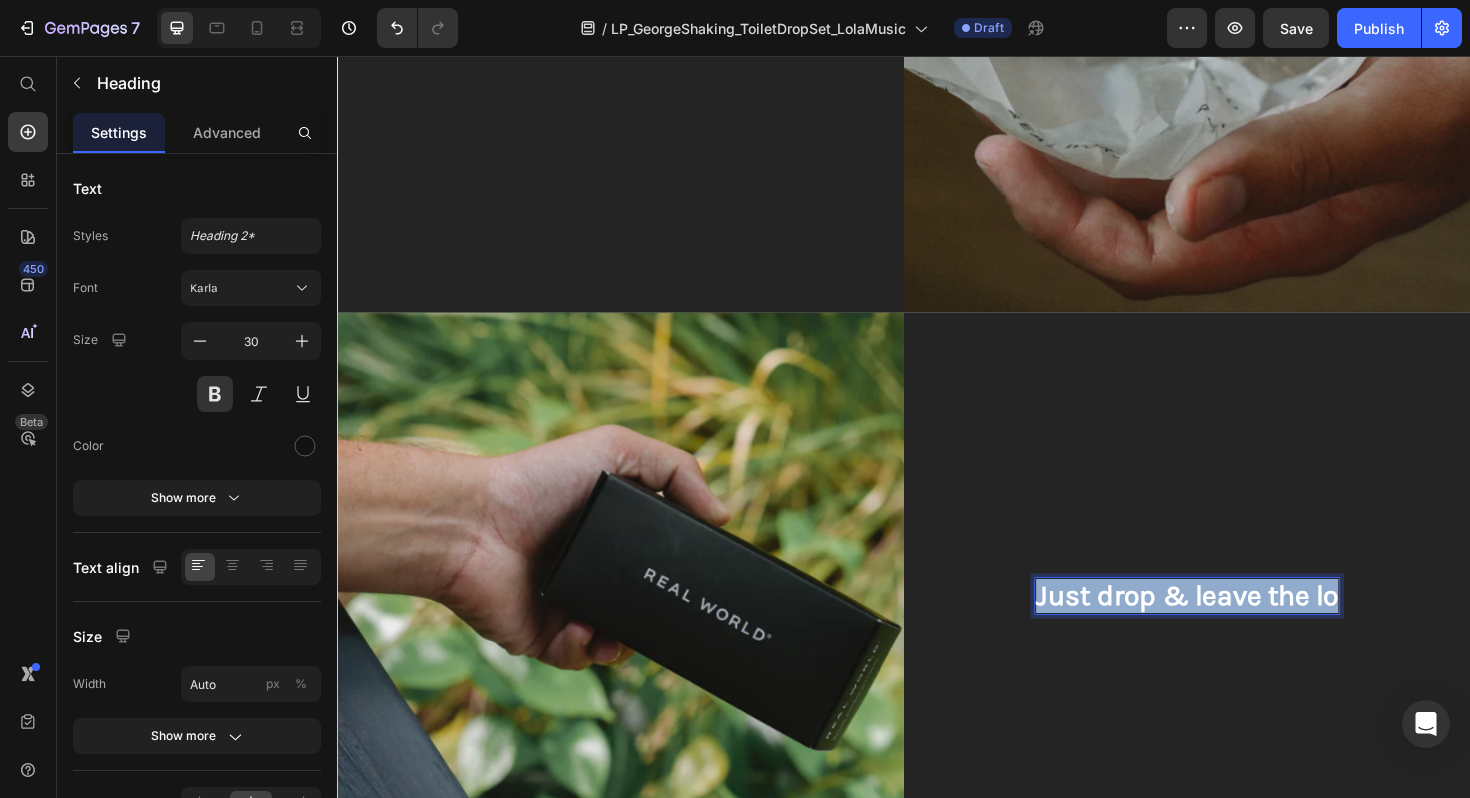 click on "Just drop & leave the lo" at bounding box center (1237, 628) 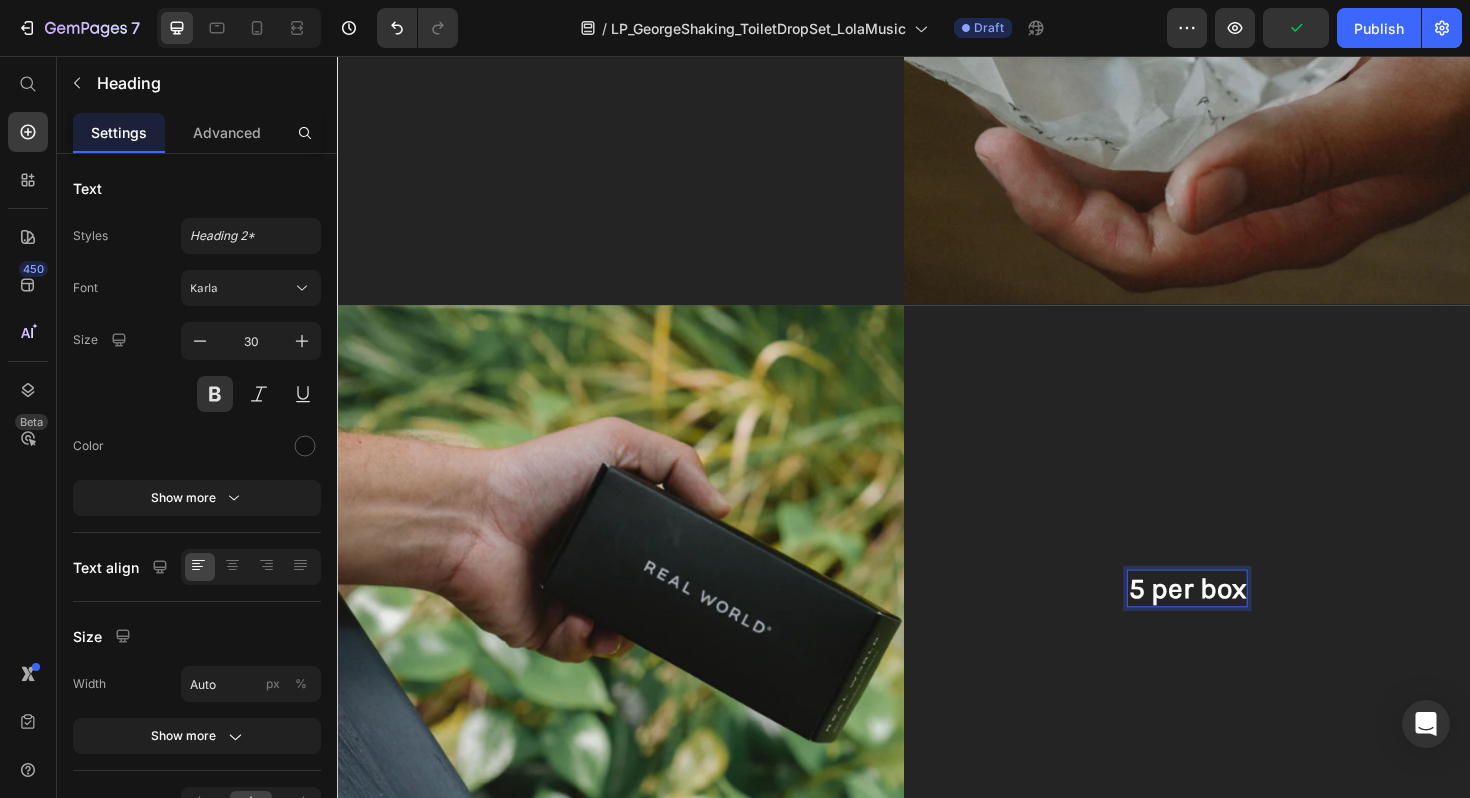 scroll, scrollTop: 2656, scrollLeft: 0, axis: vertical 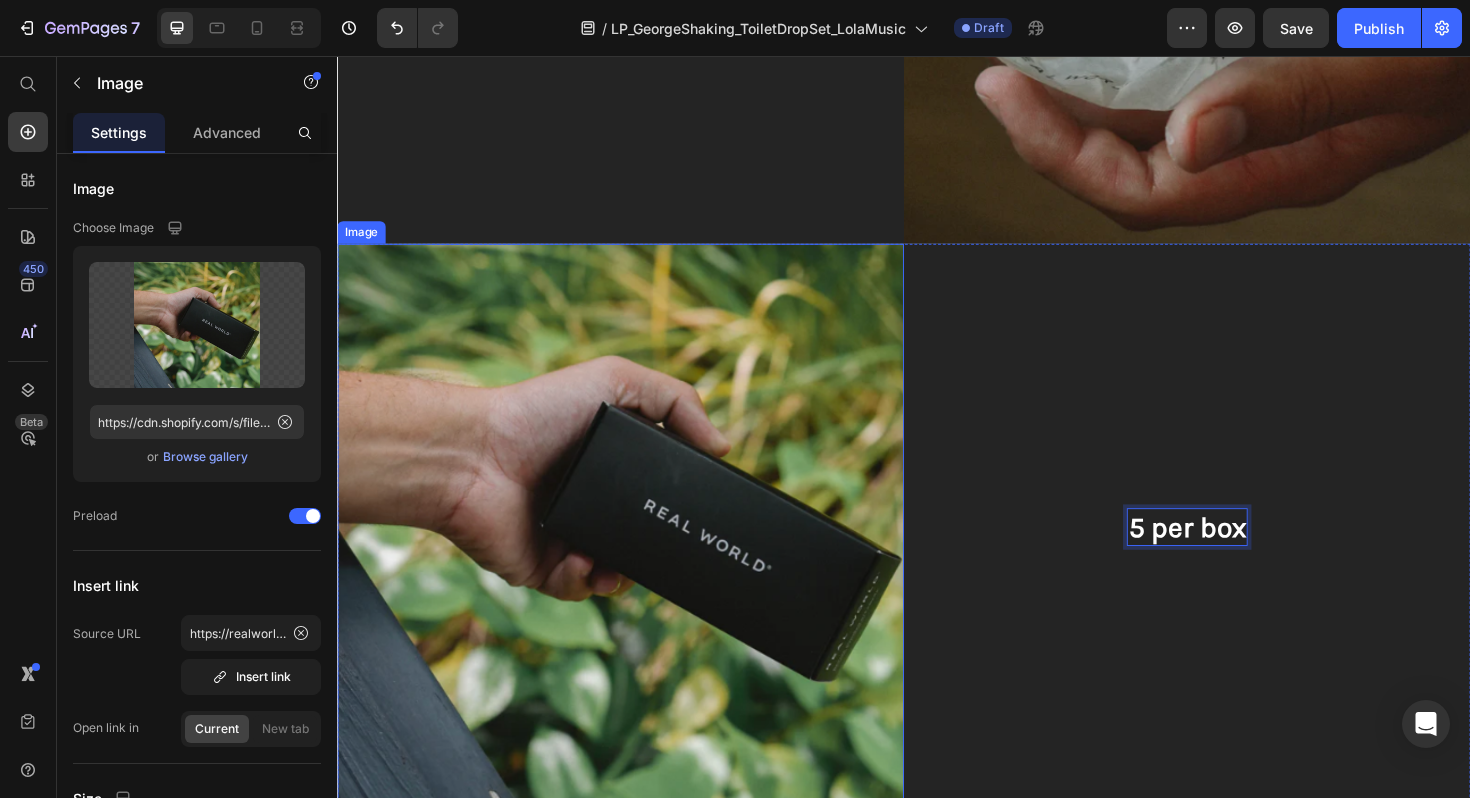click at bounding box center [637, 555] 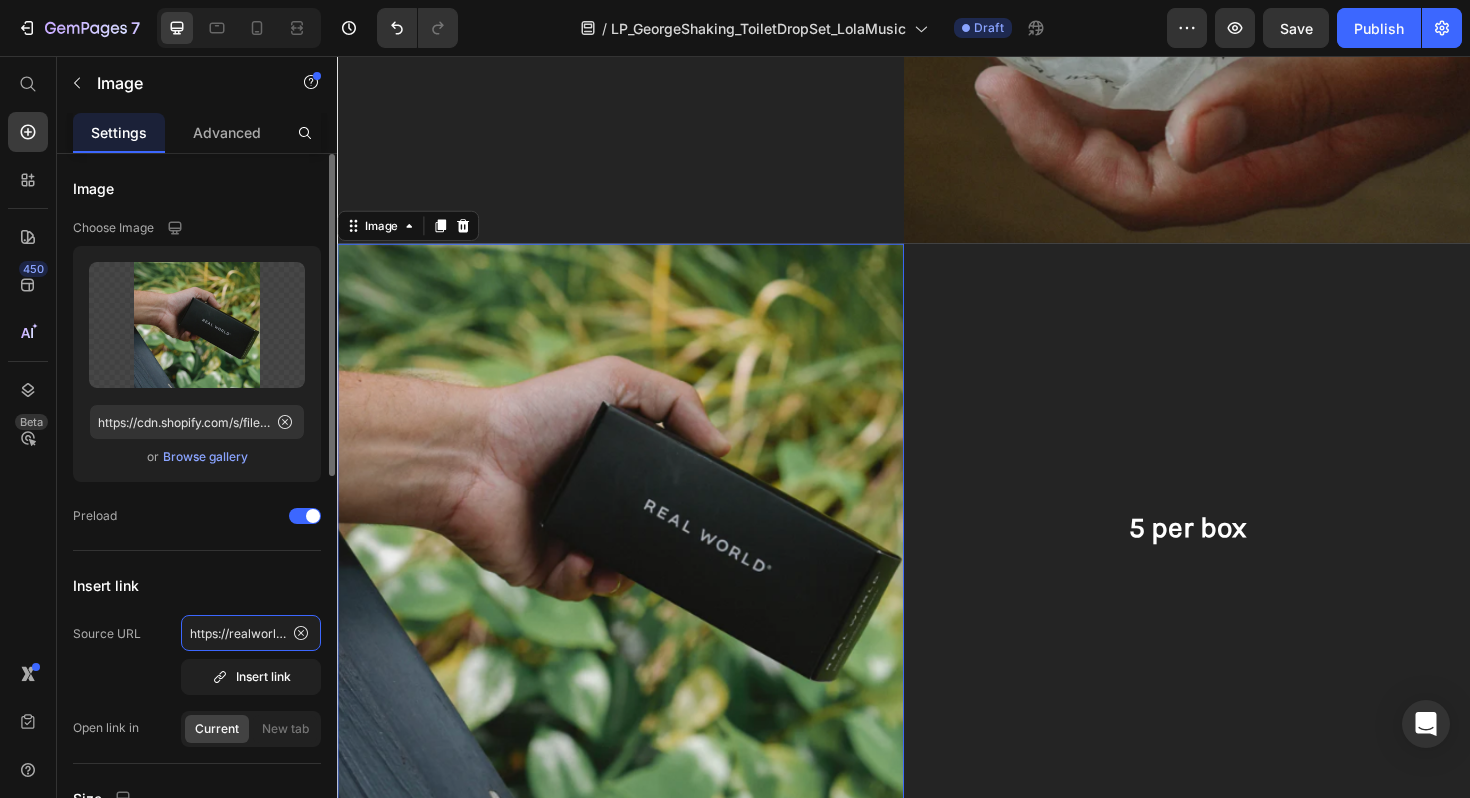 click on "https://realworldnz.com/products/toilet-drop-set-1?variant=44708937728188" 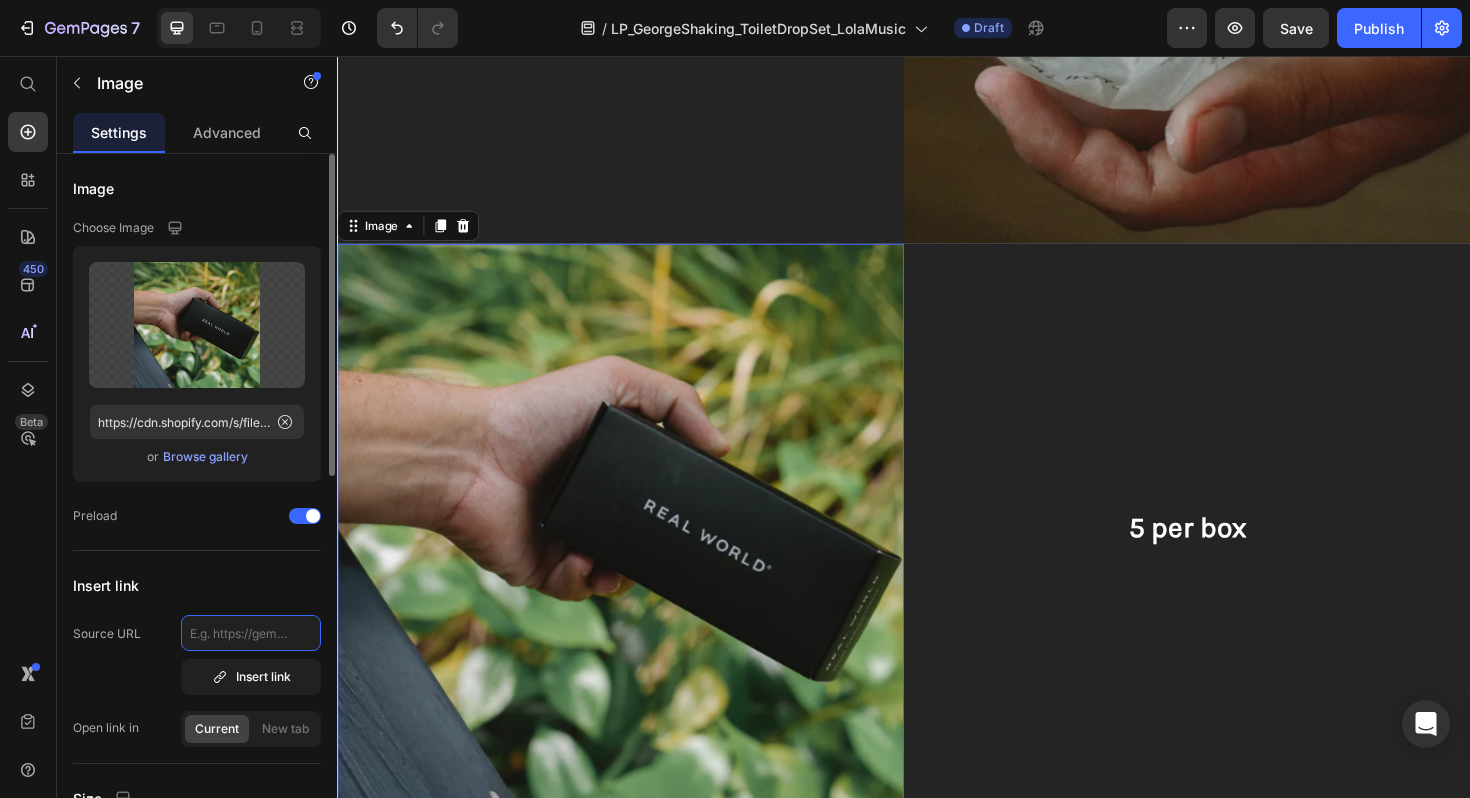 paste on "https://realworldnz.com/collections/shower-steamers/products/shower-steamers" 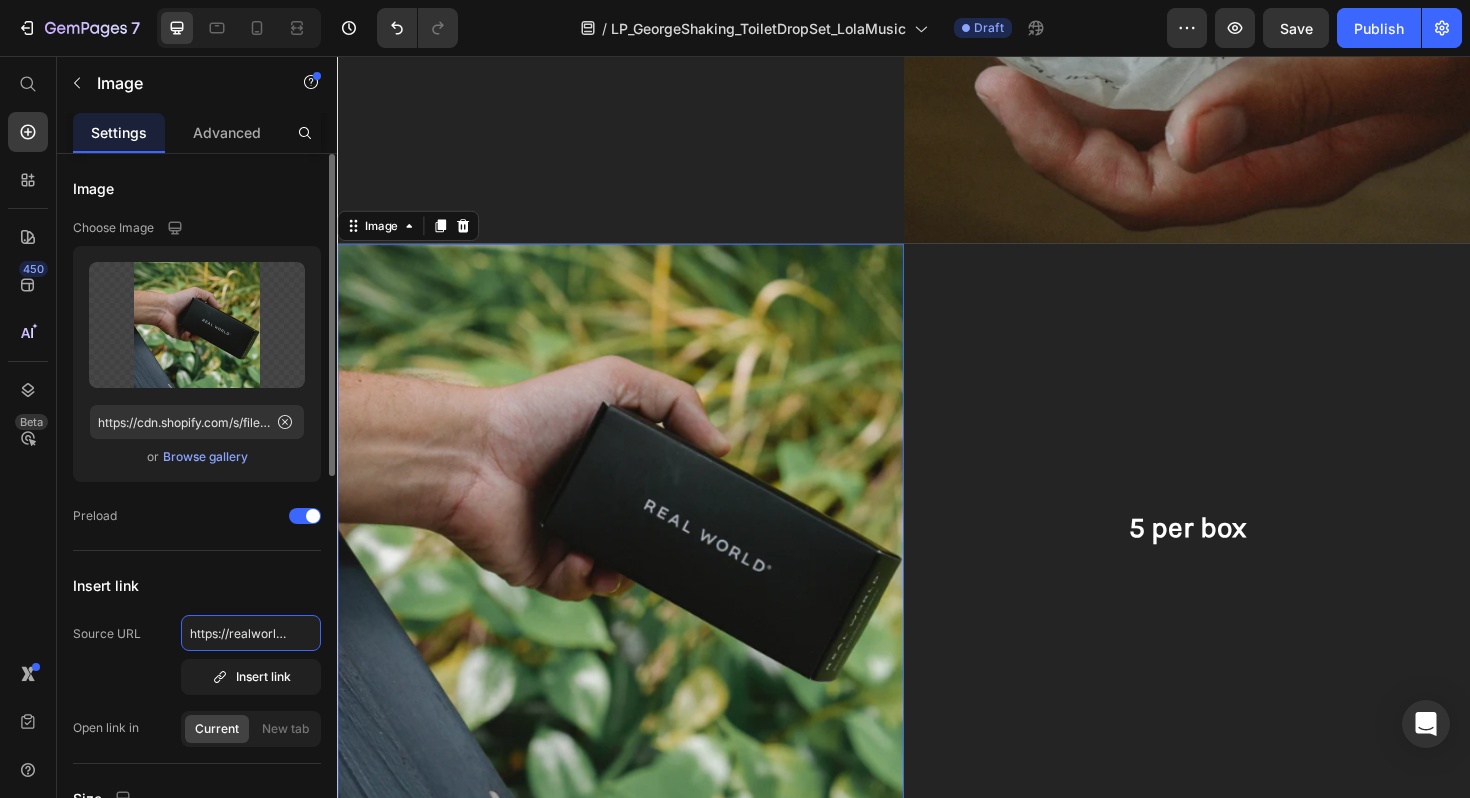 scroll, scrollTop: 0, scrollLeft: 363, axis: horizontal 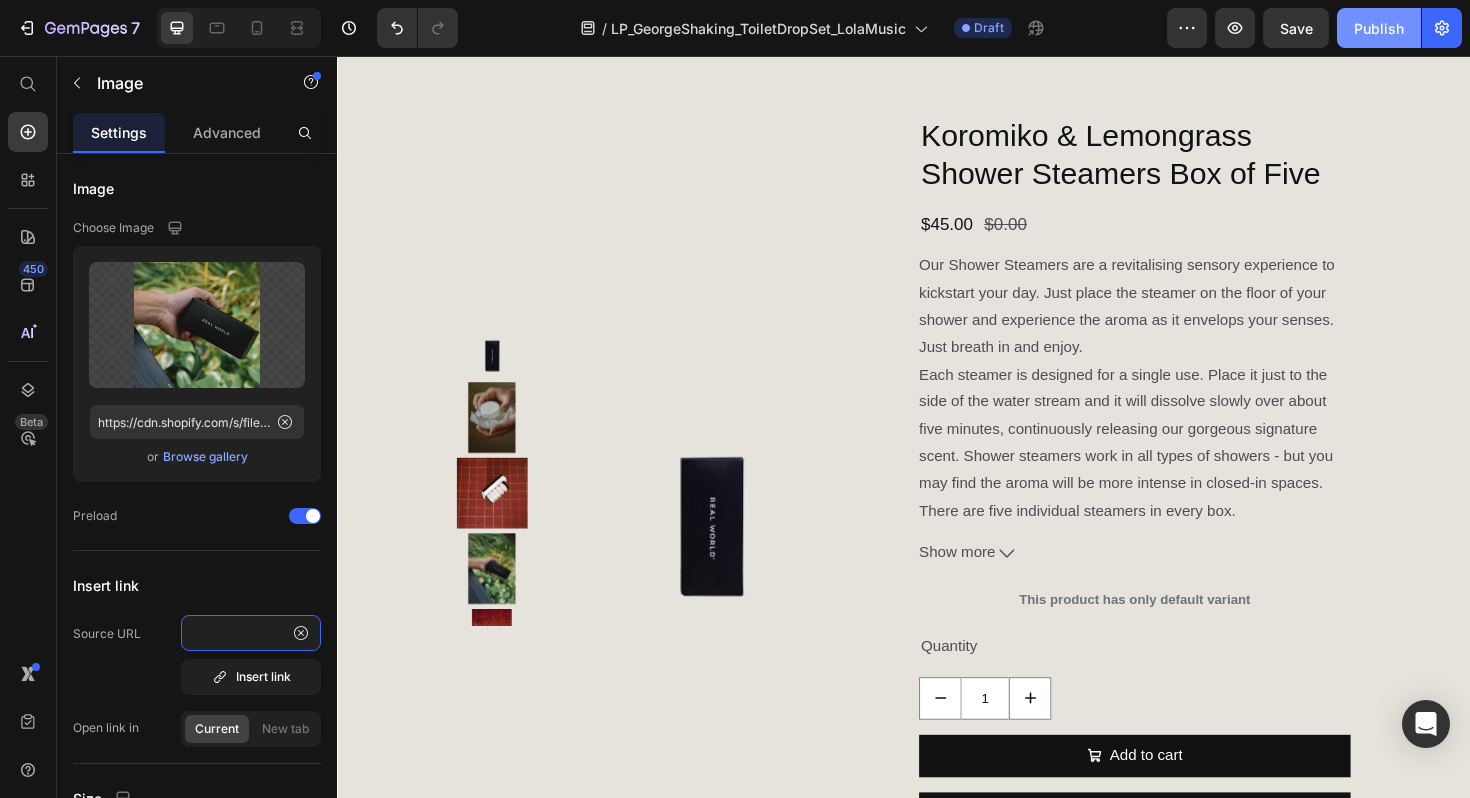 type on "https://realworldnz.com/collections/shower-steamers/products/shower-steamers" 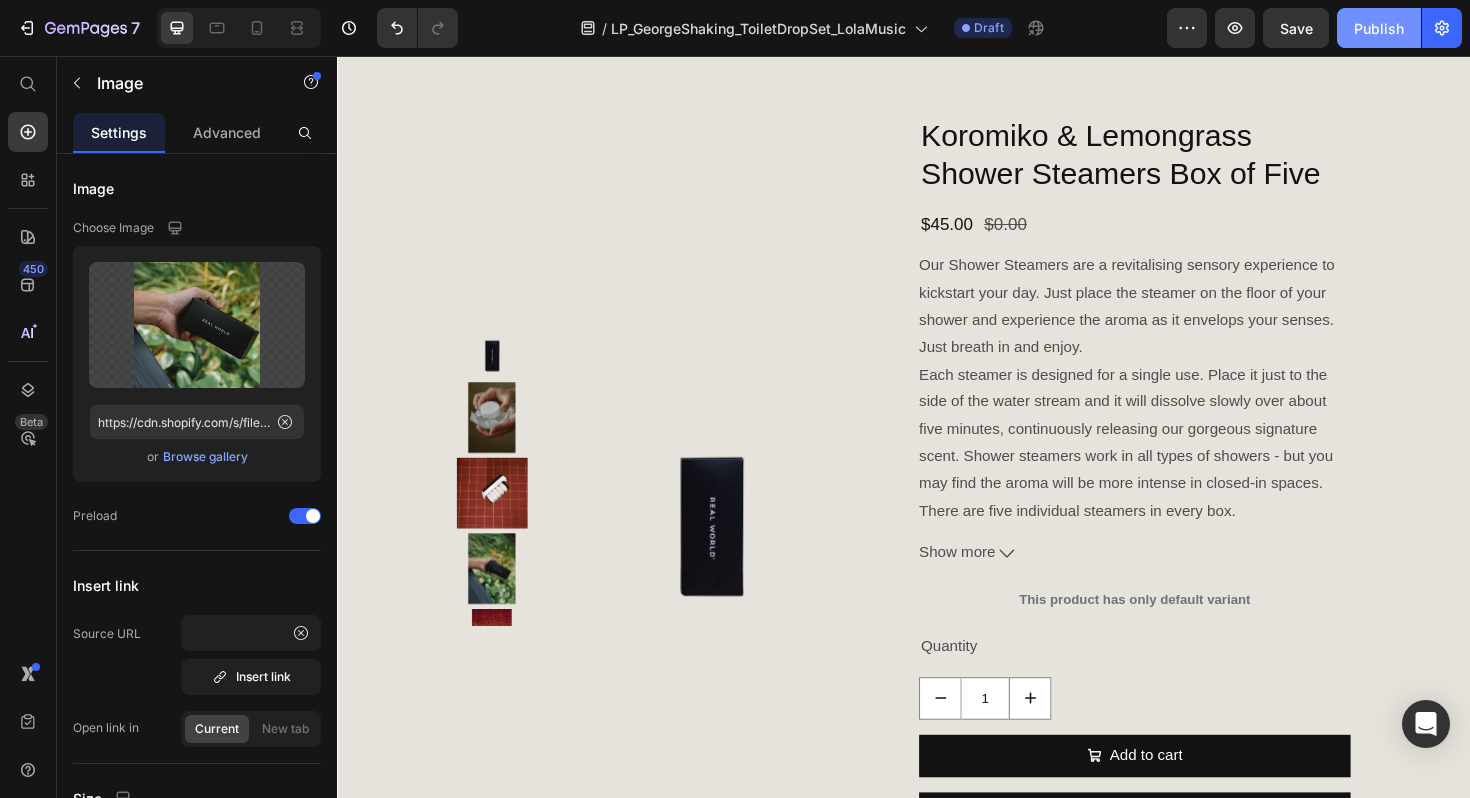 click on "Publish" at bounding box center [1379, 28] 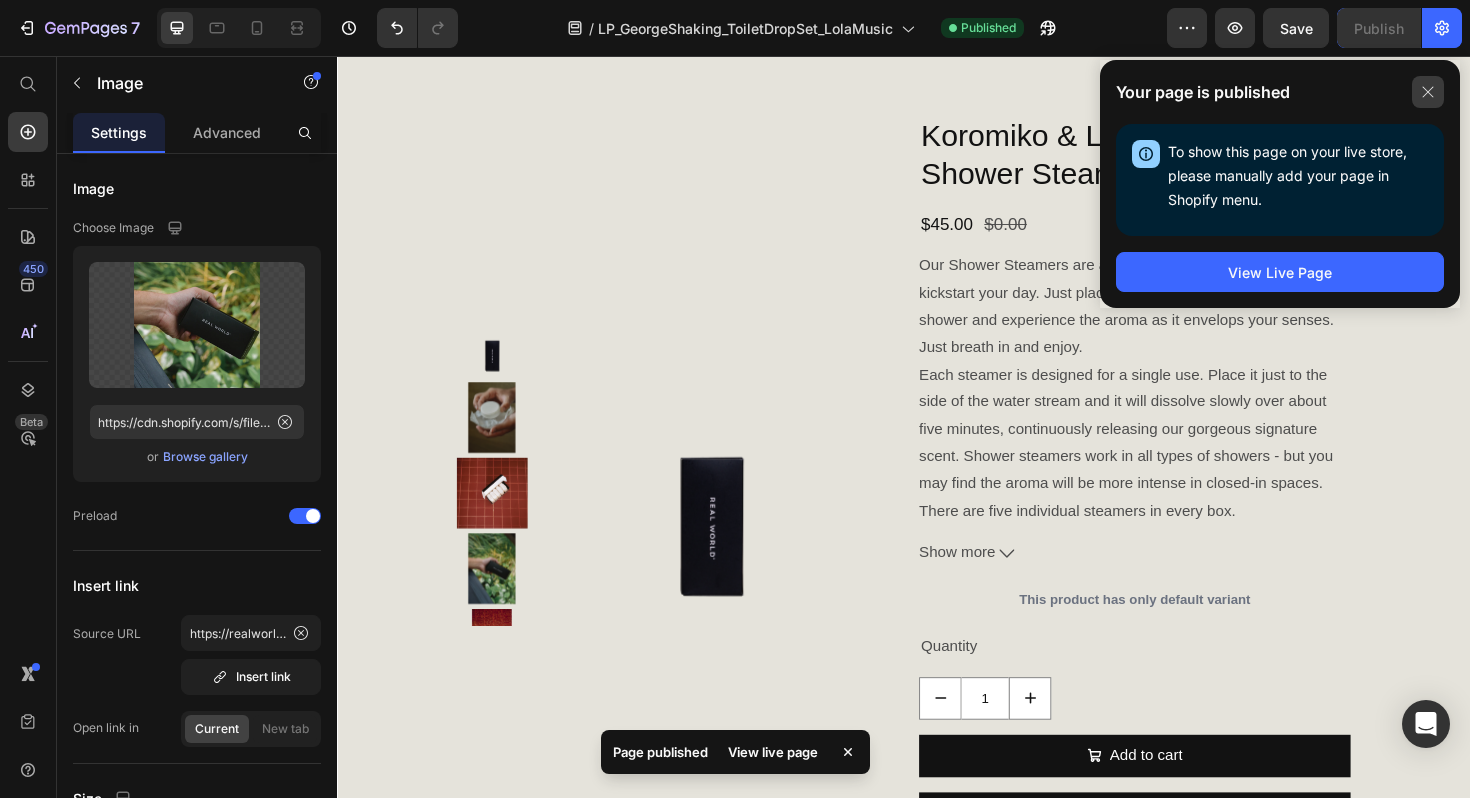 click 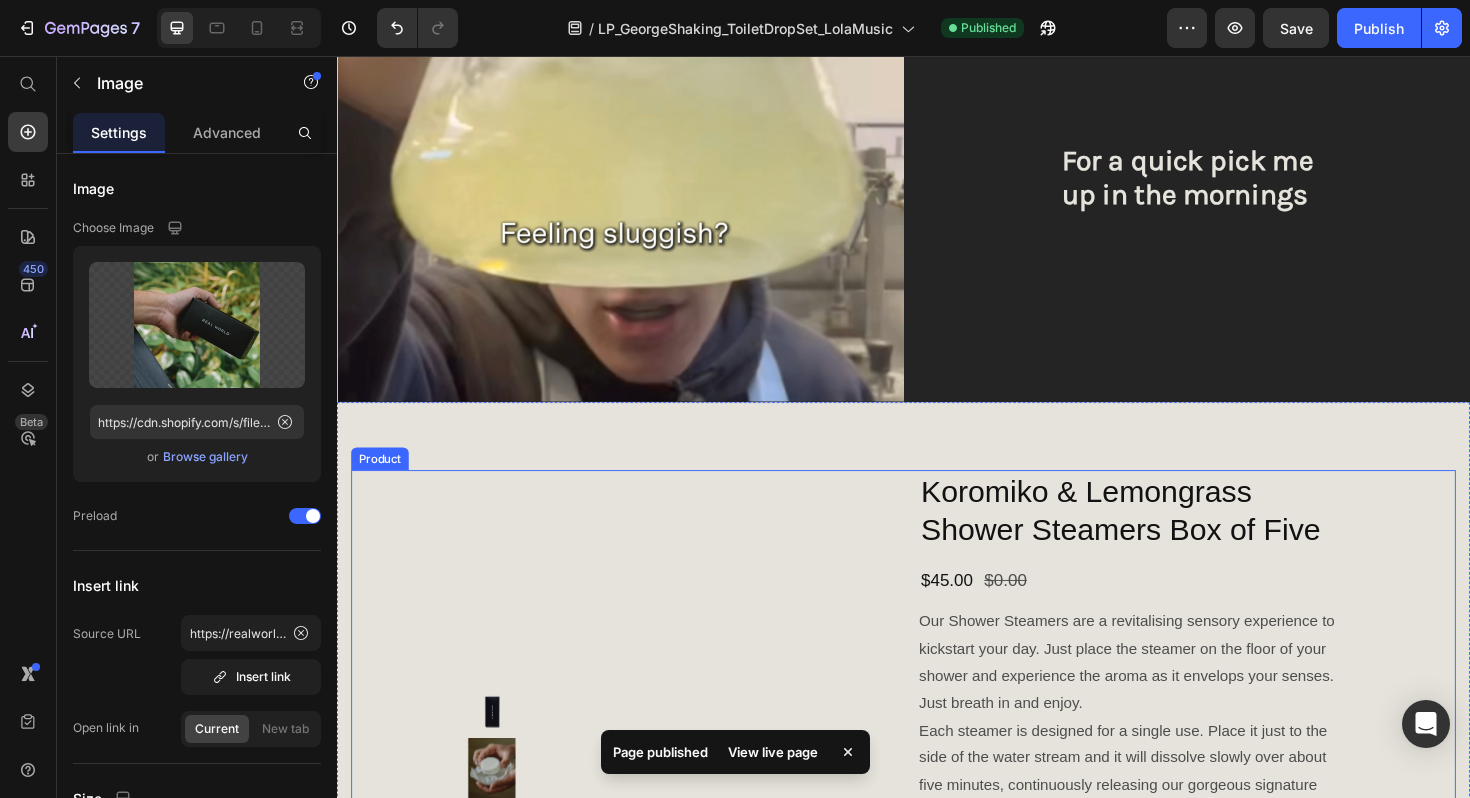 scroll, scrollTop: 0, scrollLeft: 0, axis: both 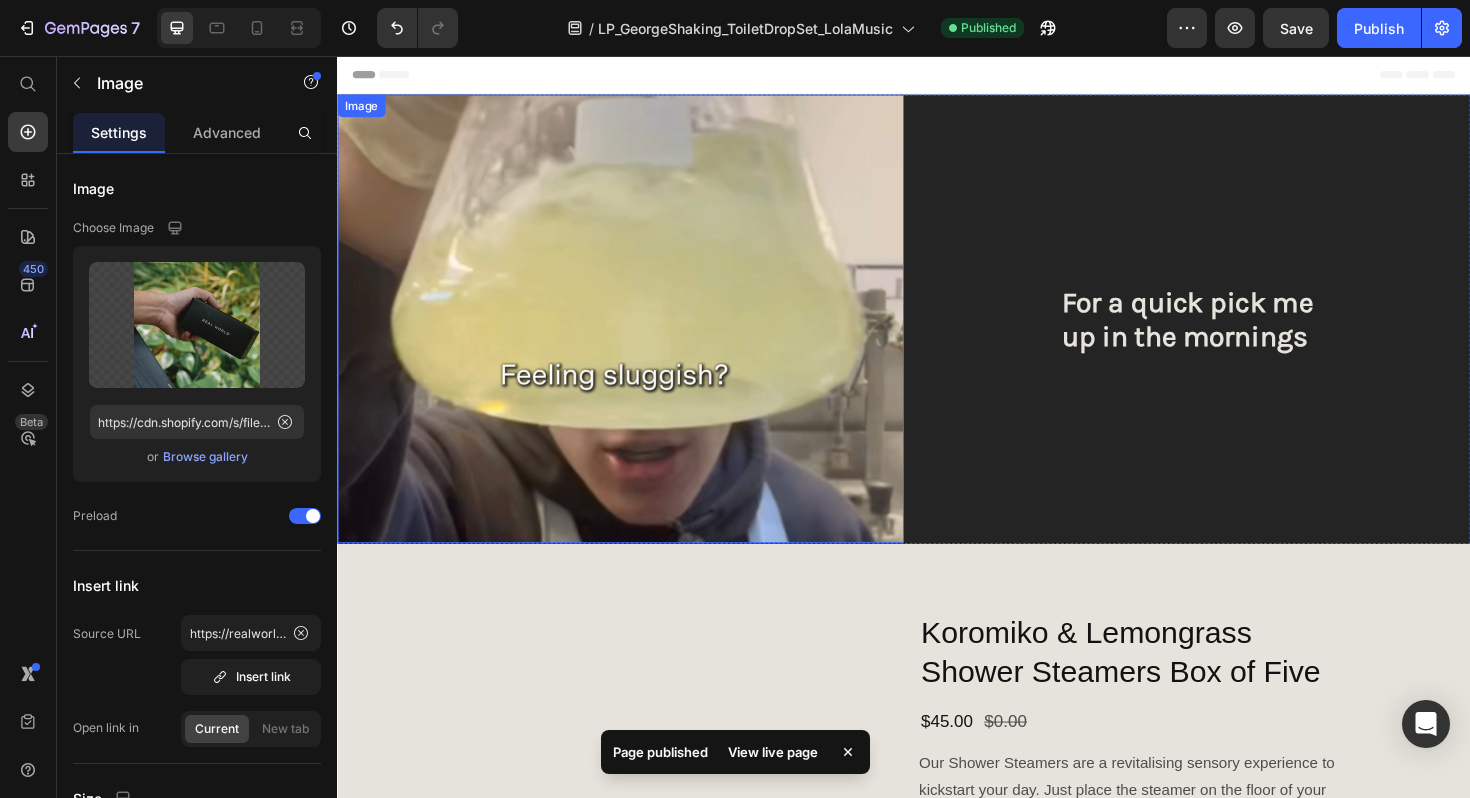 click at bounding box center [637, 334] 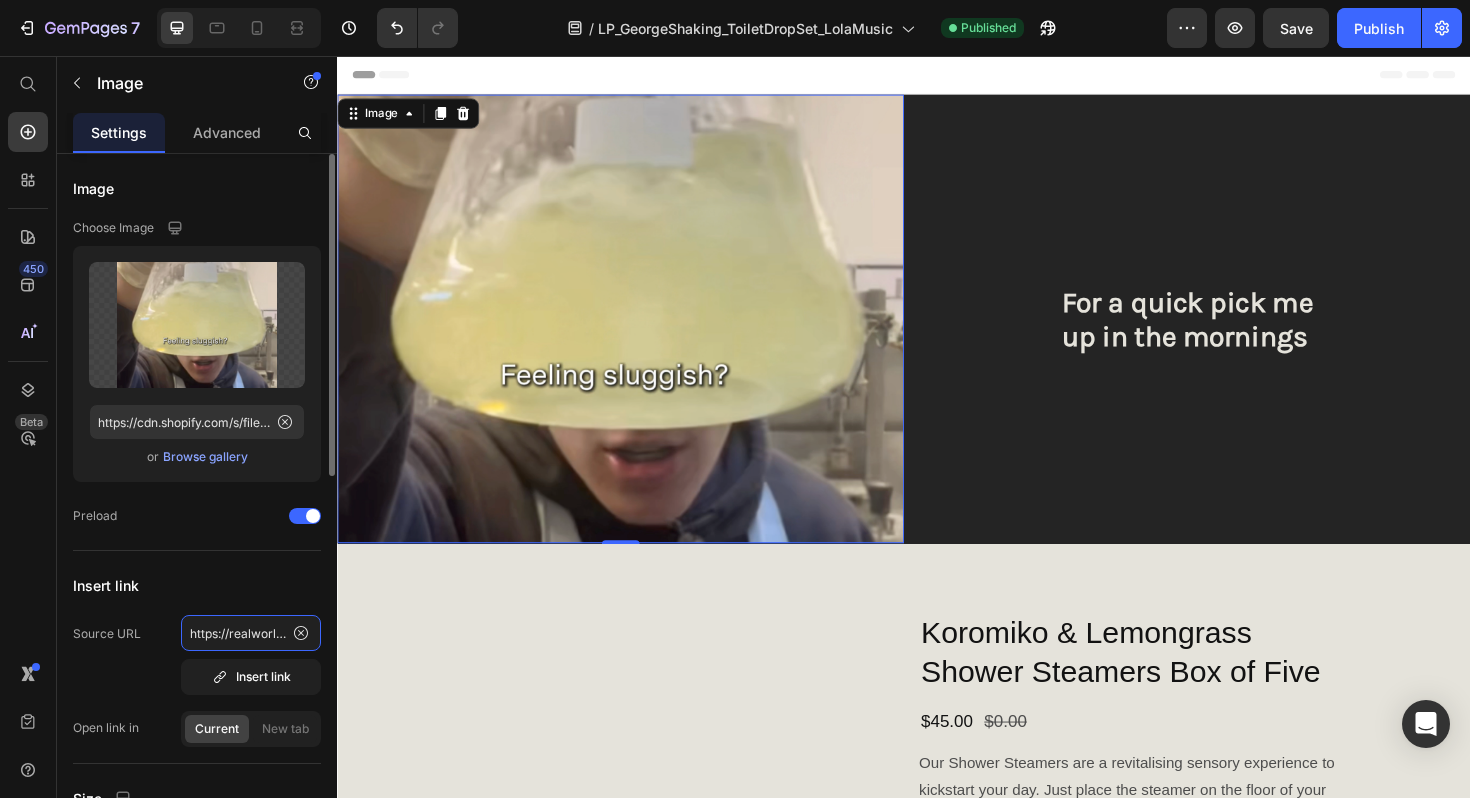 click on "https://realworldnz.com/products/toilet-drop-set-1?variant=44708937728188" 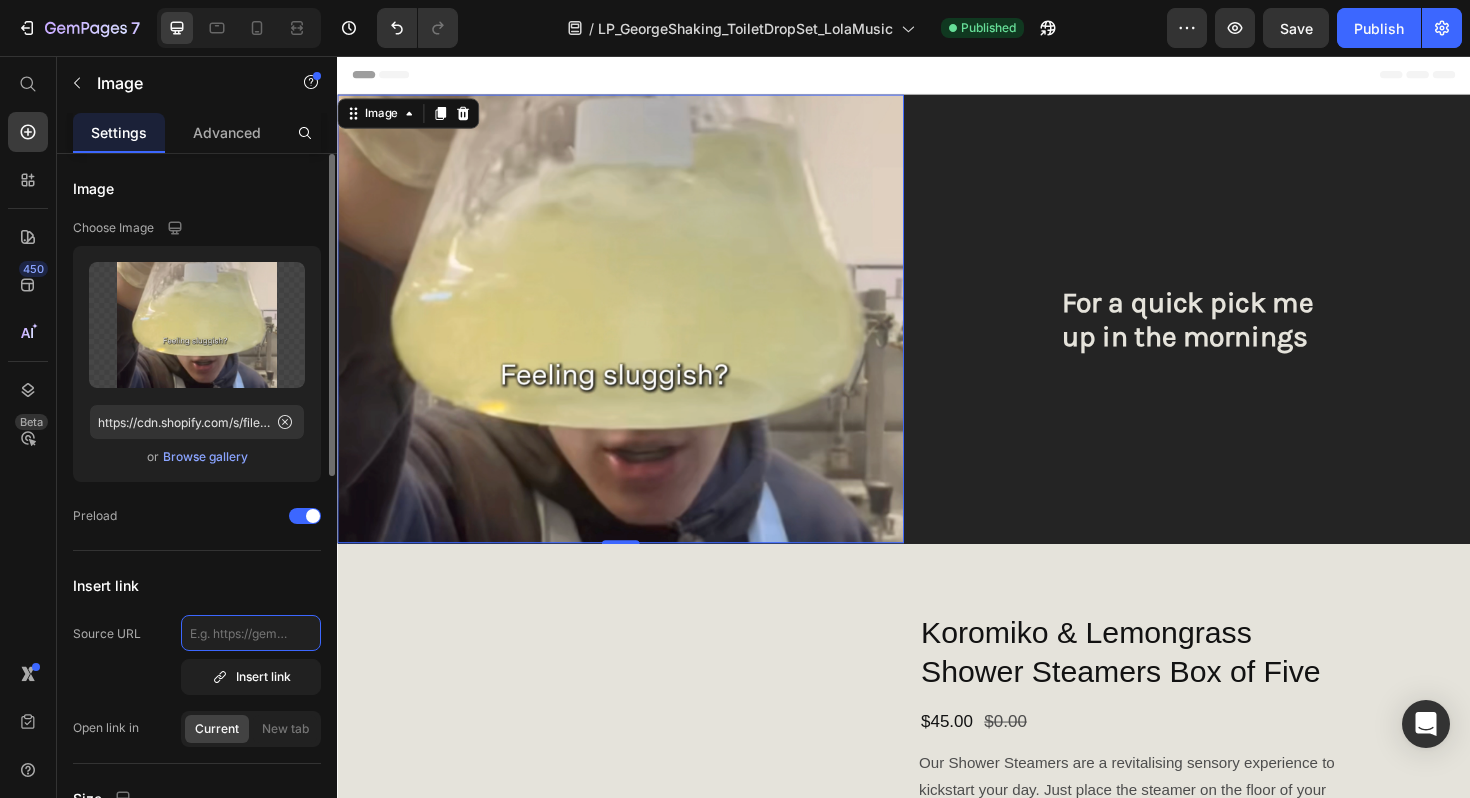 paste on "https://realworldnz.com/collections/shower-steamers/products/shower-steamers" 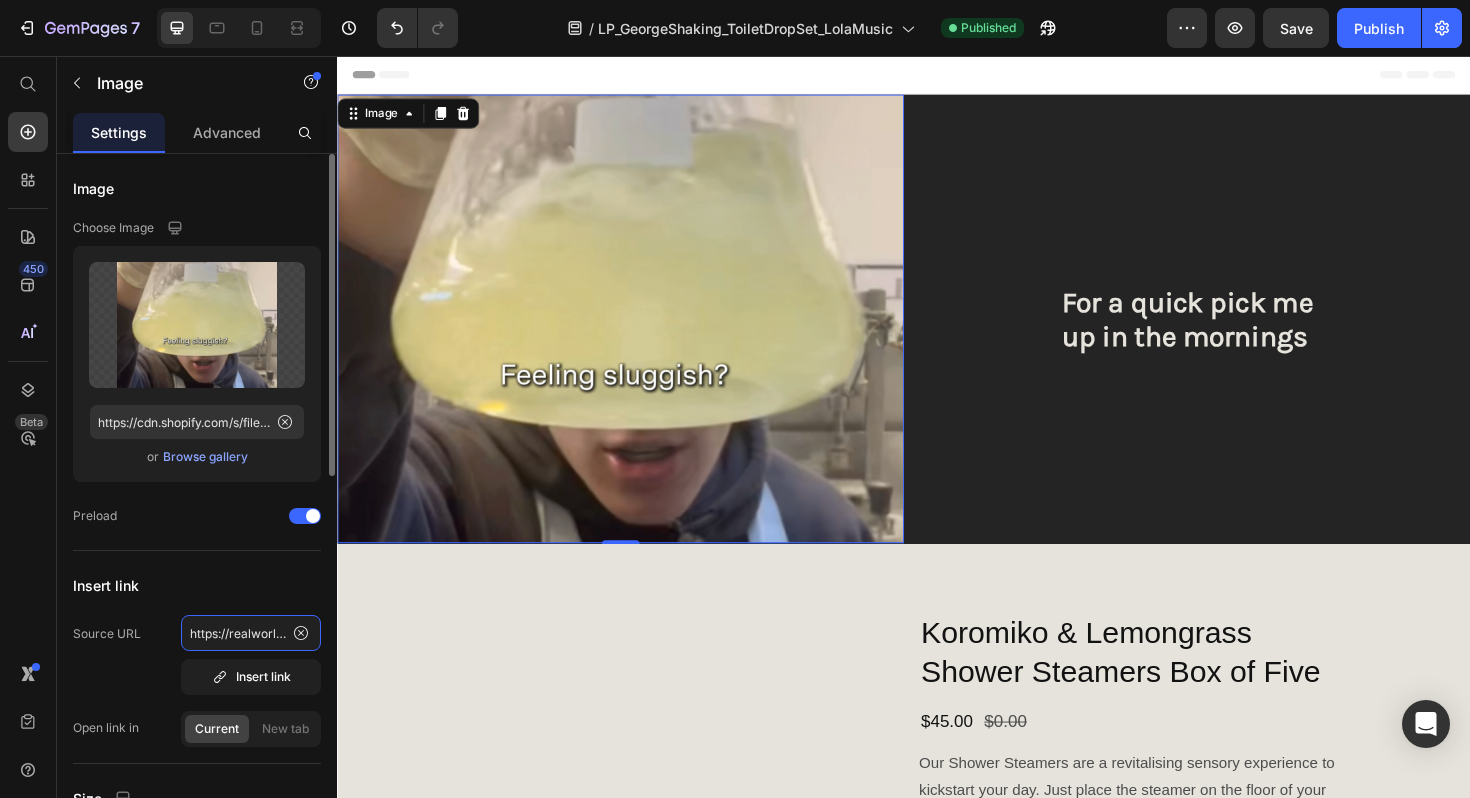 scroll, scrollTop: 0, scrollLeft: 363, axis: horizontal 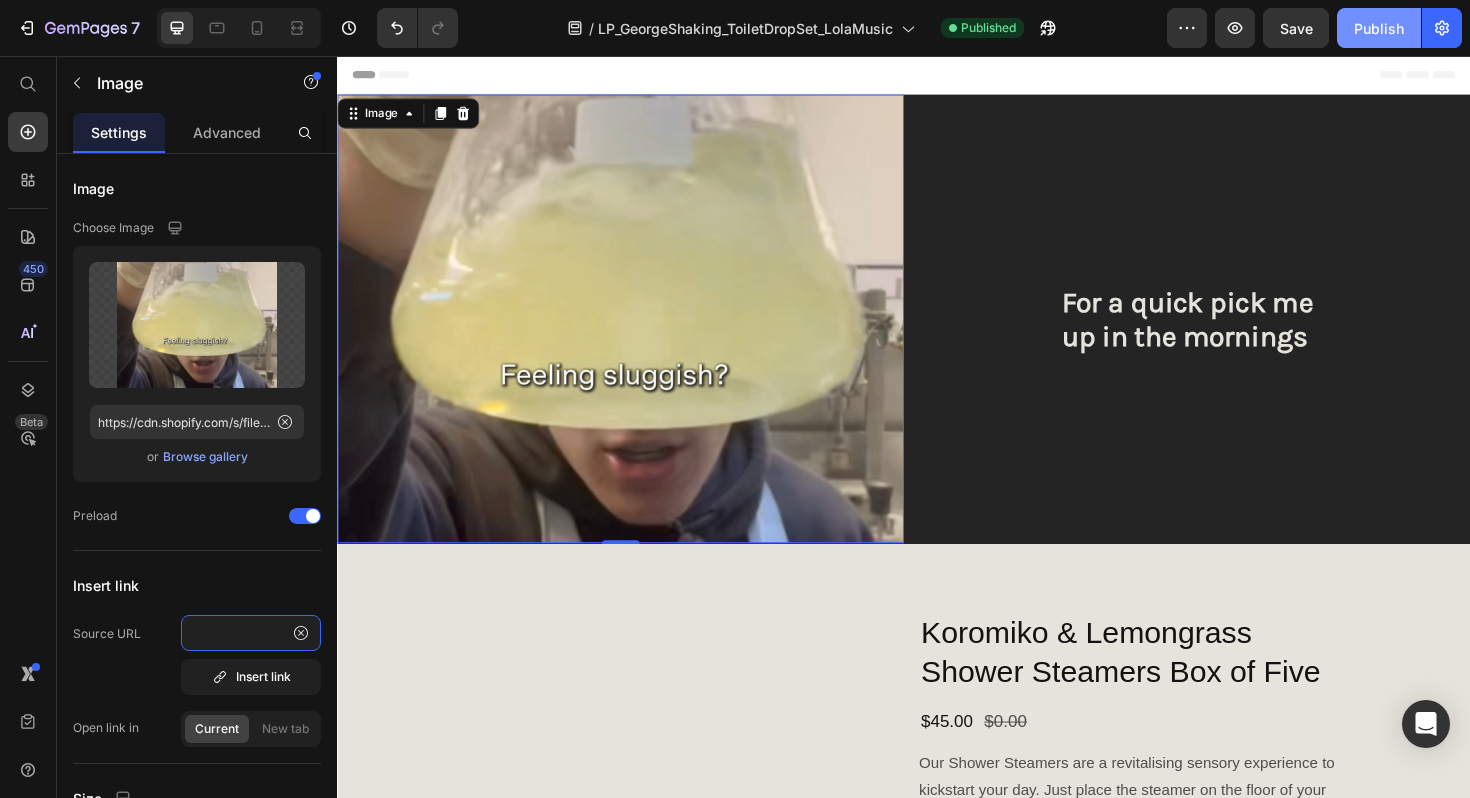 type on "https://realworldnz.com/collections/shower-steamers/products/shower-steamers" 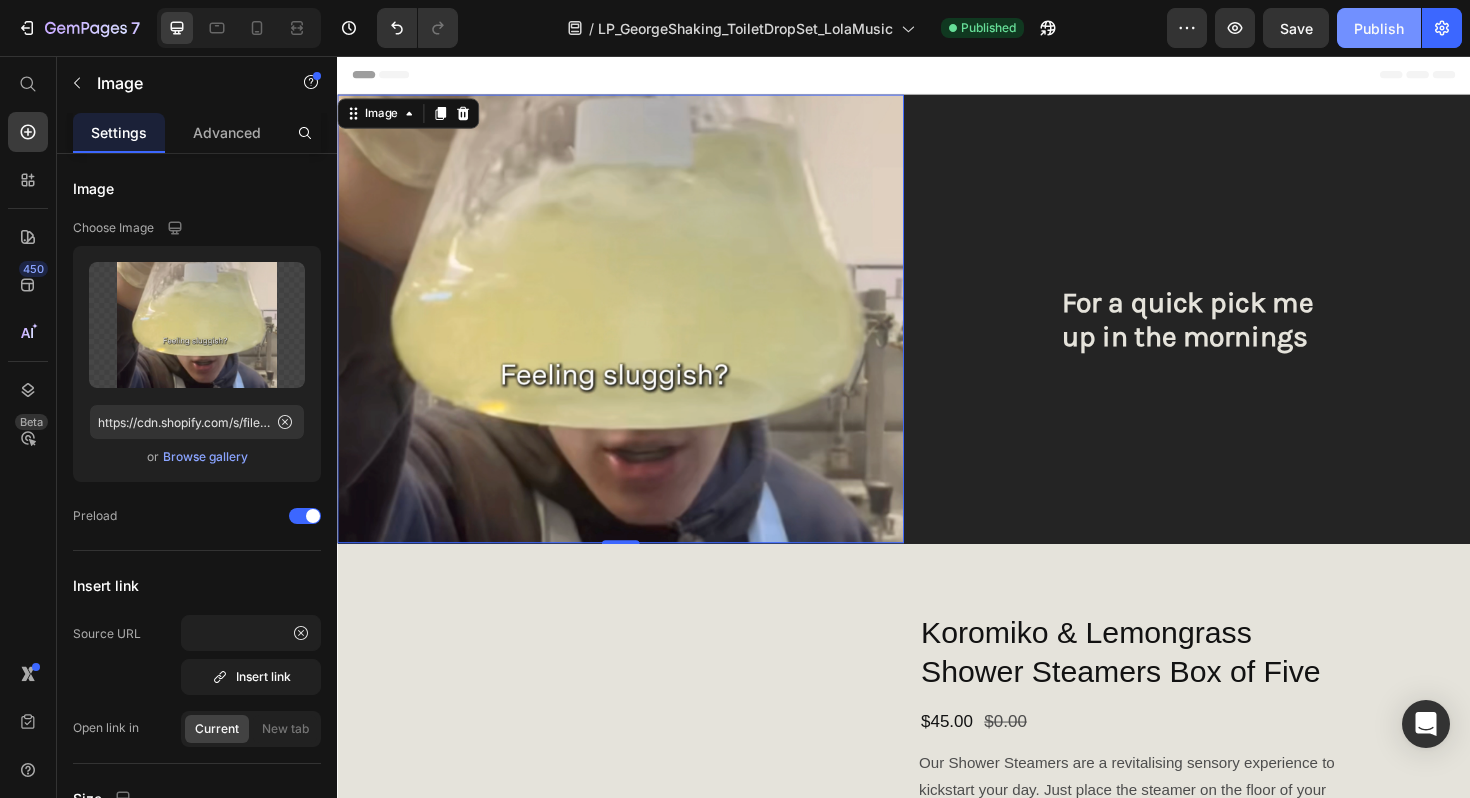click on "Publish" at bounding box center (1379, 28) 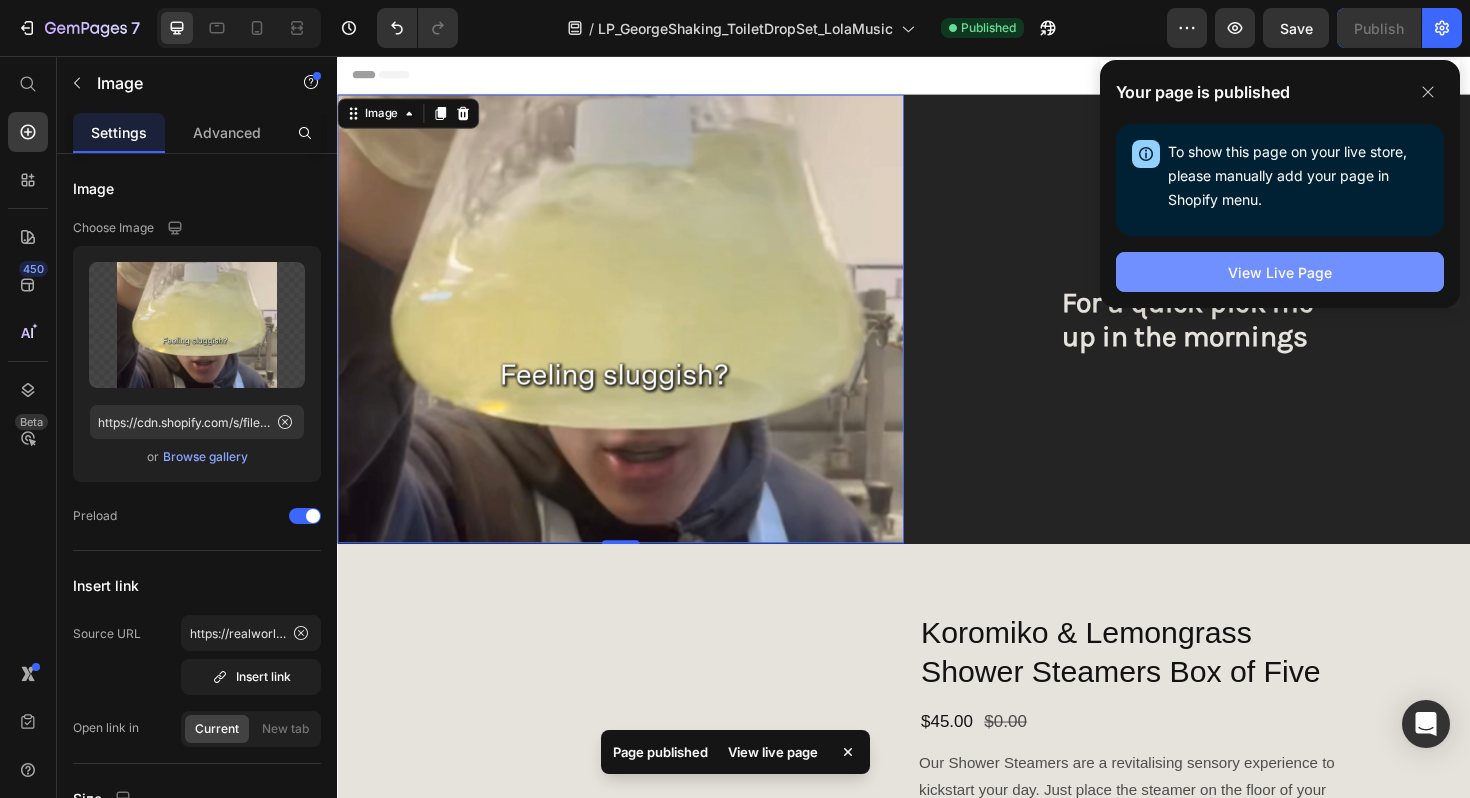 click on "View Live Page" at bounding box center [1280, 272] 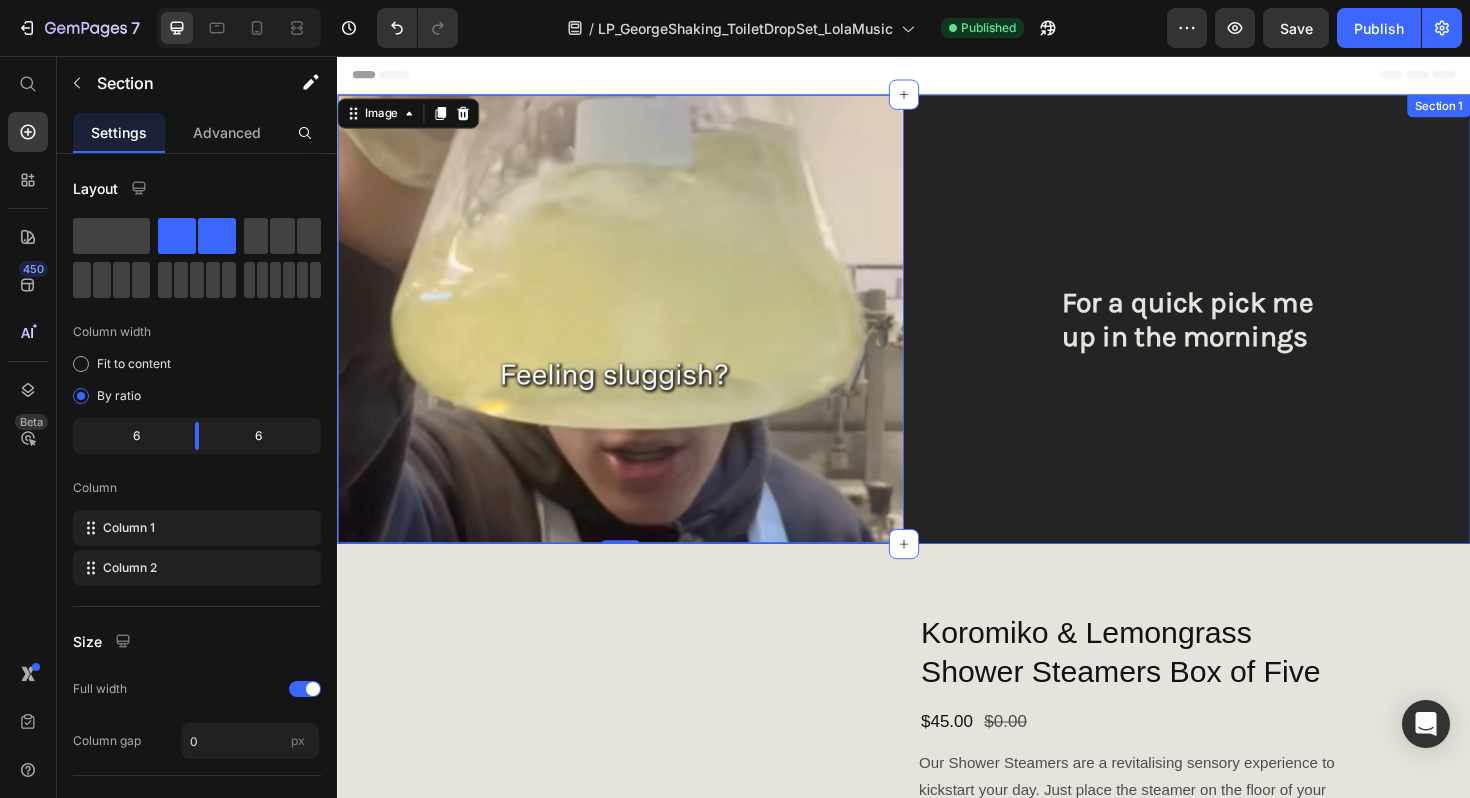 click on "For a quick pick me  up in the mornings Heading" at bounding box center (1237, 335) 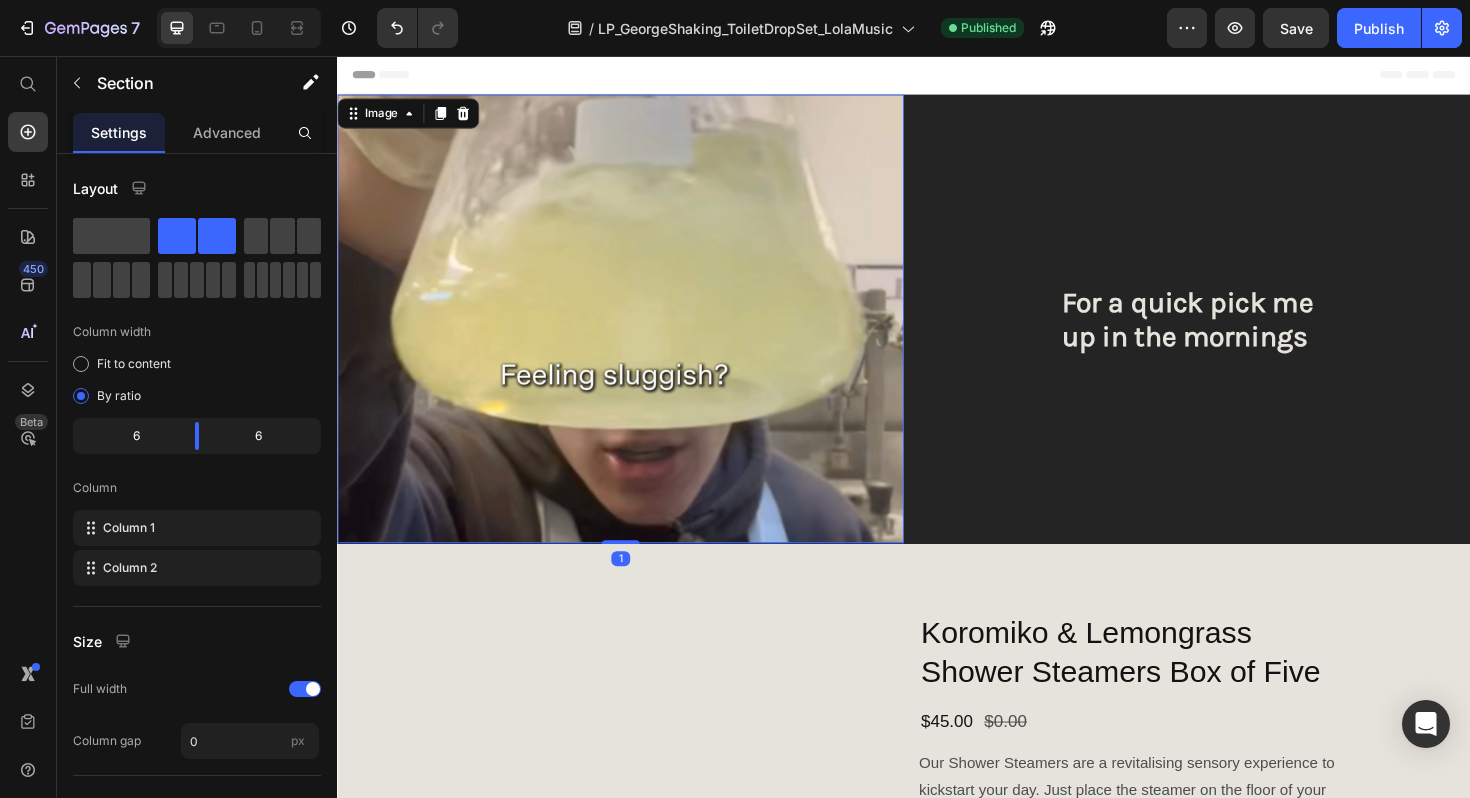 click at bounding box center [637, 334] 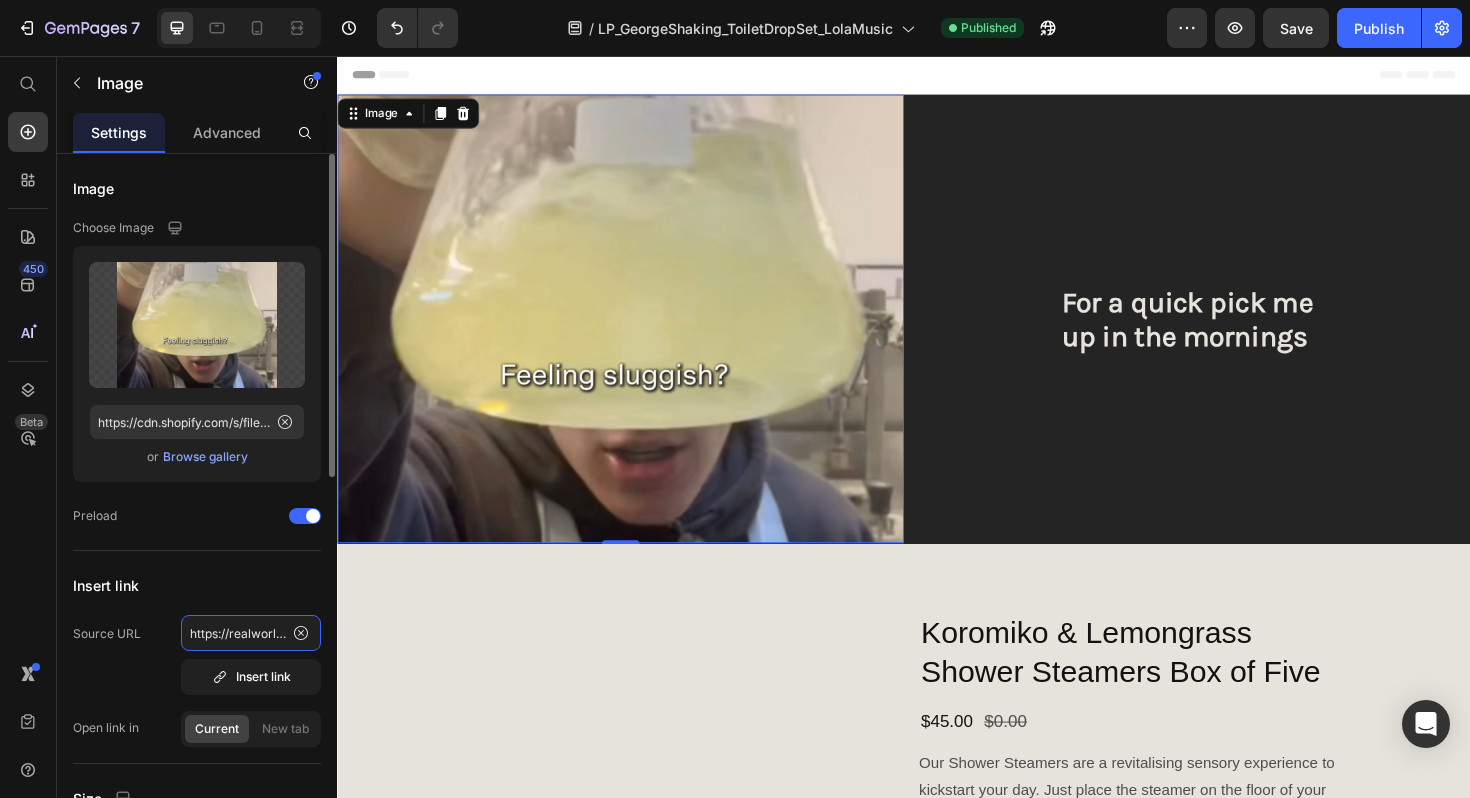 click on "https://realworldnz.com/collections/shower-steamers/products/shower-steamers" 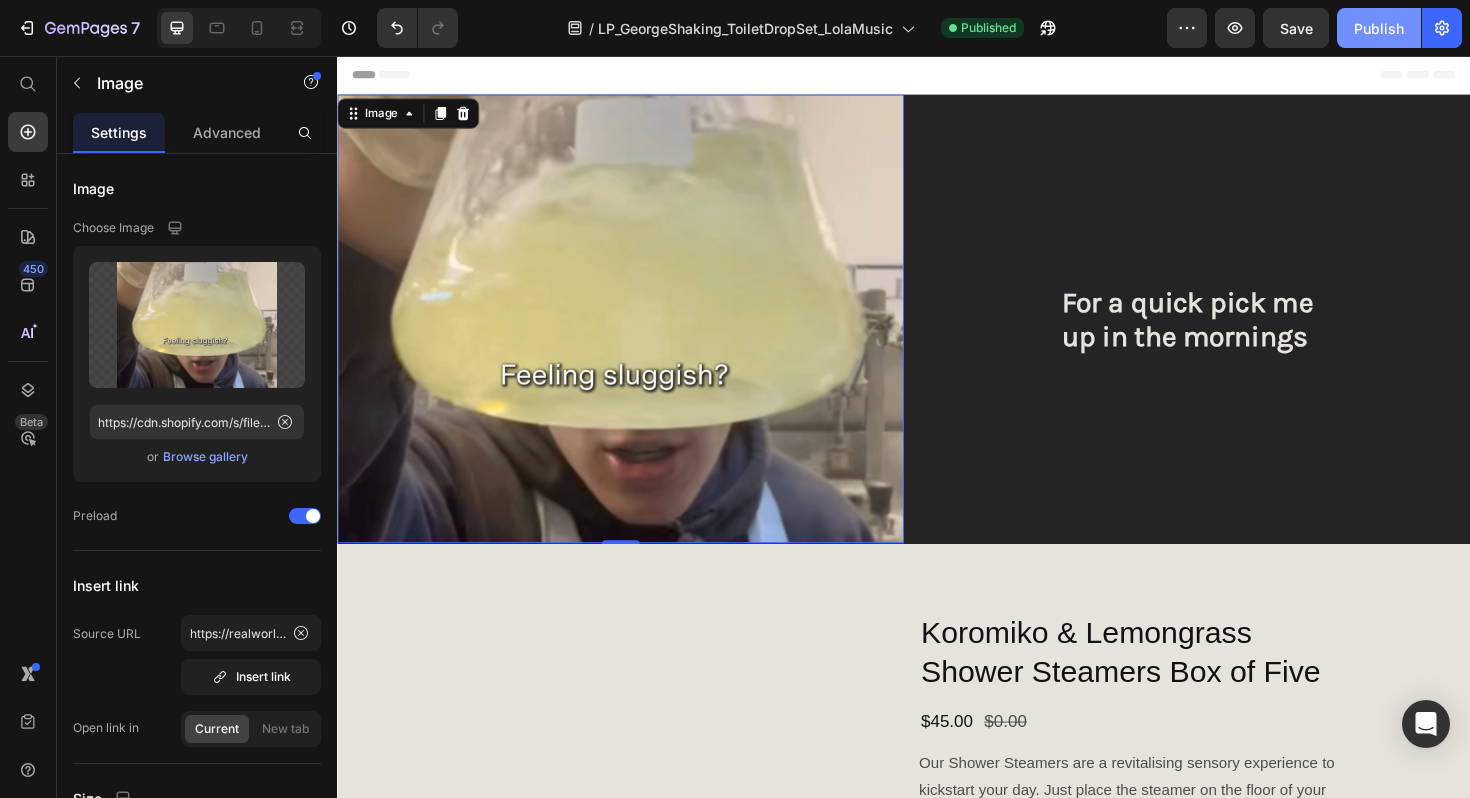 click on "Publish" at bounding box center [1379, 28] 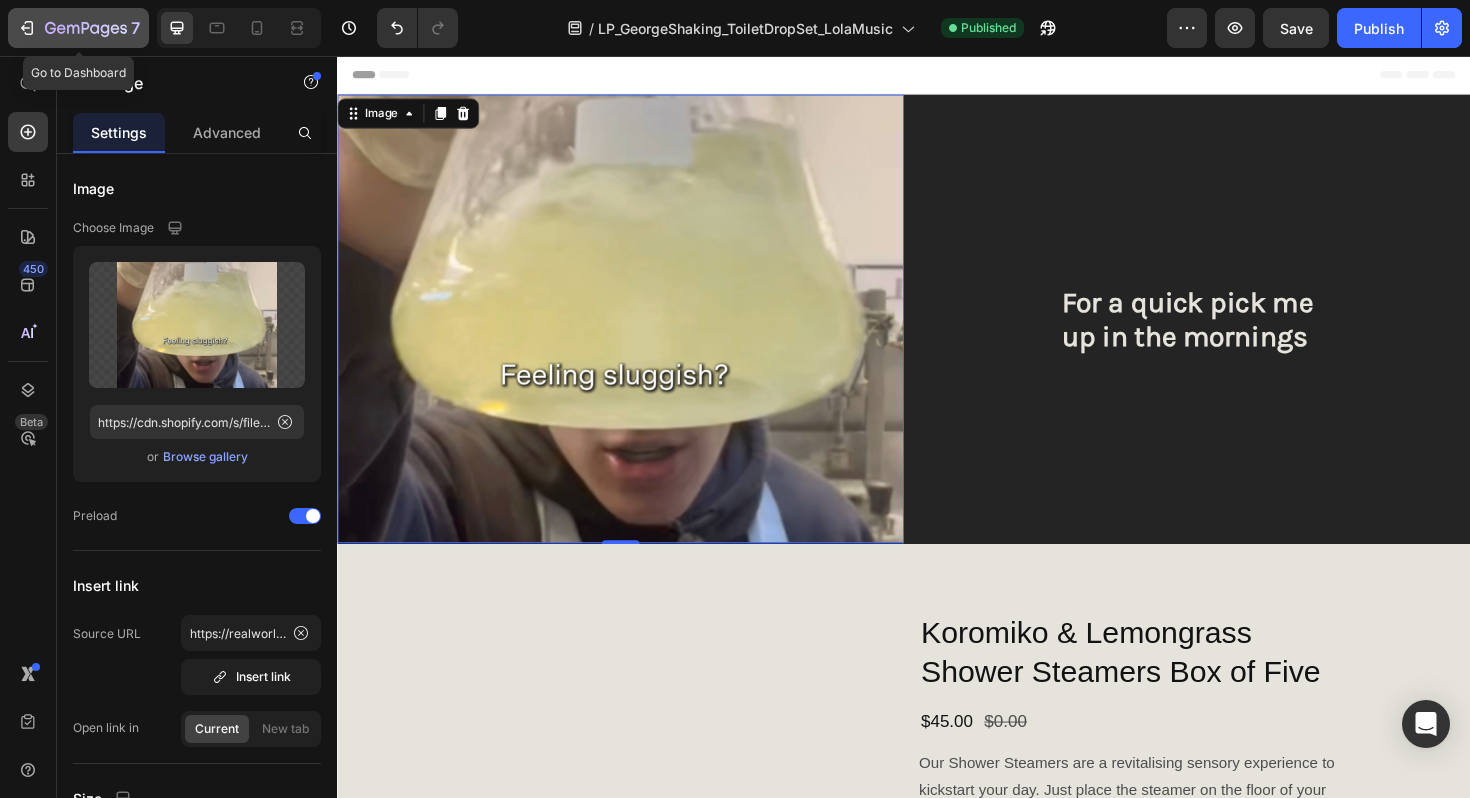 click 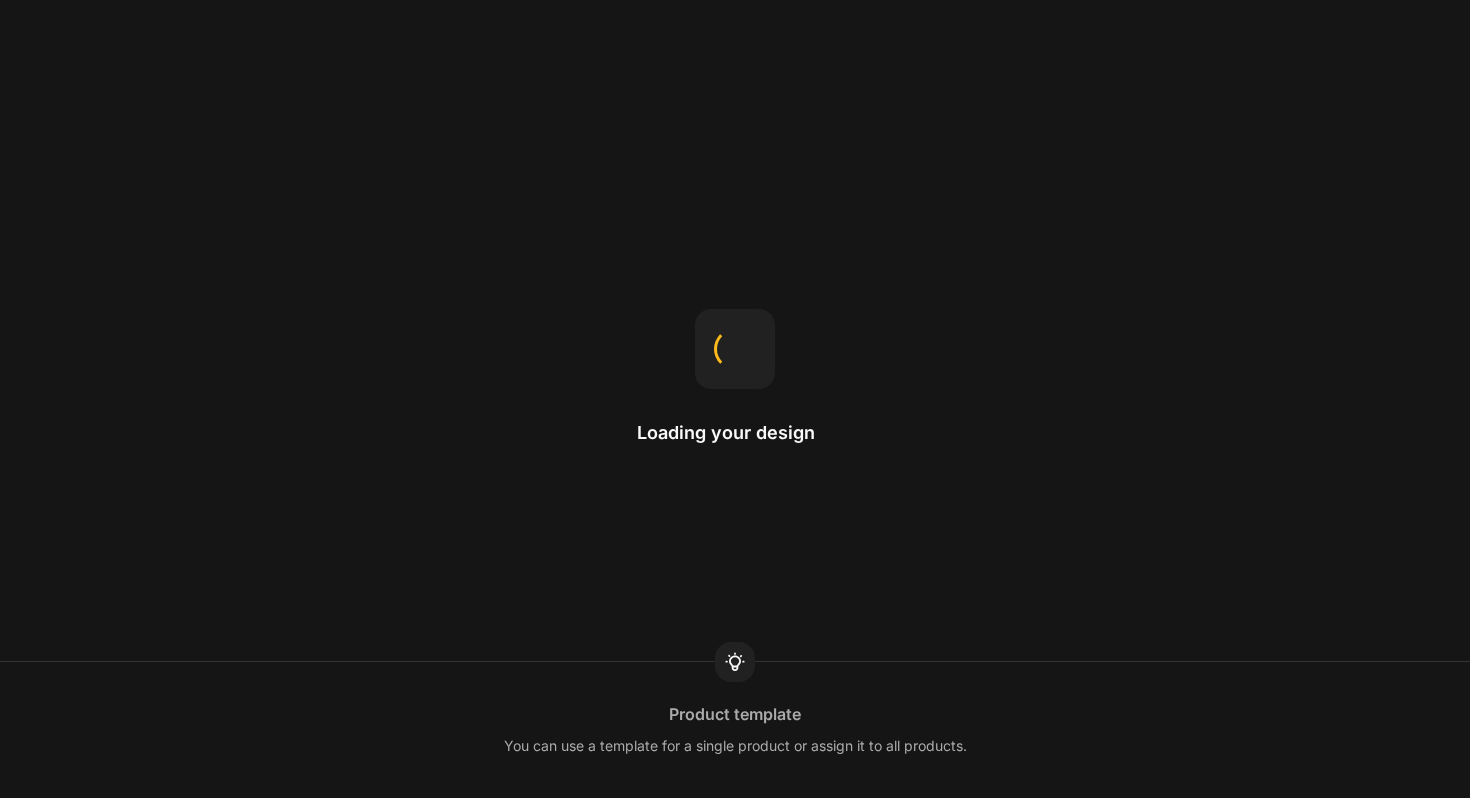 scroll, scrollTop: 0, scrollLeft: 0, axis: both 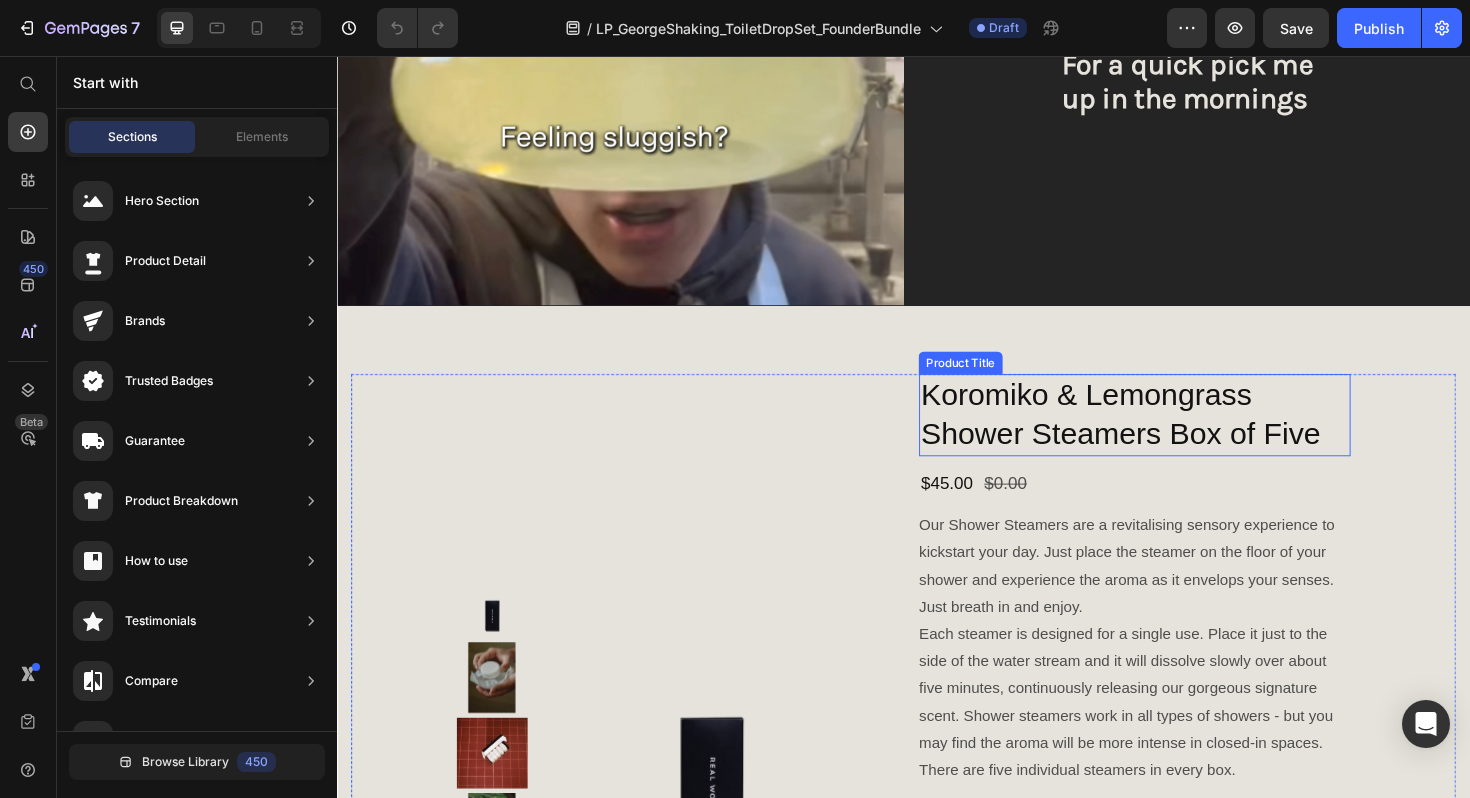 click on "Koromiko & Lemongrass Shower Steamers Box of Five" at bounding box center (1181, 436) 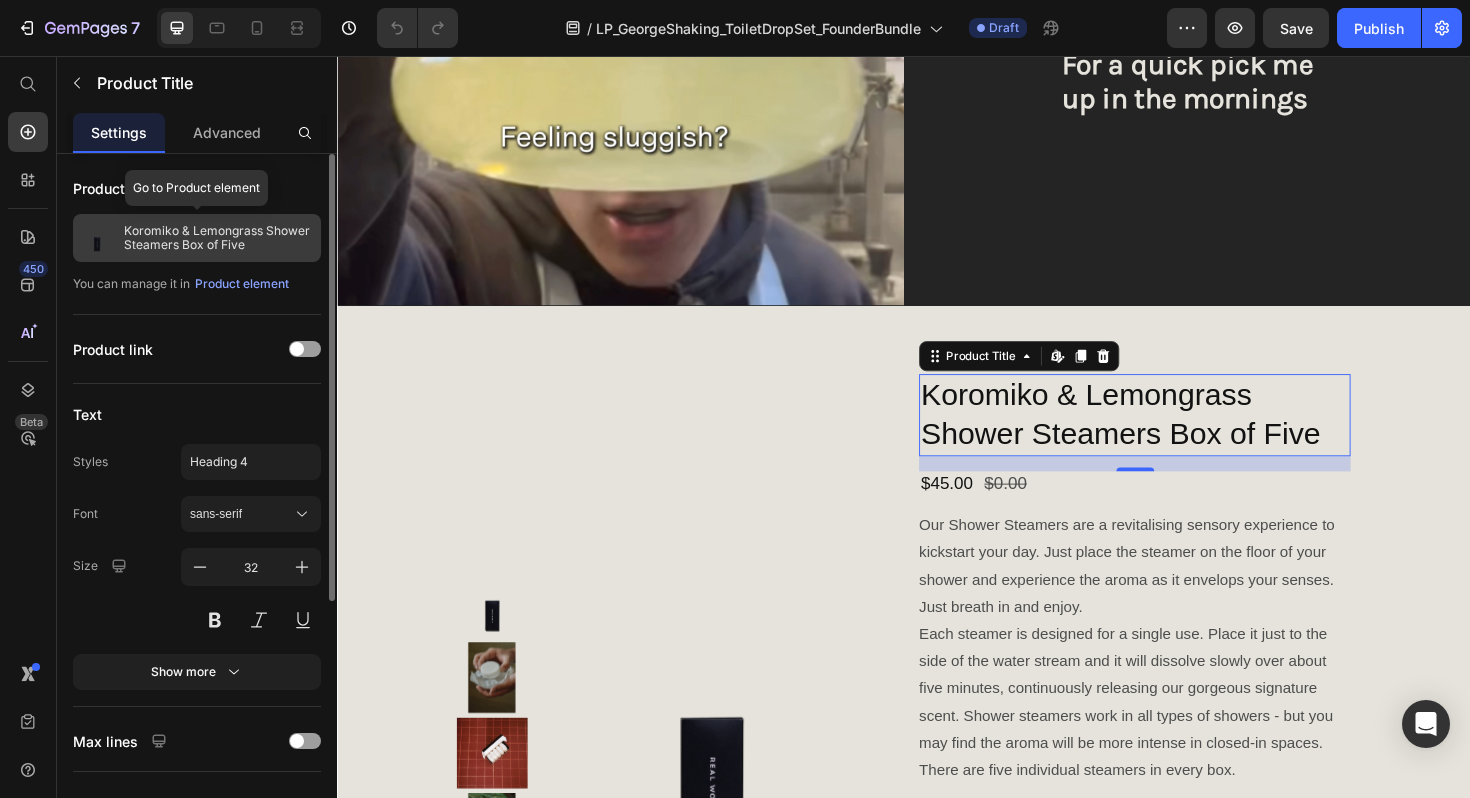 click on "Koromiko & Lemongrass Shower Steamers Box of Five" at bounding box center [218, 238] 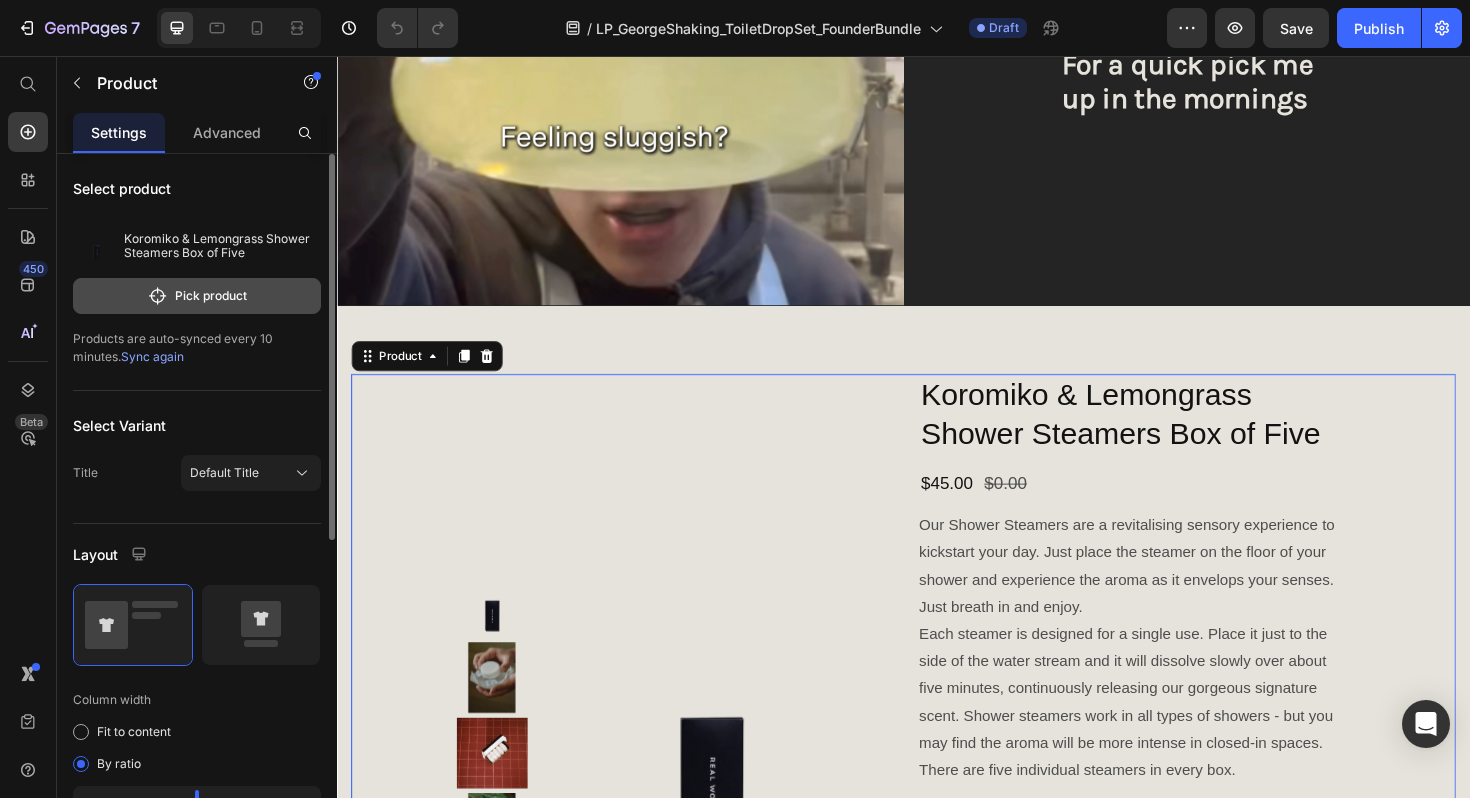 click on "Pick product" at bounding box center (197, 296) 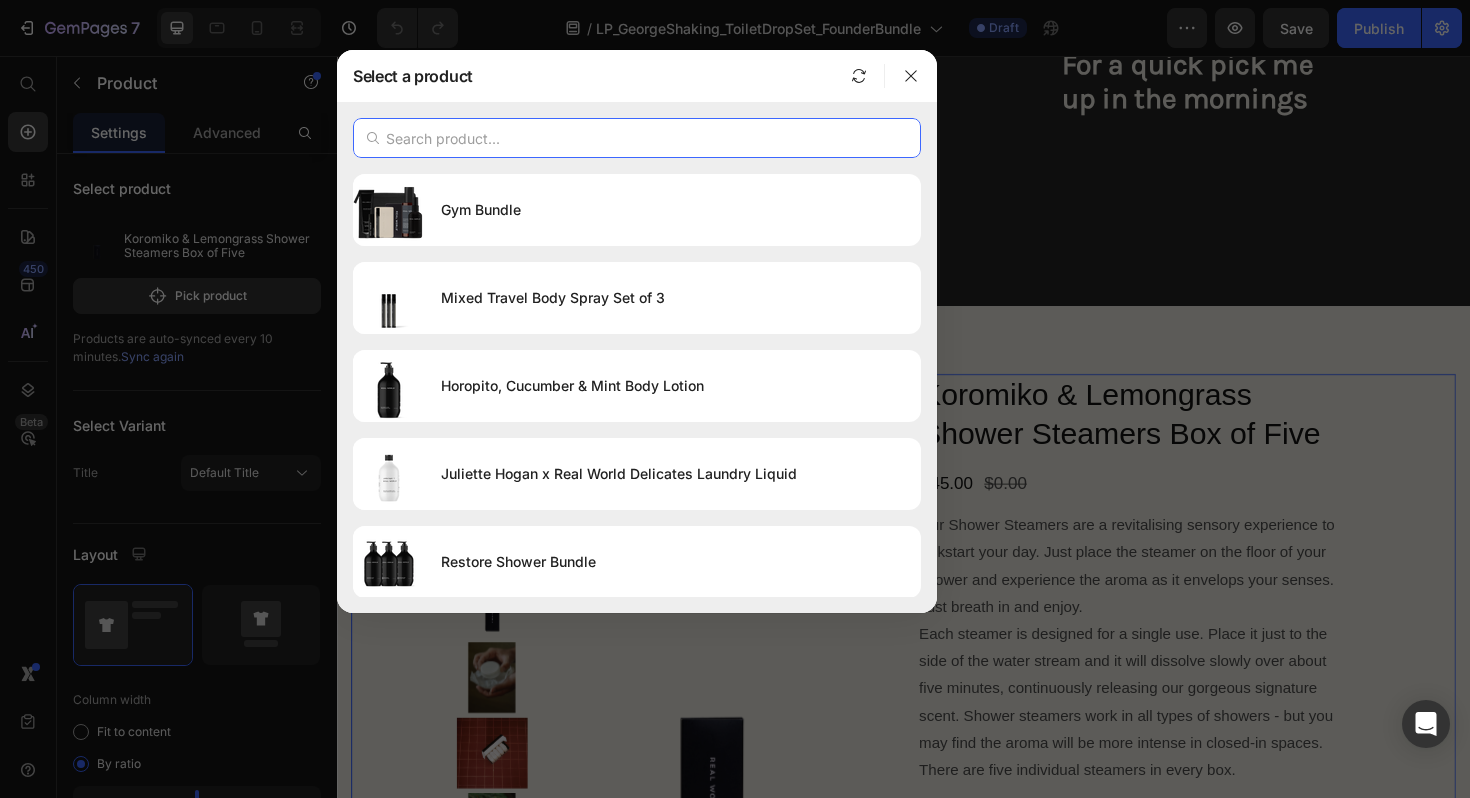 click at bounding box center [637, 138] 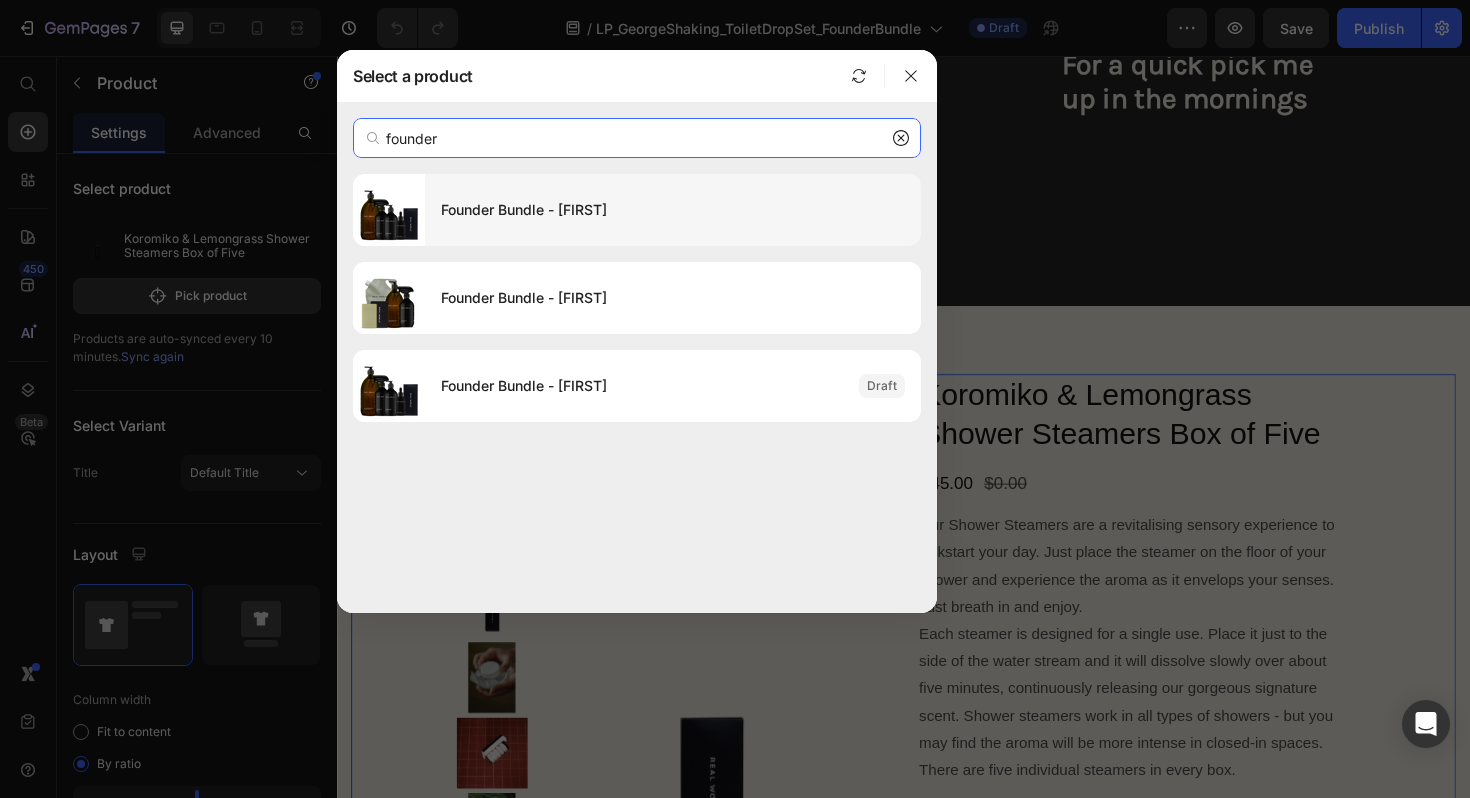 type on "founder" 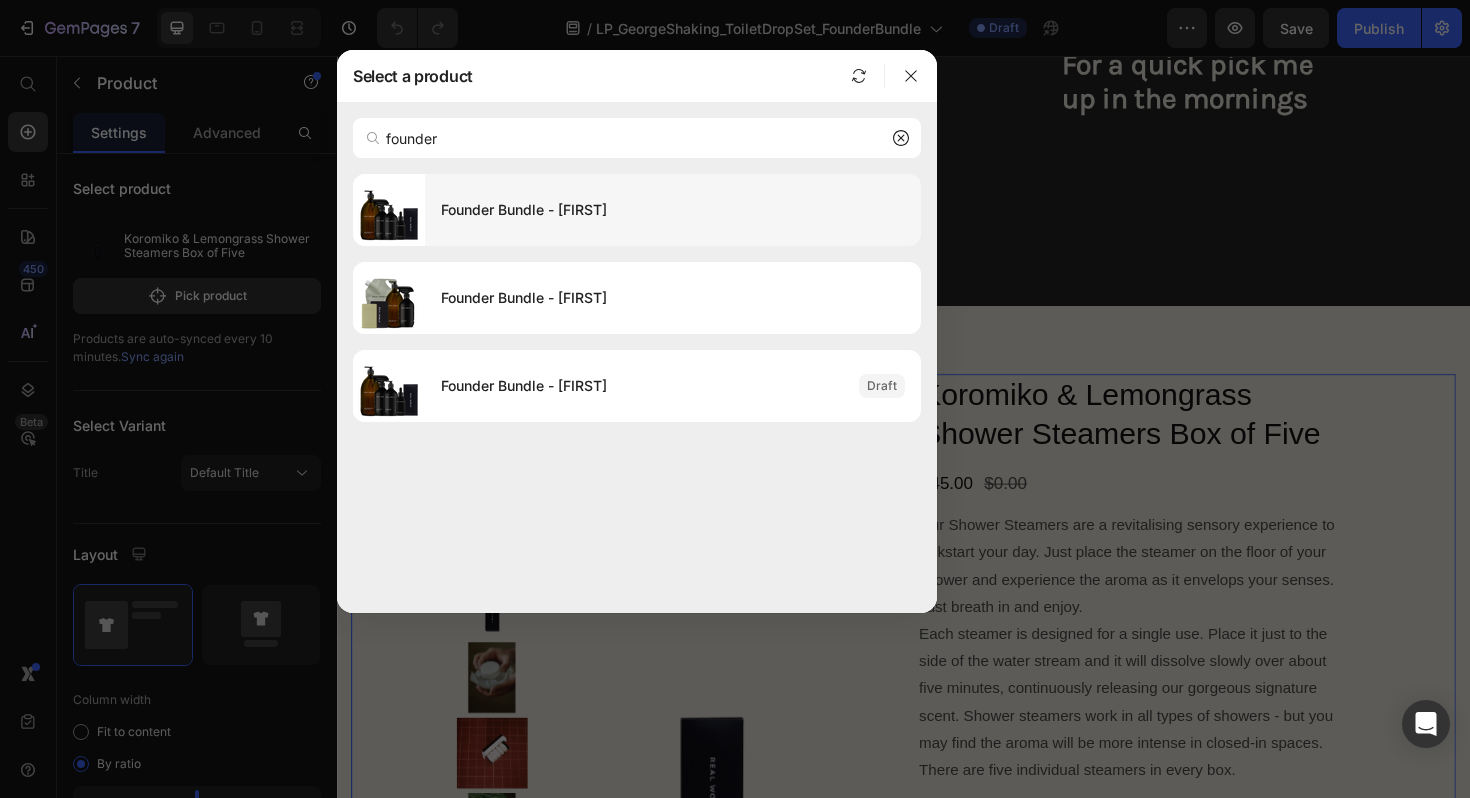 click on "Founder Bundle - Nicola" at bounding box center (673, 210) 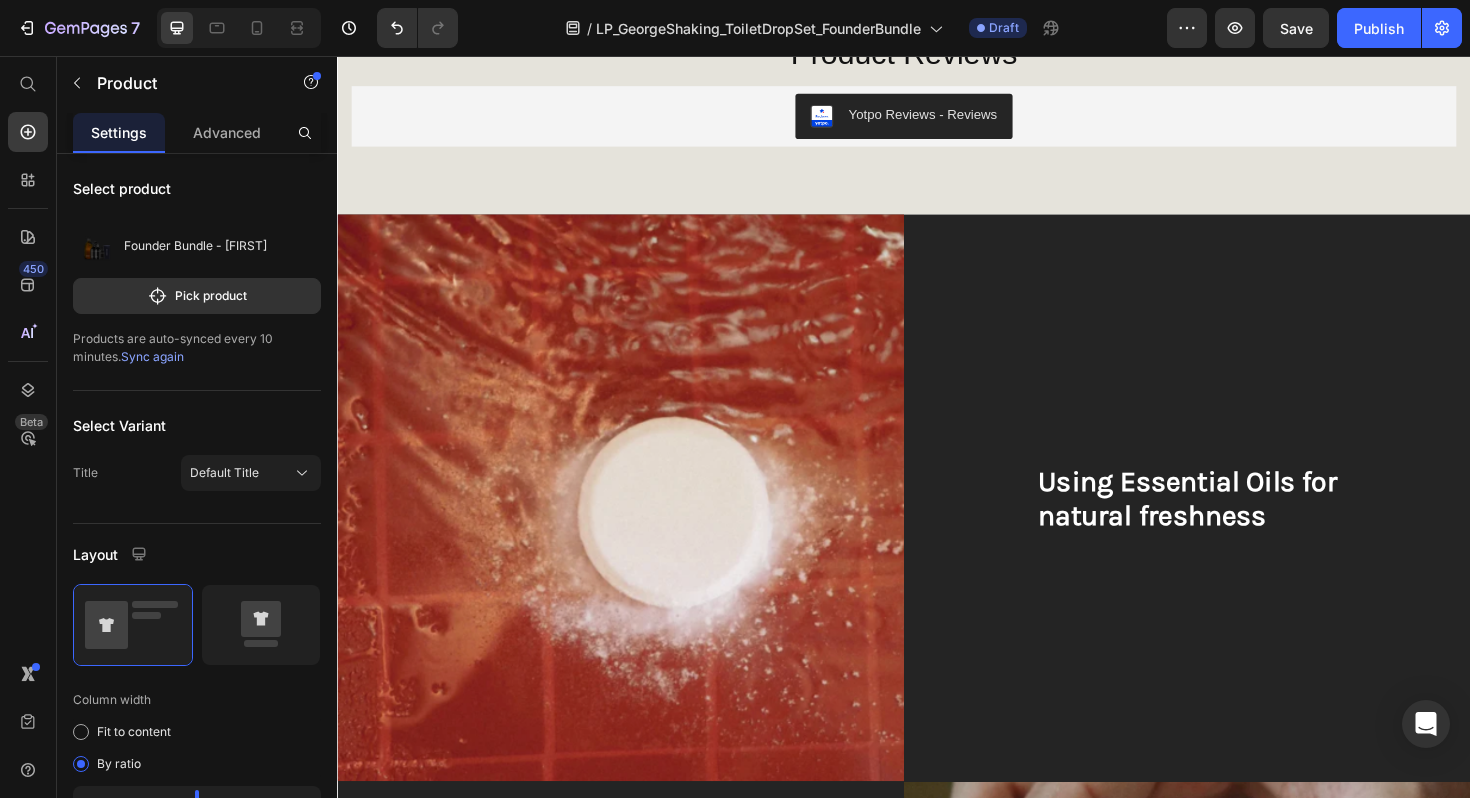 scroll, scrollTop: 1415, scrollLeft: 0, axis: vertical 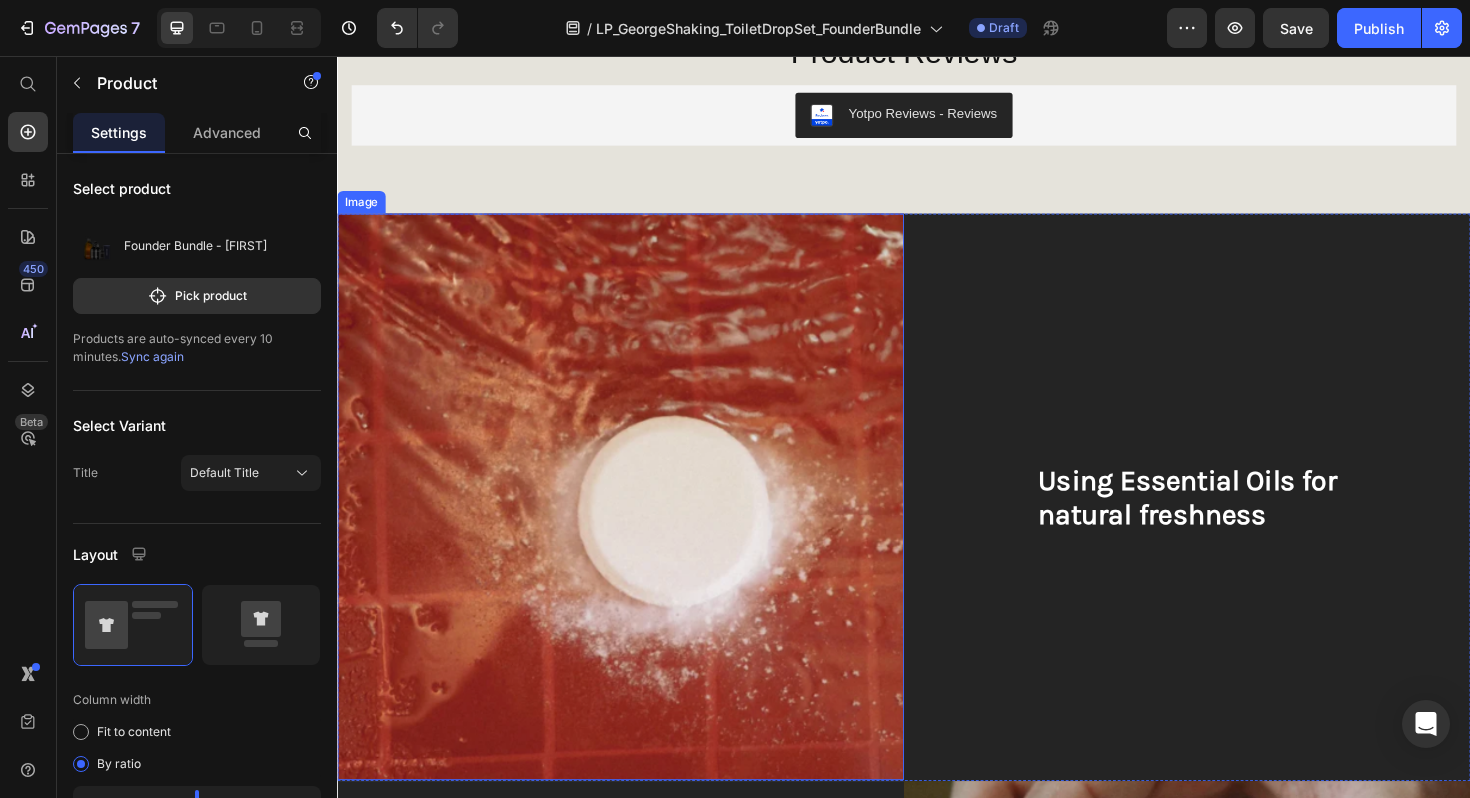 click at bounding box center (637, 523) 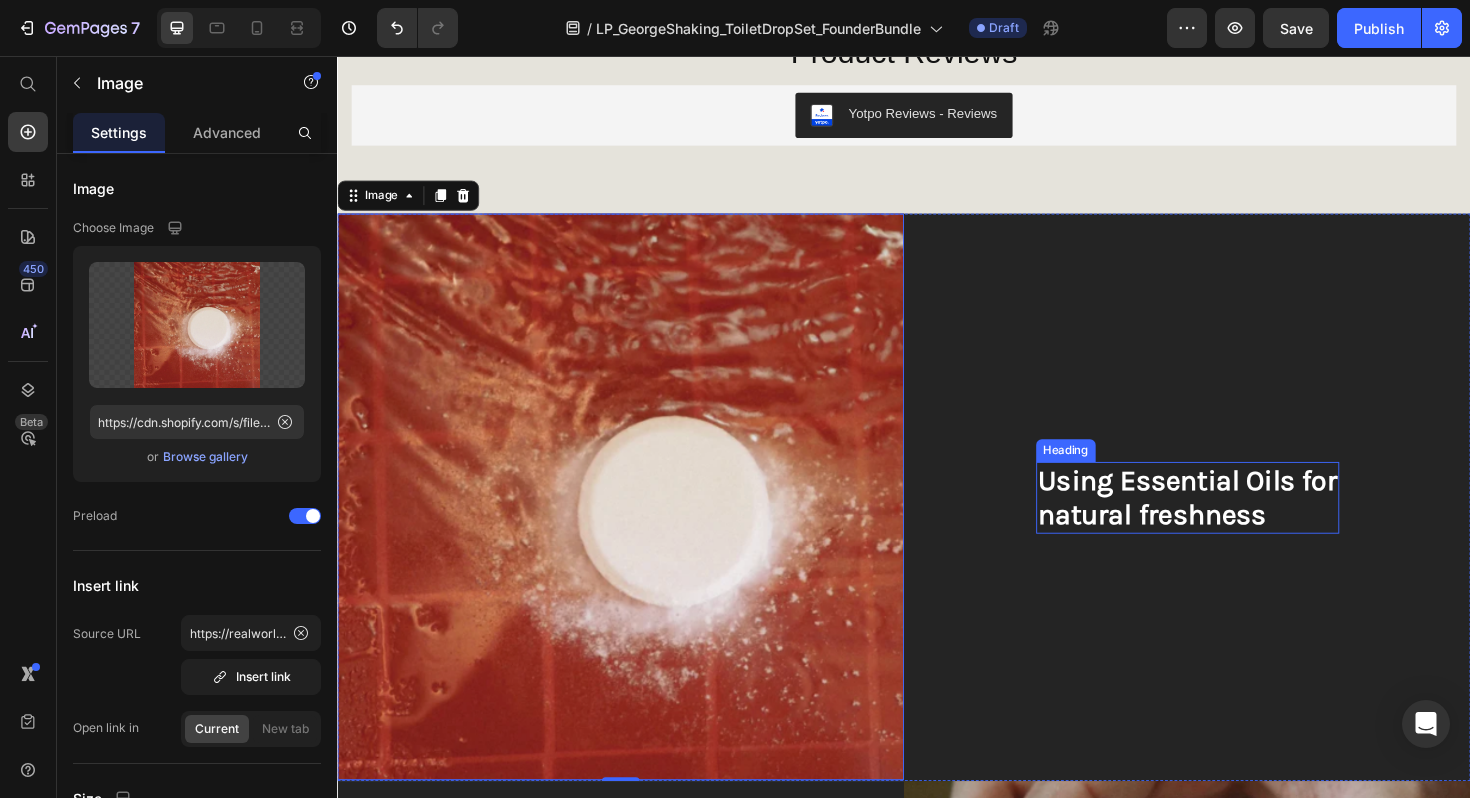 click on "natural freshness" at bounding box center (1200, 542) 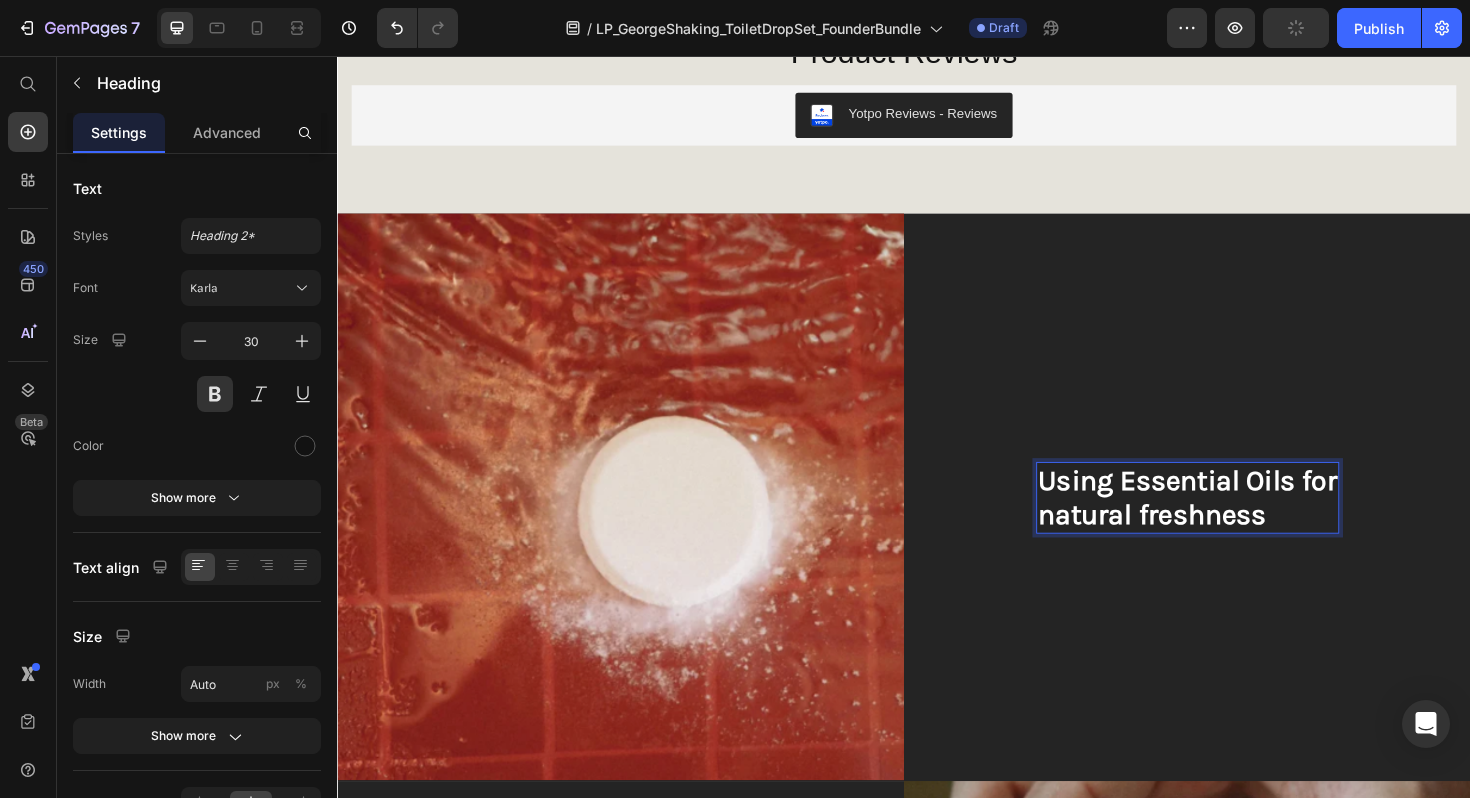 click on "Using Essential Oils for" at bounding box center [1237, 506] 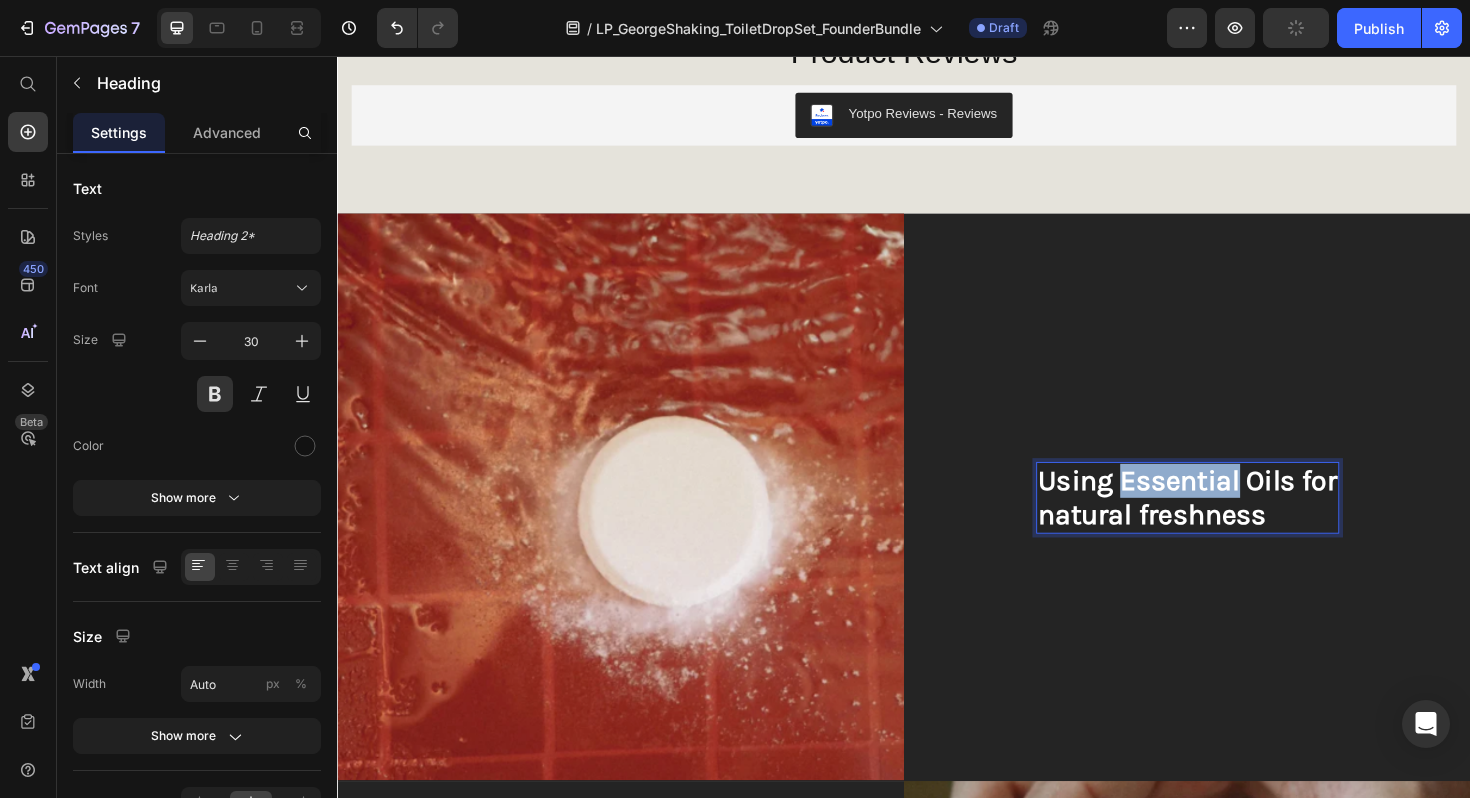 click on "Using Essential Oils for" at bounding box center [1237, 506] 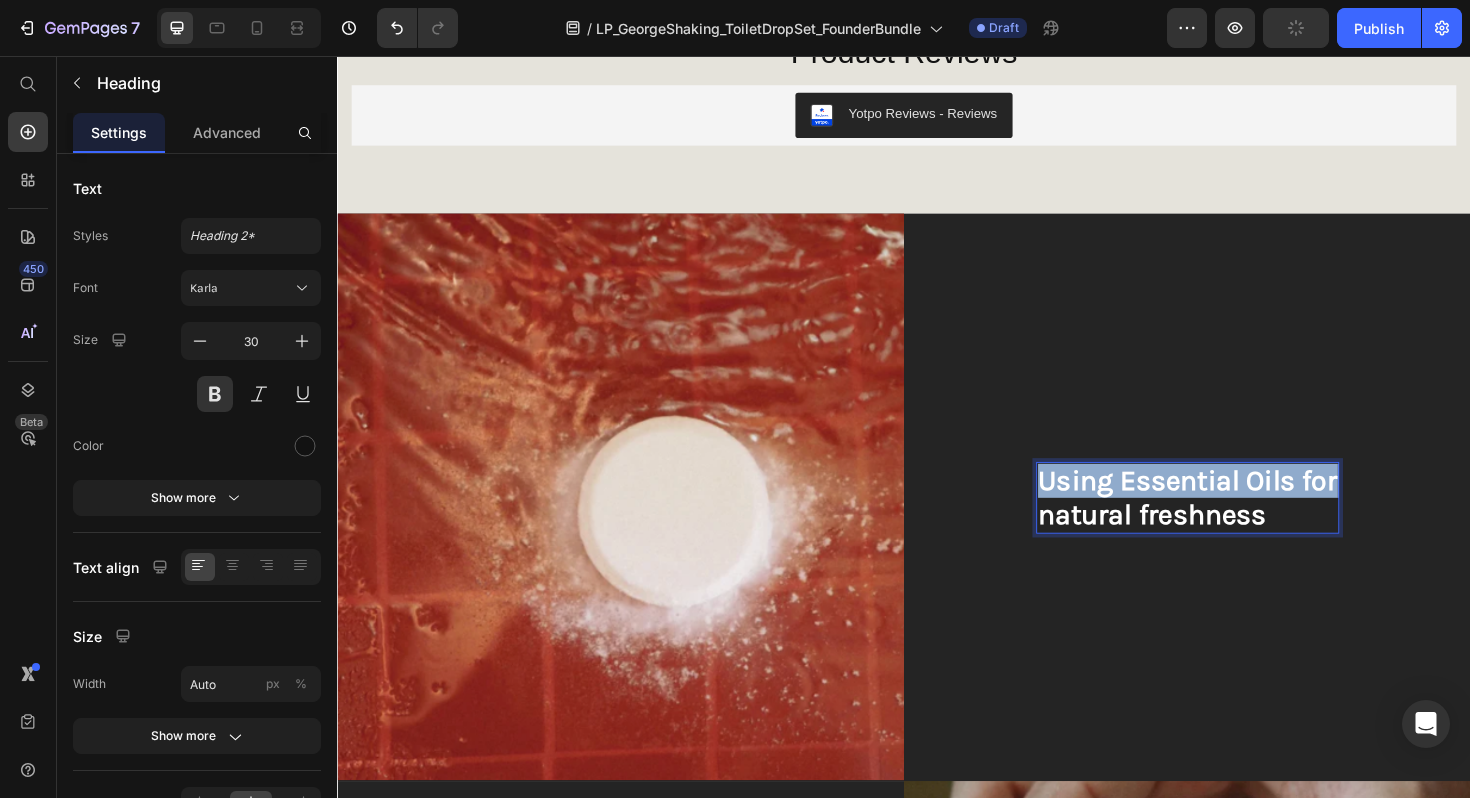 click on "Using Essential Oils for" at bounding box center [1237, 506] 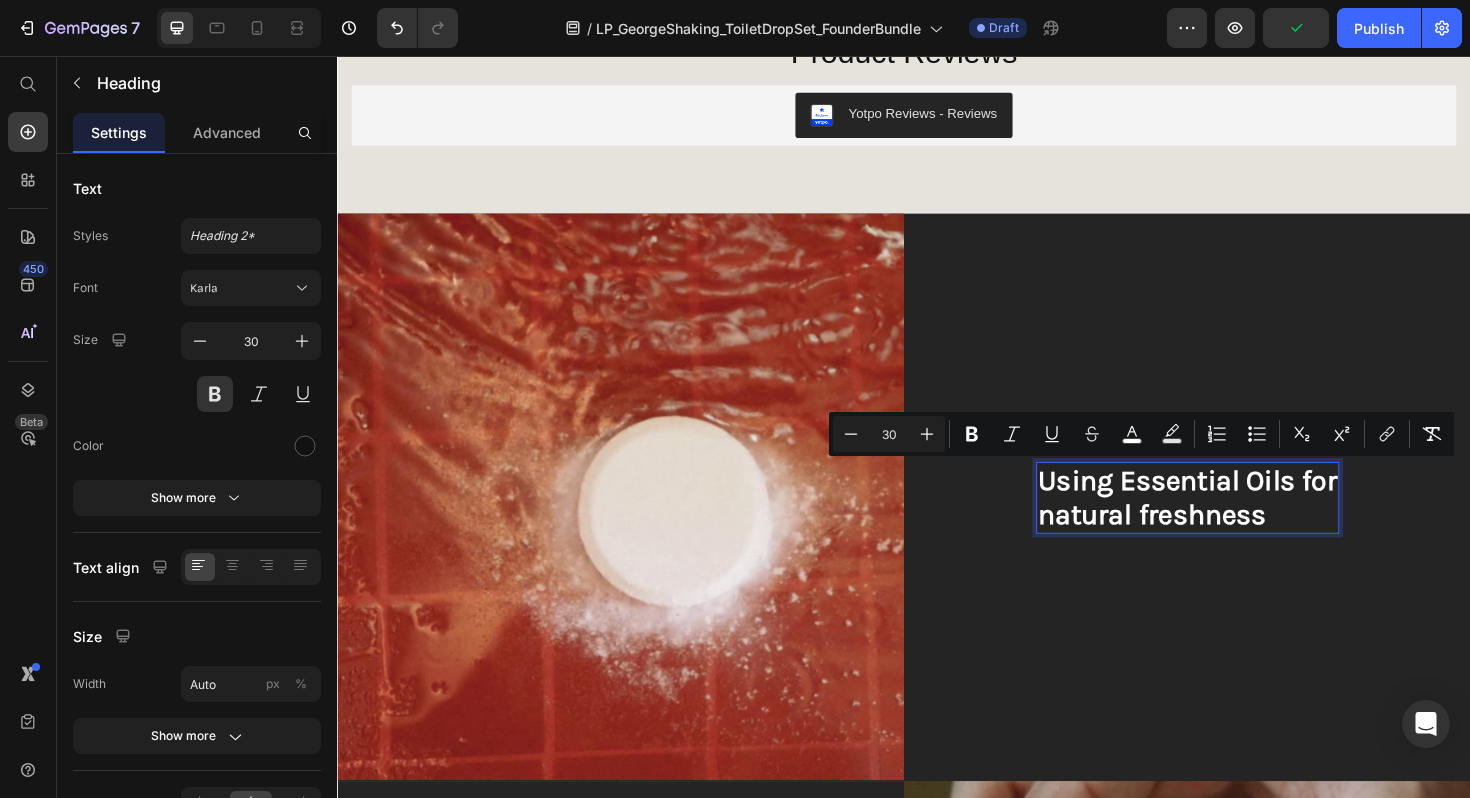 click on "natural freshness" at bounding box center [1200, 542] 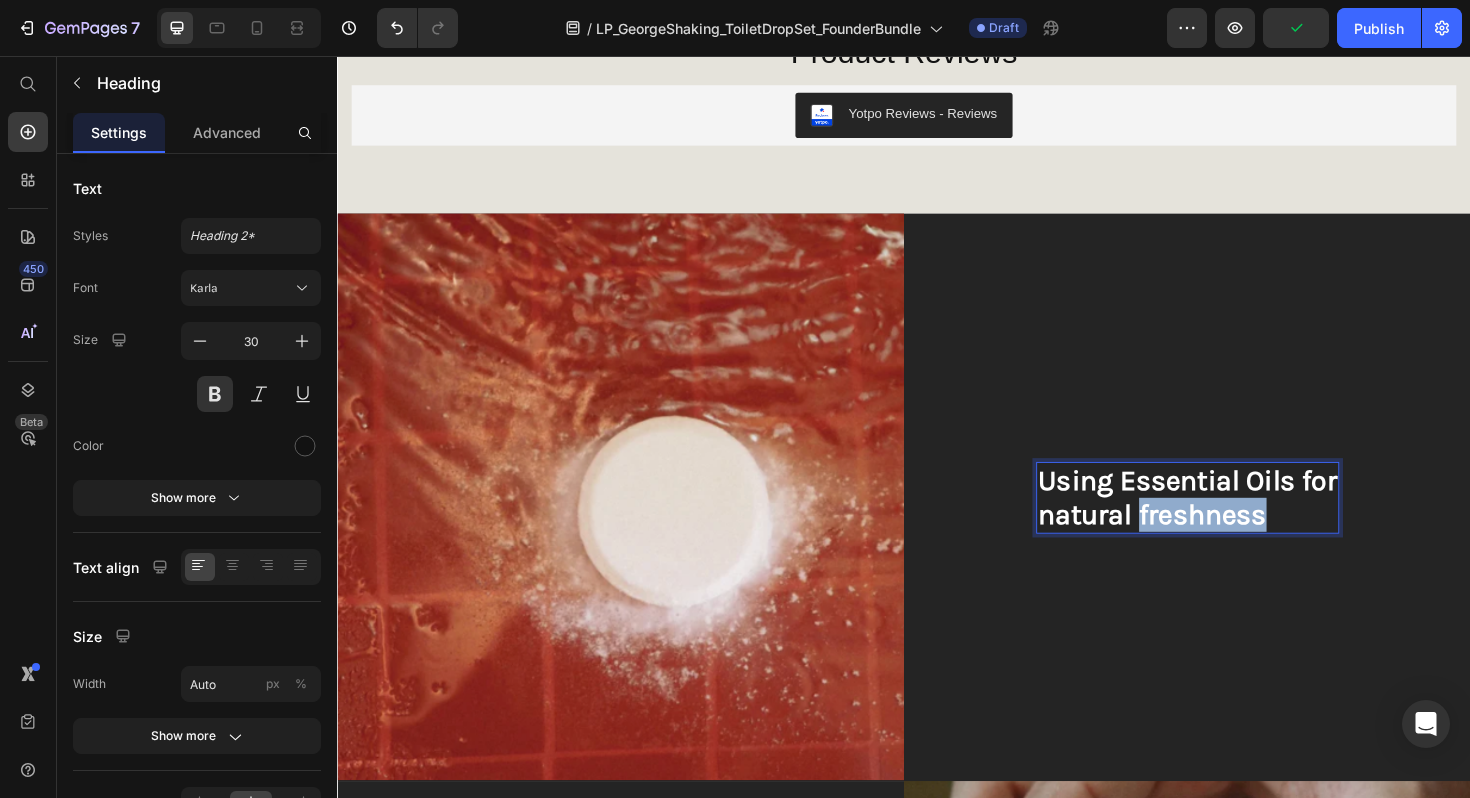 click on "natural freshness" at bounding box center [1200, 542] 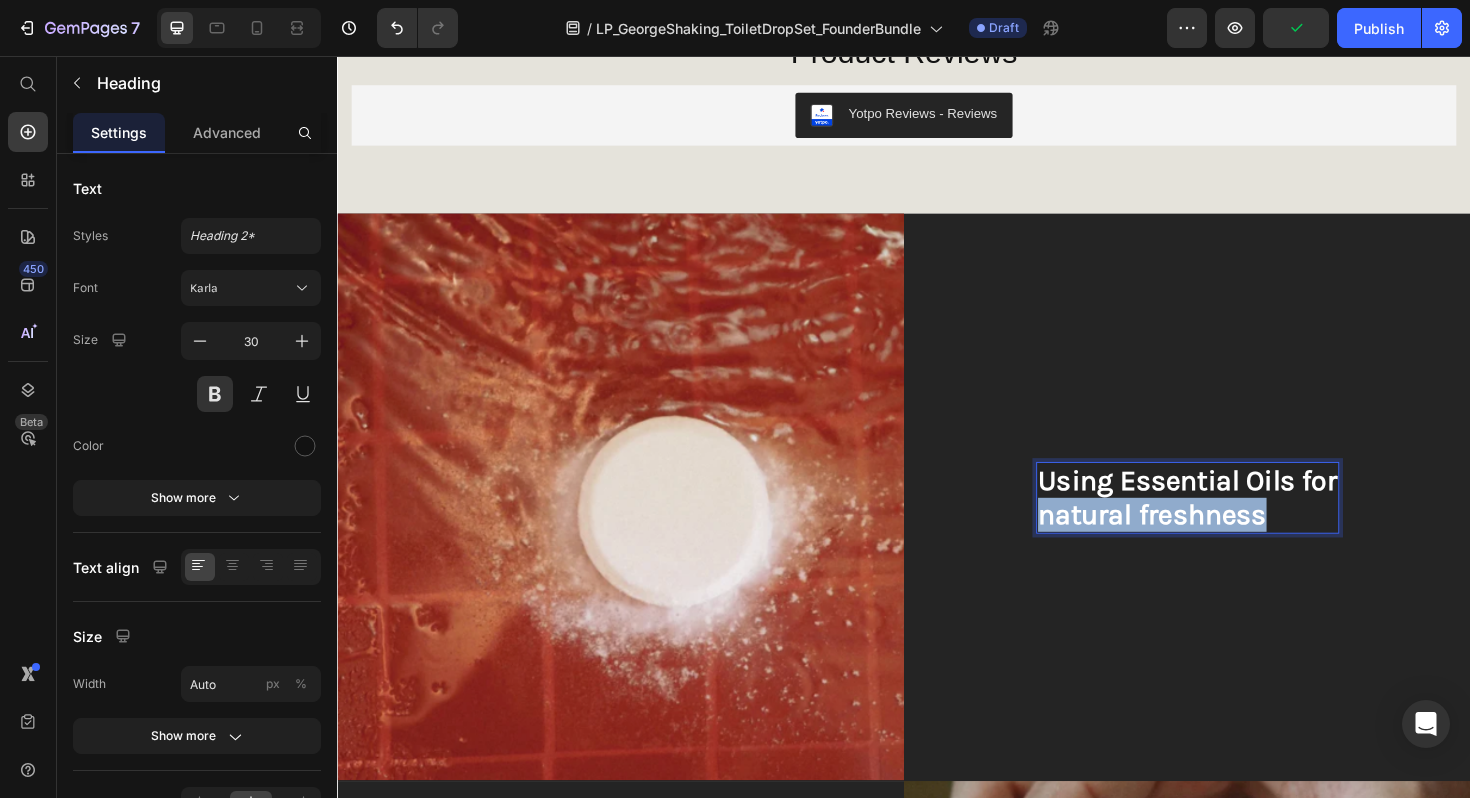 click on "natural freshness" at bounding box center (1200, 542) 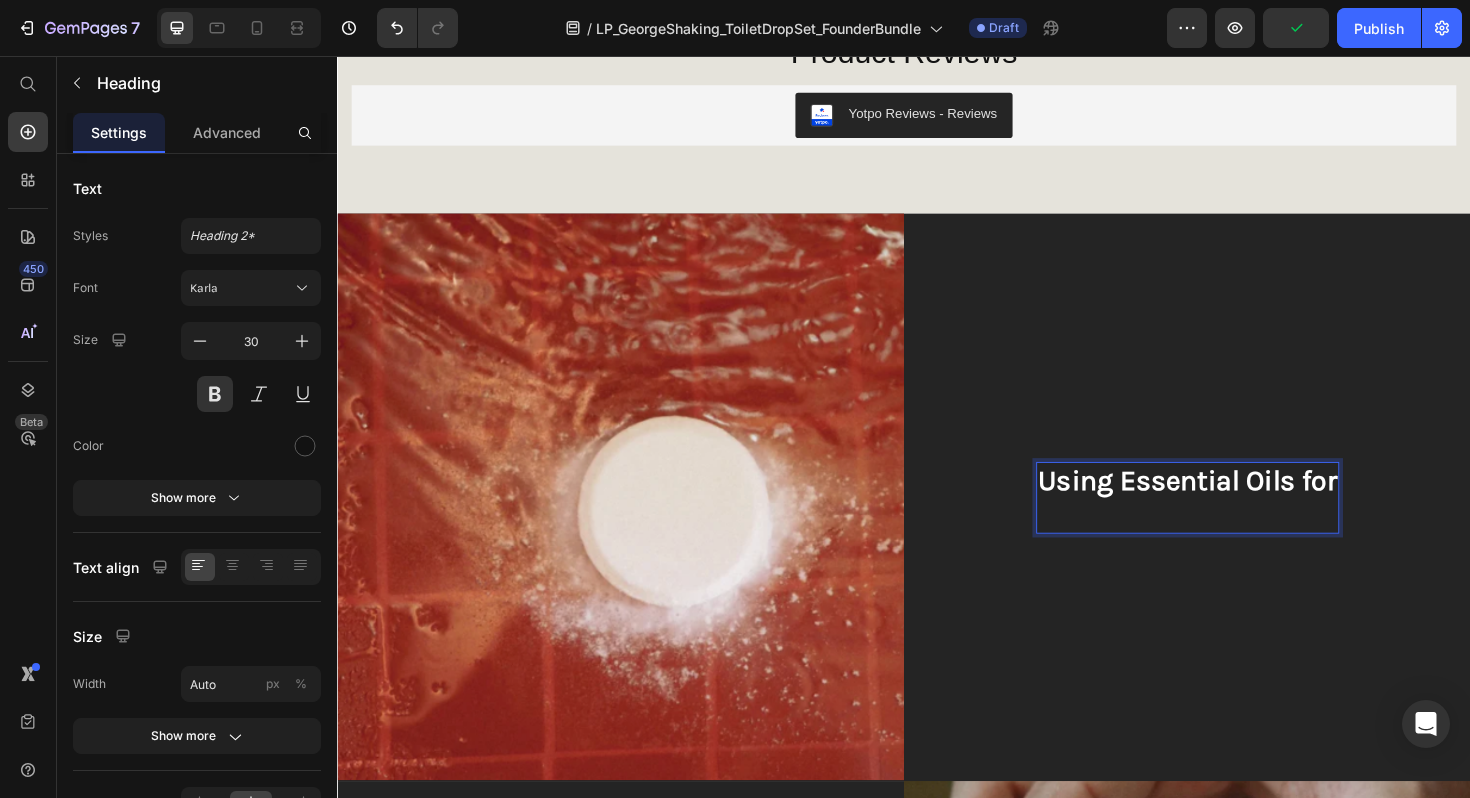 scroll, scrollTop: 1433, scrollLeft: 0, axis: vertical 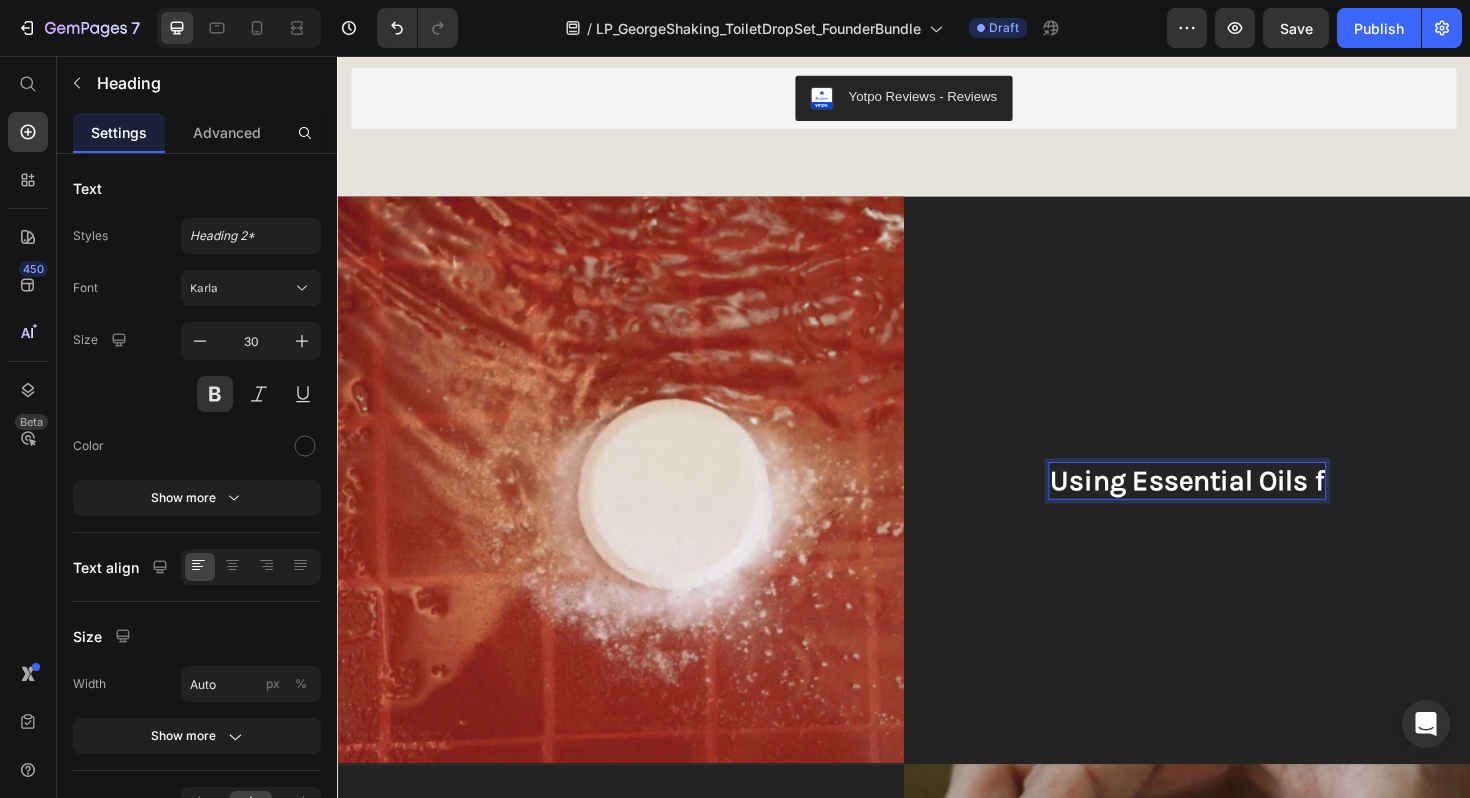 click on "Using Essential Oils f" at bounding box center [1237, 506] 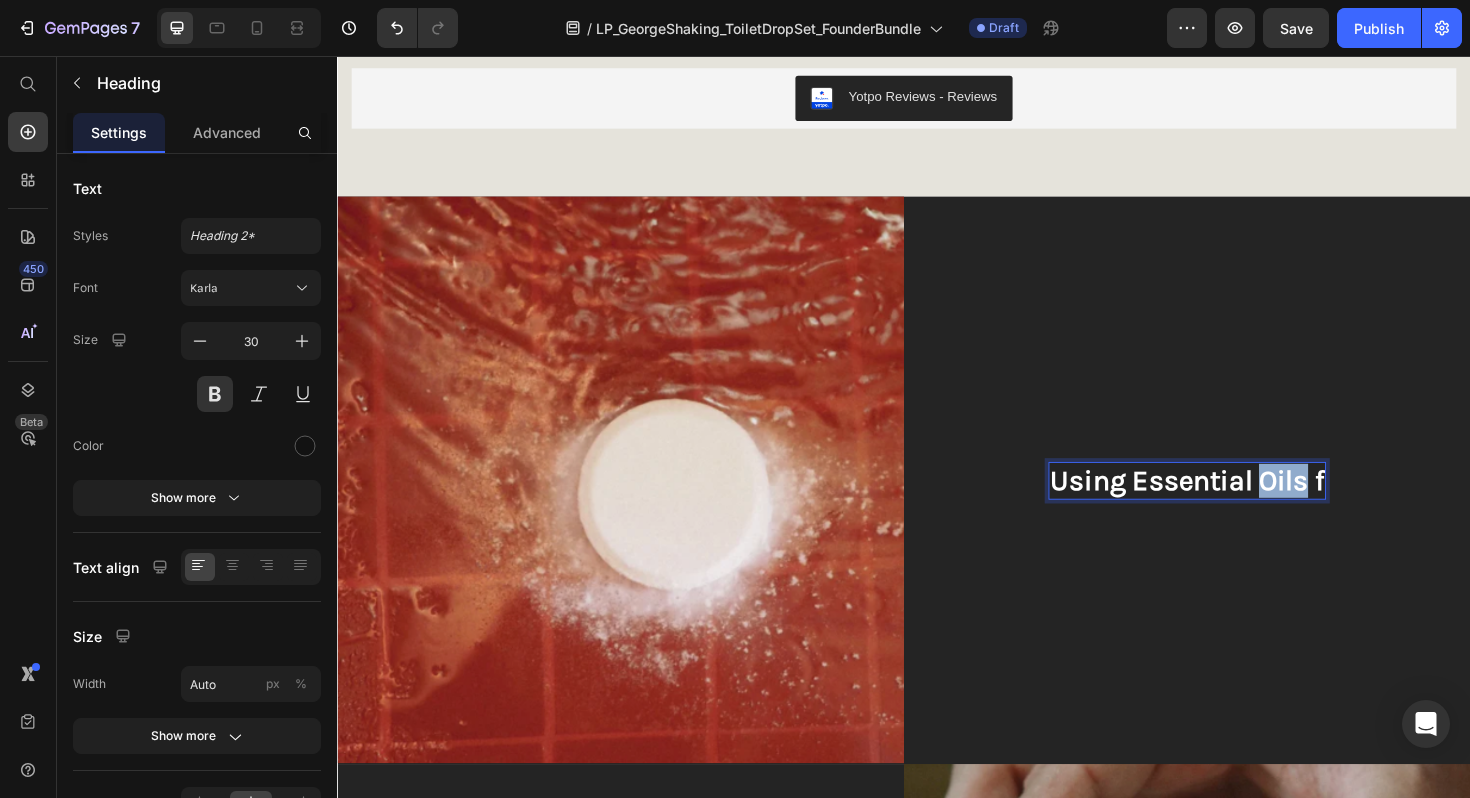 click on "Using Essential Oils f" at bounding box center [1237, 506] 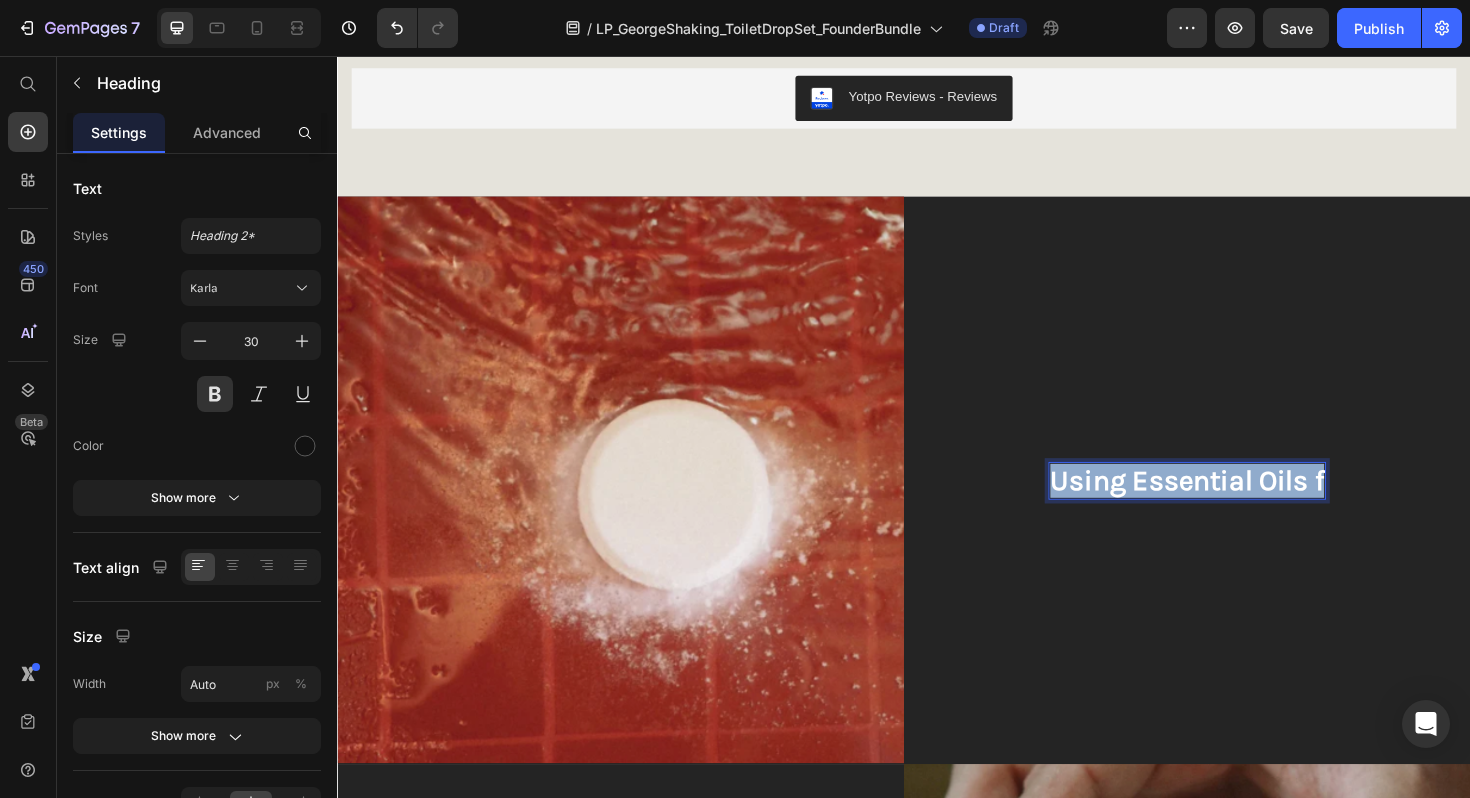 click on "Using Essential Oils f" at bounding box center [1237, 506] 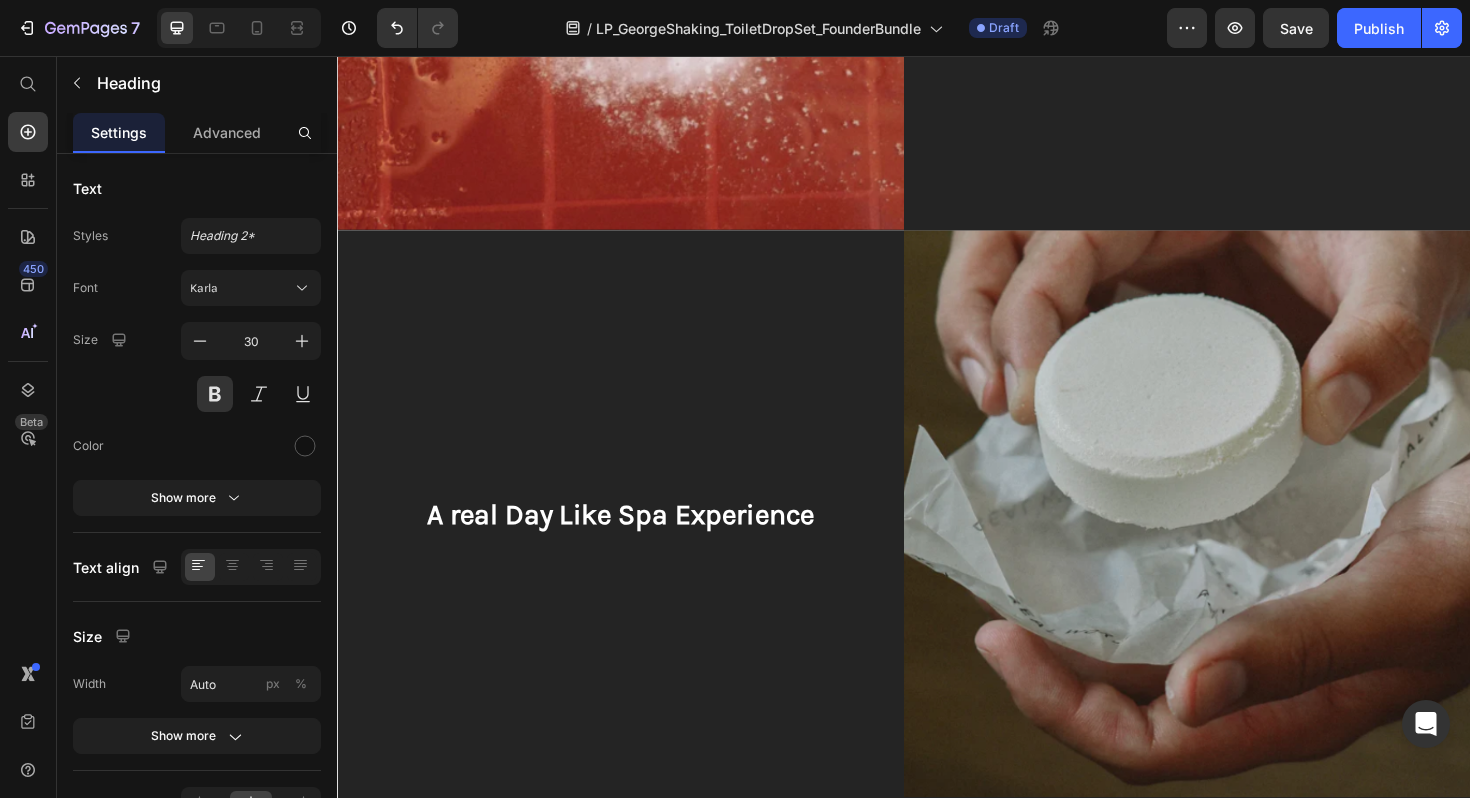scroll, scrollTop: 2018, scrollLeft: 0, axis: vertical 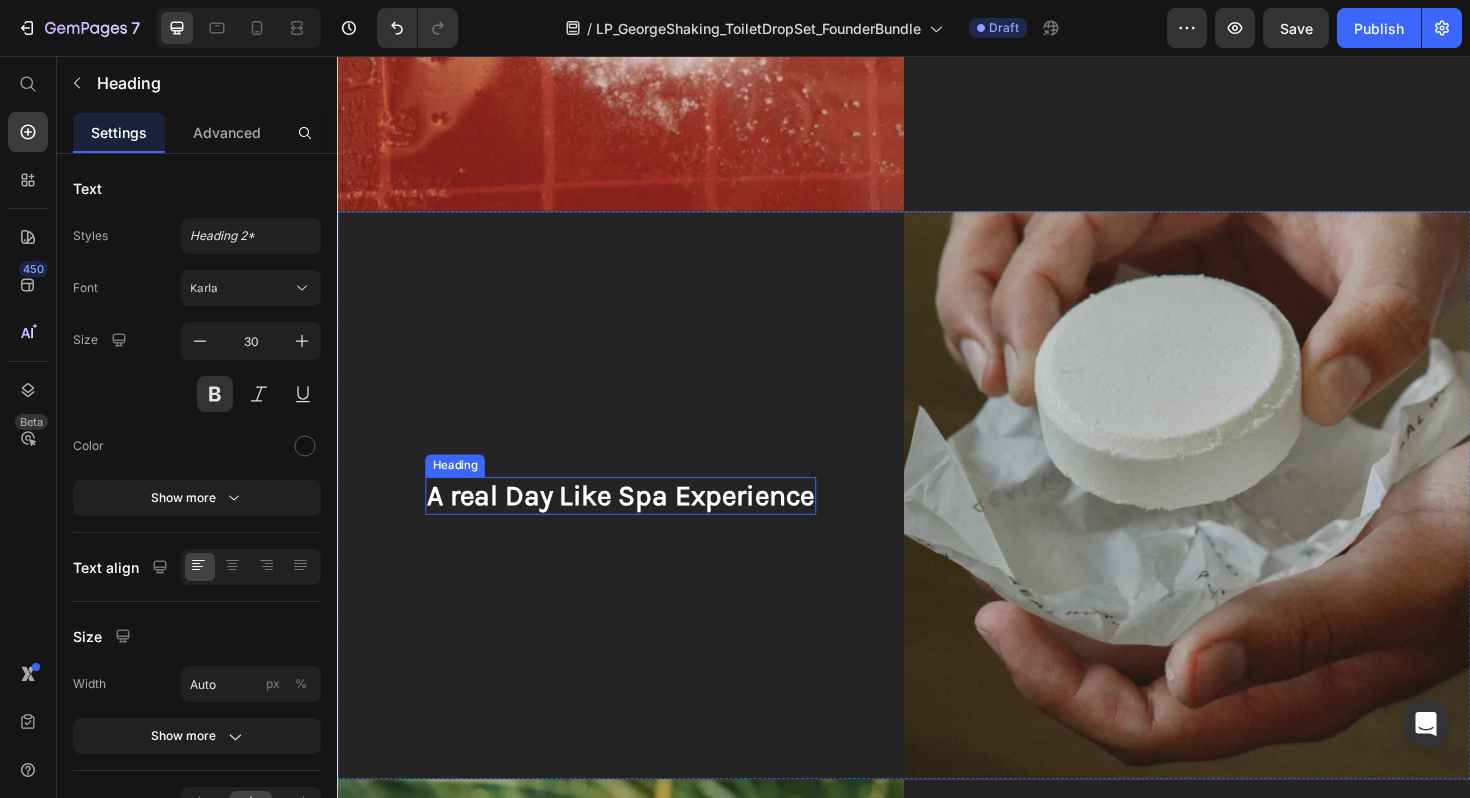 click on "A real Day Like Spa Experience" at bounding box center (637, 522) 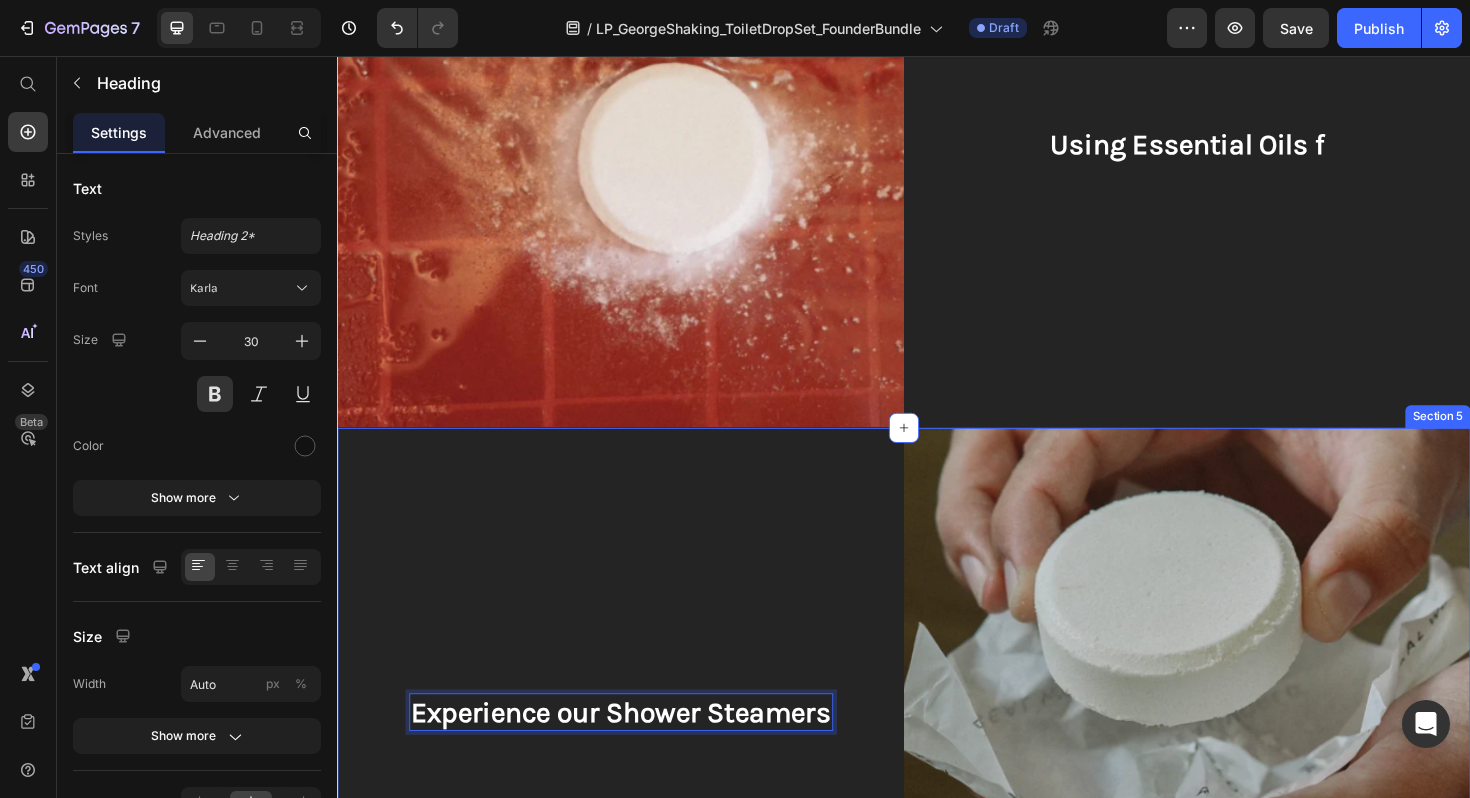 scroll, scrollTop: 1789, scrollLeft: 0, axis: vertical 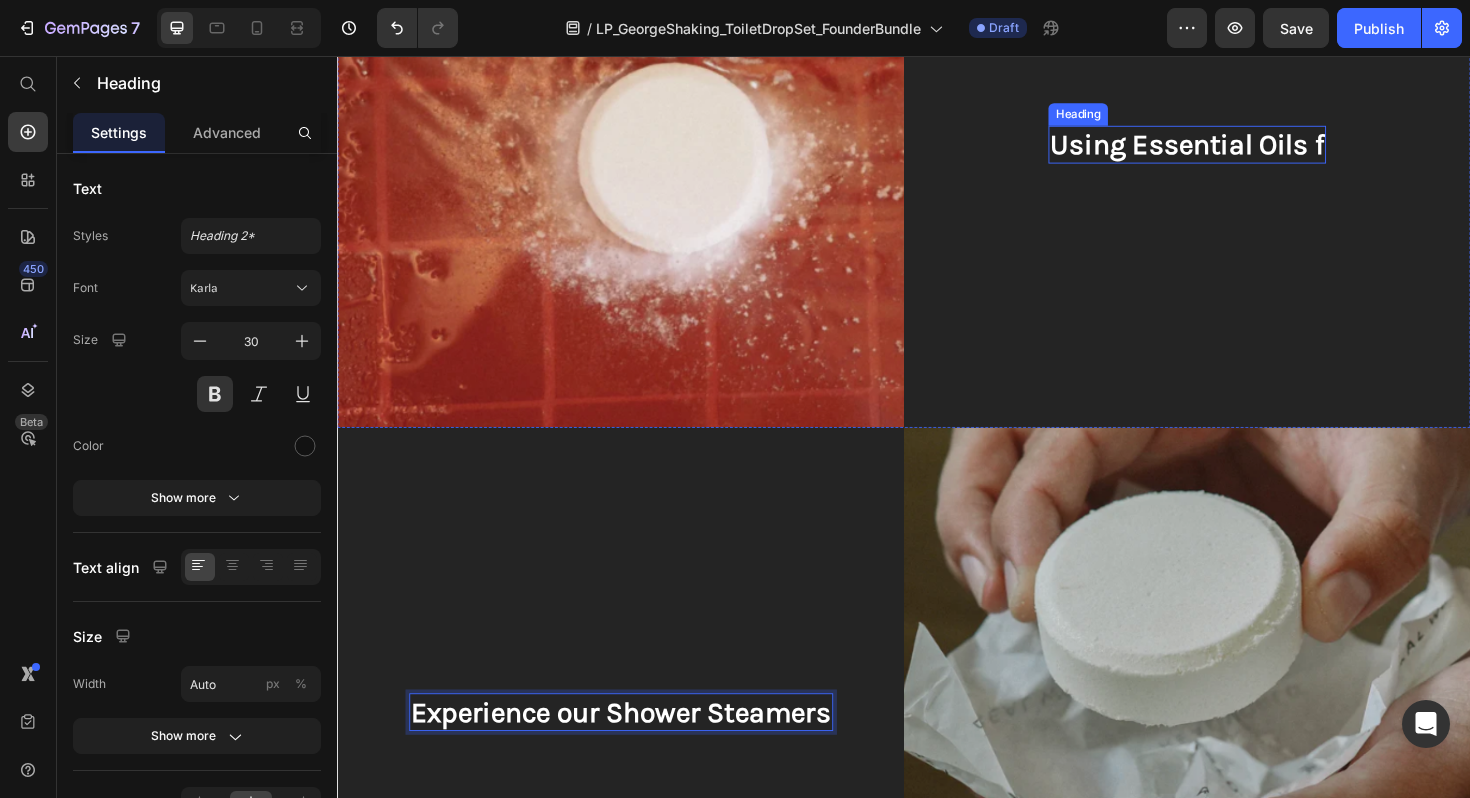 click on "Using Essential Oils f" at bounding box center [1237, 150] 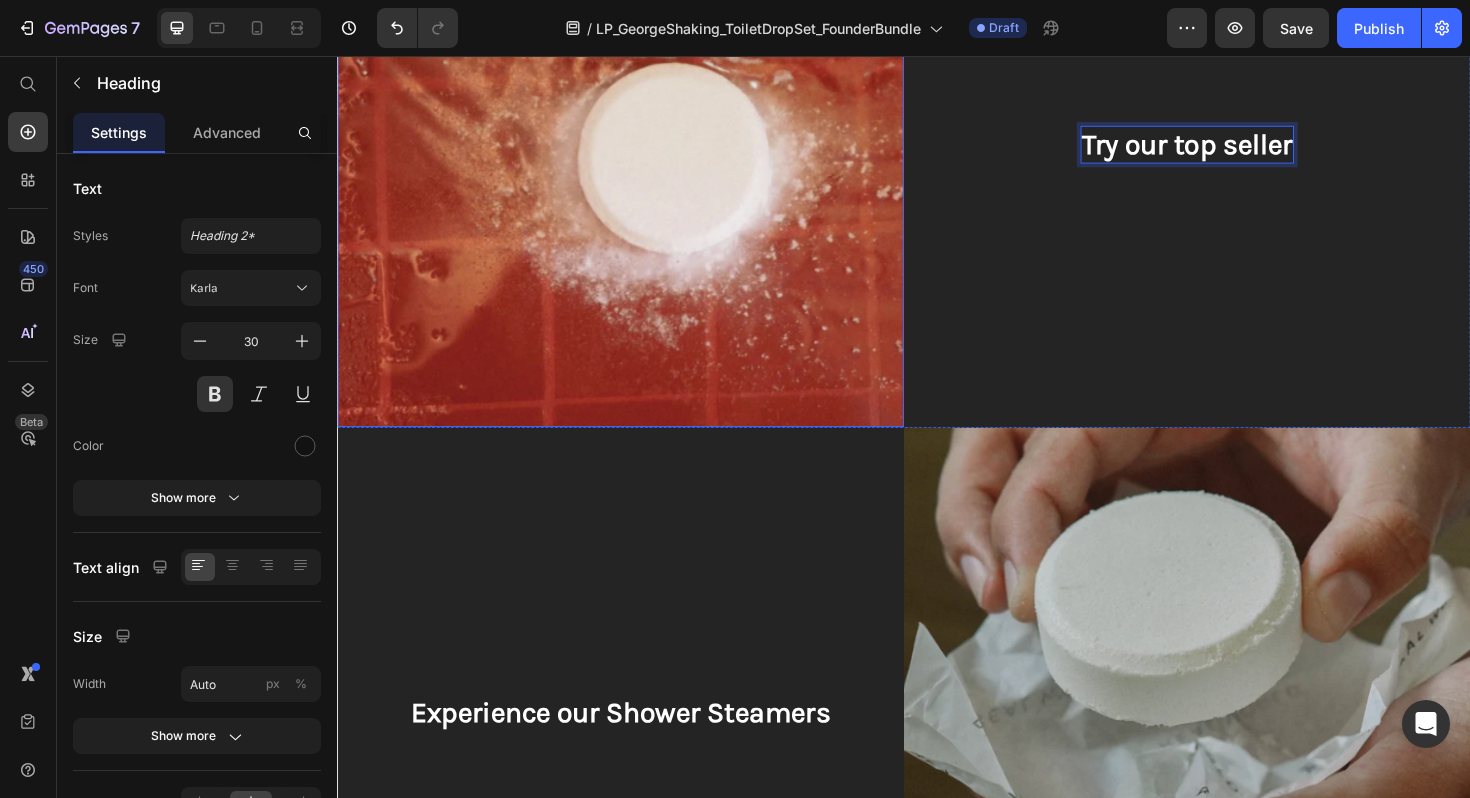 click at bounding box center [637, 149] 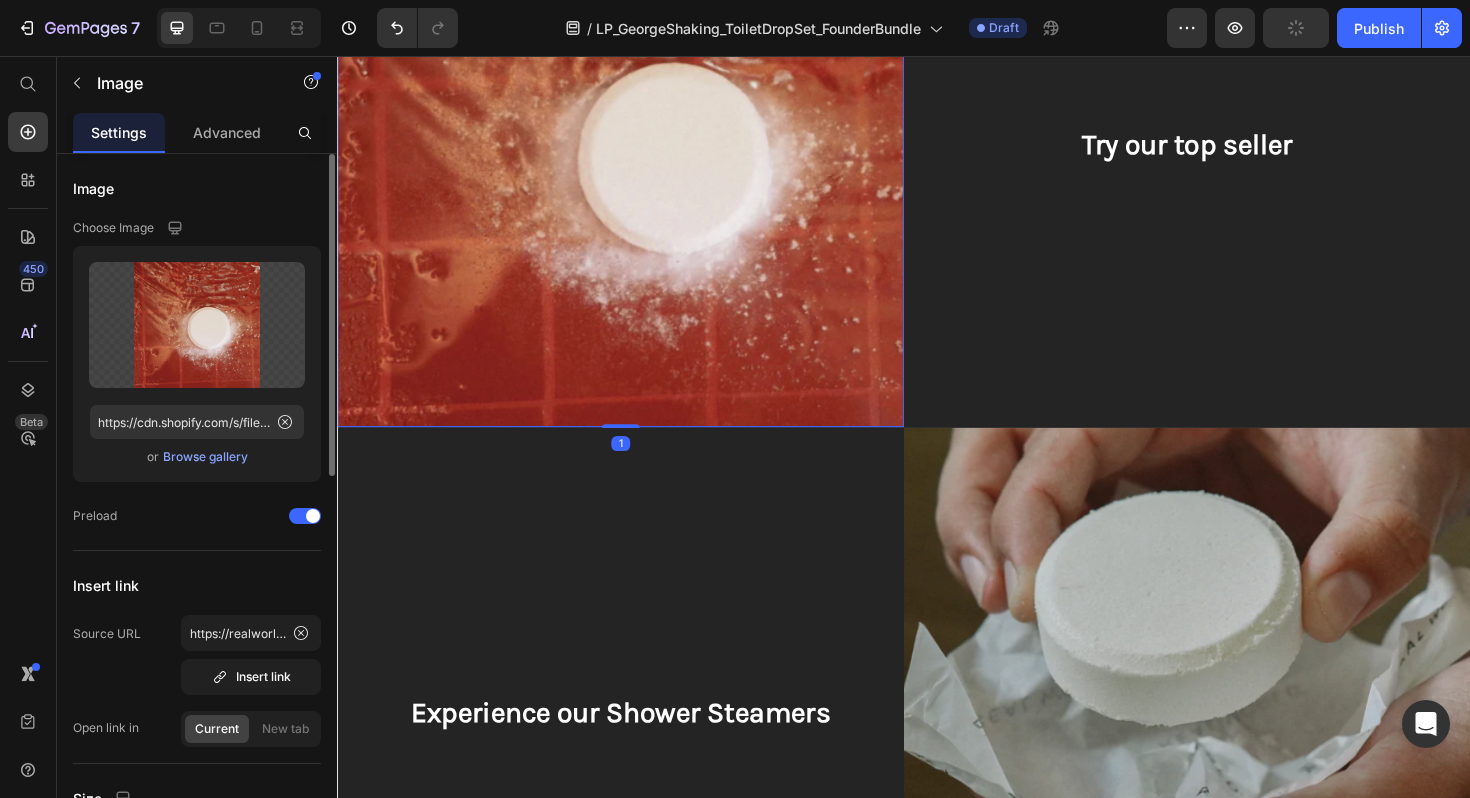 click on "Browse gallery" at bounding box center (205, 457) 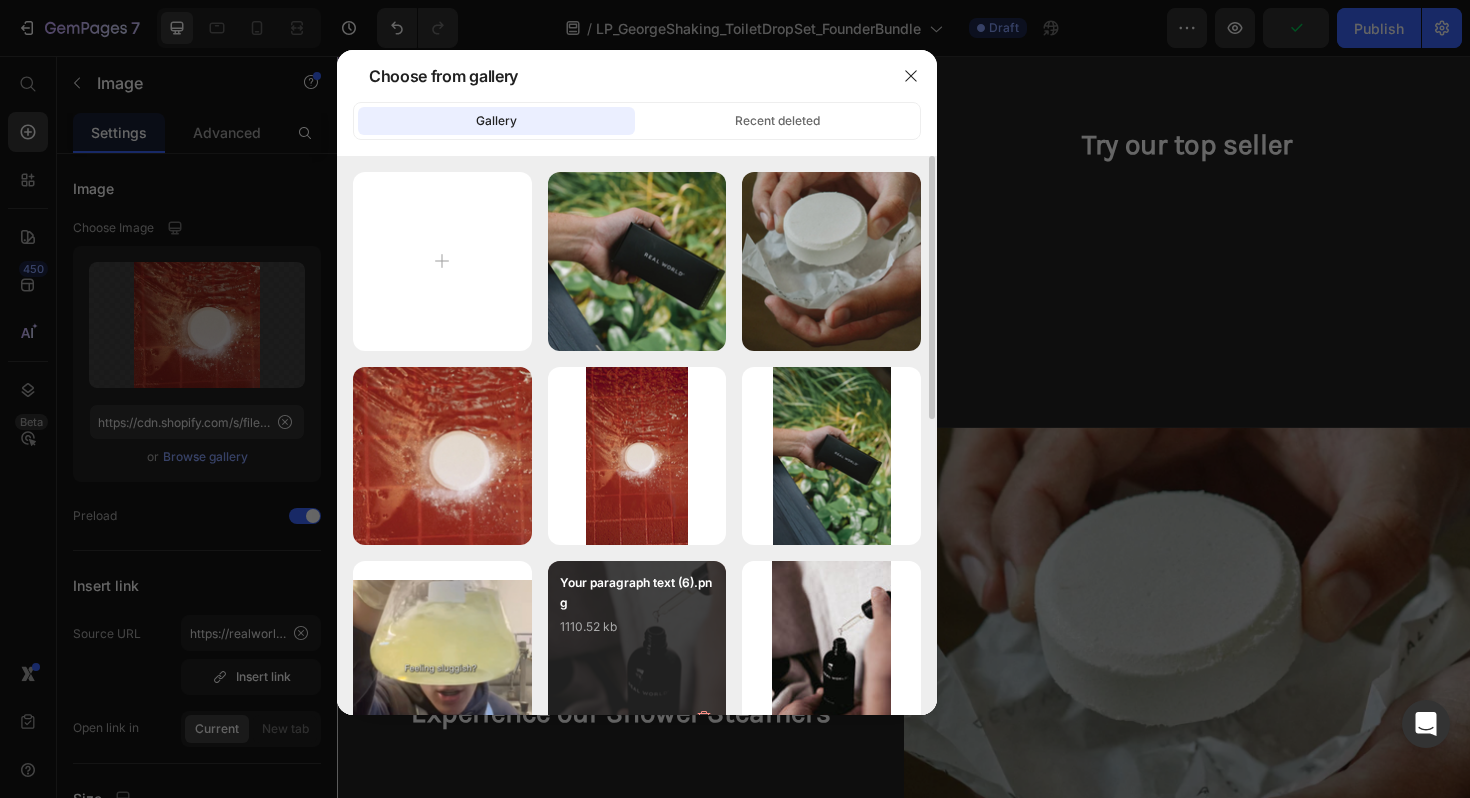 click on "Your paragraph text (6).png" at bounding box center (637, 593) 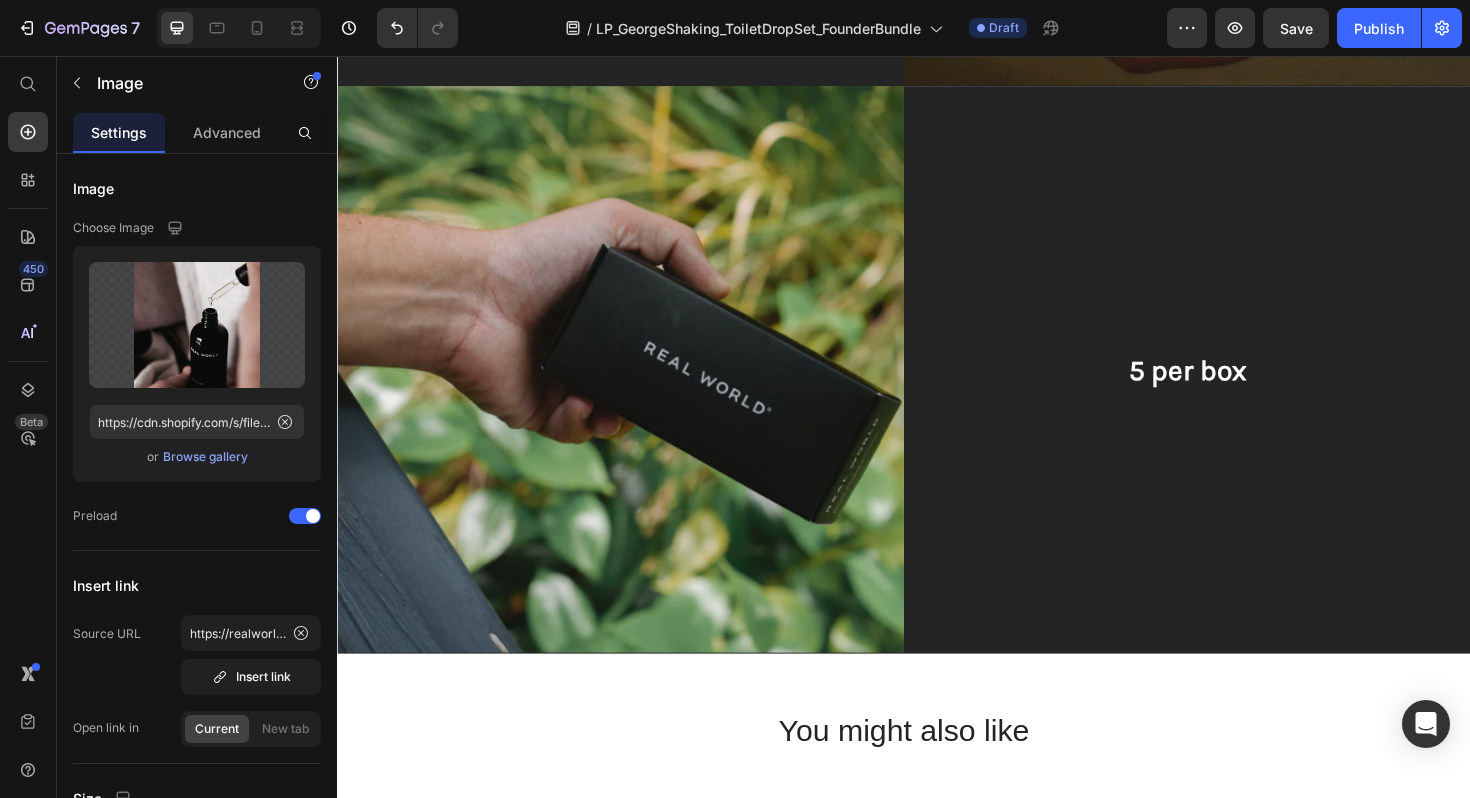 scroll, scrollTop: 2784, scrollLeft: 0, axis: vertical 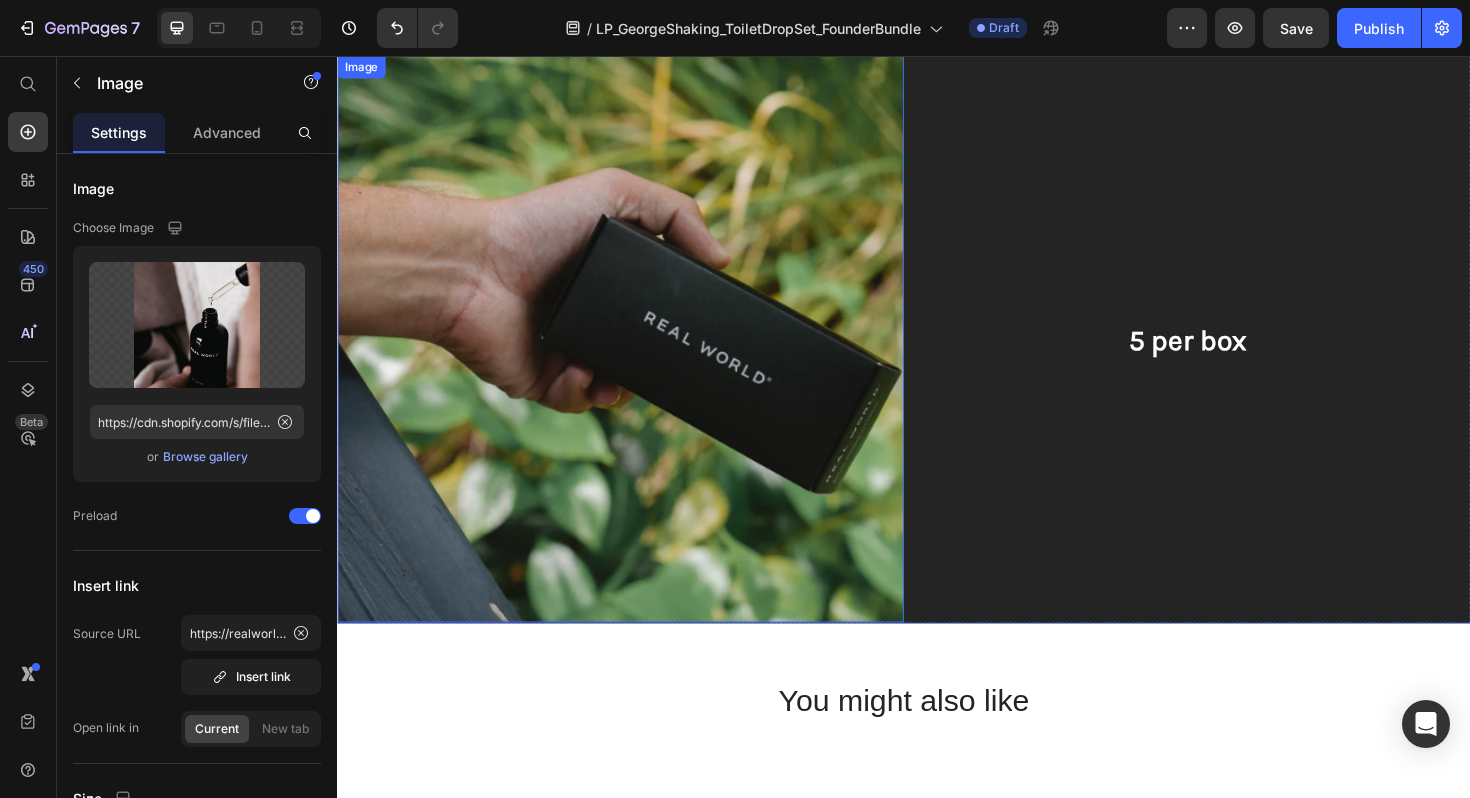 click at bounding box center [637, 356] 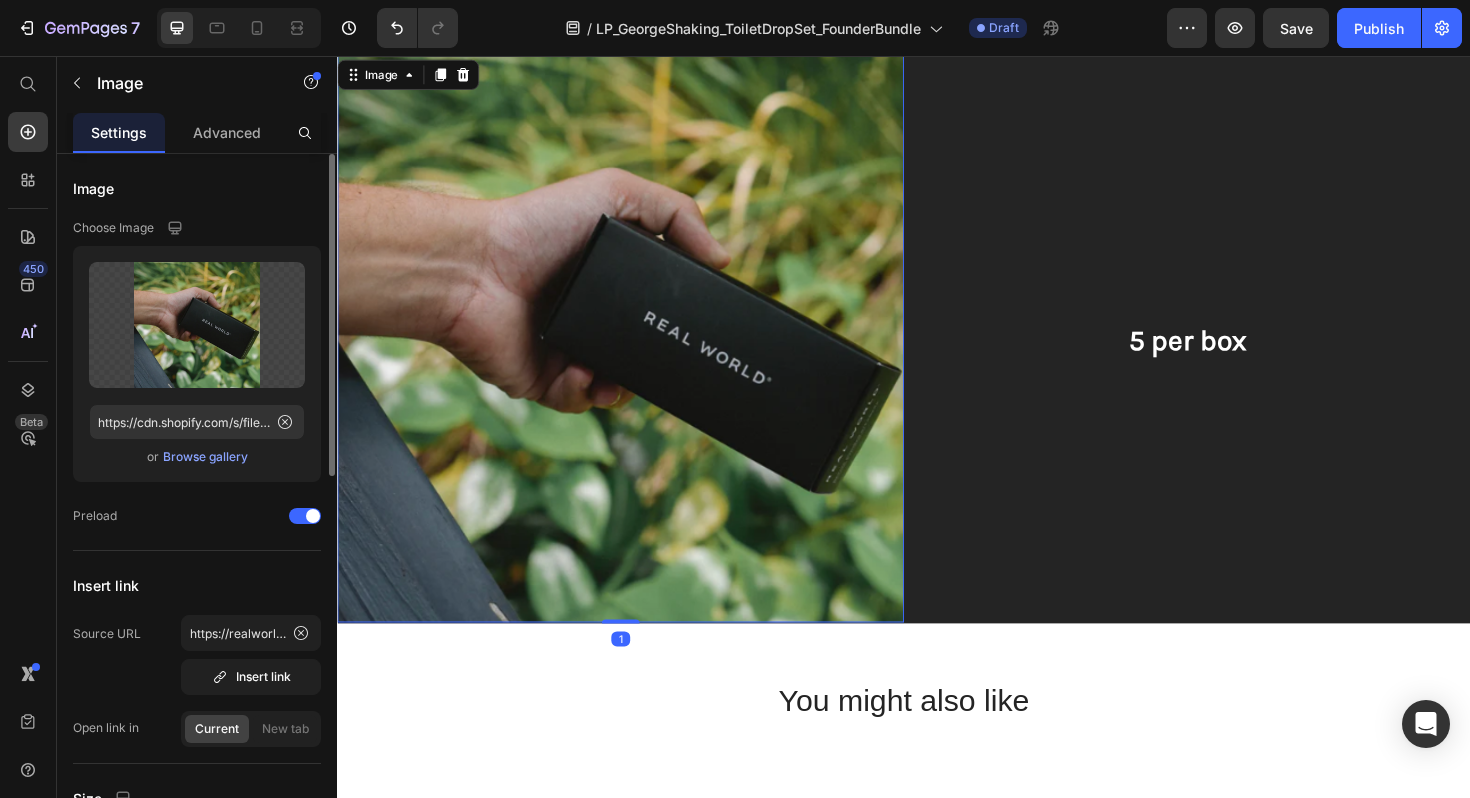 click on "Browse gallery" at bounding box center [205, 457] 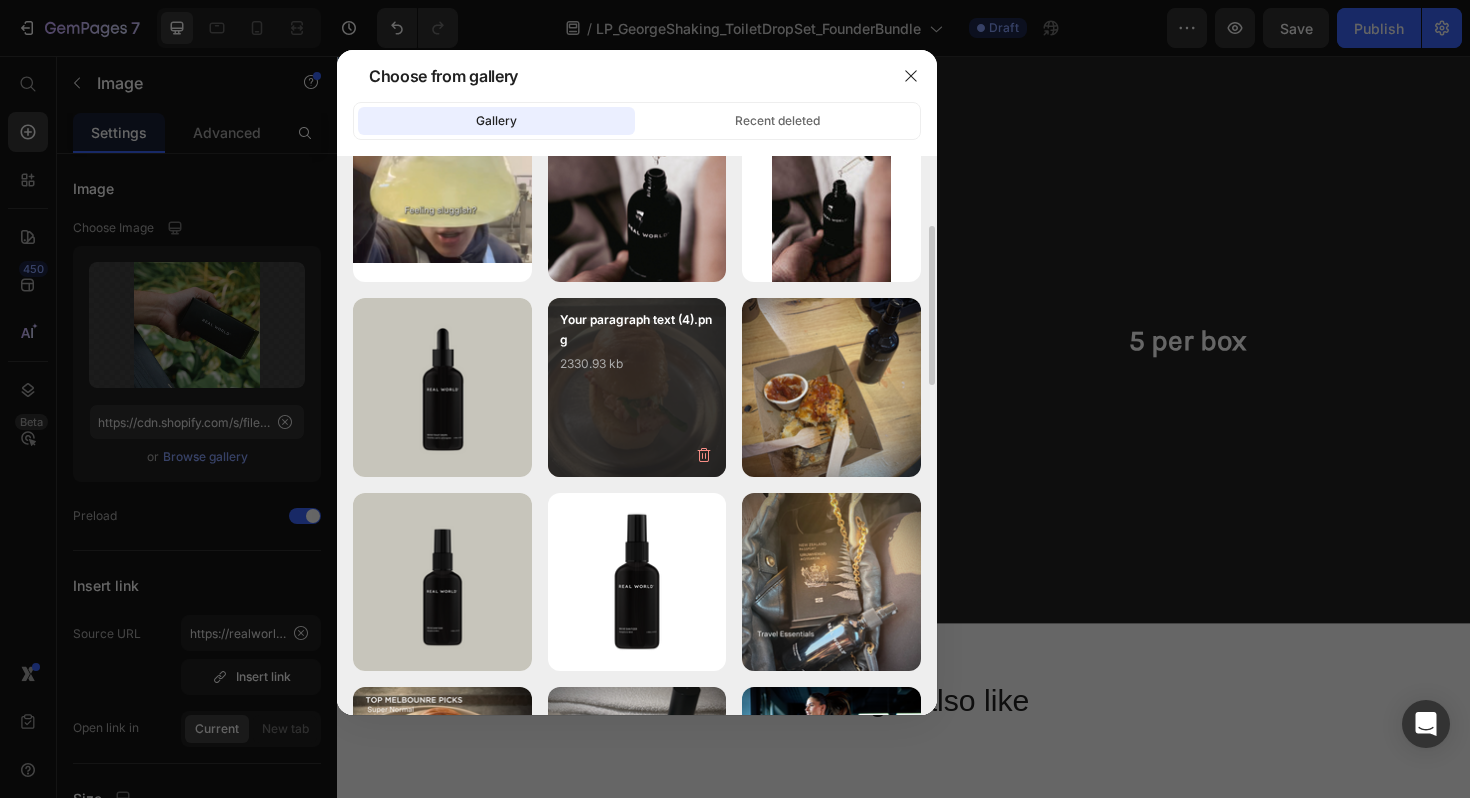 scroll, scrollTop: 0, scrollLeft: 0, axis: both 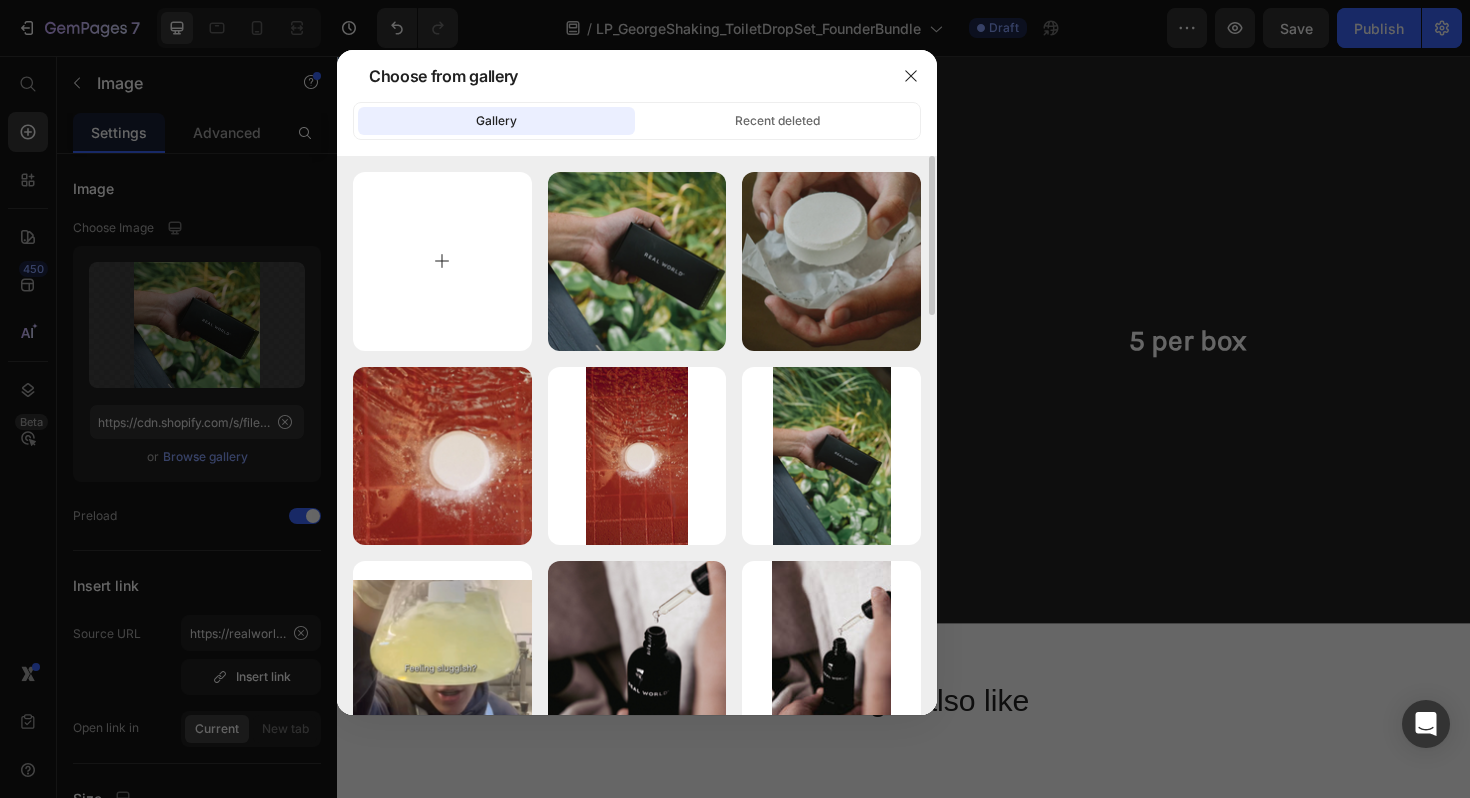 click at bounding box center [442, 261] 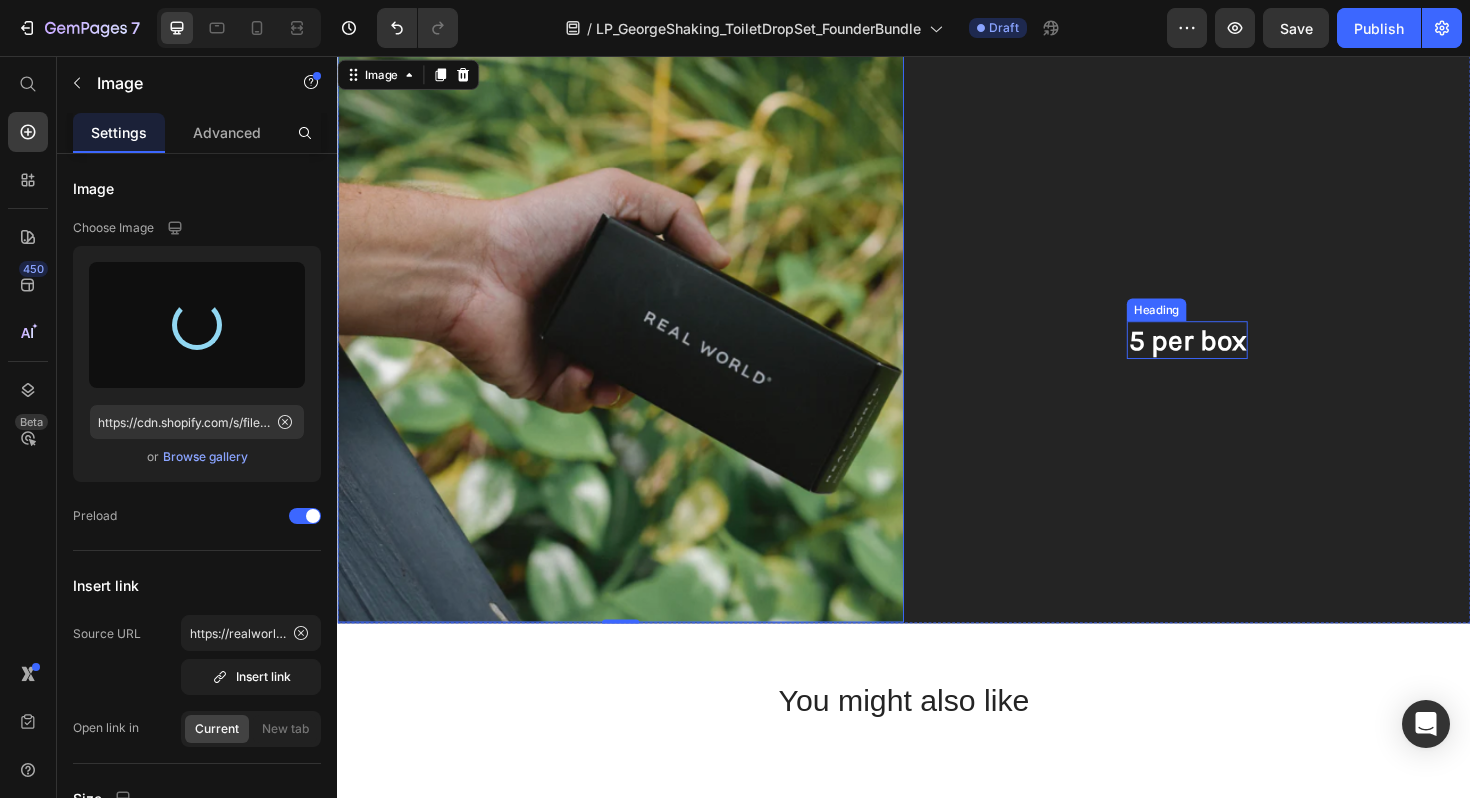 type on "https://cdn.shopify.com/s/files/1/0593/1506/0924/files/gempages_573891662921597774-85554188-548b-446d-b81d-71812af02157.png" 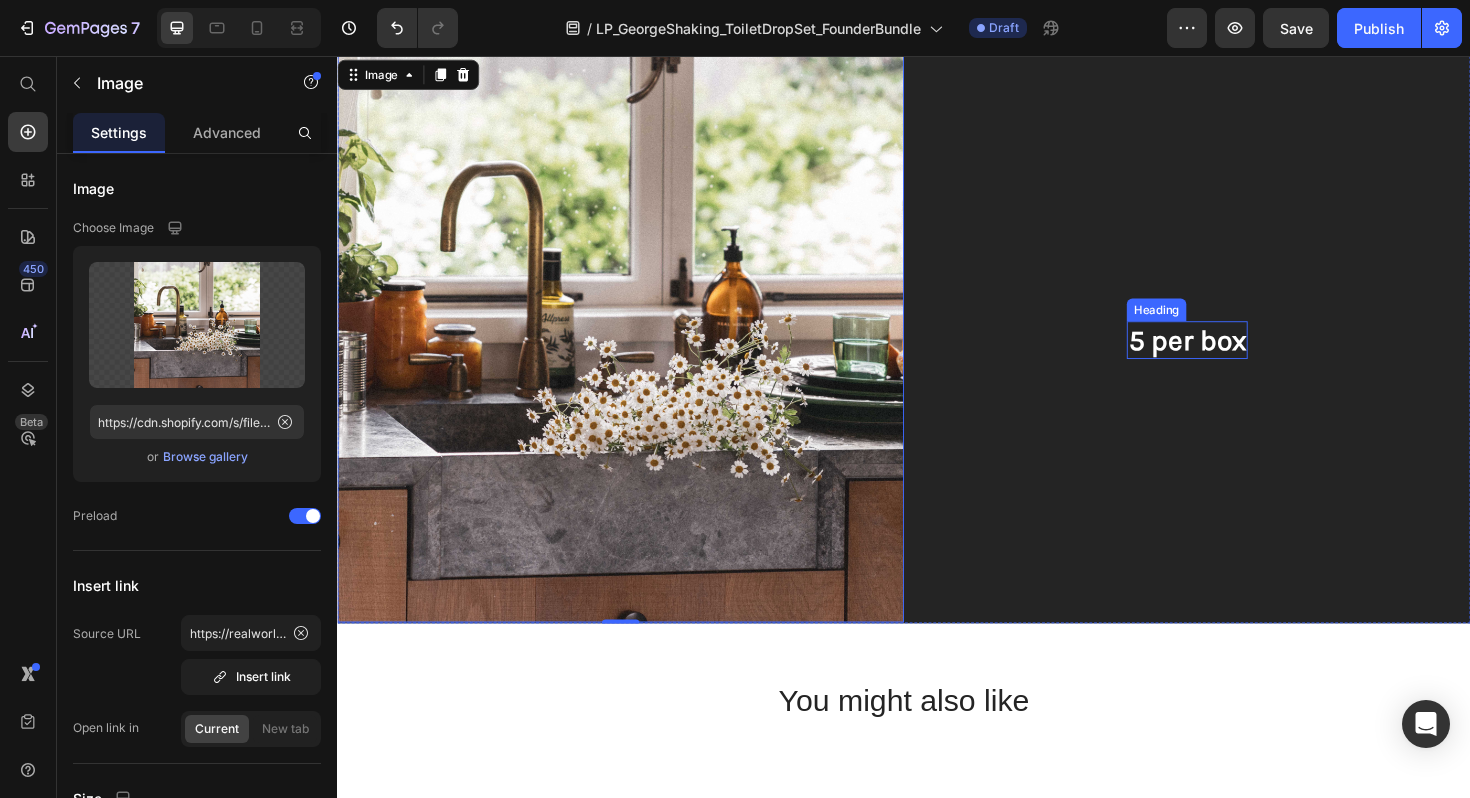 click on "5 per box" at bounding box center [1237, 357] 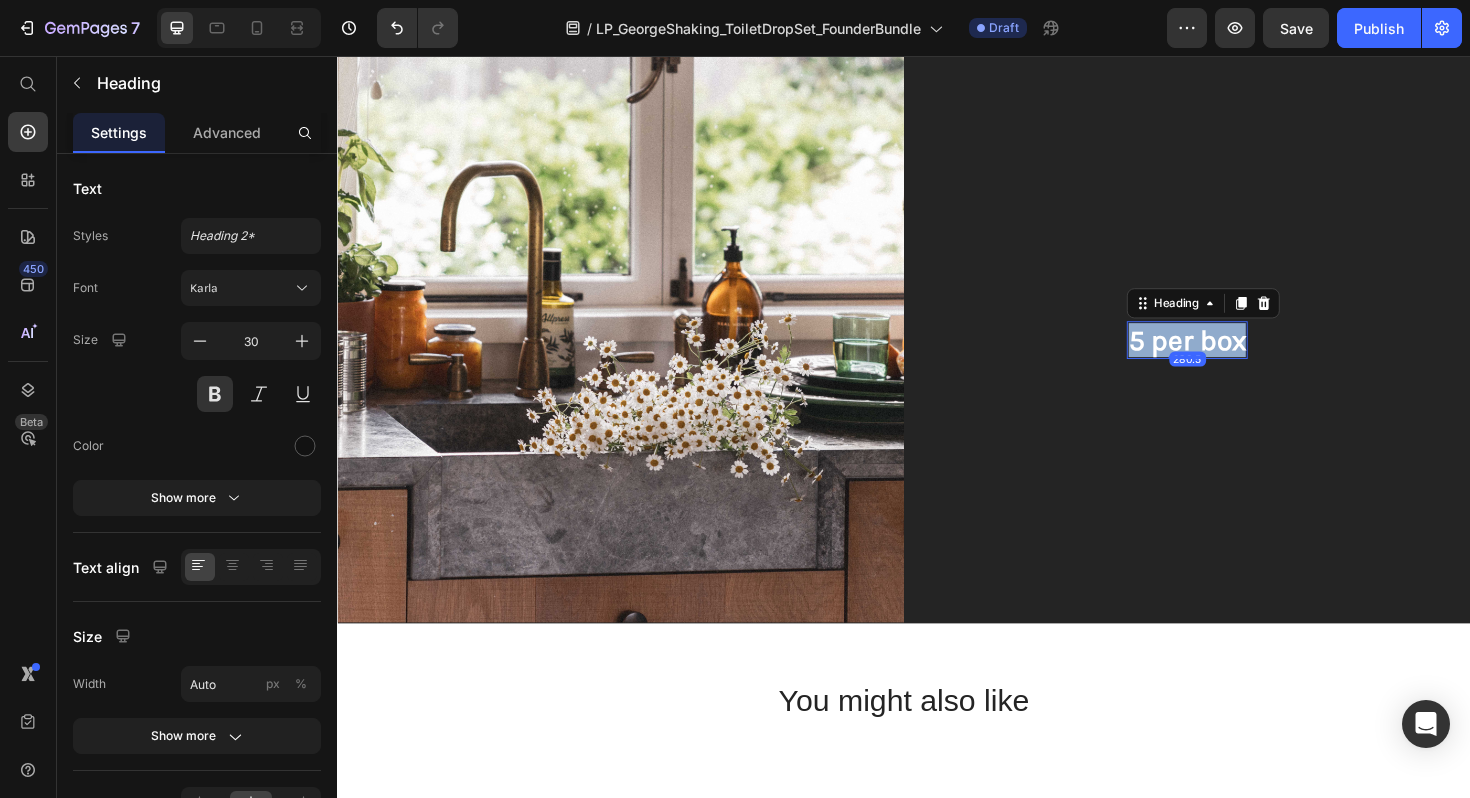 click on "5 per box" at bounding box center (1237, 357) 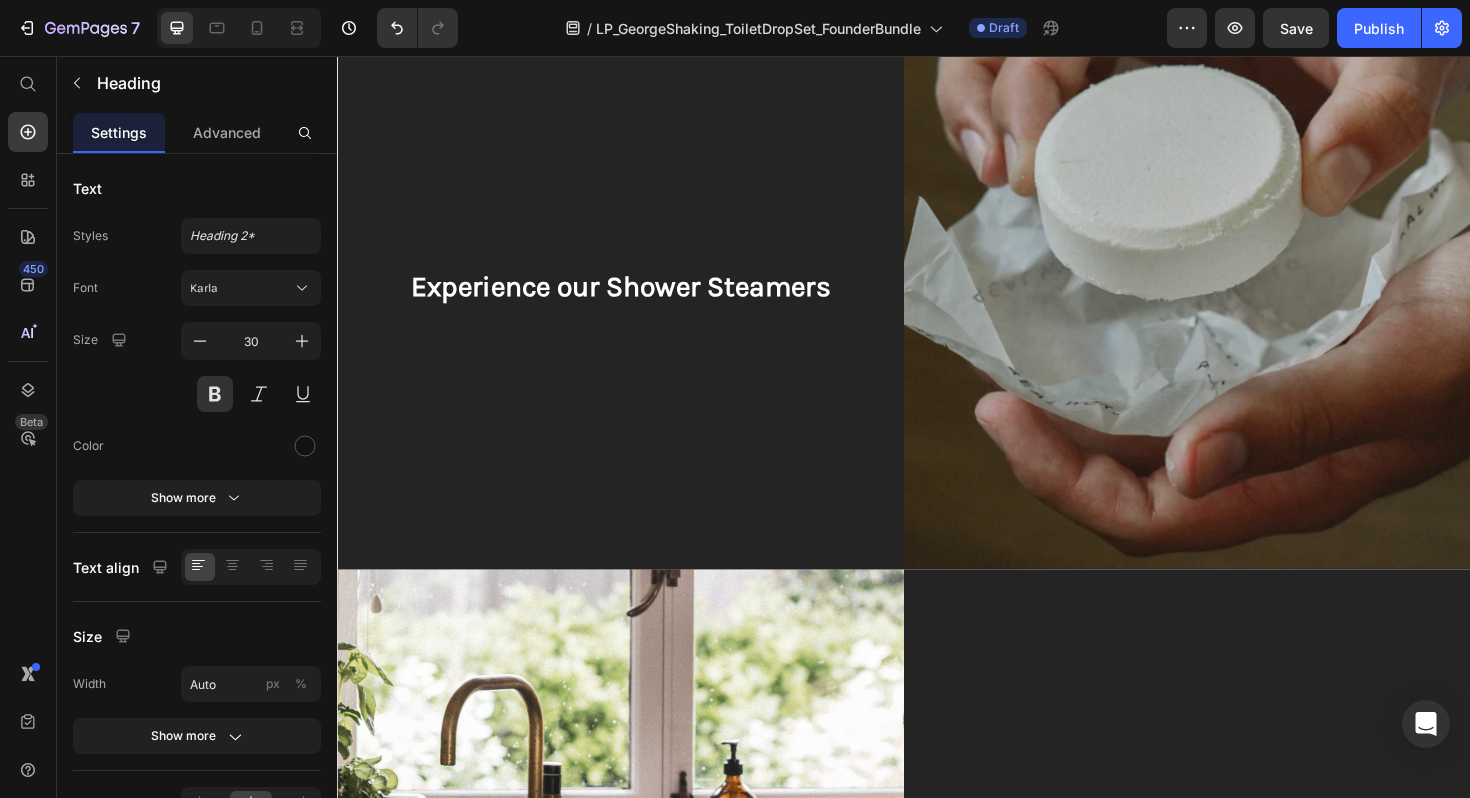 scroll, scrollTop: 2461, scrollLeft: 0, axis: vertical 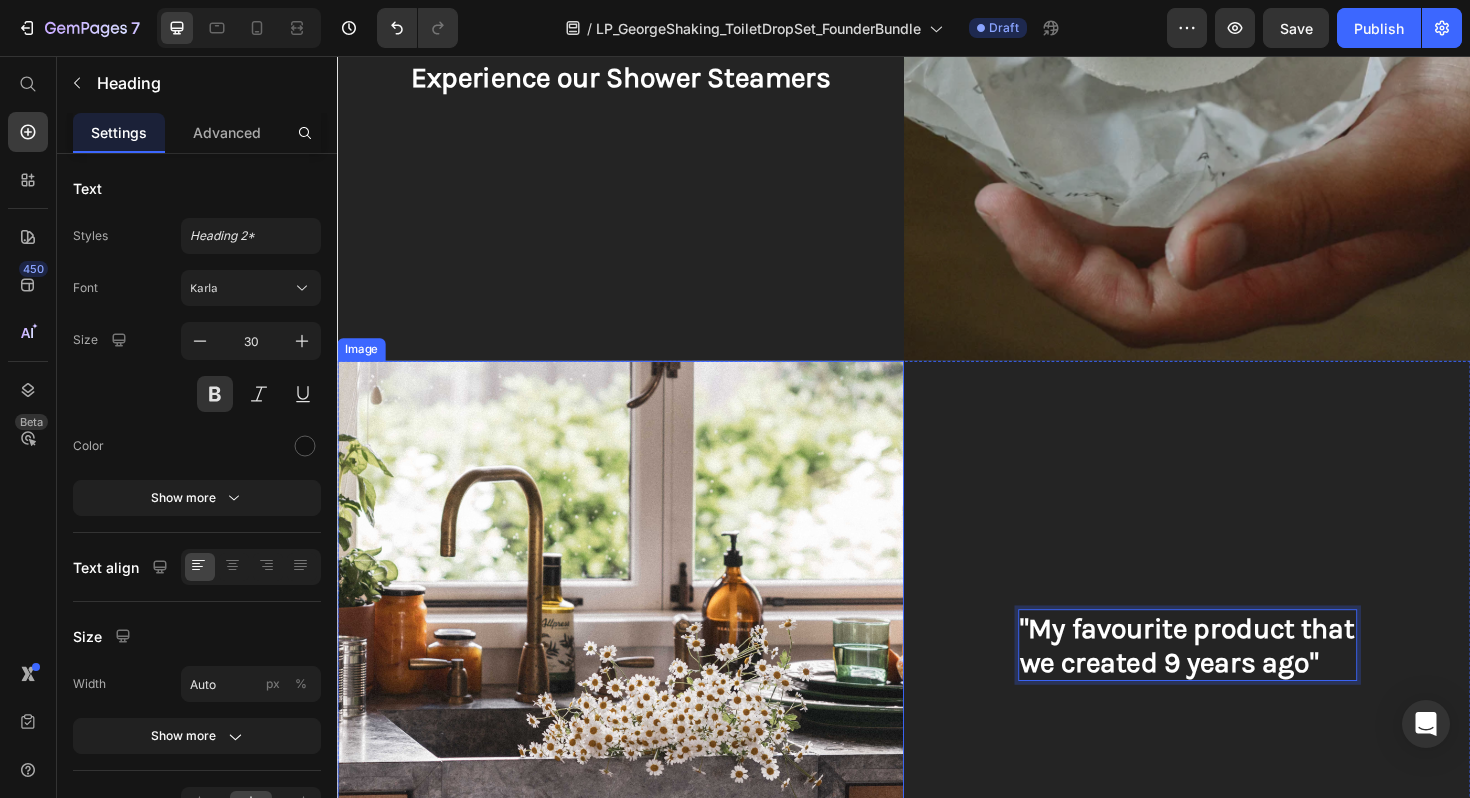 click at bounding box center [637, 679] 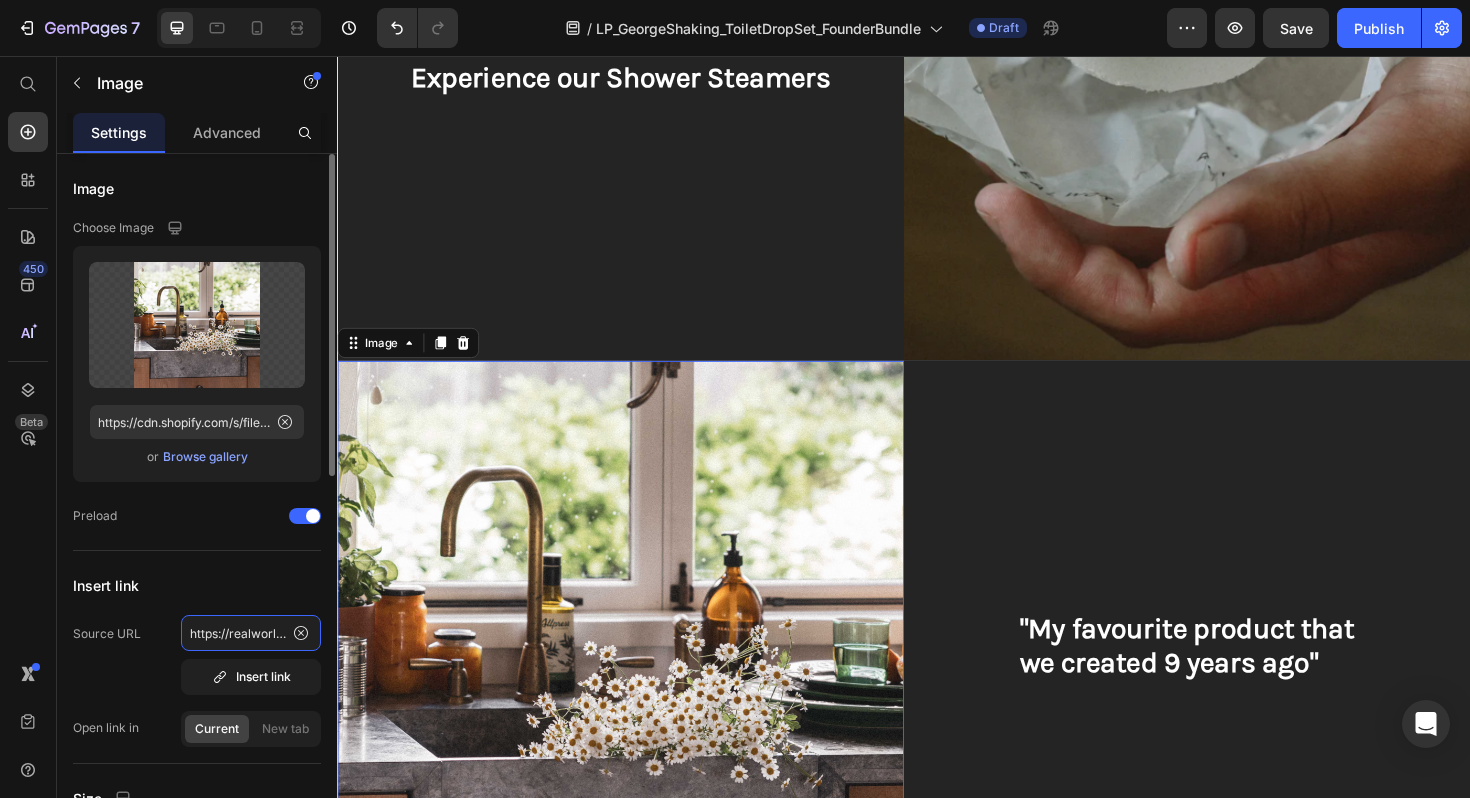 click on "https://realworldnz.com/collections/shower-steamers/products/shower-steamers" 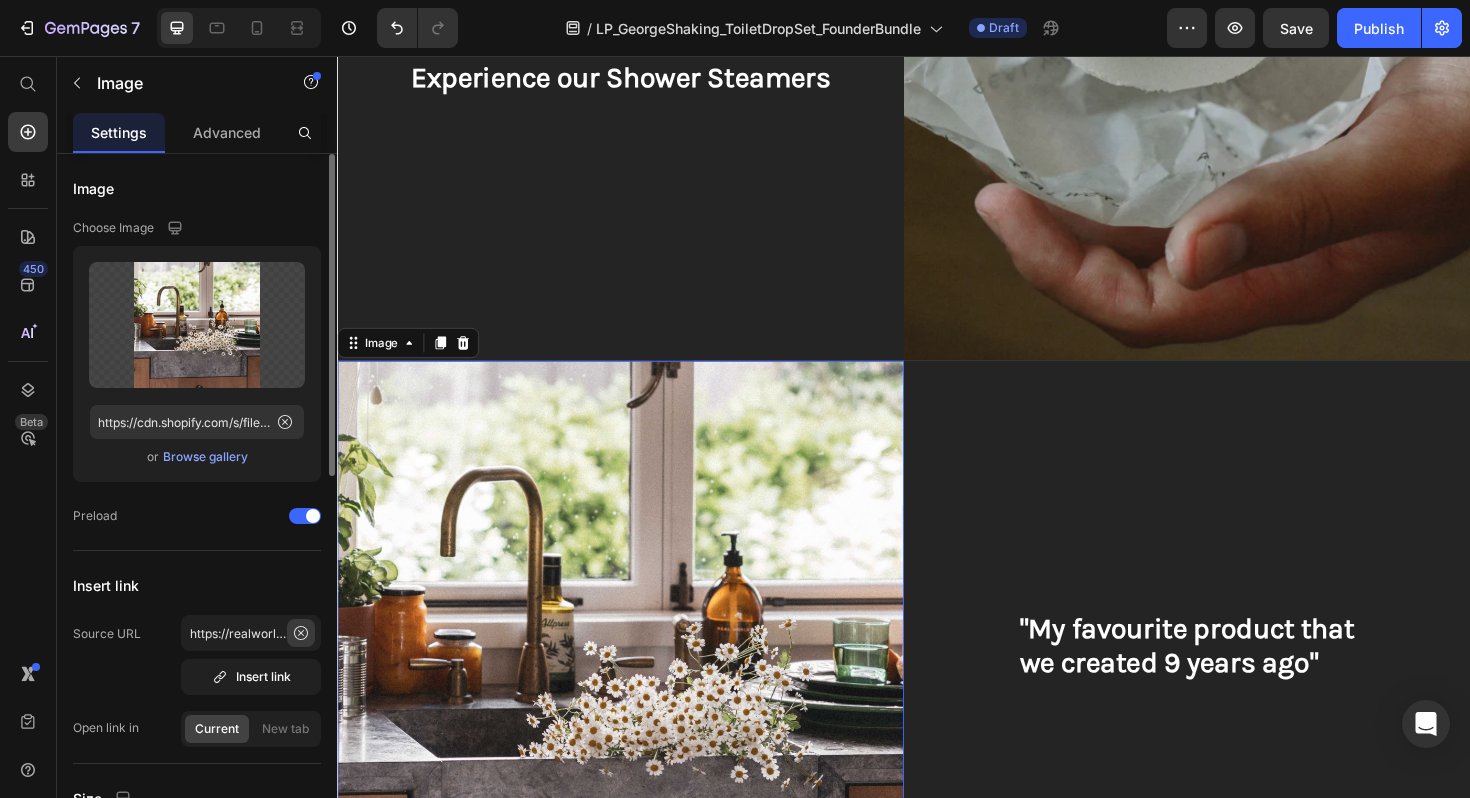 click 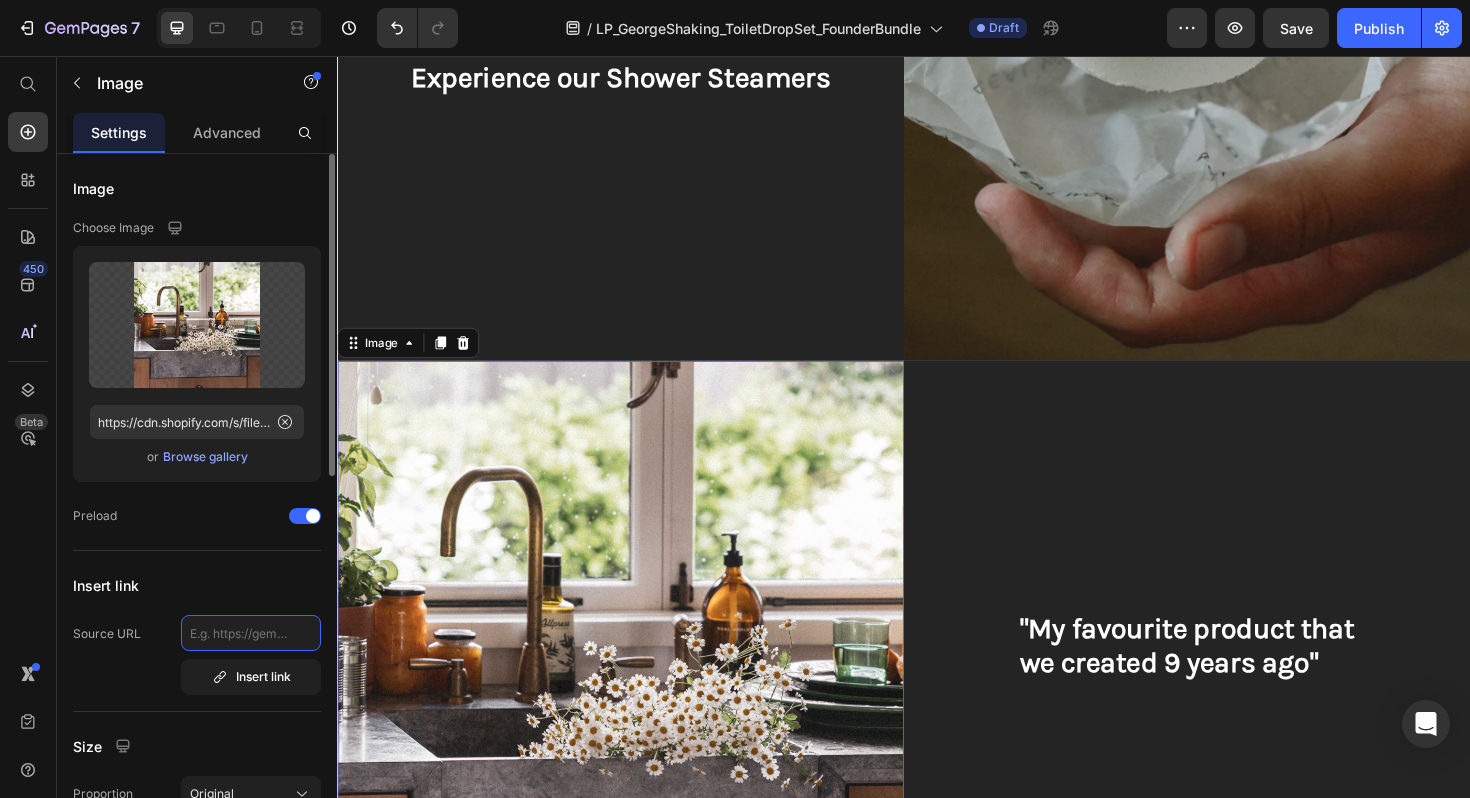 click 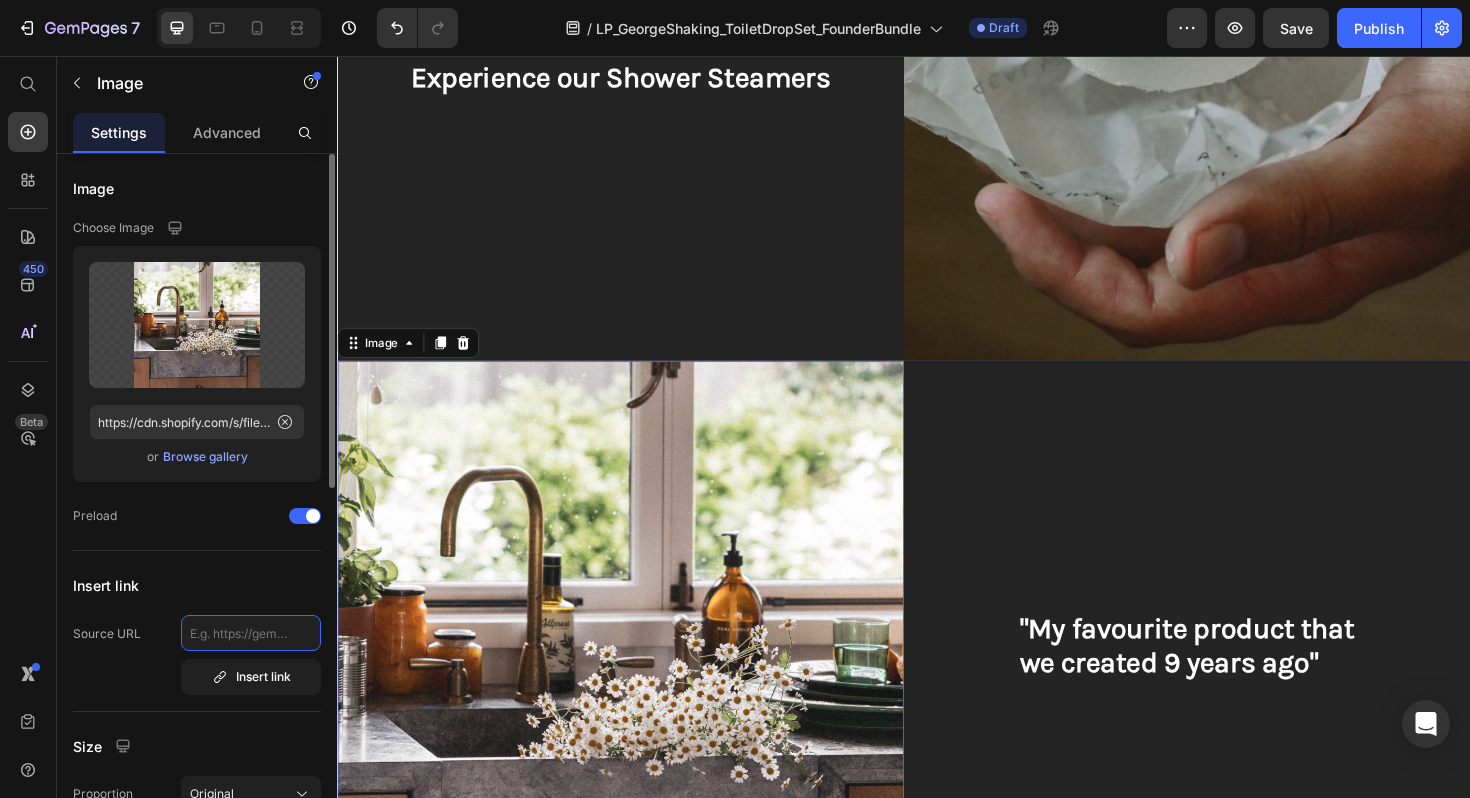 paste on "https://realworldnz.com/collections/curated-bundles/products/founder-bundle-nicola" 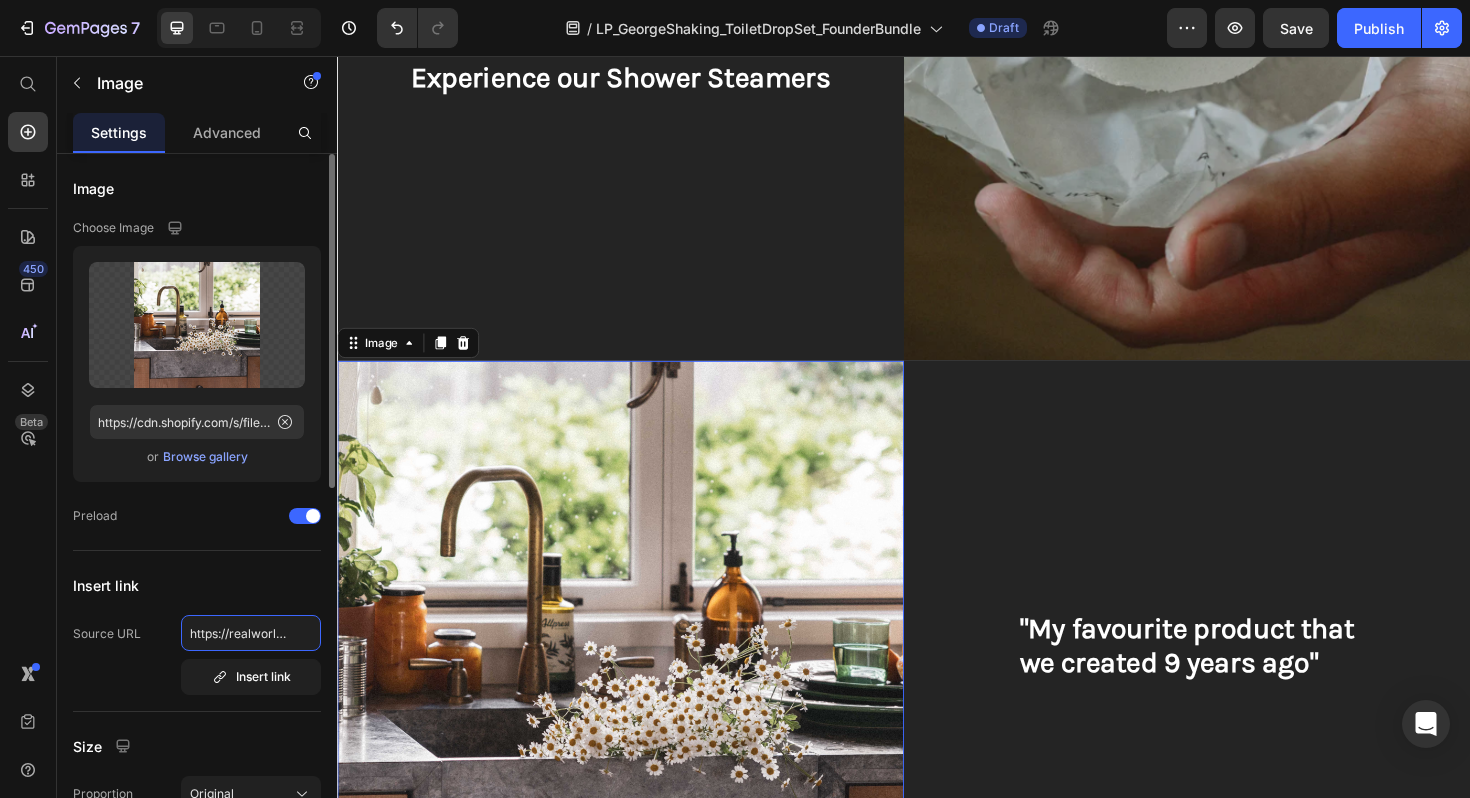 scroll, scrollTop: 0, scrollLeft: 387, axis: horizontal 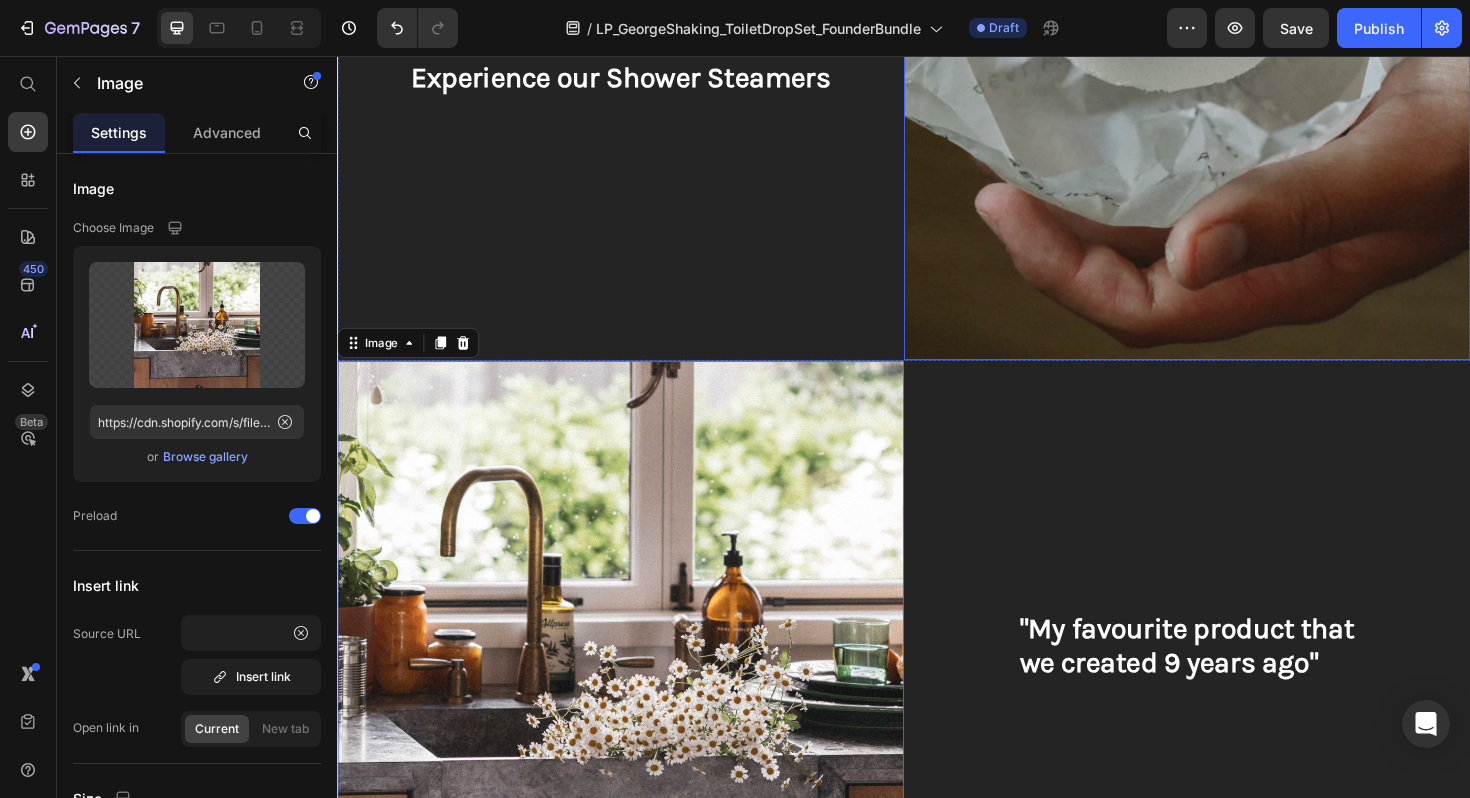 click at bounding box center [1237, 78] 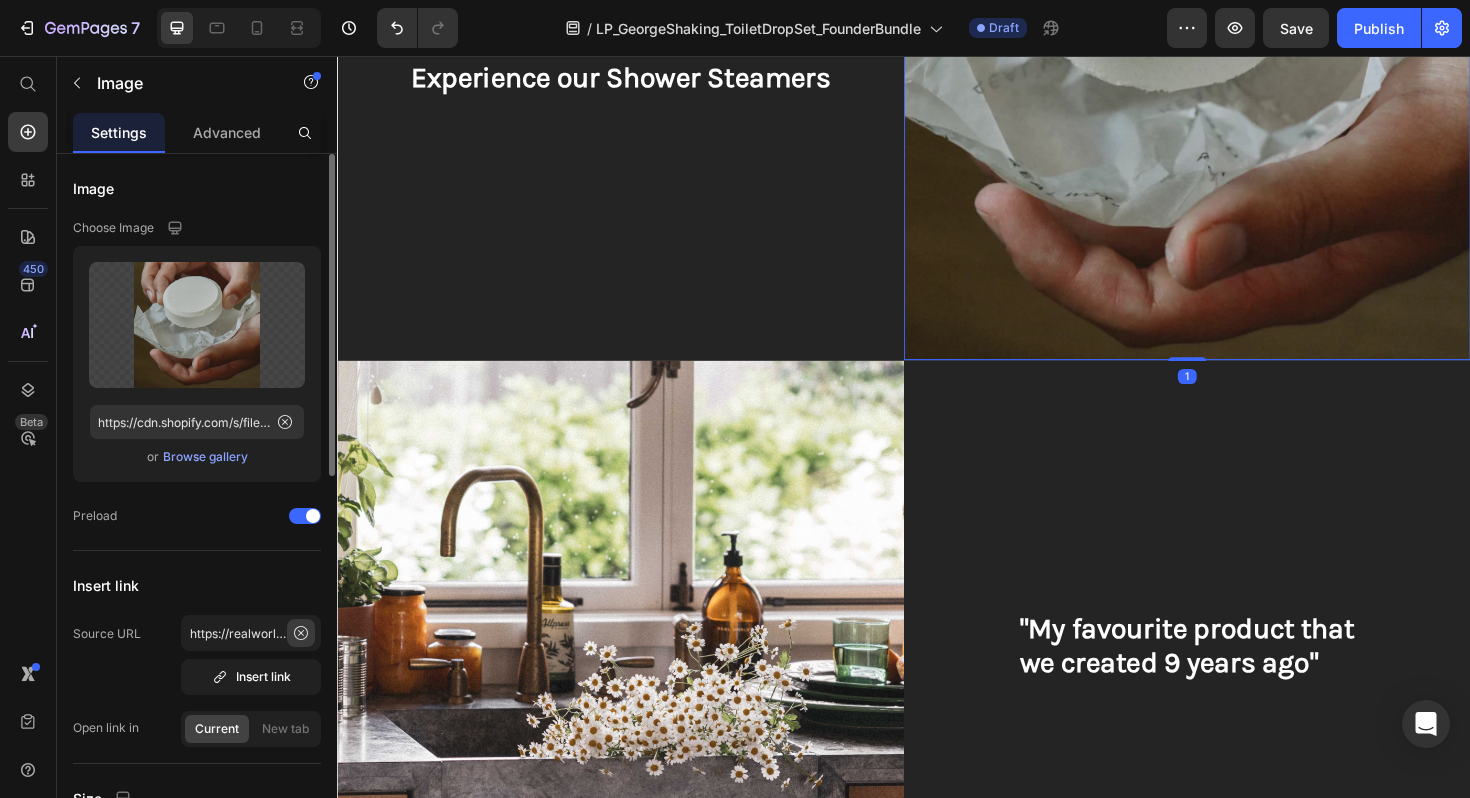 click 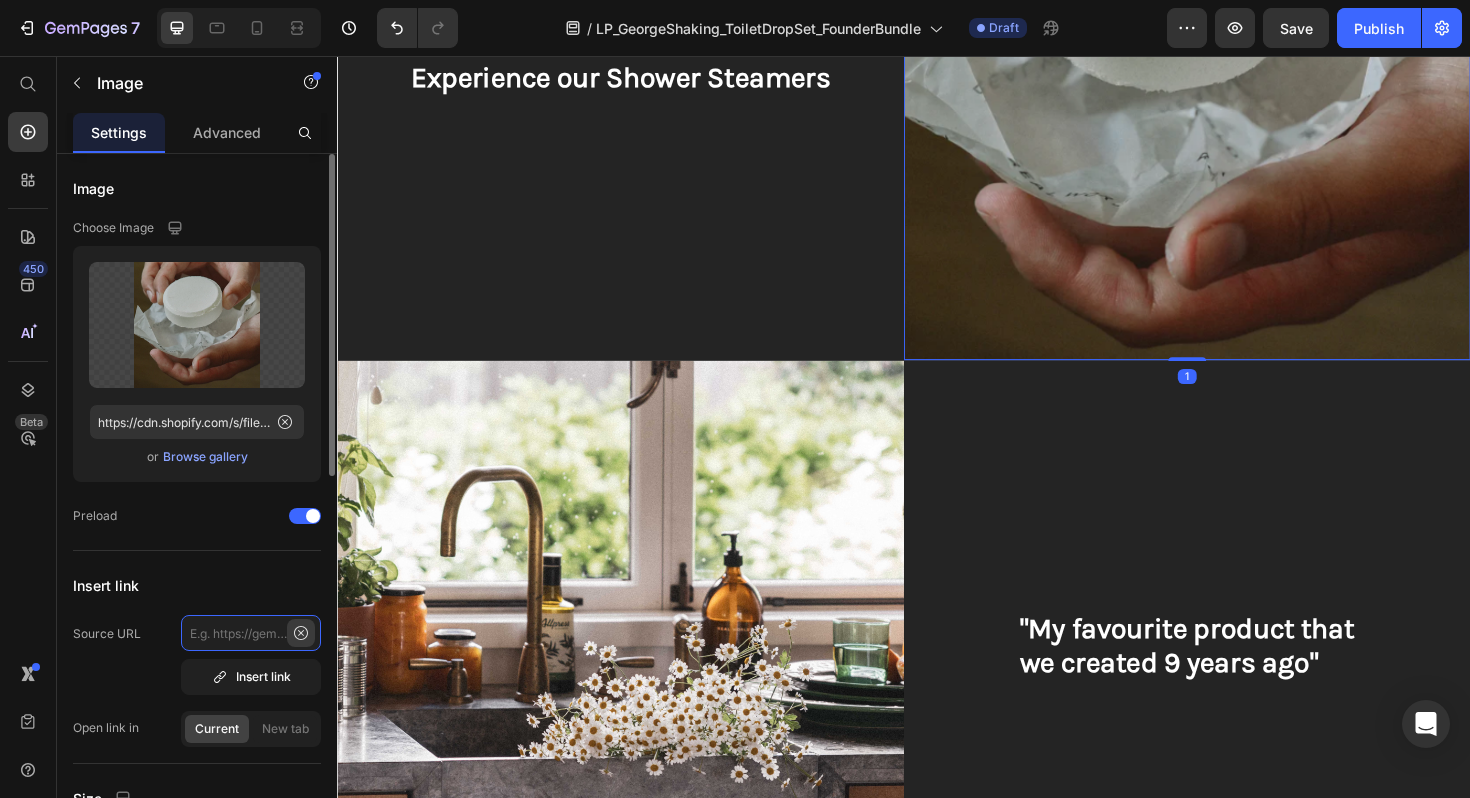 scroll, scrollTop: 0, scrollLeft: 0, axis: both 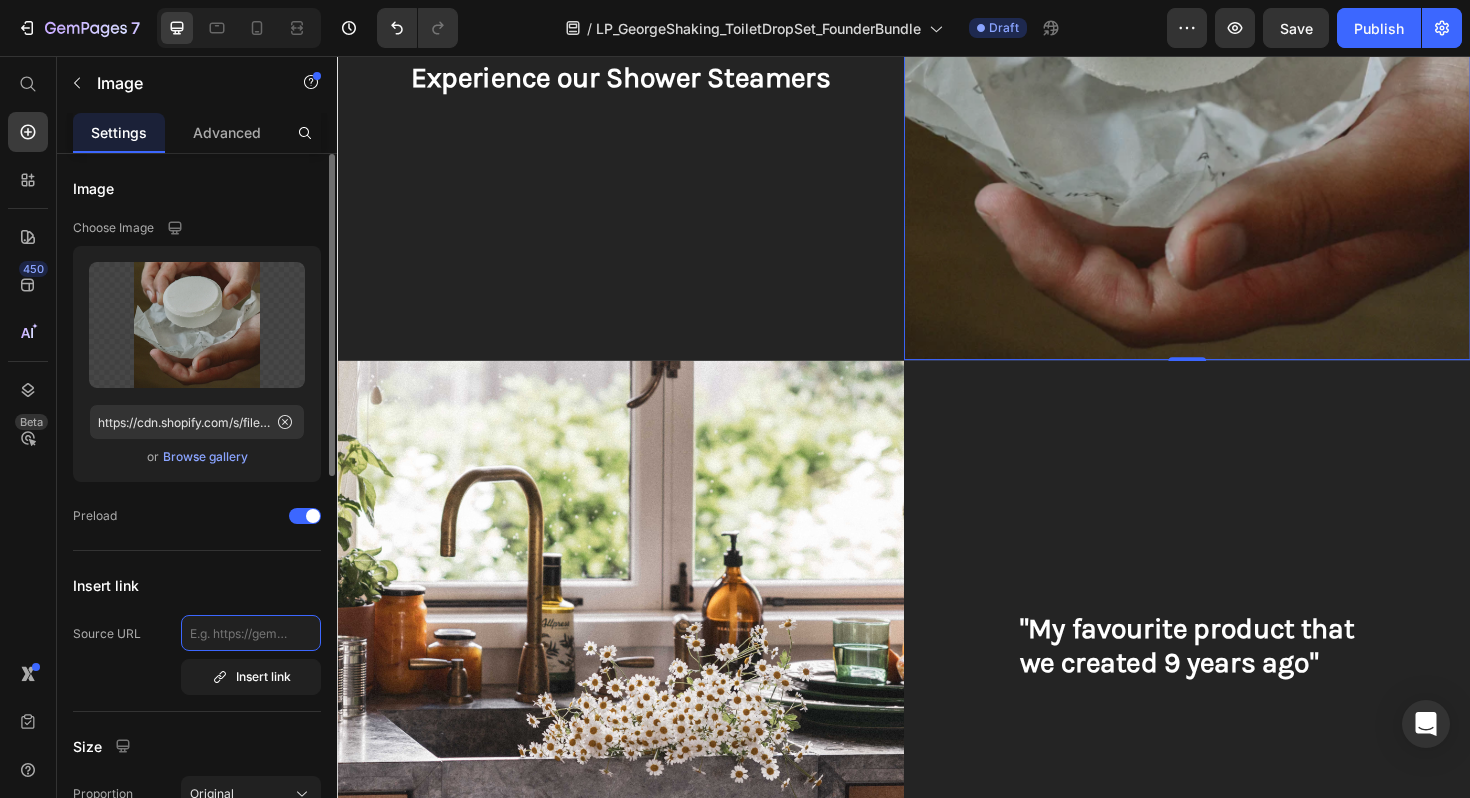 click 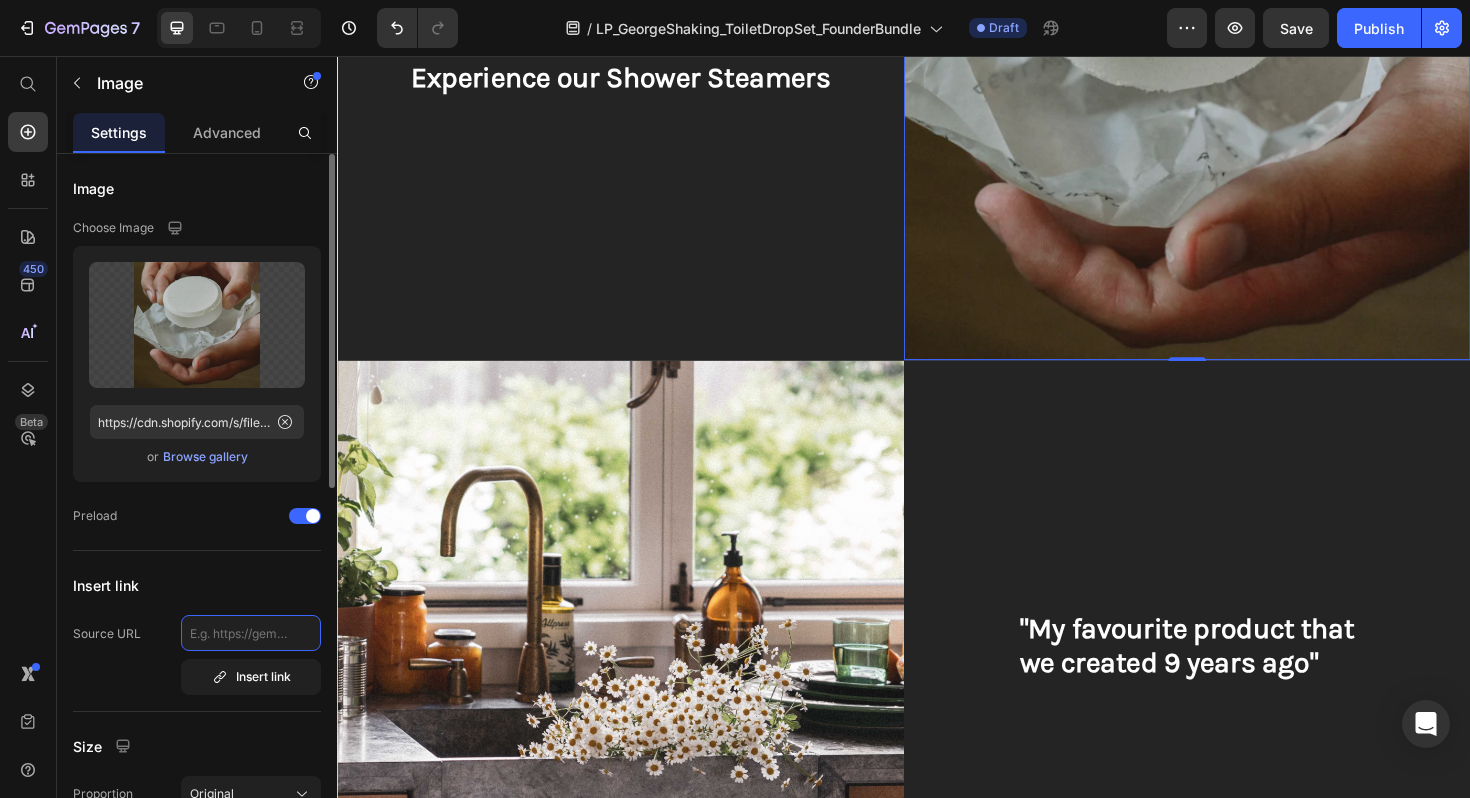 paste on "https://realworldnz.com/collections/curated-bundles/products/founder-bundle-nicola" 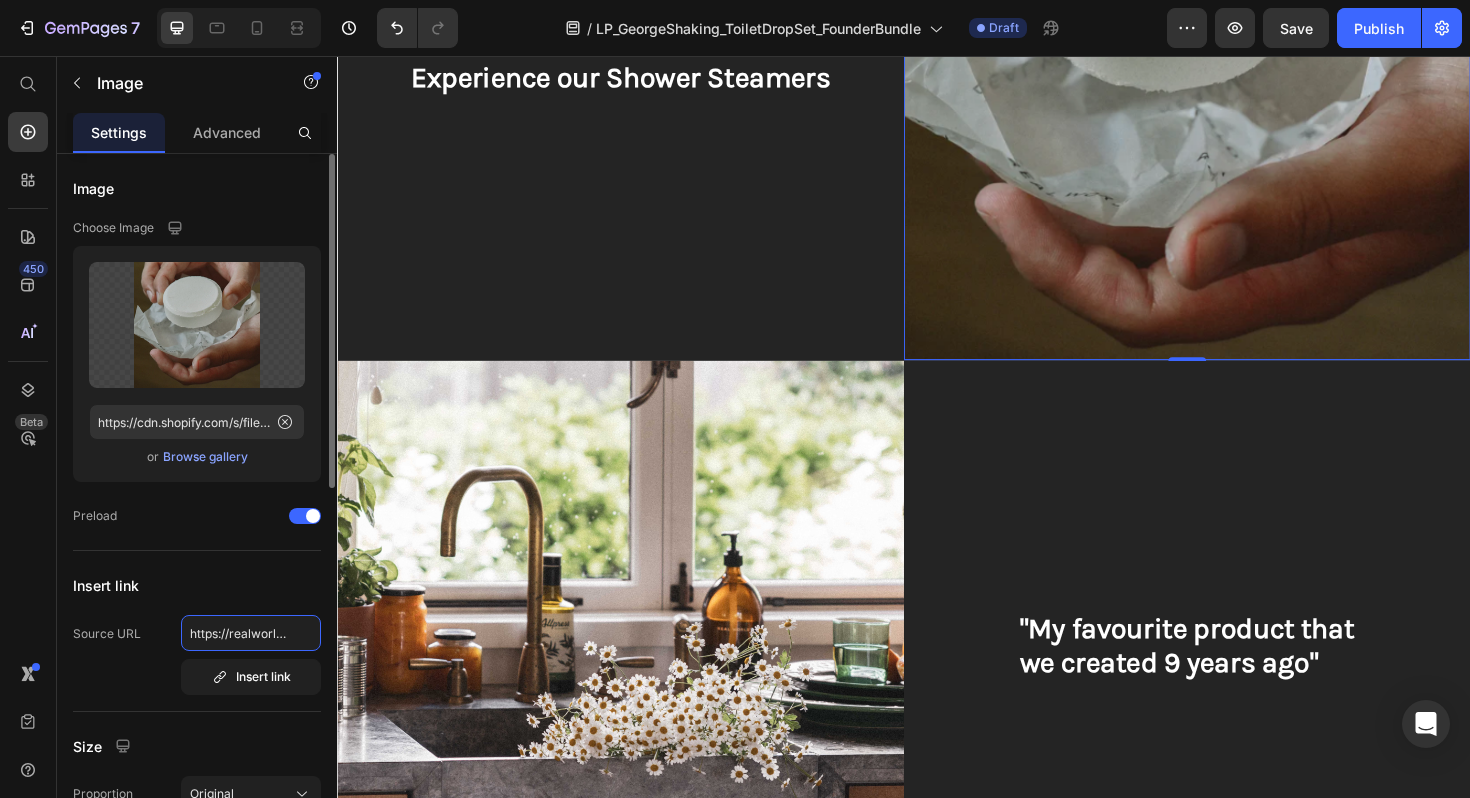 scroll, scrollTop: 0, scrollLeft: 387, axis: horizontal 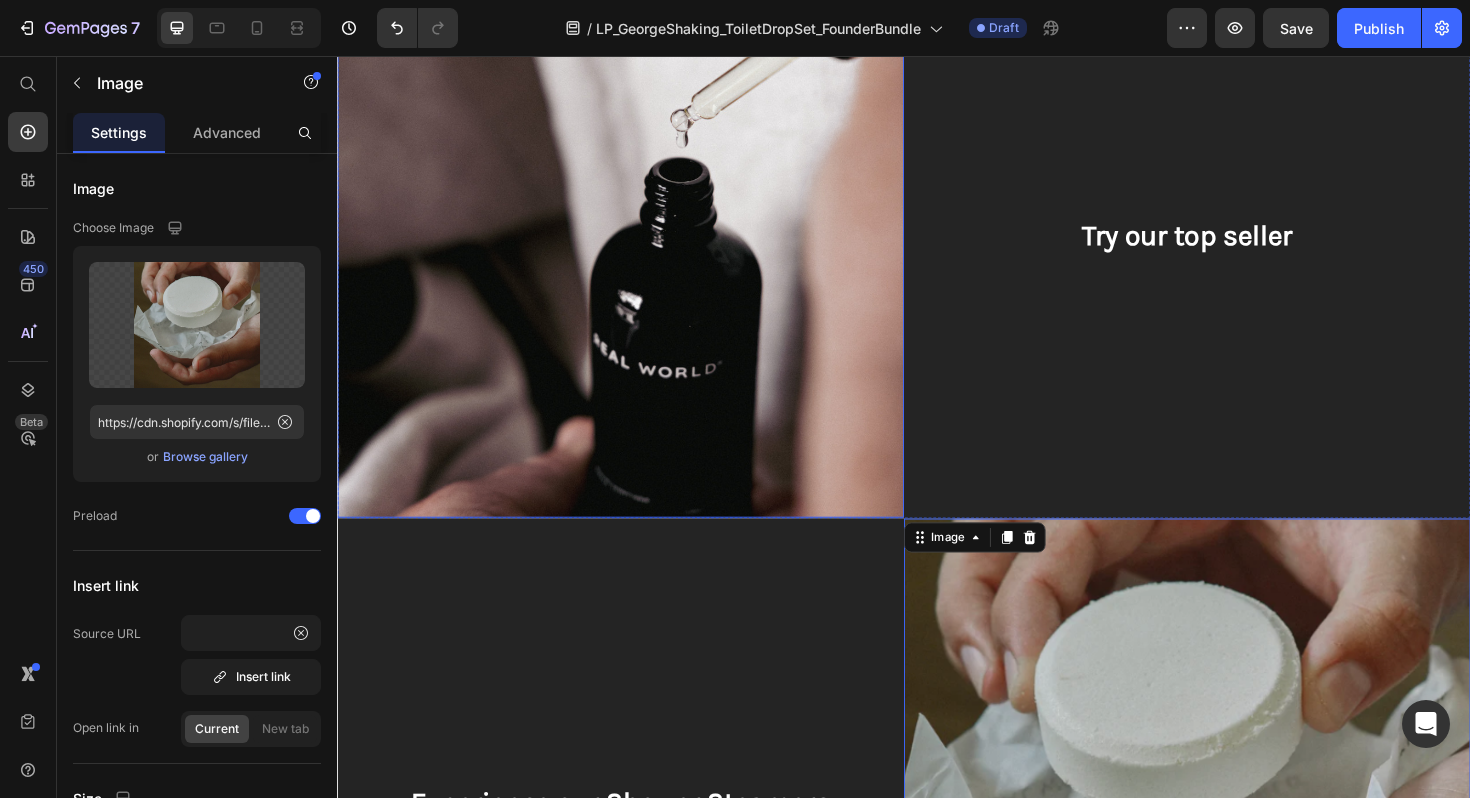 click at bounding box center (637, 245) 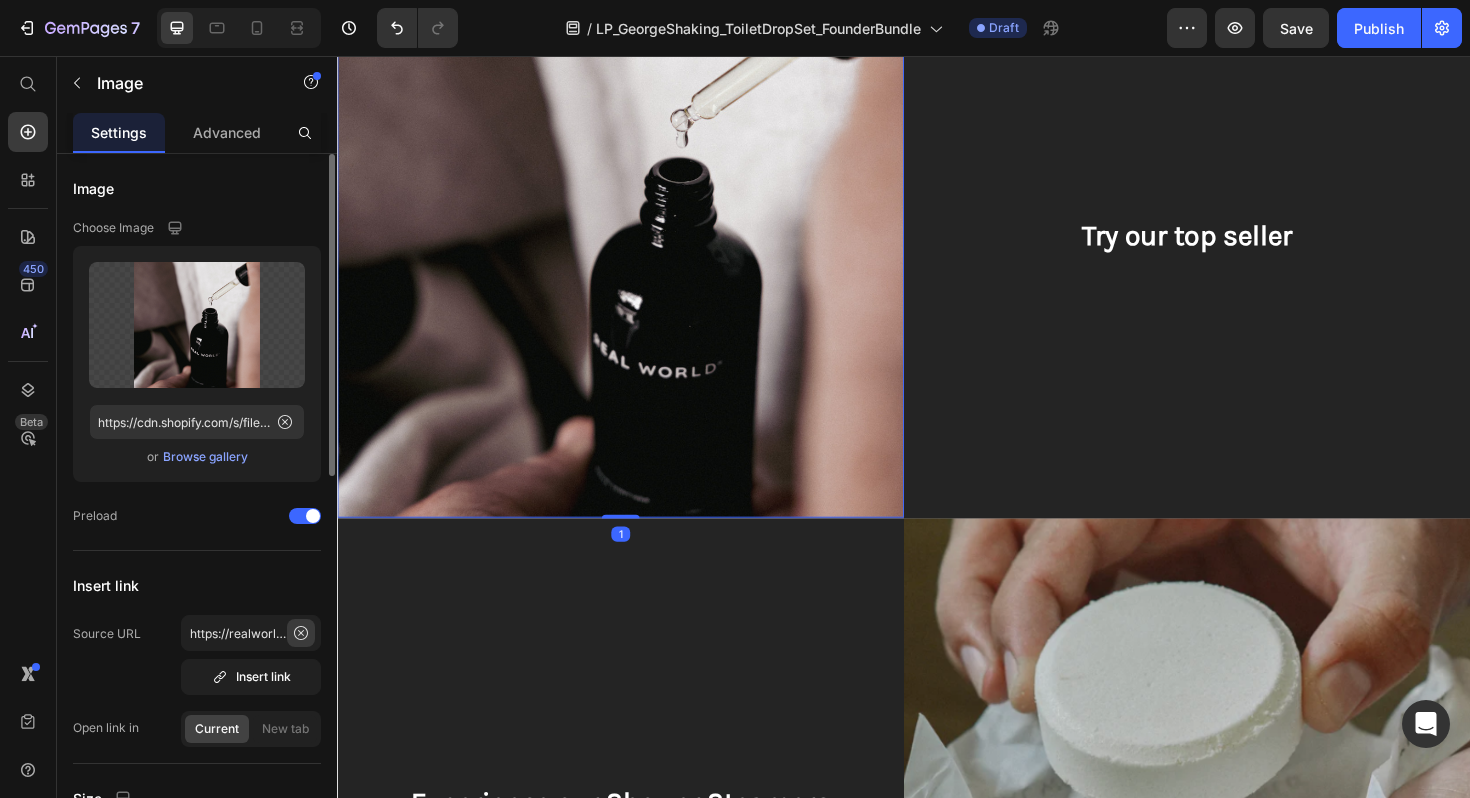 click 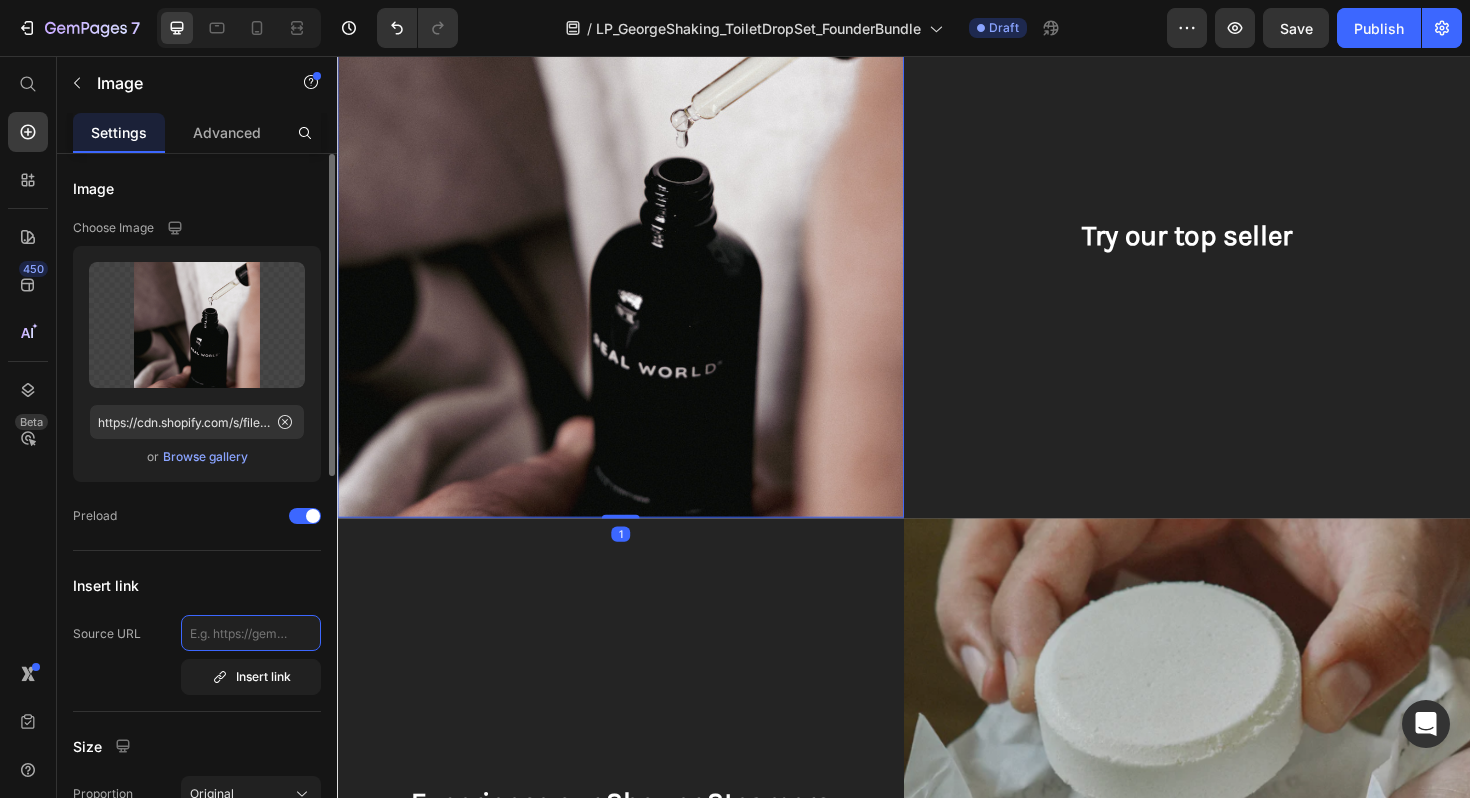 scroll, scrollTop: 0, scrollLeft: 0, axis: both 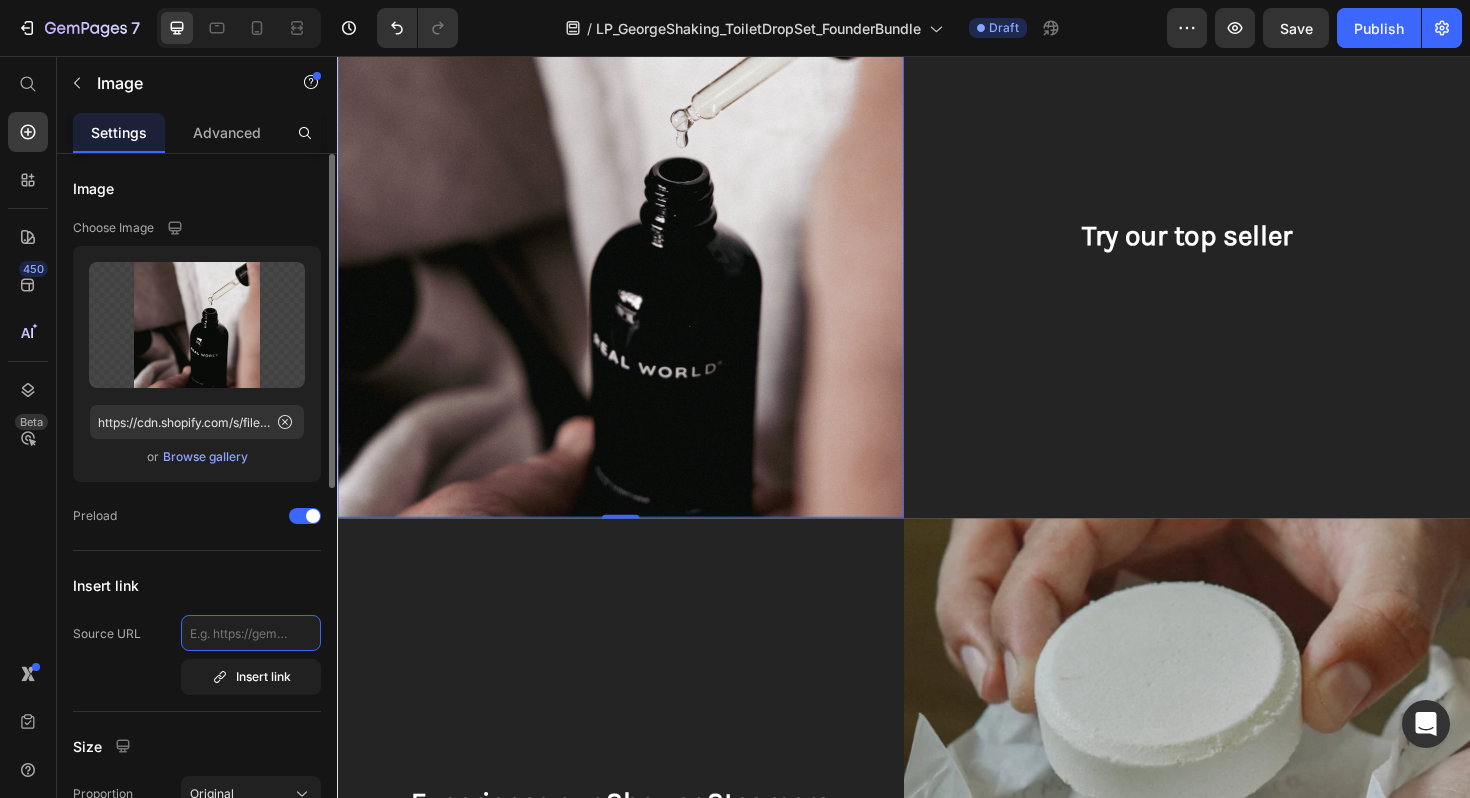 type on "https://realworldnz.com/collections/curated-bundles/products/founder-bundle-nicola" 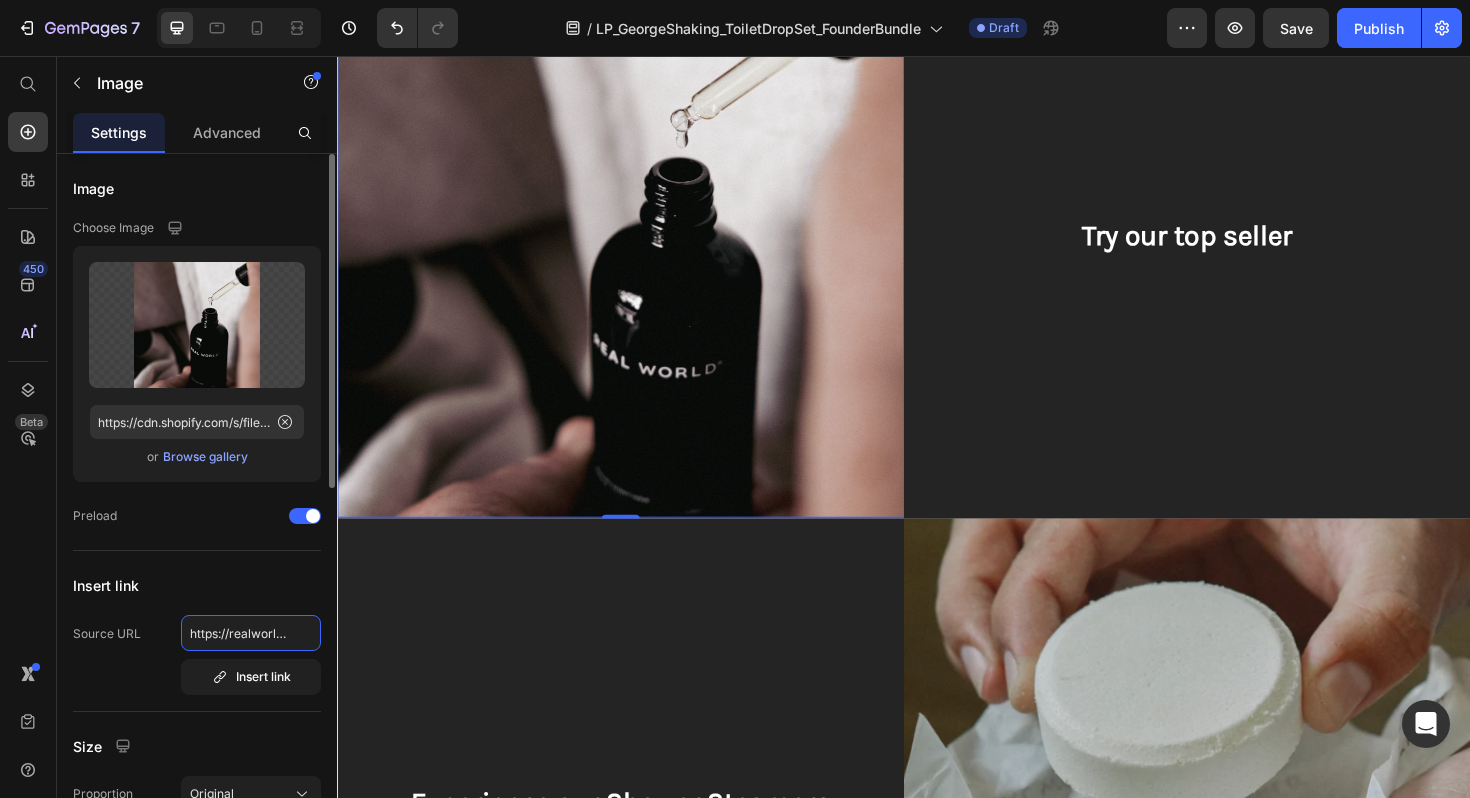 scroll, scrollTop: 0, scrollLeft: 387, axis: horizontal 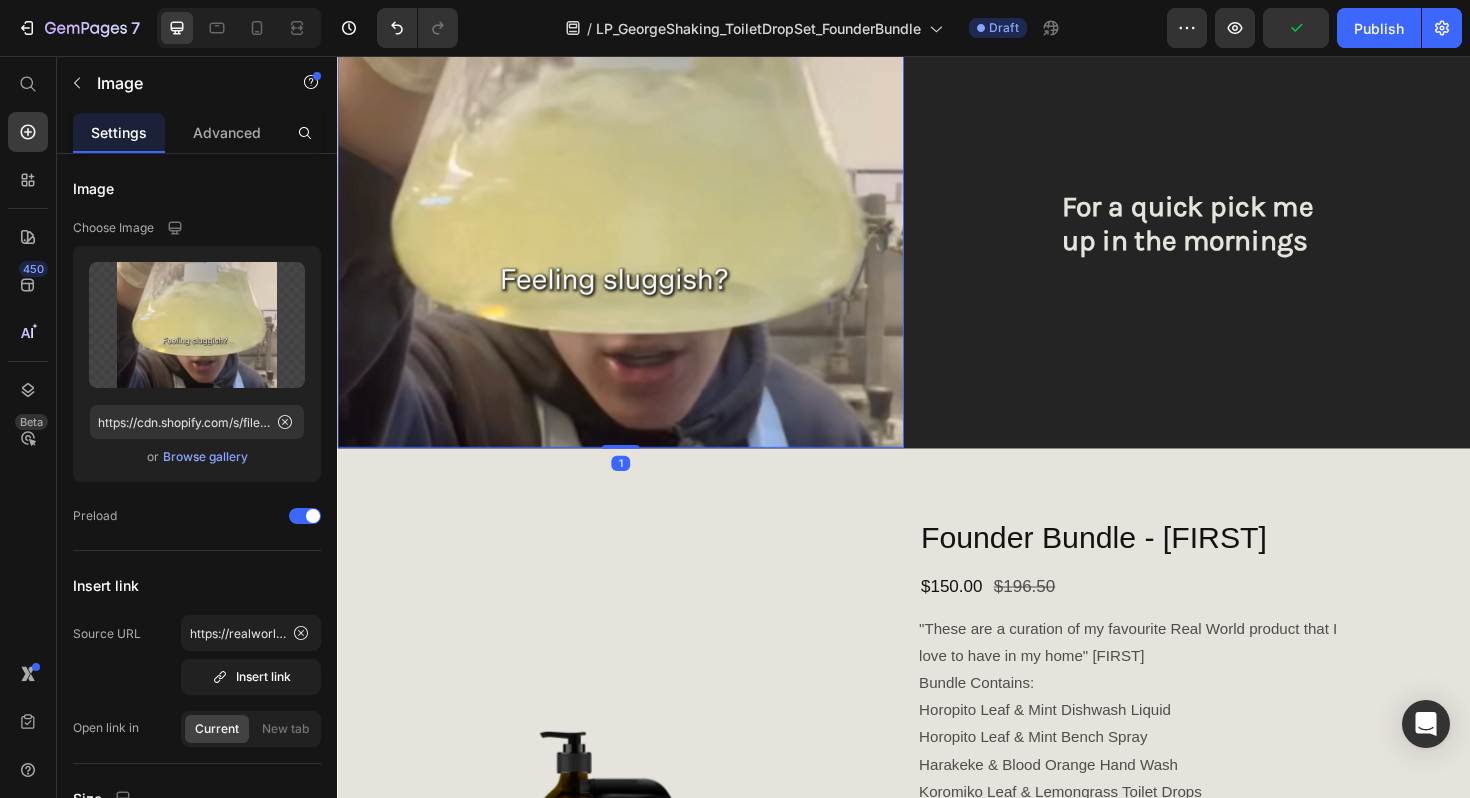 click at bounding box center [637, 233] 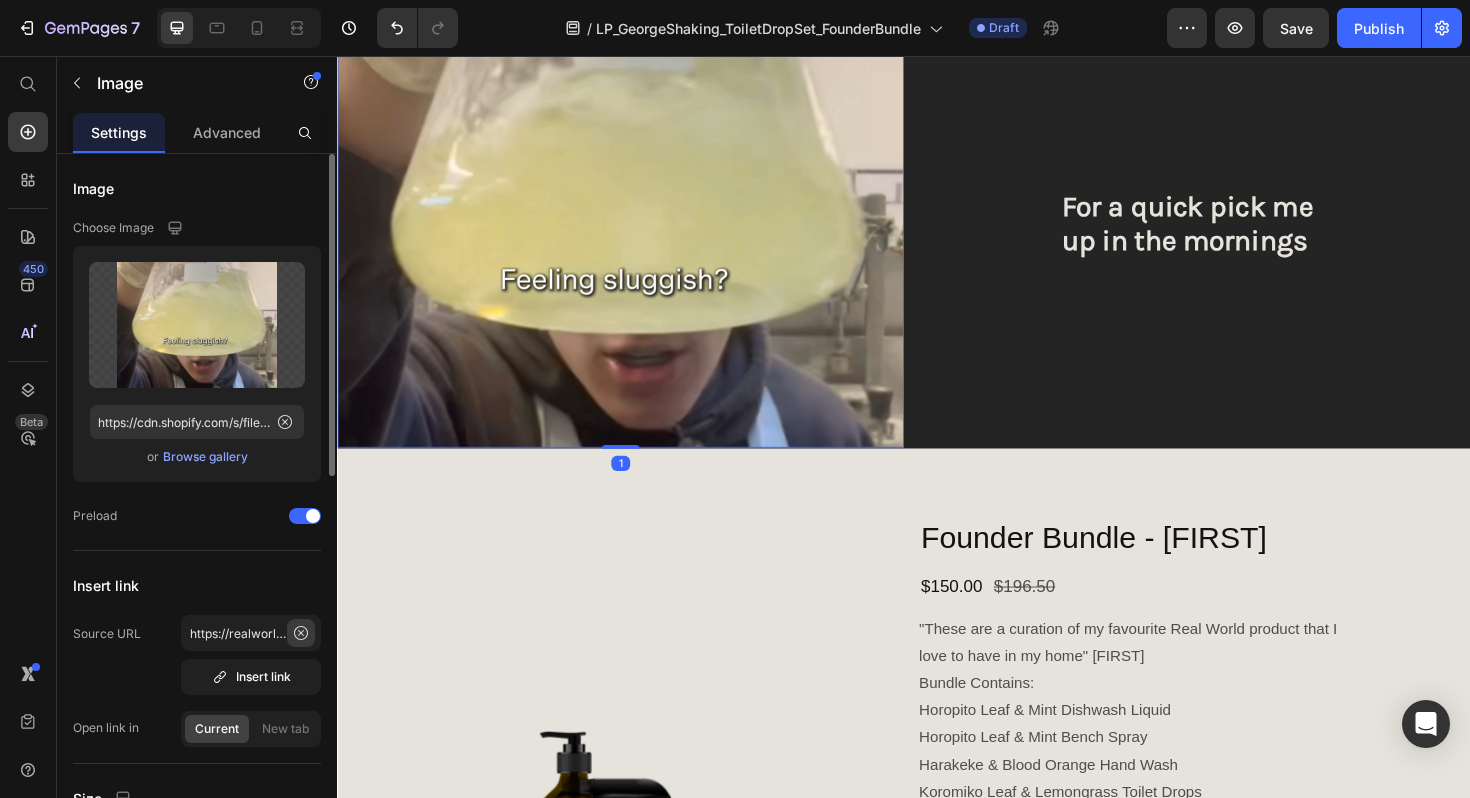 click 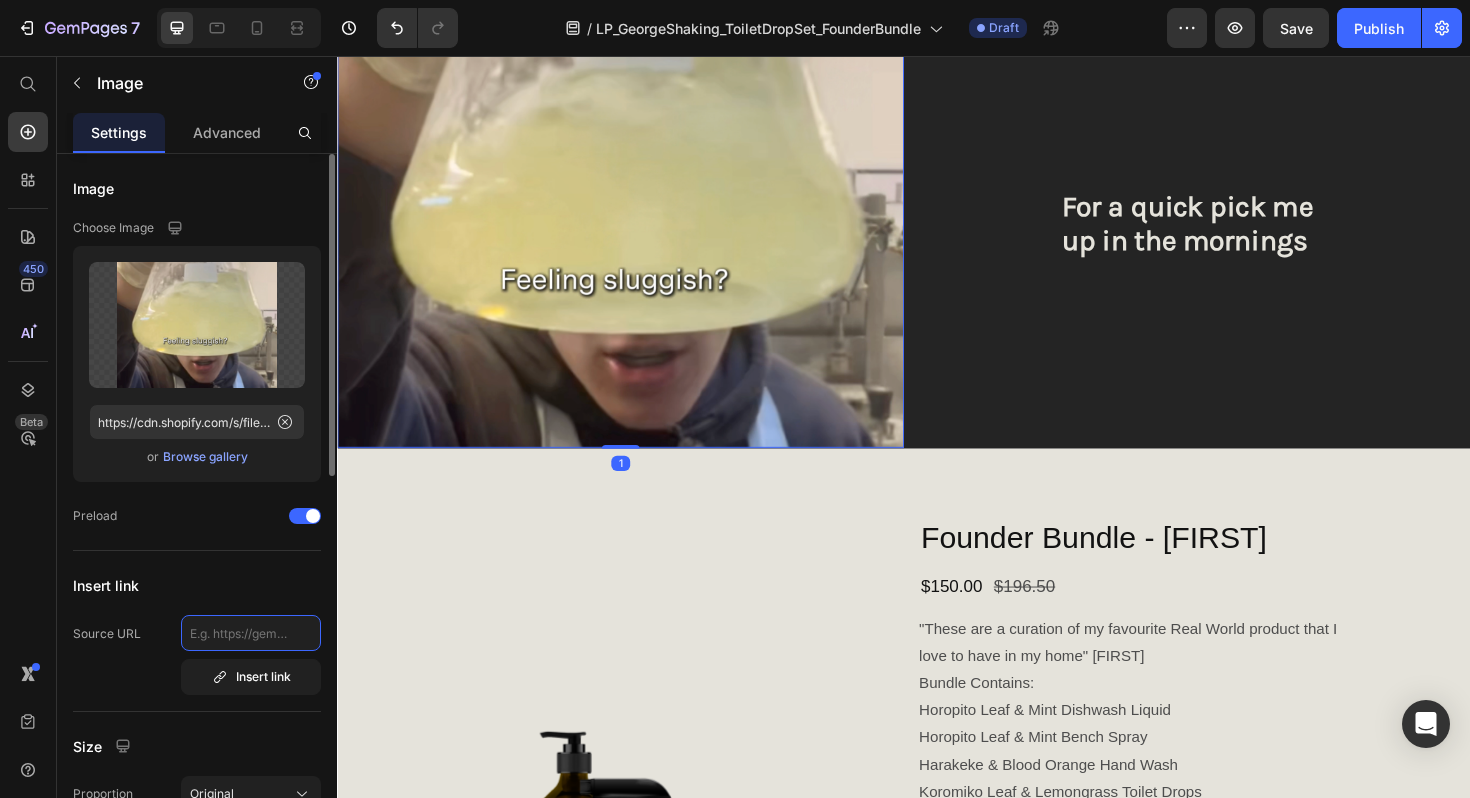 scroll, scrollTop: 0, scrollLeft: 0, axis: both 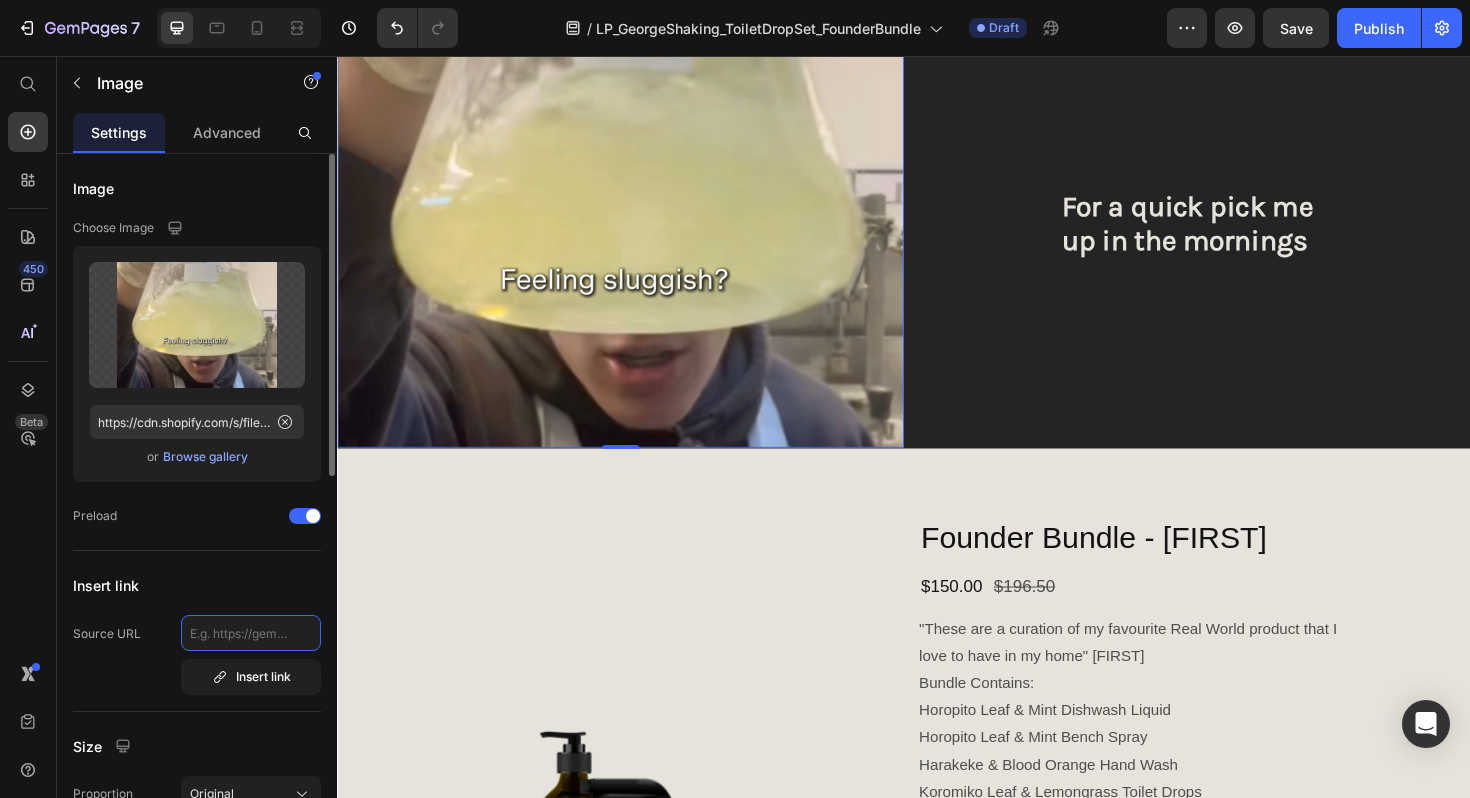 click 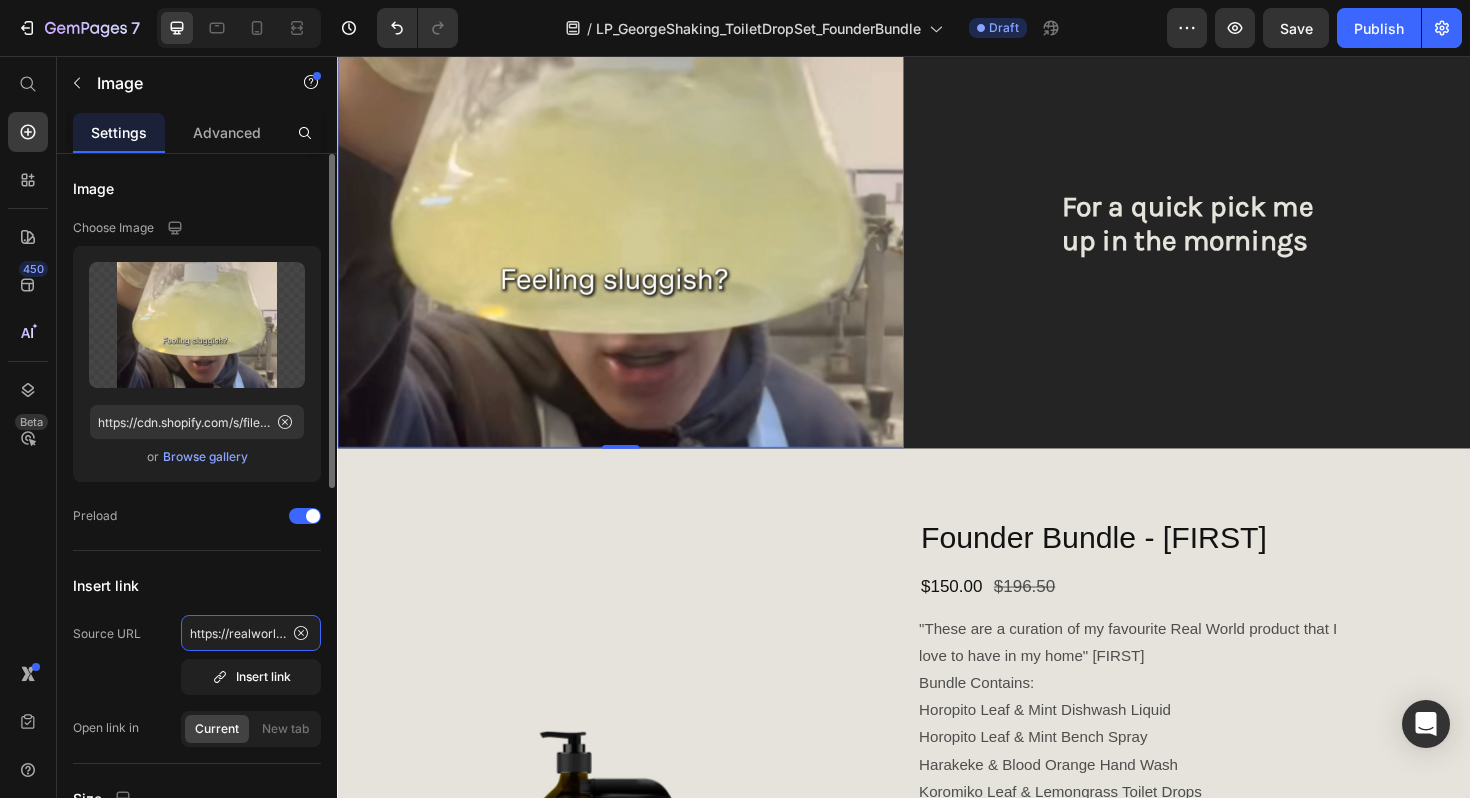 scroll, scrollTop: 0, scrollLeft: 387, axis: horizontal 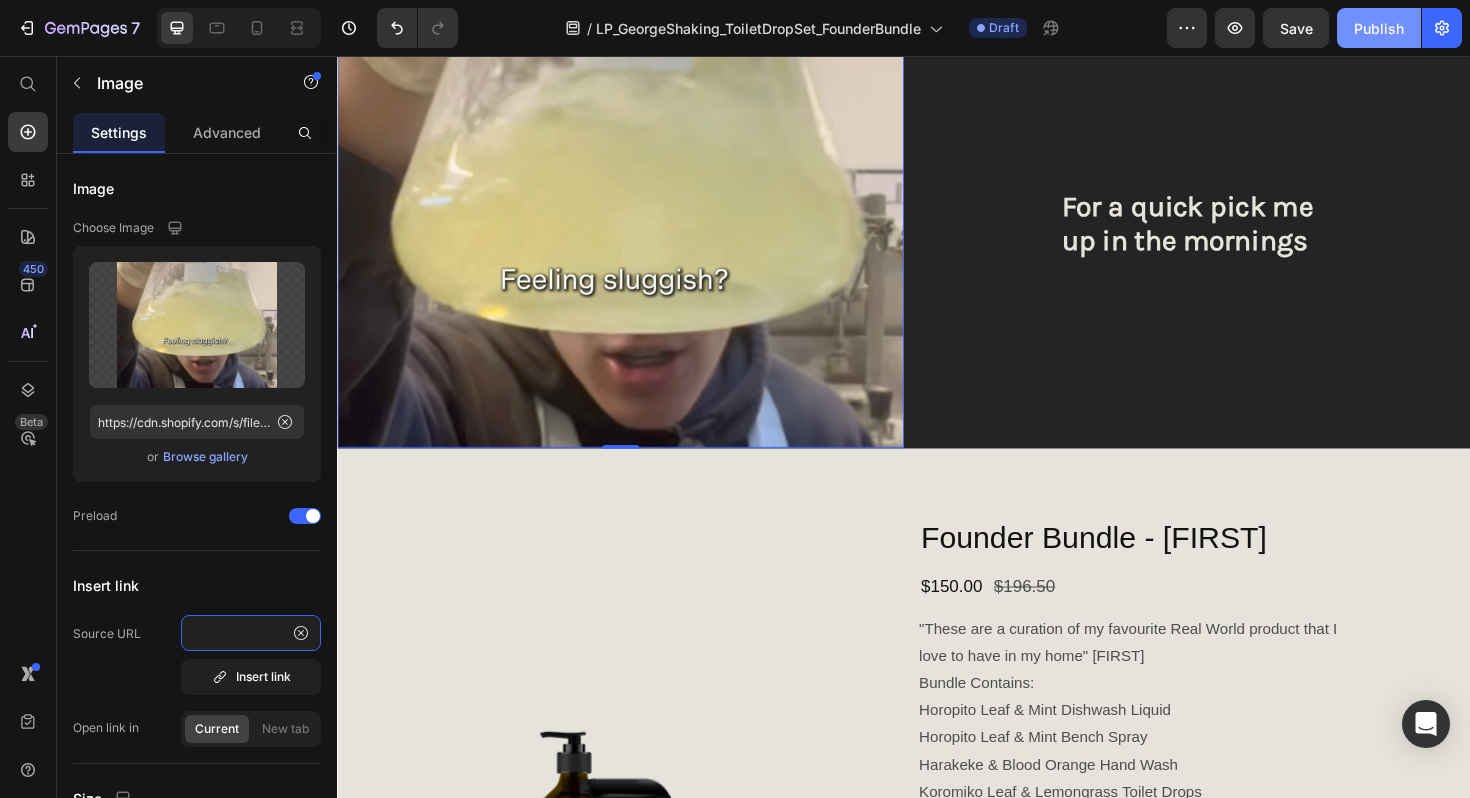 type on "https://realworldnz.com/collections/curated-bundles/products/founder-bundle-nicola" 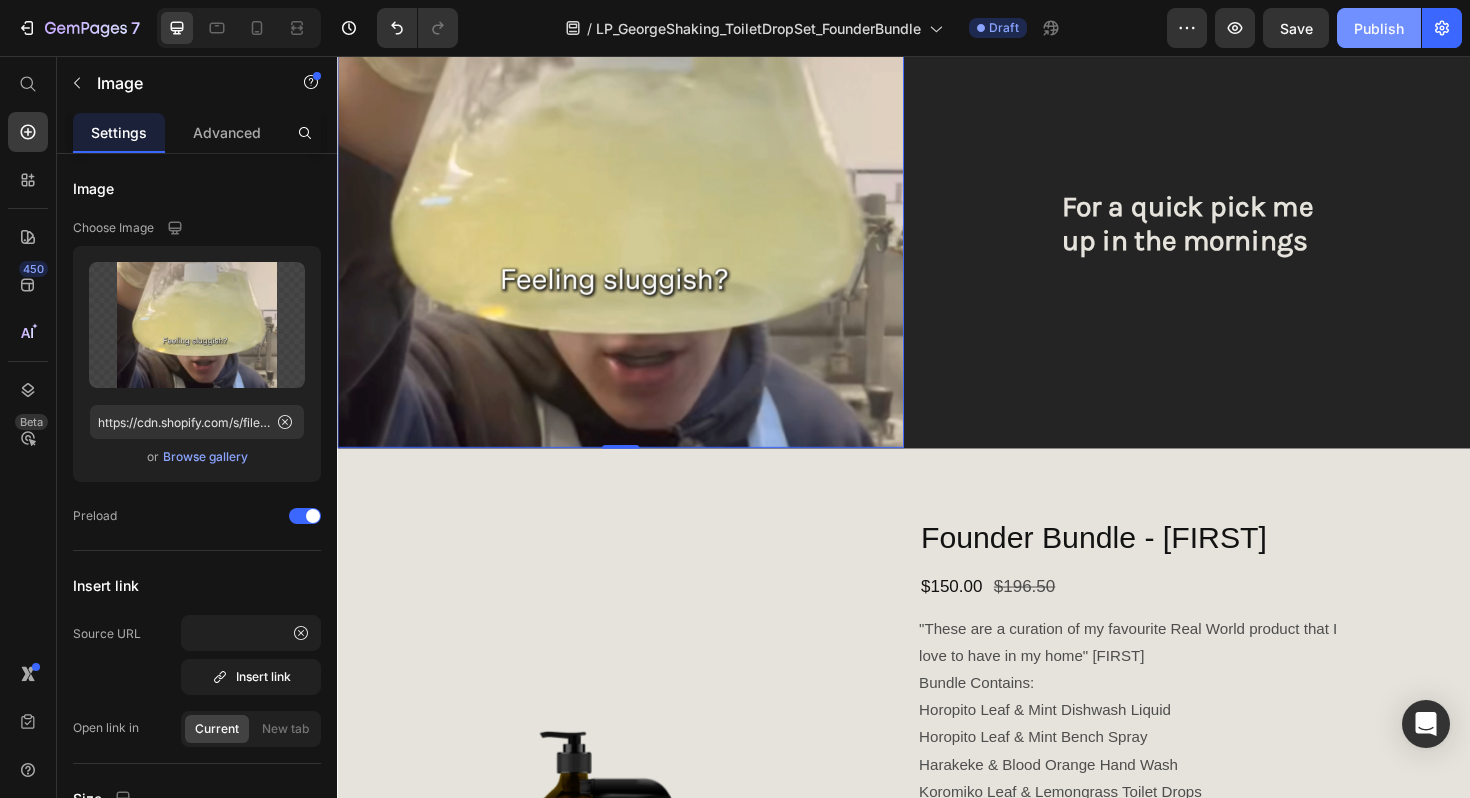 click on "Publish" at bounding box center [1379, 28] 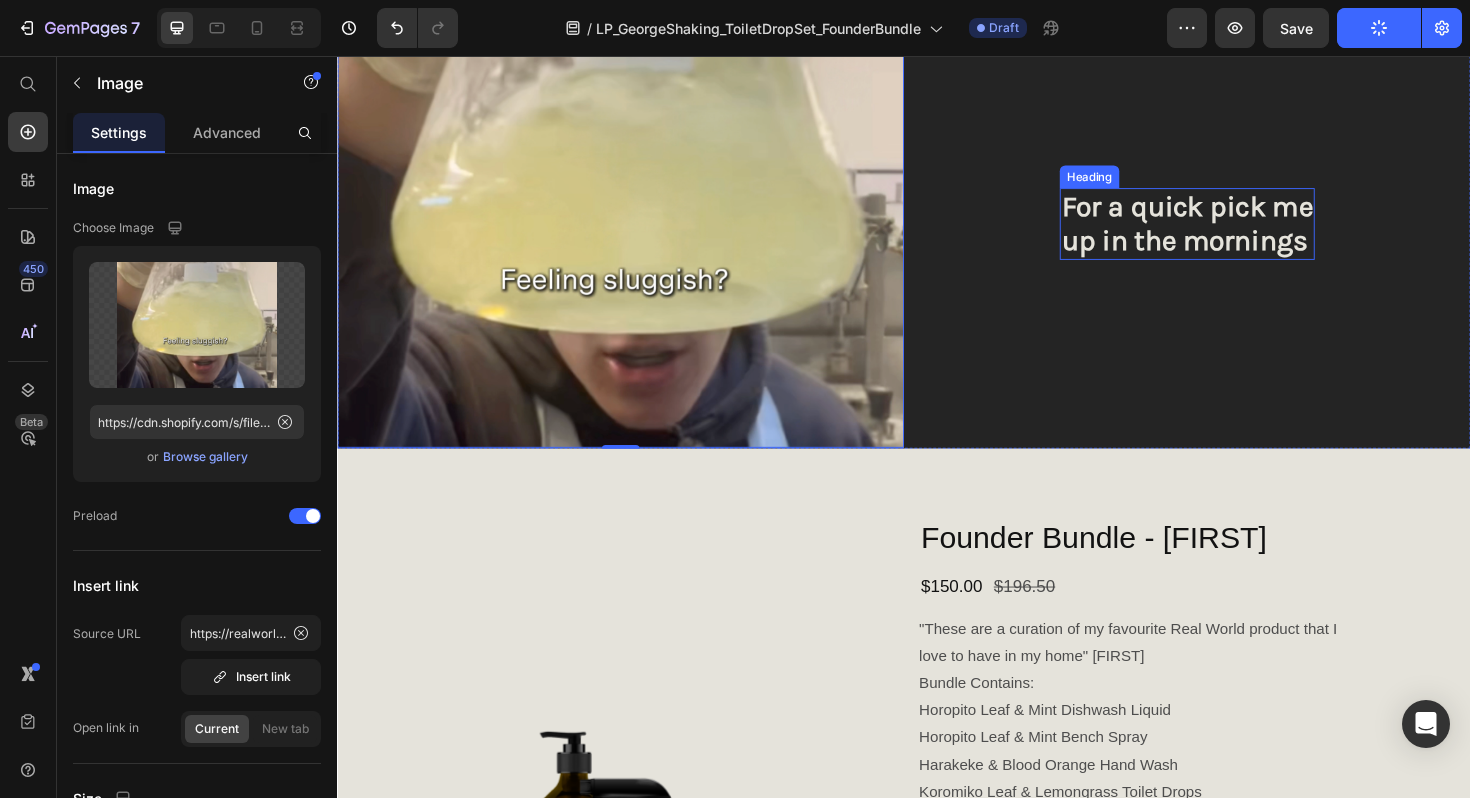 click on "For a quick pick me  up in the mornings" at bounding box center (1237, 234) 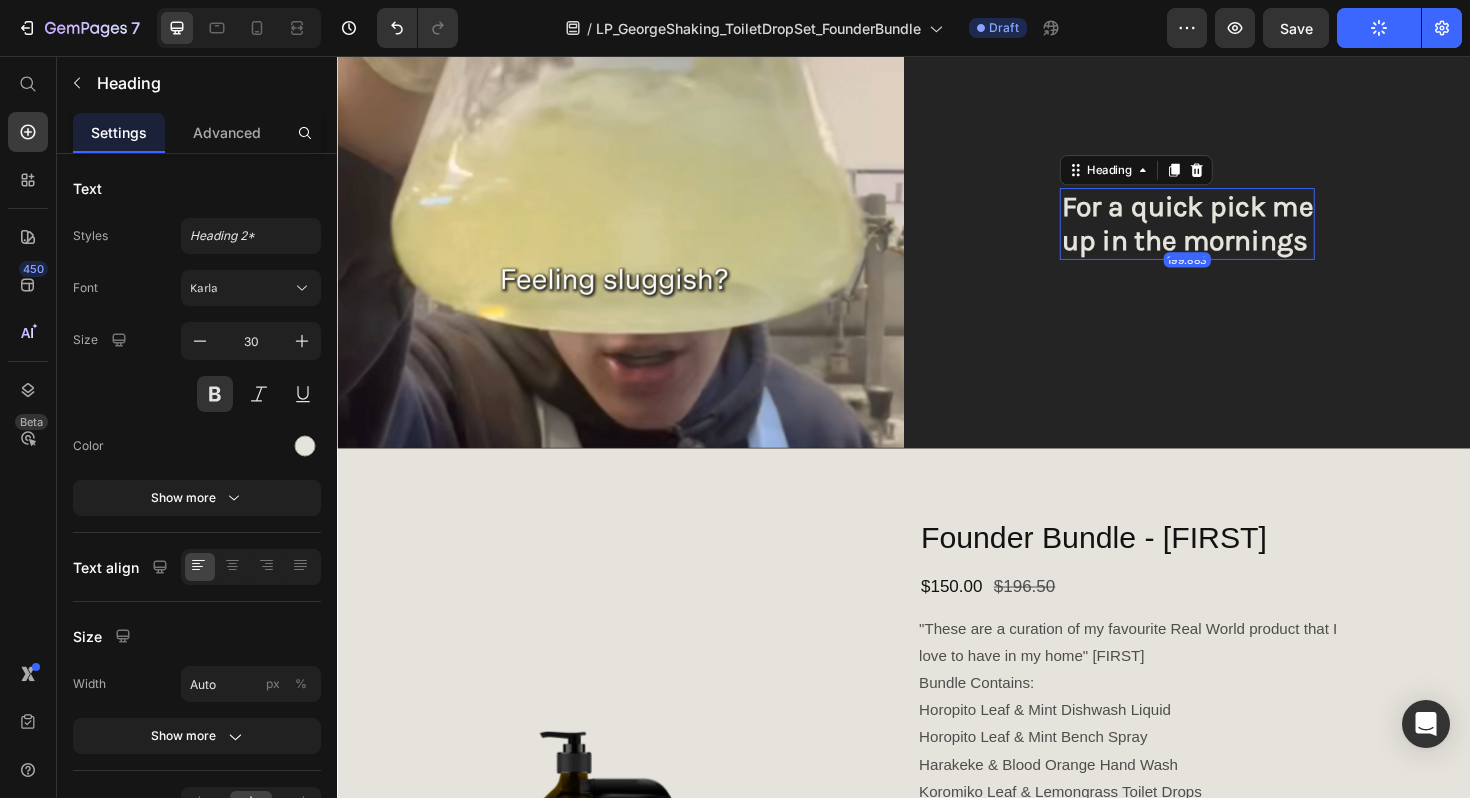 click on "For a quick pick me  up in the mornings" at bounding box center (1237, 234) 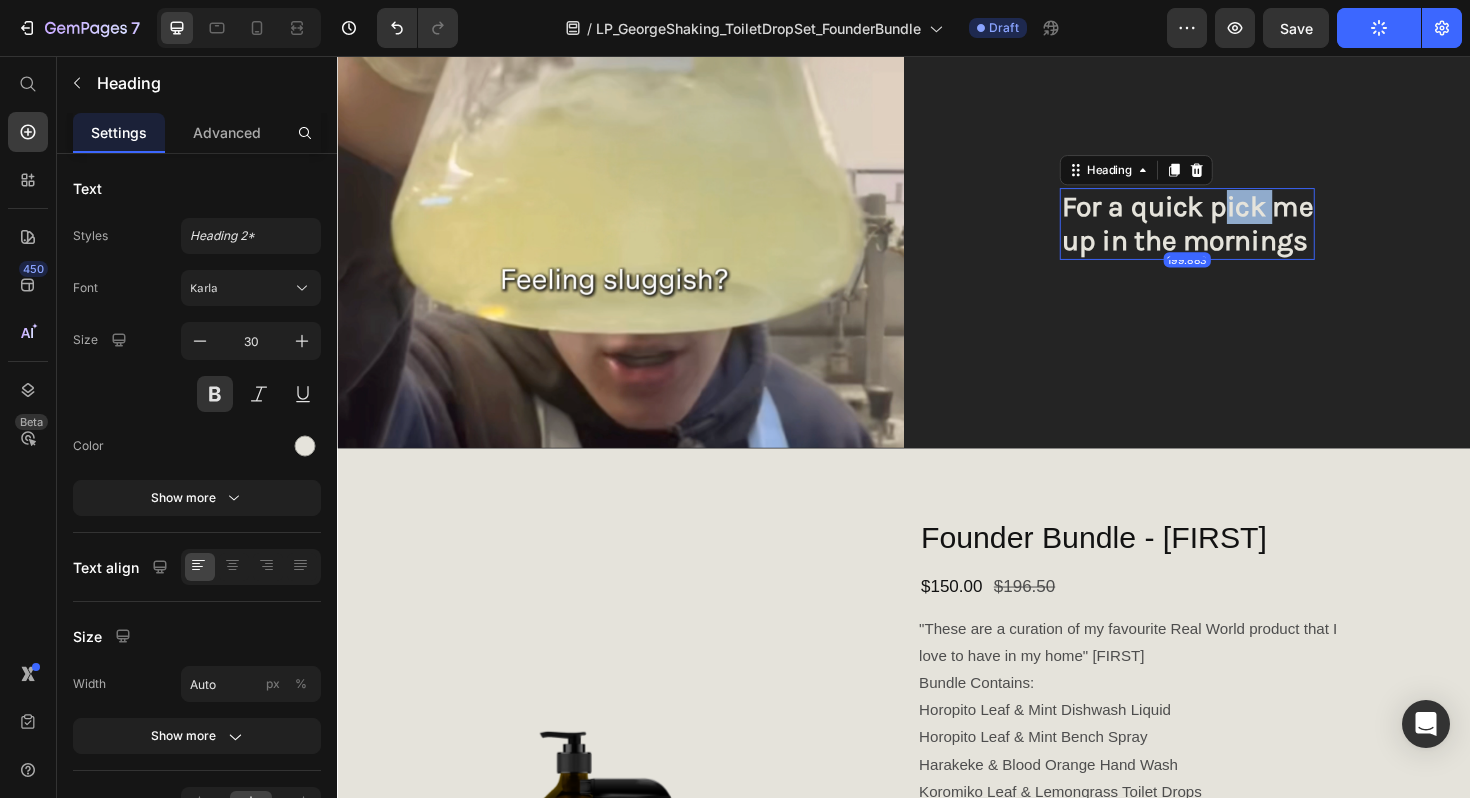 click on "For a quick pick me  up in the mornings" at bounding box center [1237, 234] 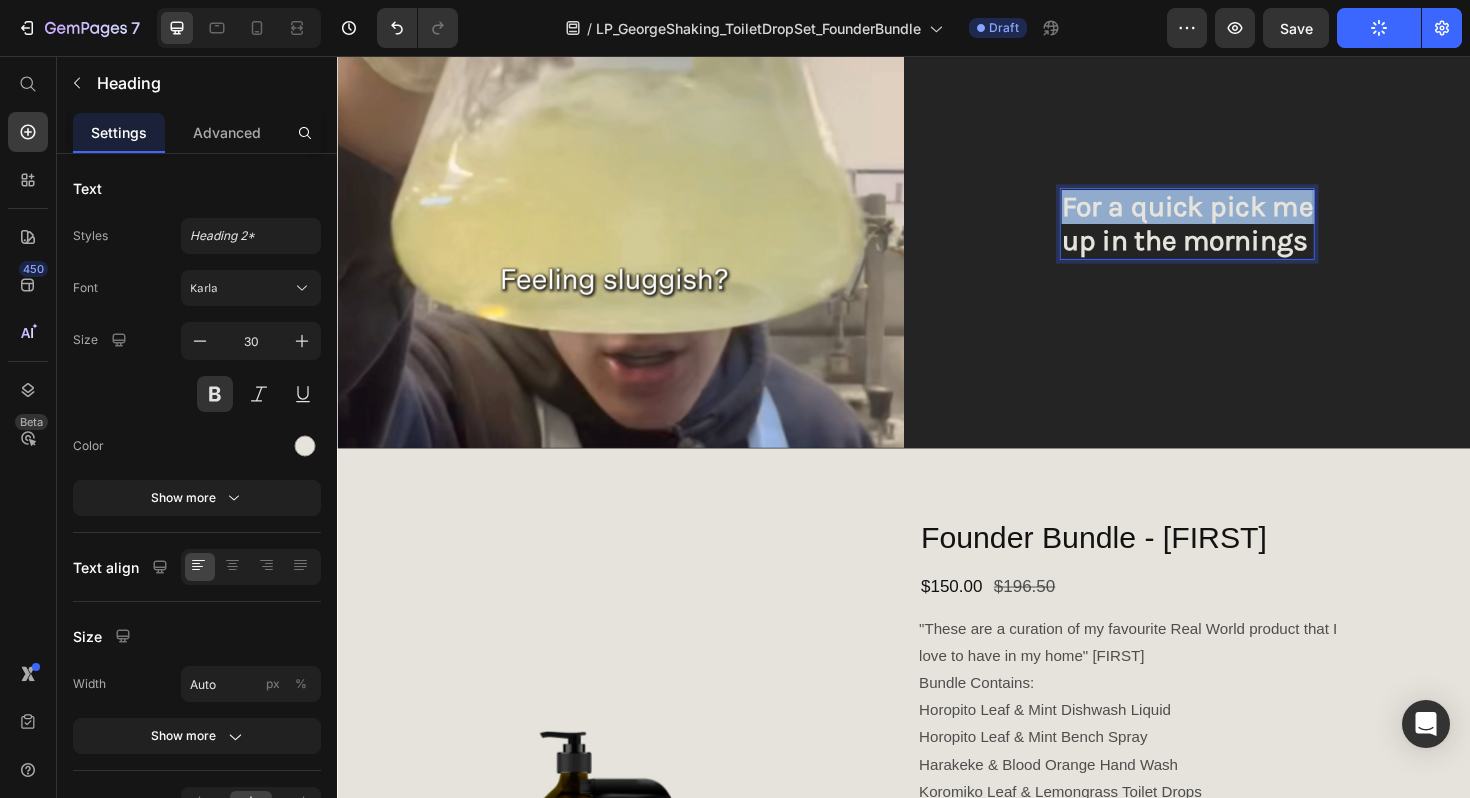 click on "For a quick pick me  up in the mornings" at bounding box center [1237, 234] 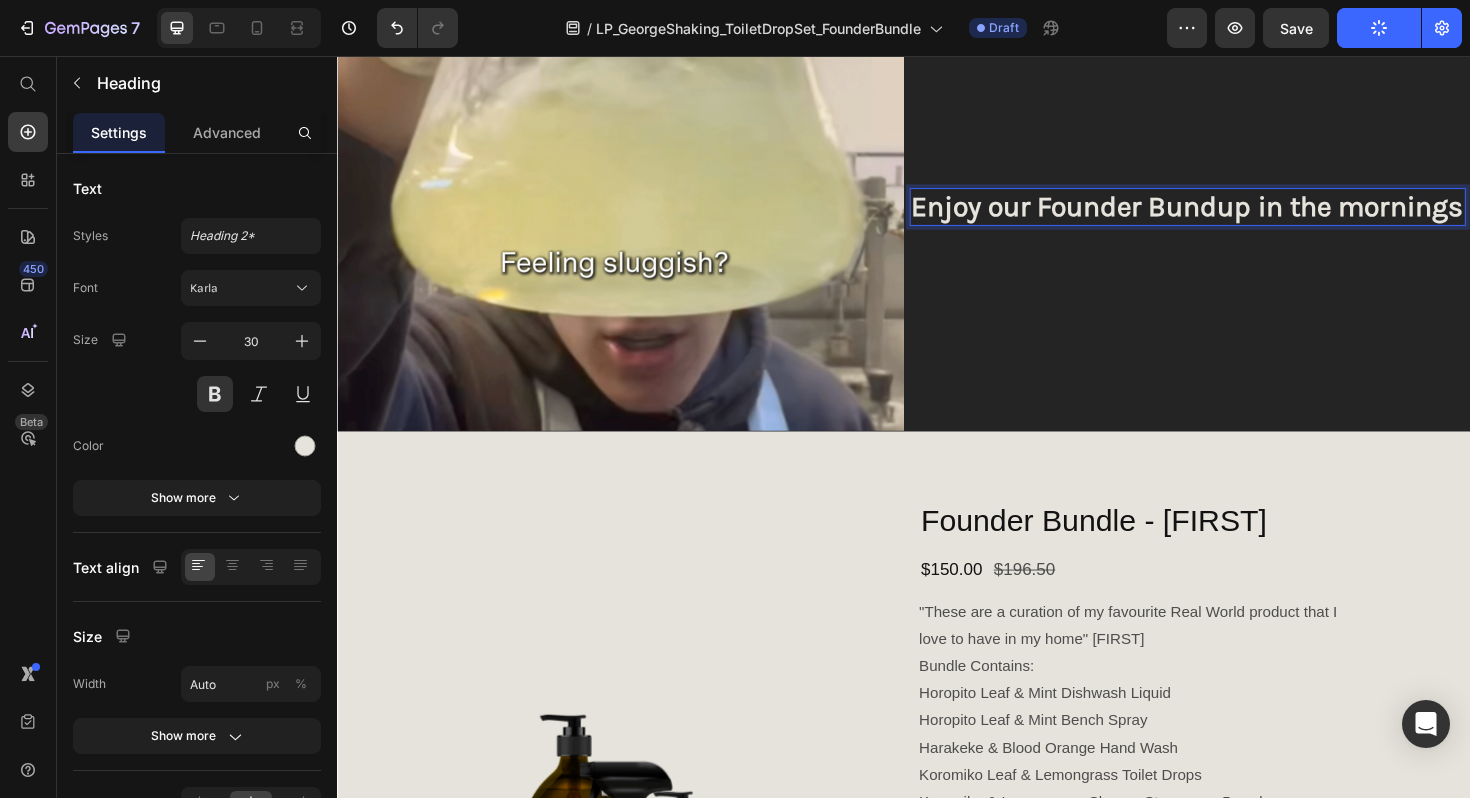 scroll, scrollTop: 101, scrollLeft: 0, axis: vertical 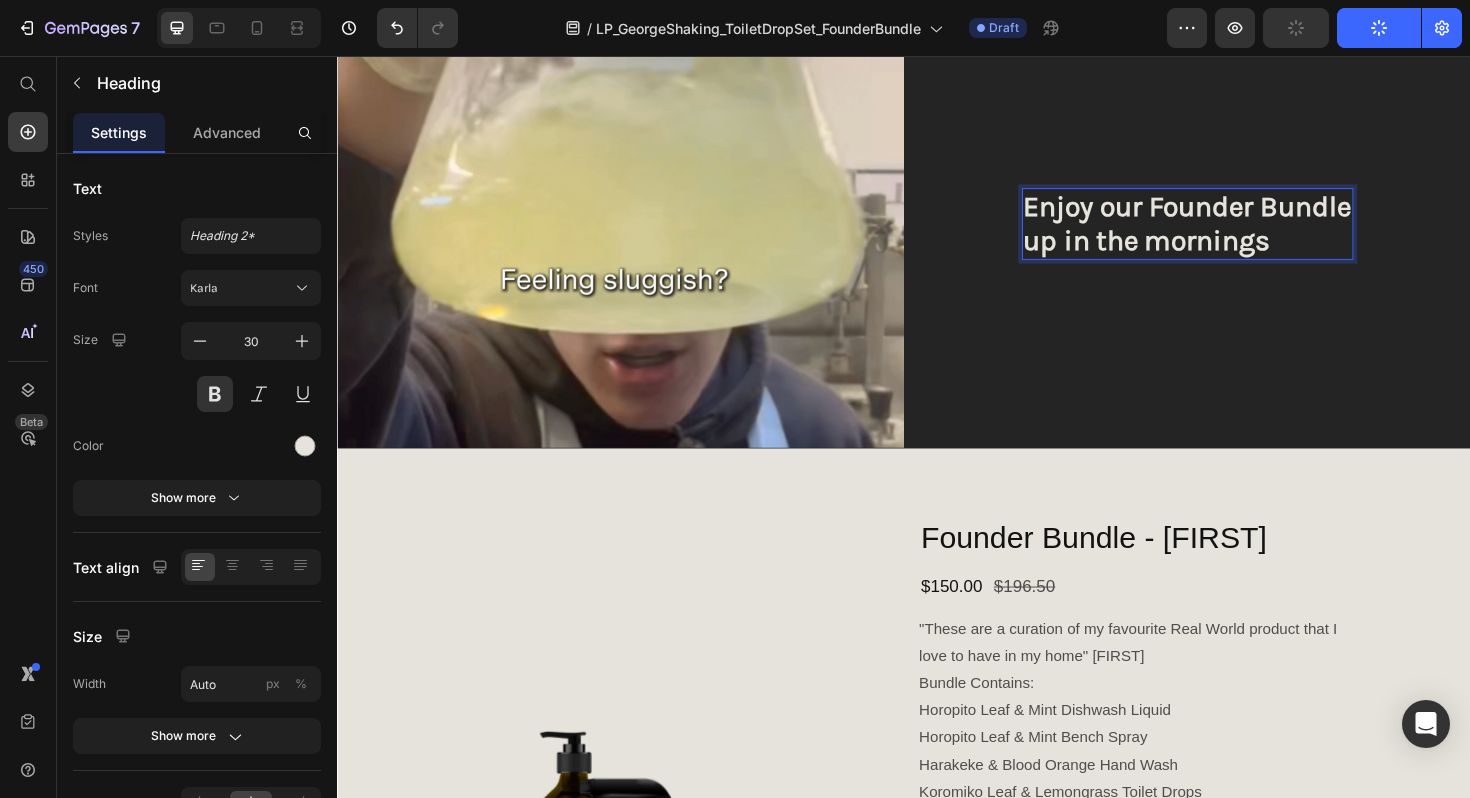 click on "Enjoy our Founder Bundle  up in the mornings" at bounding box center (1237, 234) 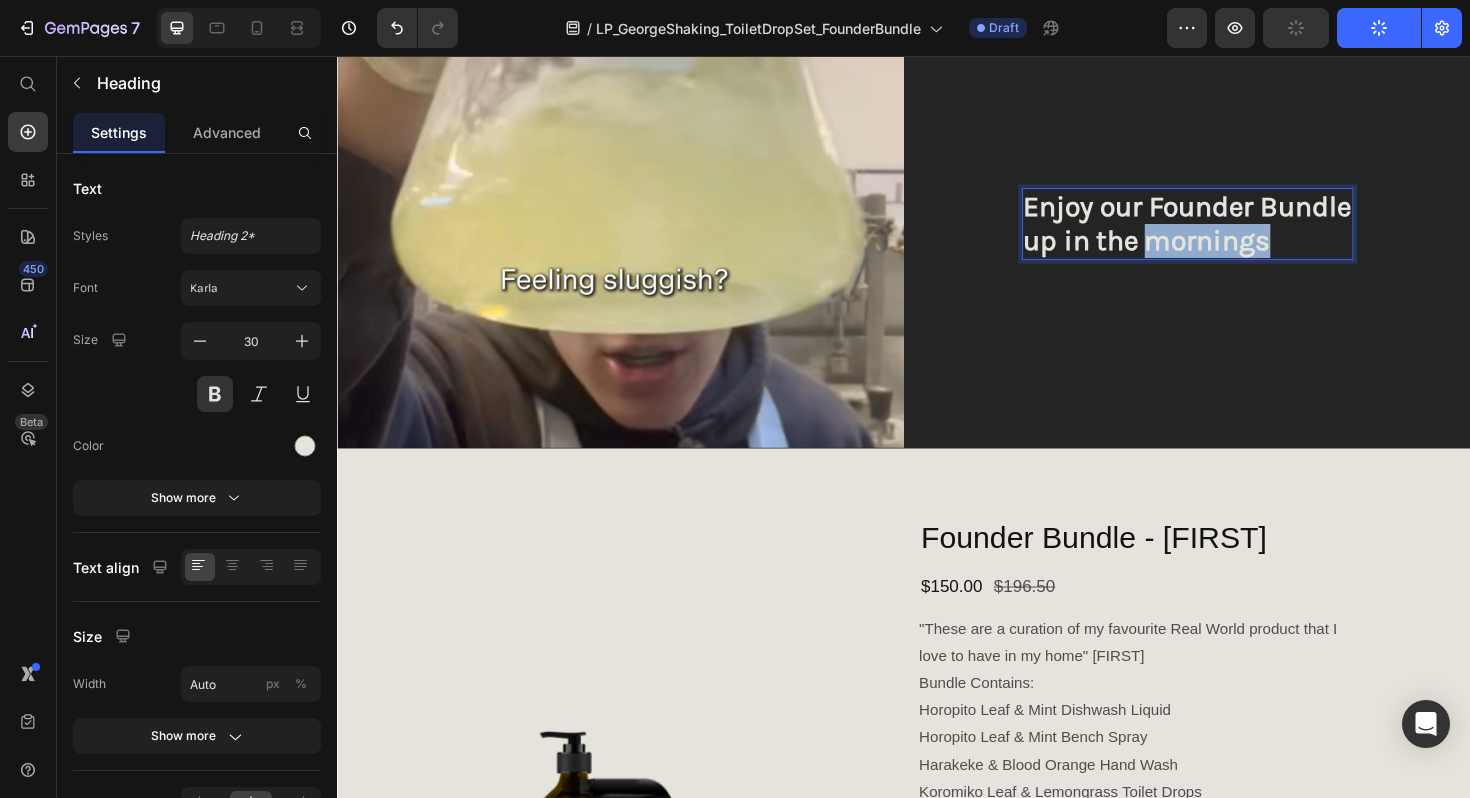 click on "Enjoy our Founder Bundle  up in the mornings" at bounding box center (1237, 234) 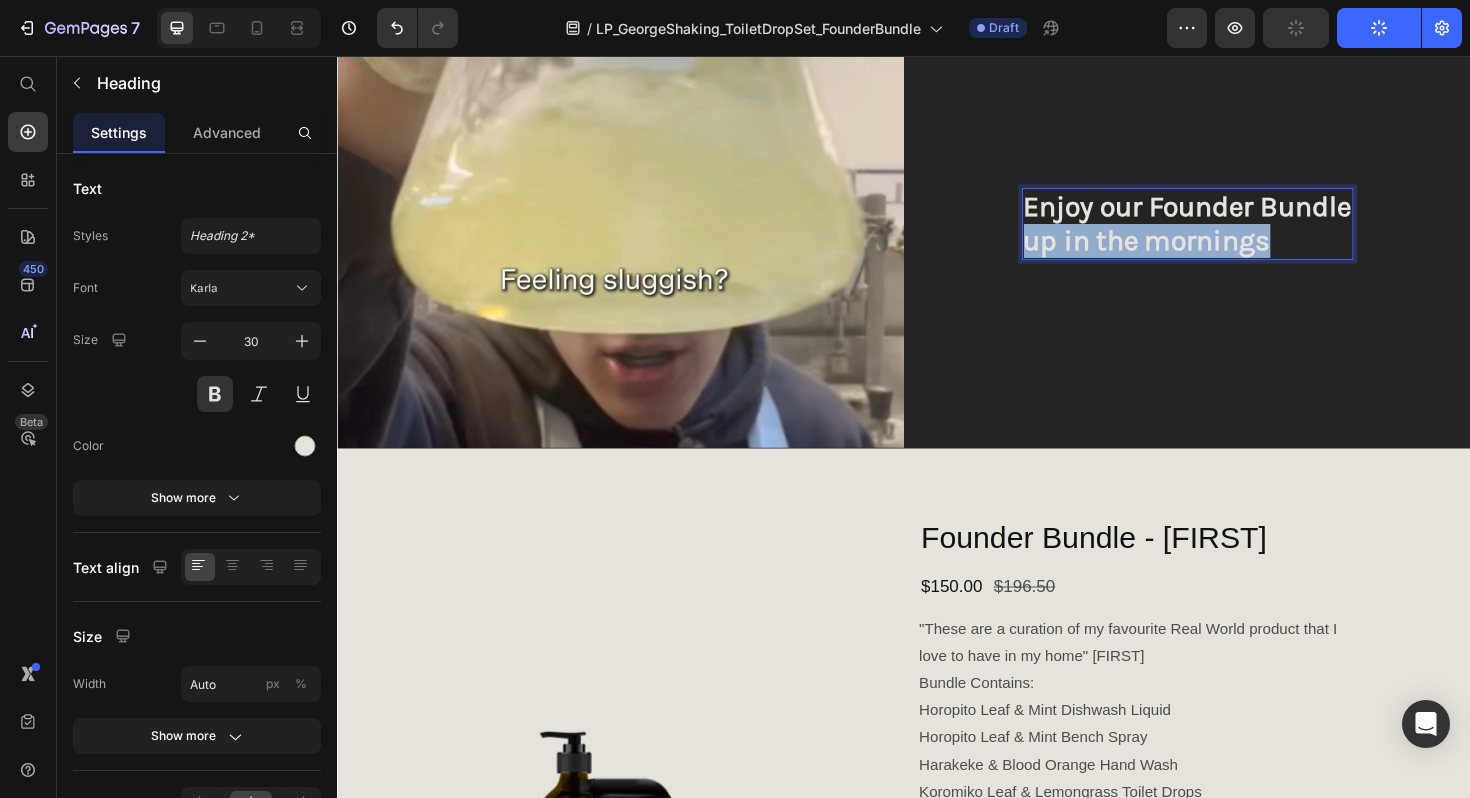 click on "Enjoy our Founder Bundle  up in the mornings" at bounding box center (1237, 234) 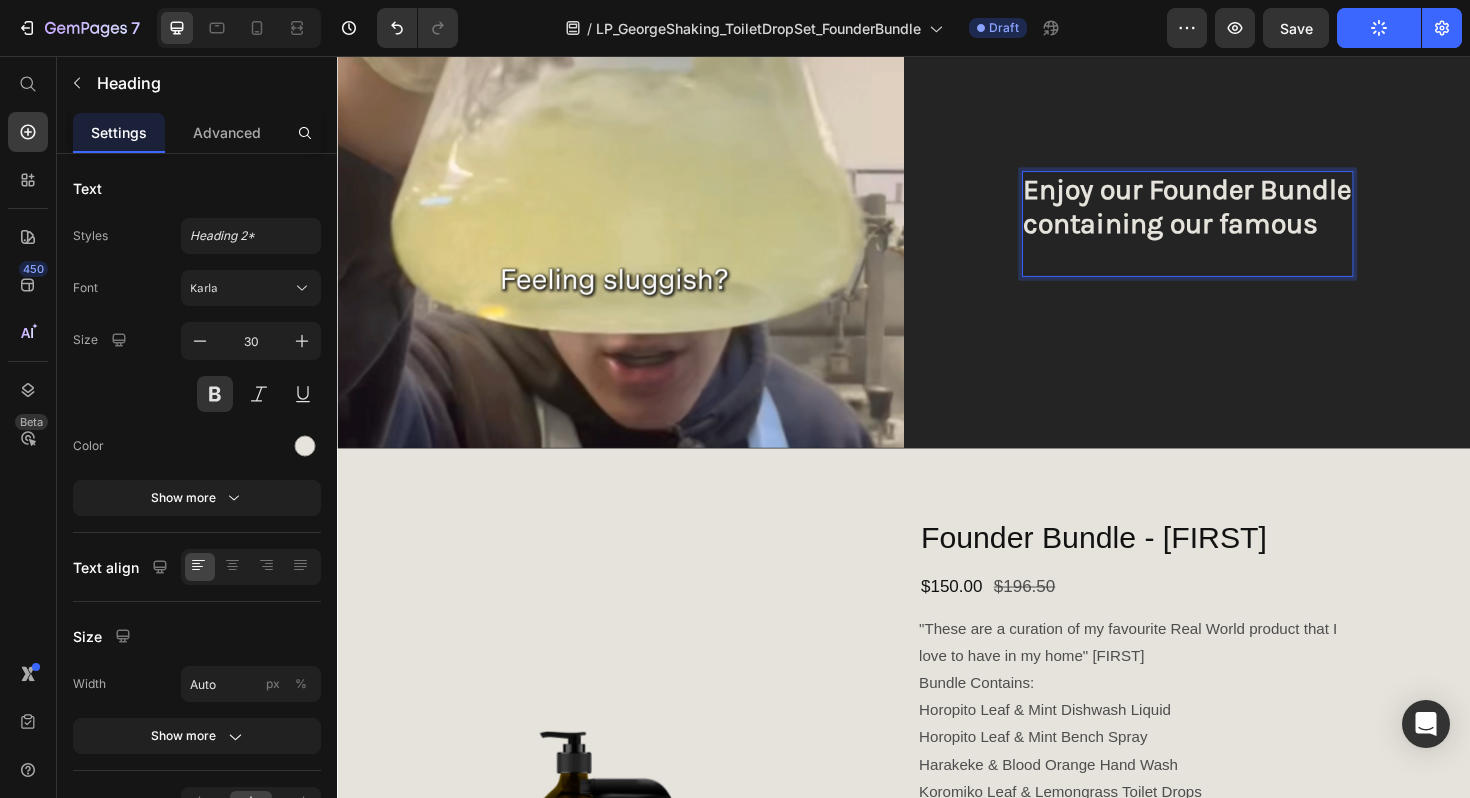 scroll, scrollTop: 83, scrollLeft: 0, axis: vertical 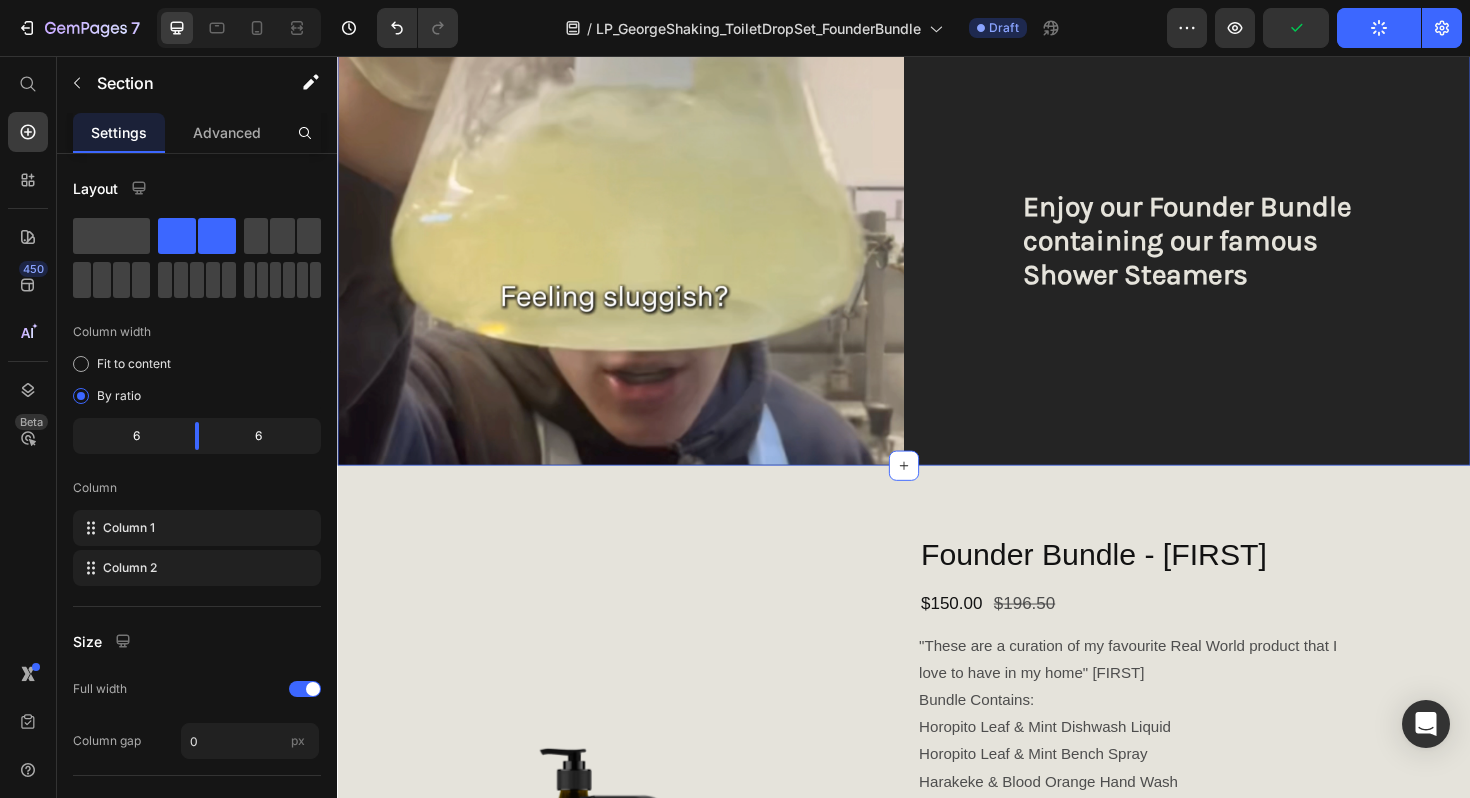 click on "Enjoy our Founder Bundle  containing our famous  Shower Steamers Heading" at bounding box center (1237, 252) 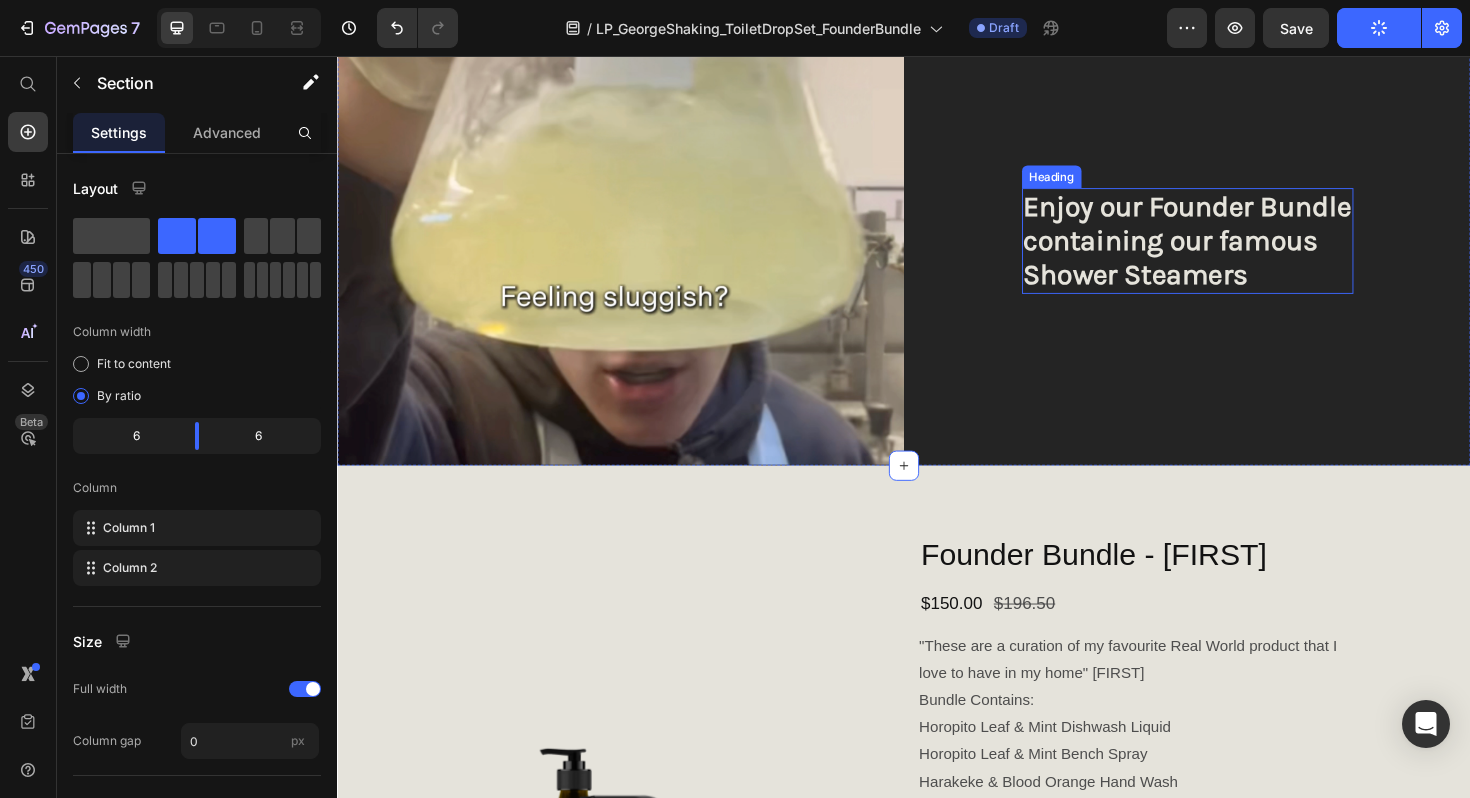 click on "Enjoy our Founder Bundle  containing our famous  Shower Steamers" at bounding box center (1237, 252) 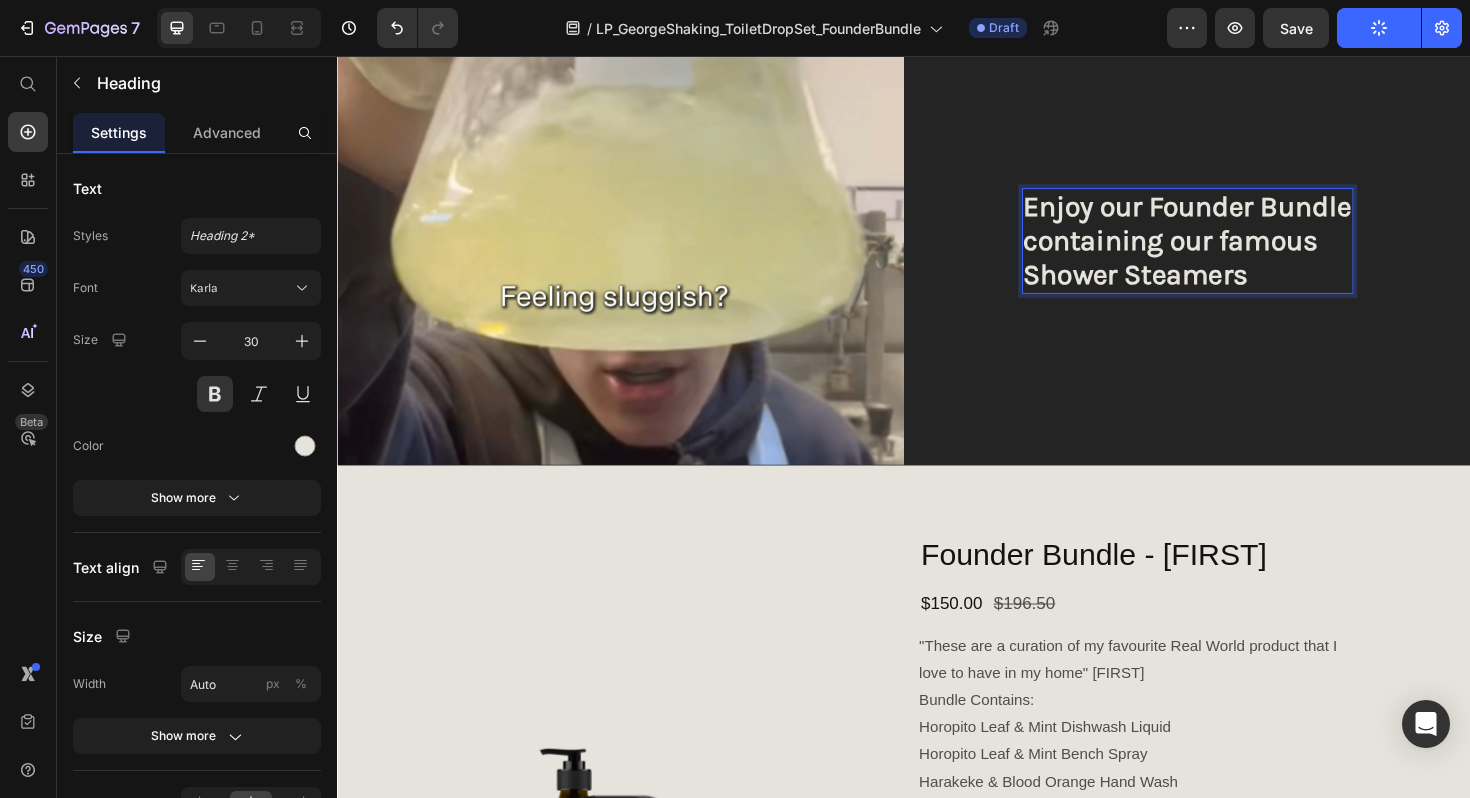 click on "Enjoy our Founder Bundle  containing our famous  Shower Steamers" at bounding box center [1237, 252] 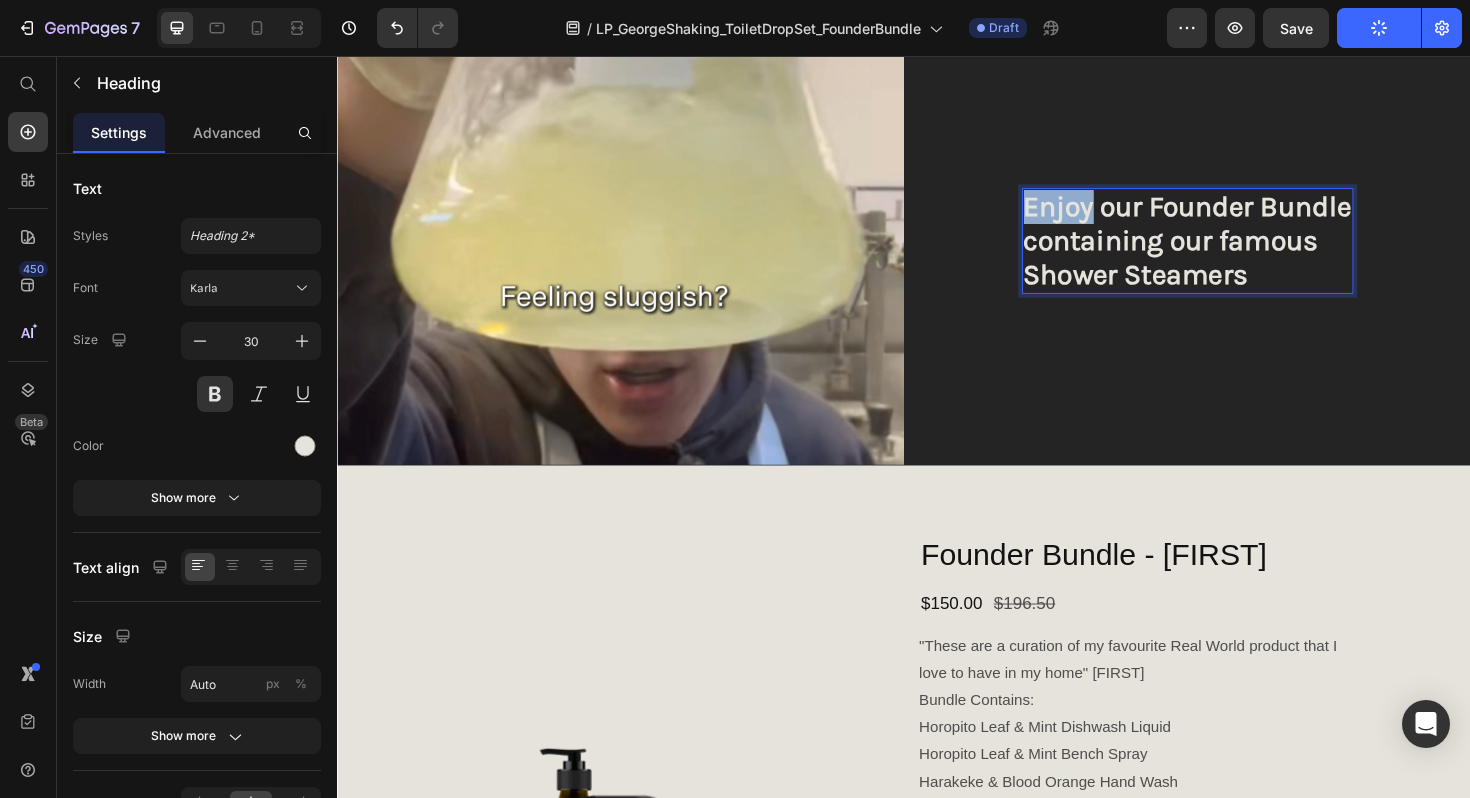 click on "Enjoy our Founder Bundle  containing our famous  Shower Steamers" at bounding box center [1237, 252] 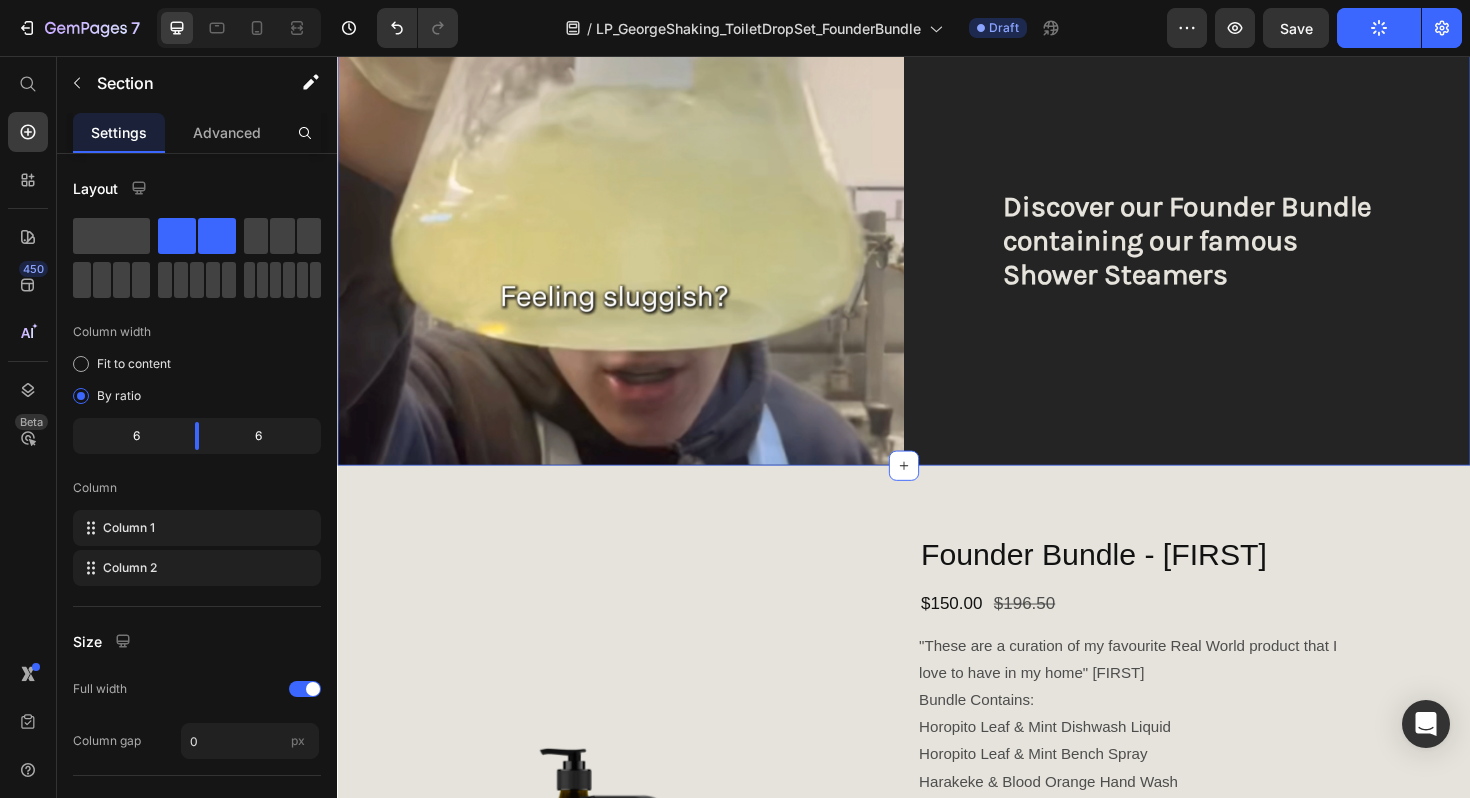 click on "Discover our Founder Bundle  containing our famous  Shower Steamers Heading" at bounding box center [1237, 252] 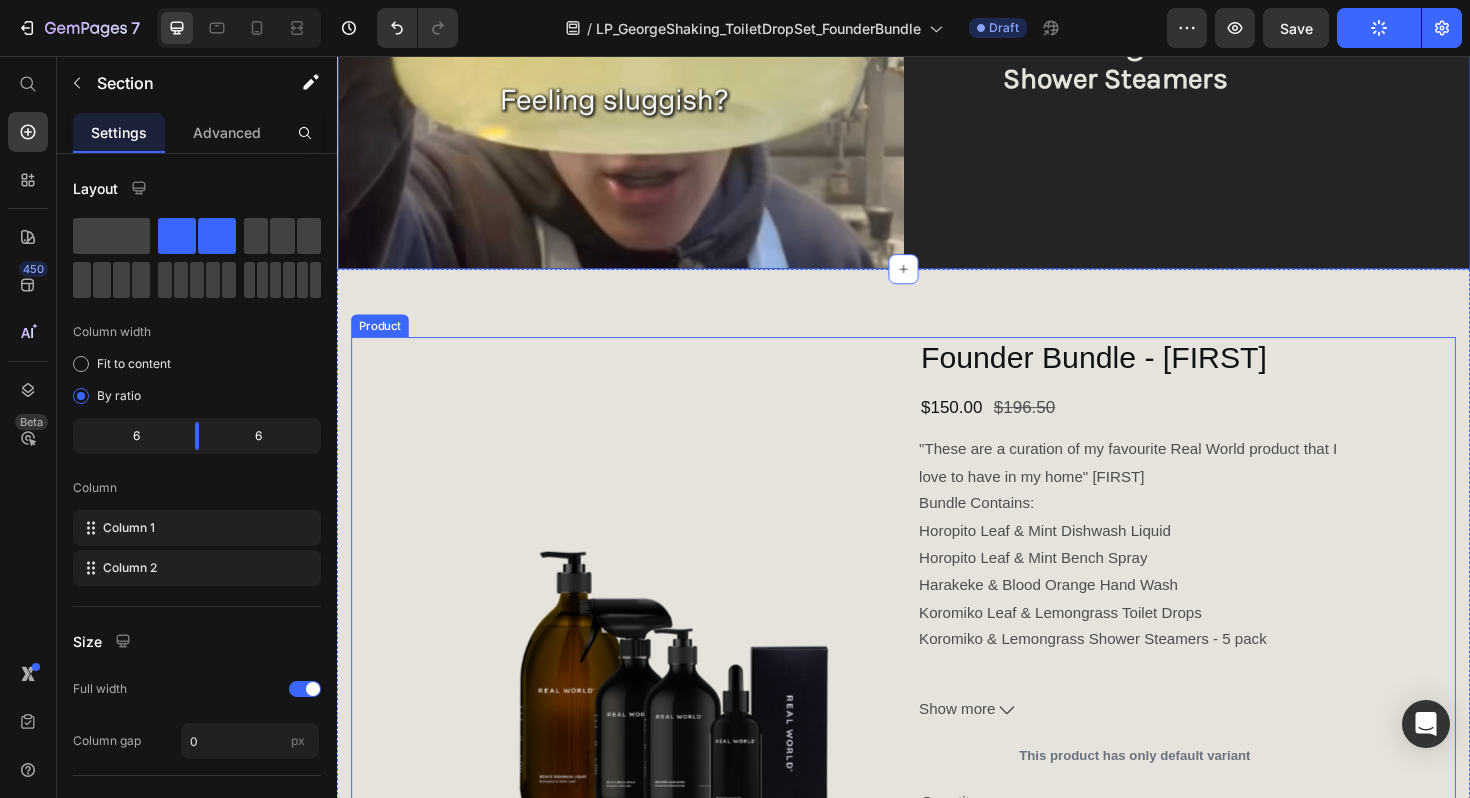 scroll, scrollTop: 296, scrollLeft: 0, axis: vertical 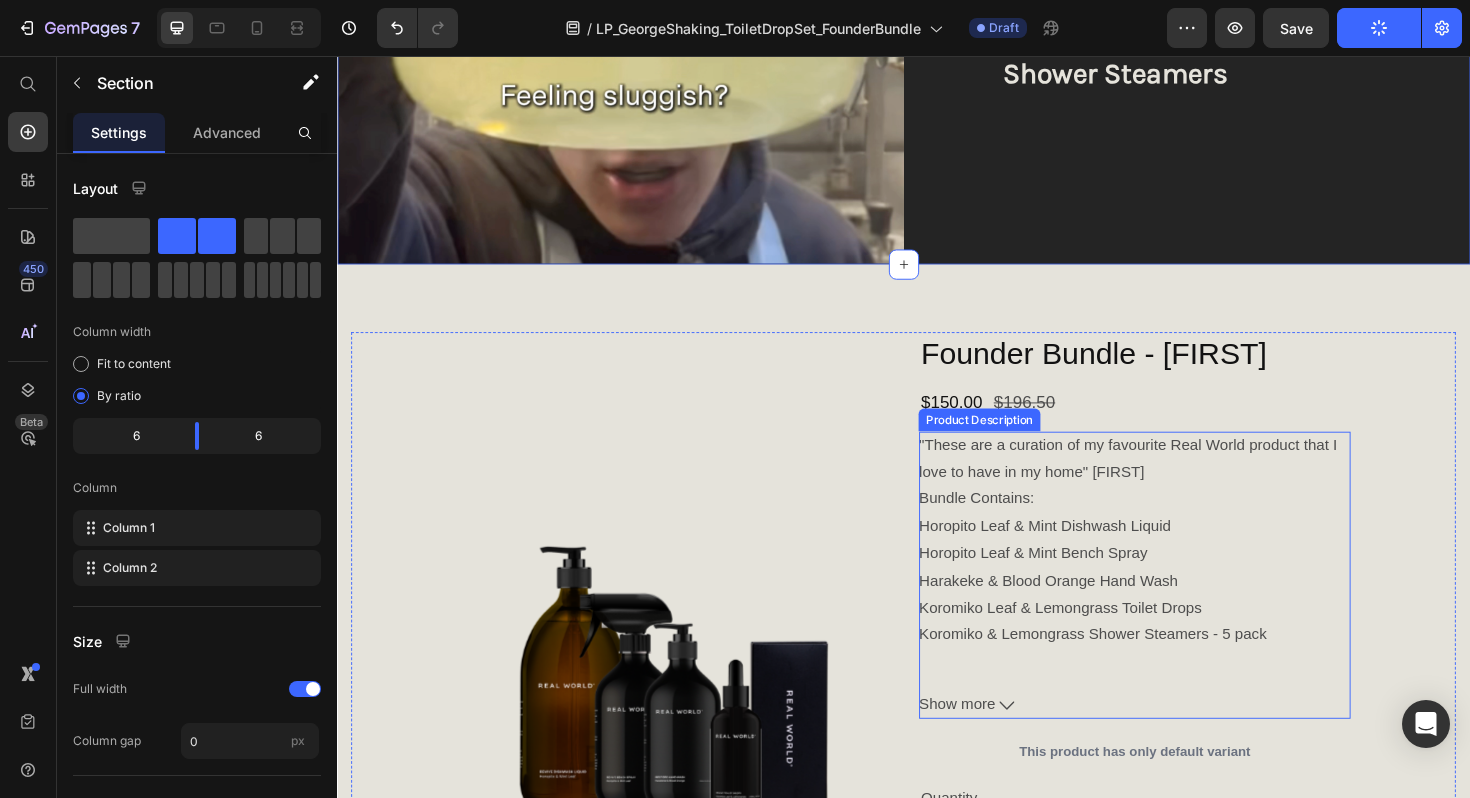 click on ""These are a curation of my favourite Real World product that I love to have in my home" Nicola
Bundle Contains:
Horopito Leaf & Mint Dishwash Liquid Horopito Leaf & Mint Bench Spray Harakeke & Blood Orange Hand Wash Koromiko Leaf & Lemongrass Toilet Drops Koromiko & Lemongrass Shower Steamers - 5 pack" at bounding box center (1181, 583) 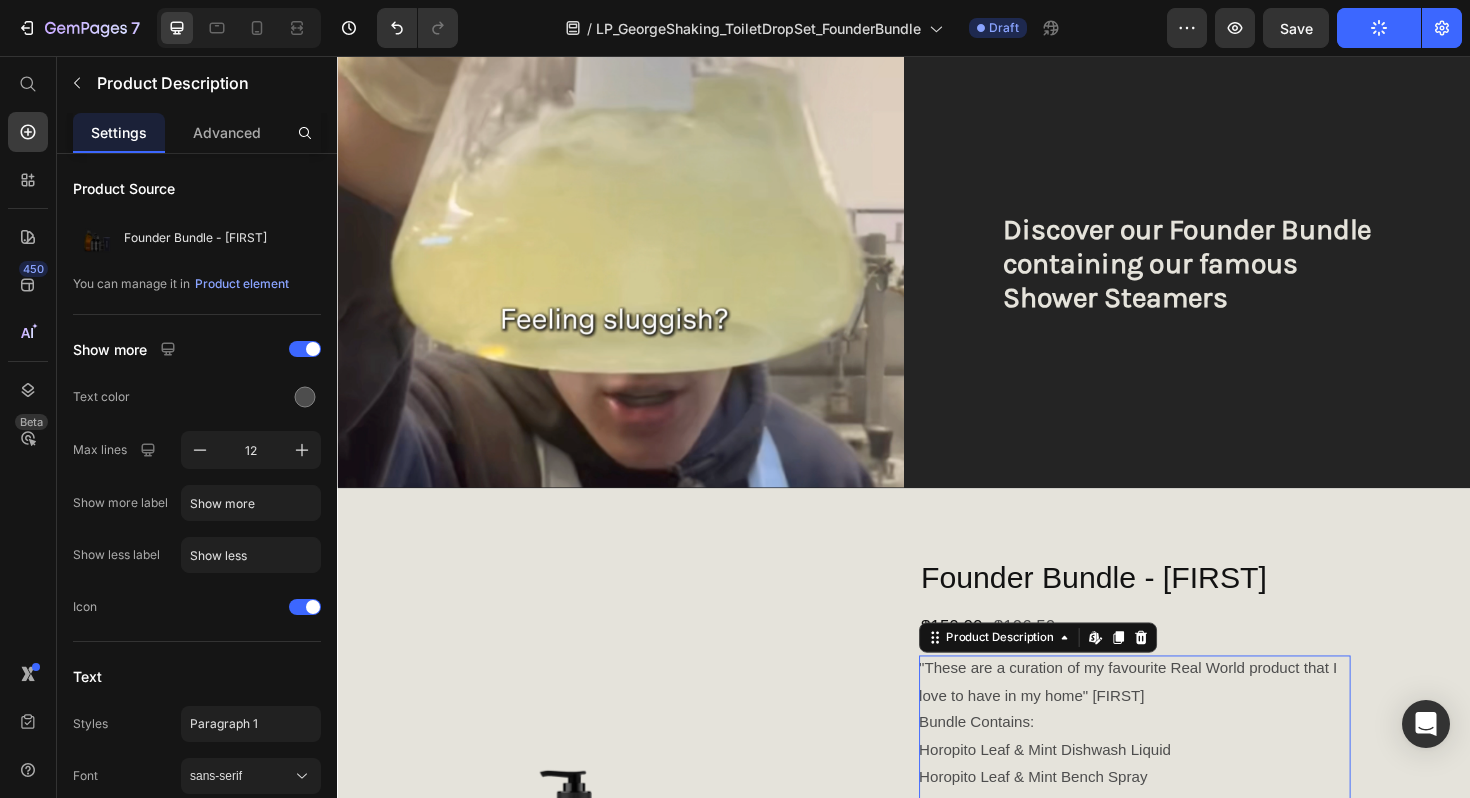 scroll, scrollTop: 0, scrollLeft: 0, axis: both 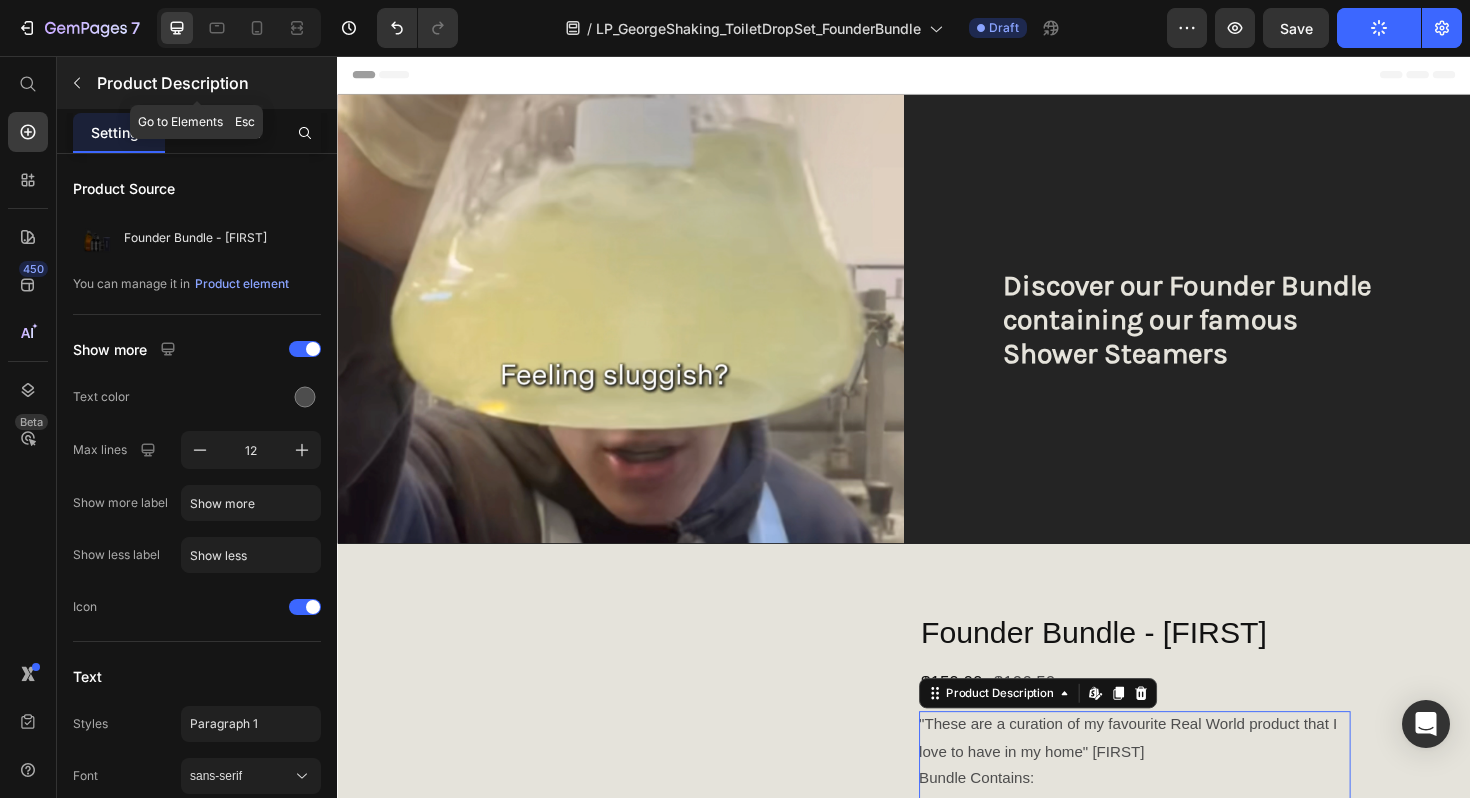 click at bounding box center [77, 83] 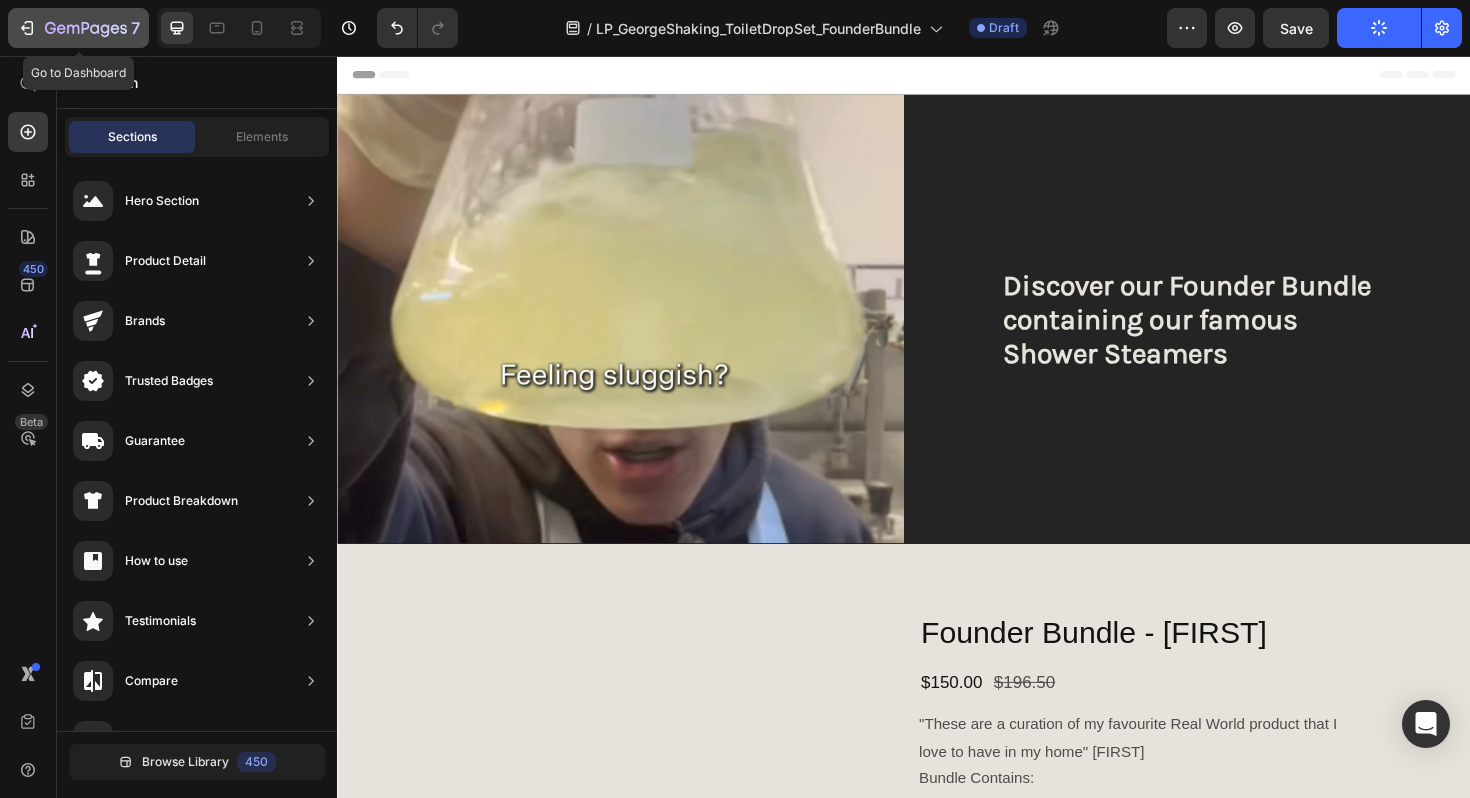 click 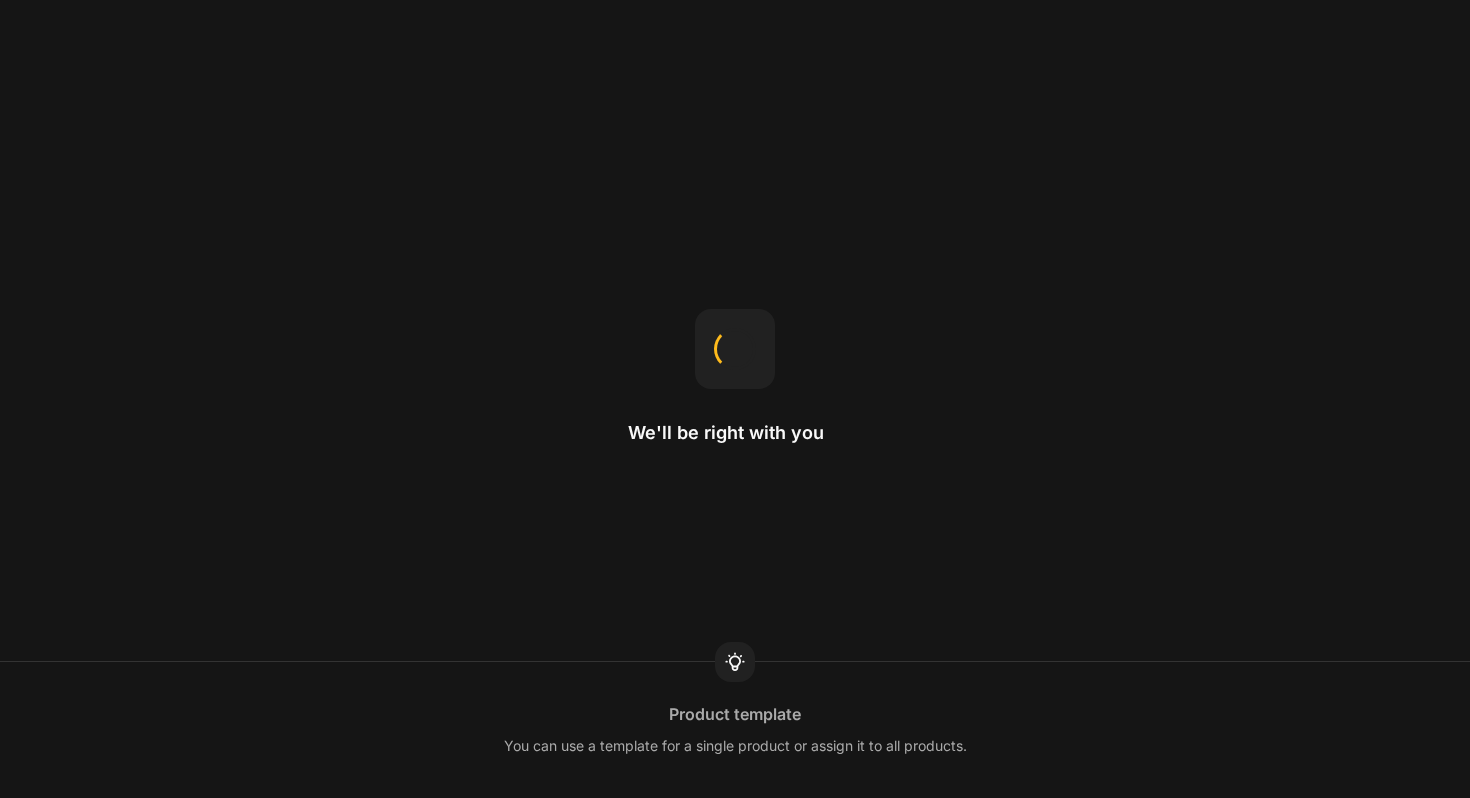 scroll, scrollTop: 0, scrollLeft: 0, axis: both 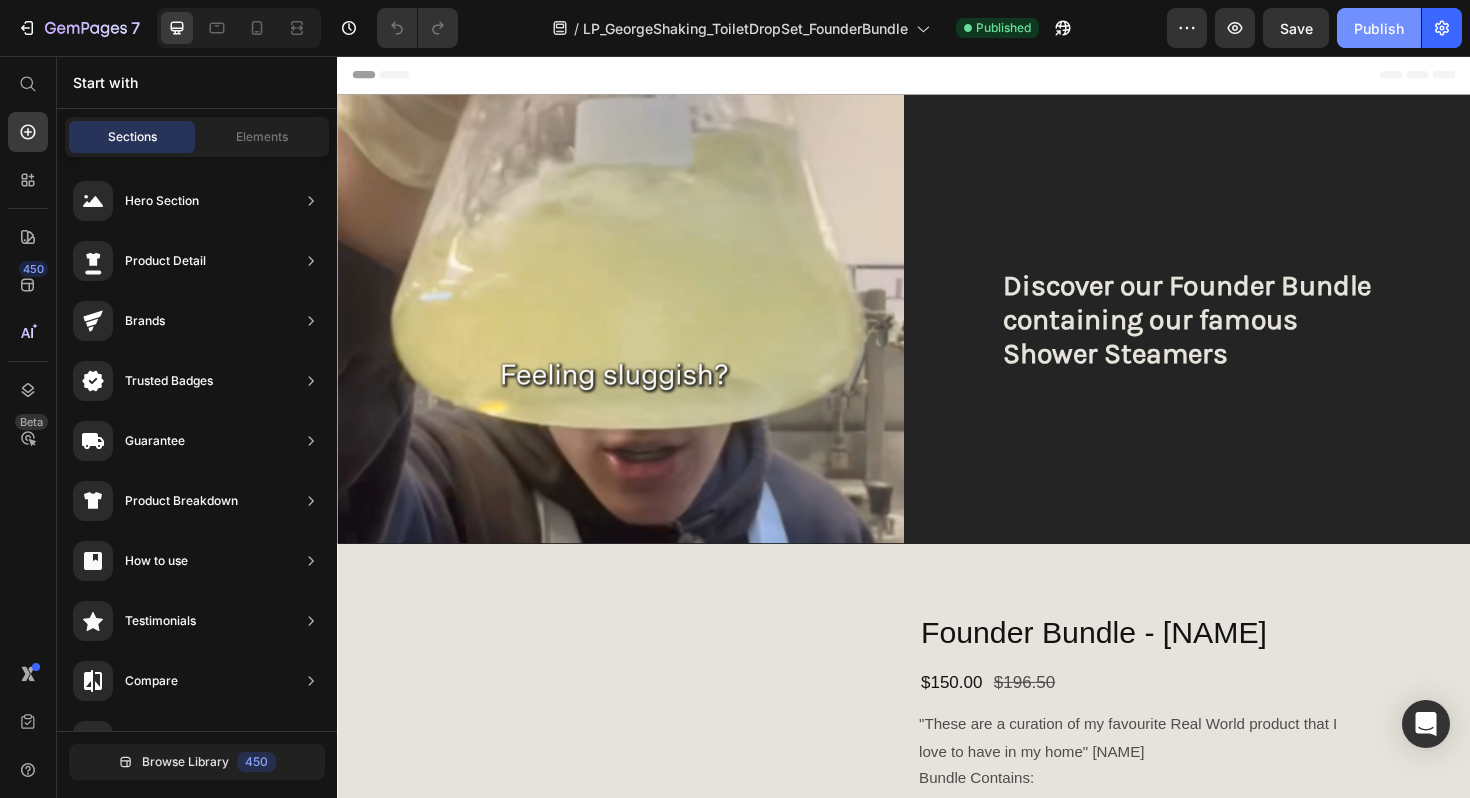 click on "Publish" at bounding box center [1379, 28] 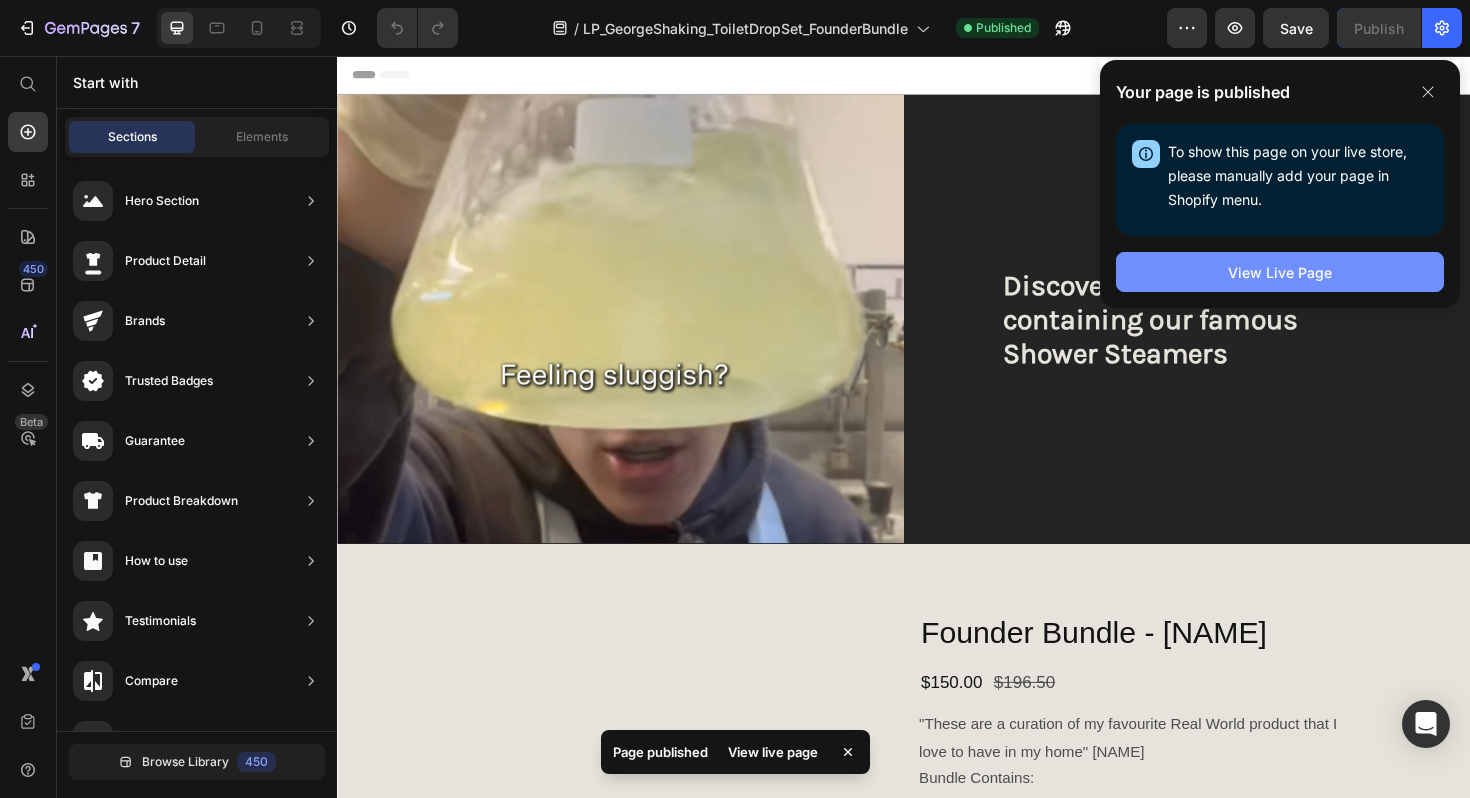 click on "View Live Page" at bounding box center (1280, 272) 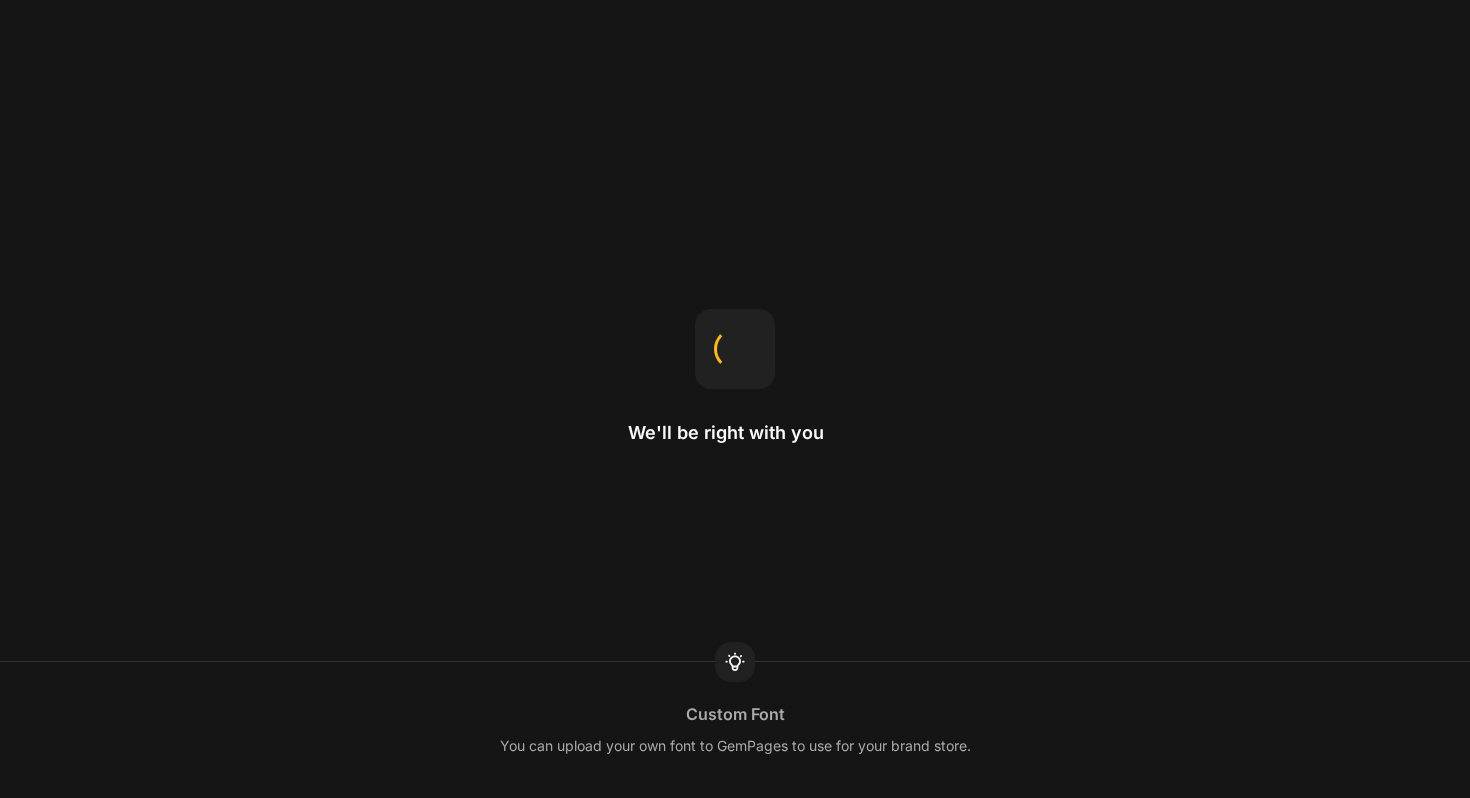 scroll, scrollTop: 0, scrollLeft: 0, axis: both 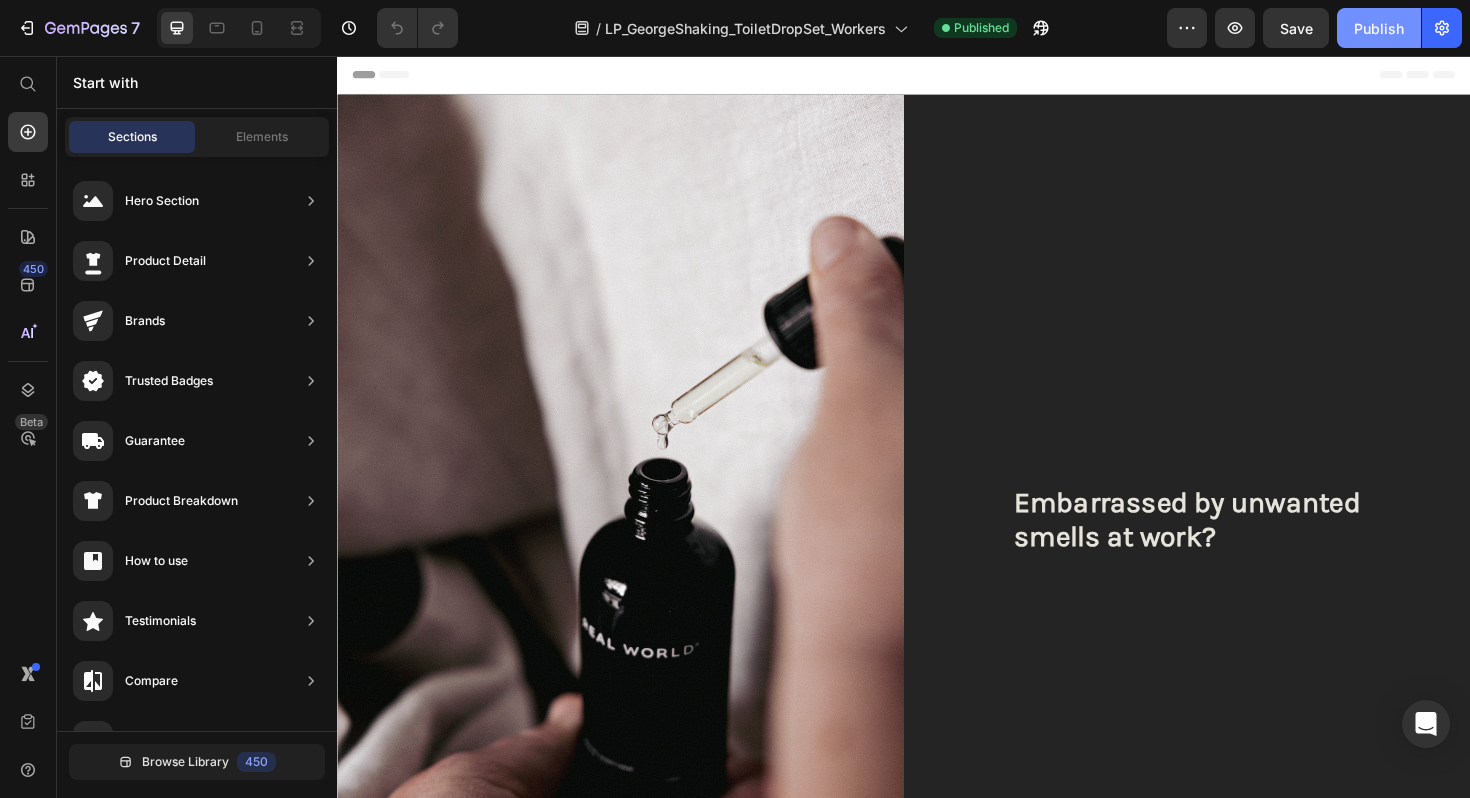 click on "Publish" at bounding box center (1379, 28) 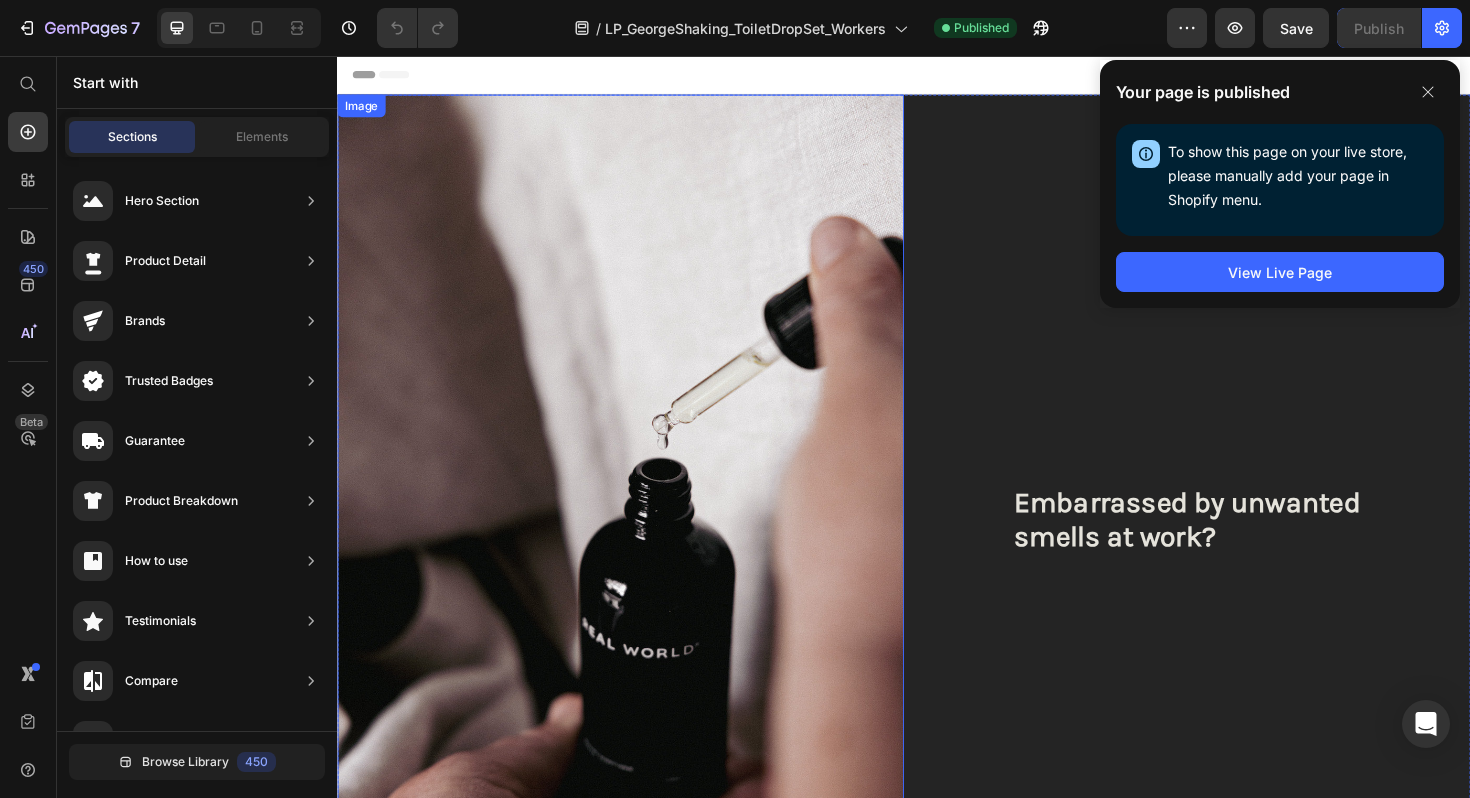 click at bounding box center (637, 546) 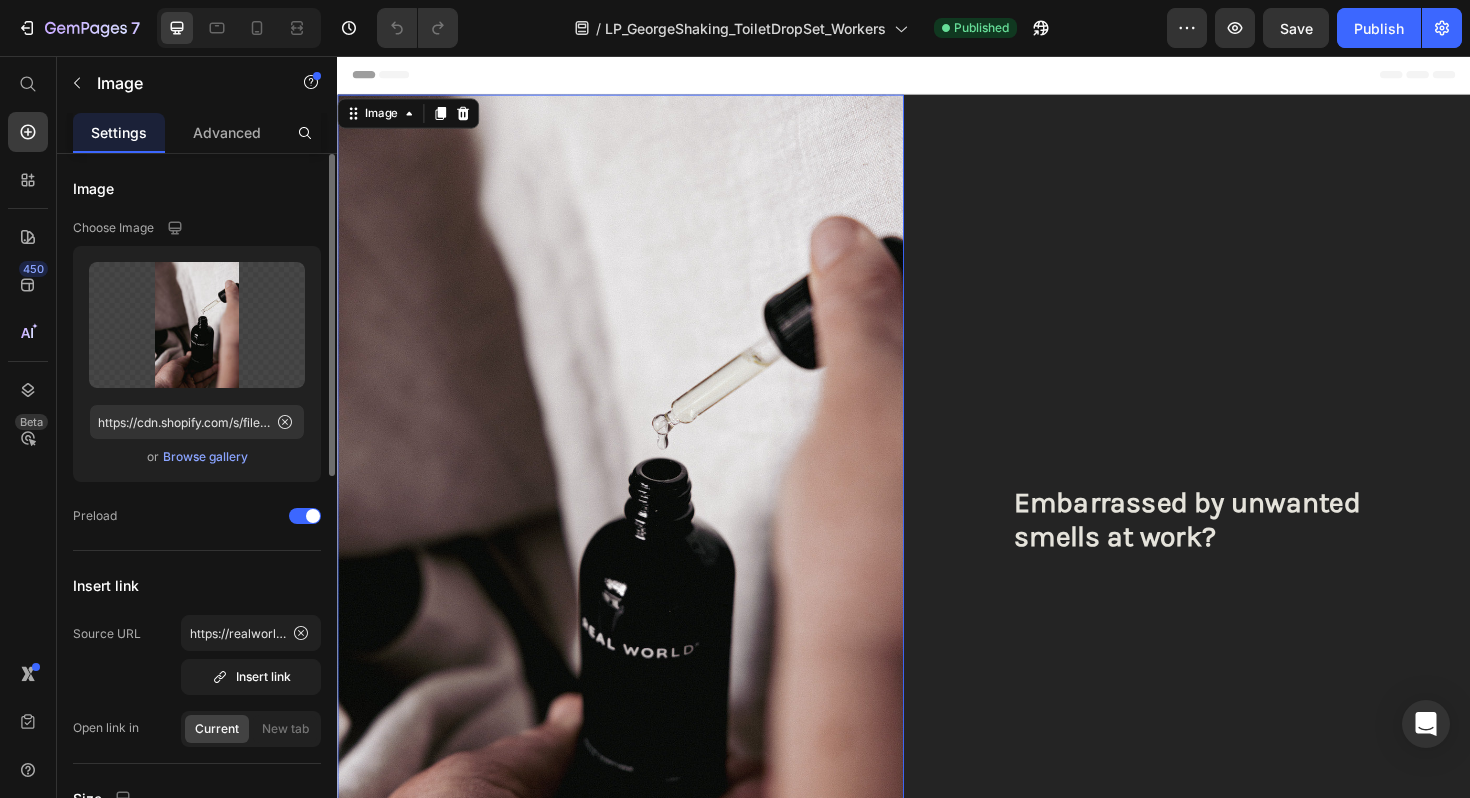 click on "Browse gallery" at bounding box center (205, 457) 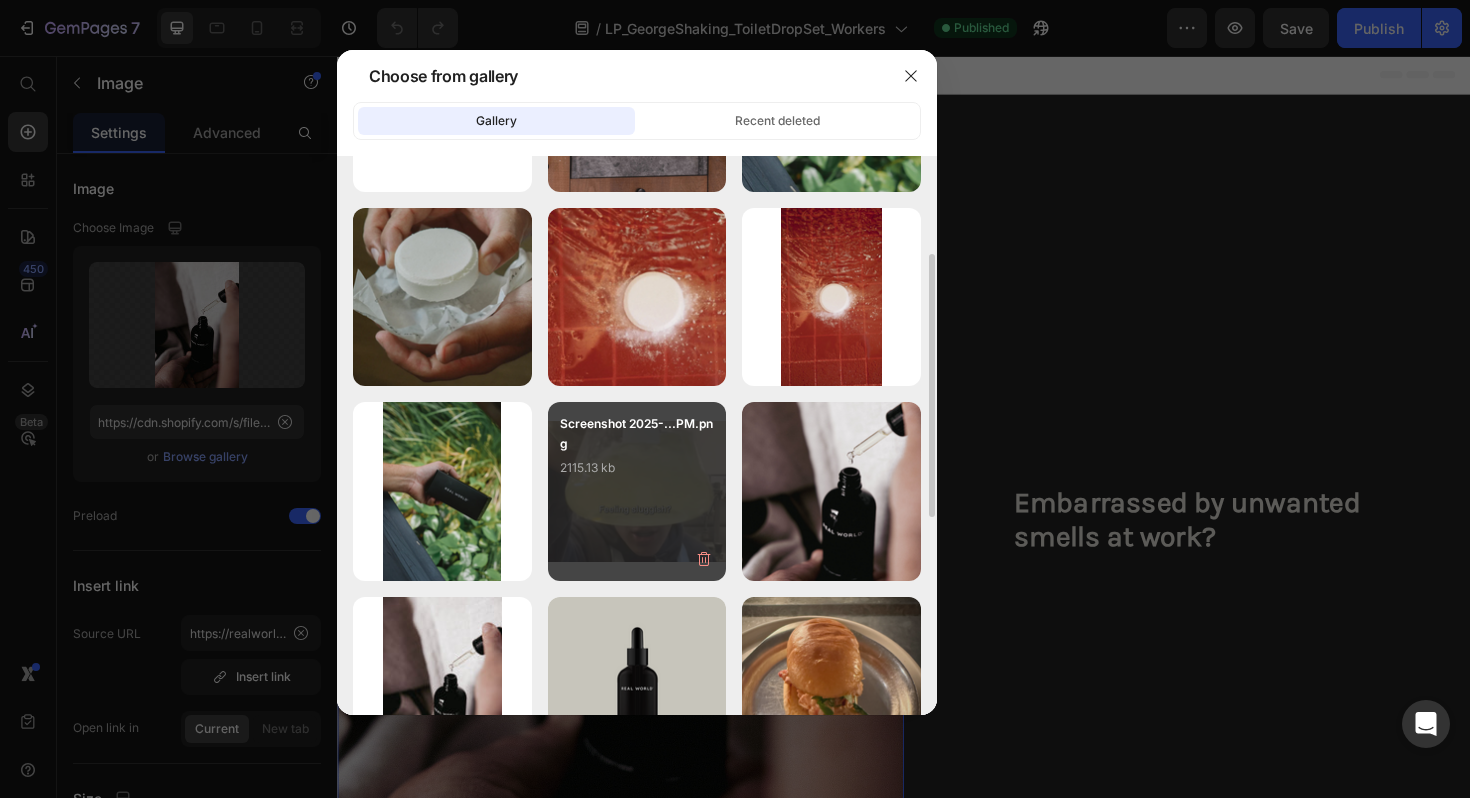 scroll, scrollTop: 175, scrollLeft: 0, axis: vertical 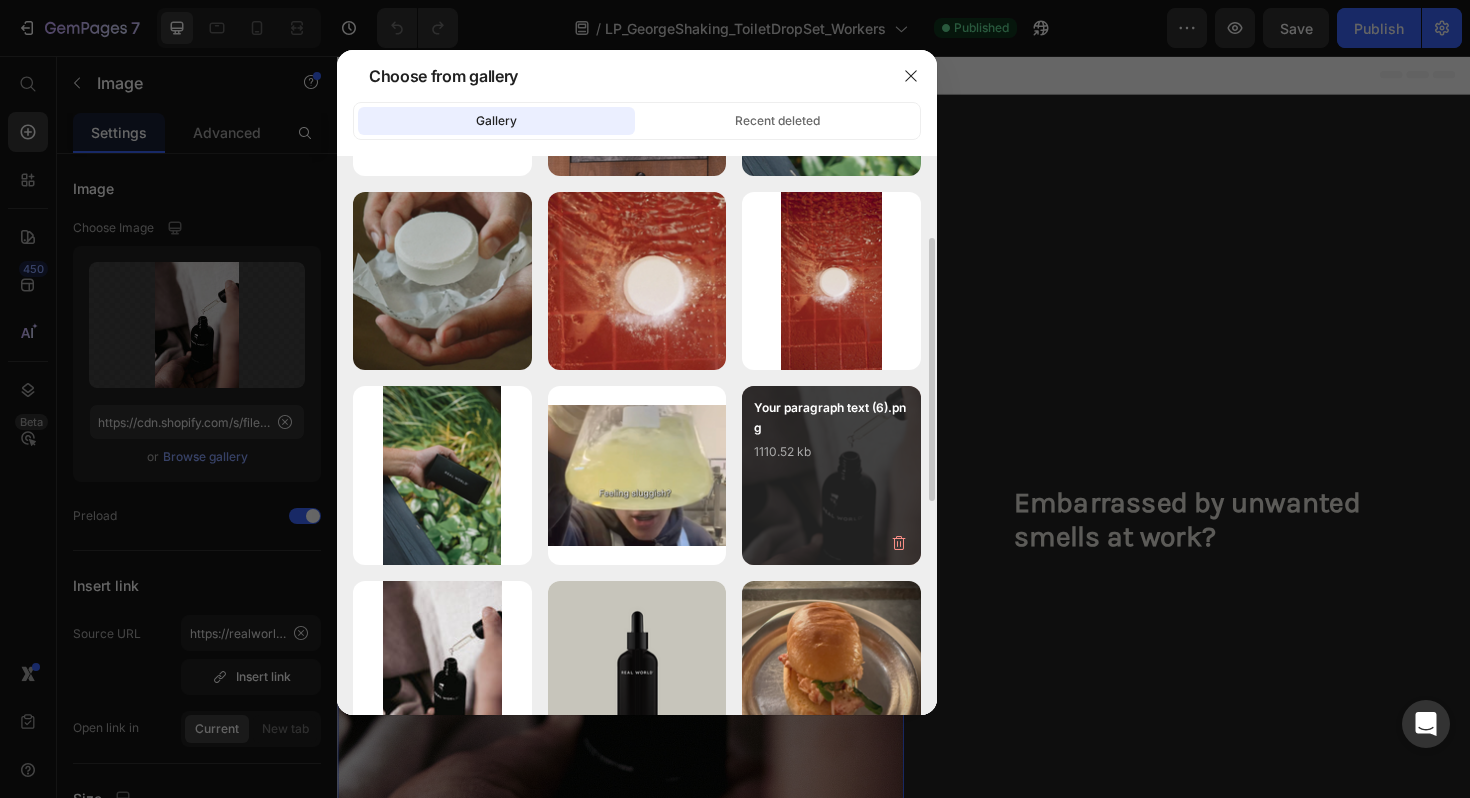 click on "Your paragraph text (6).png 1110.52 kb" at bounding box center (831, 475) 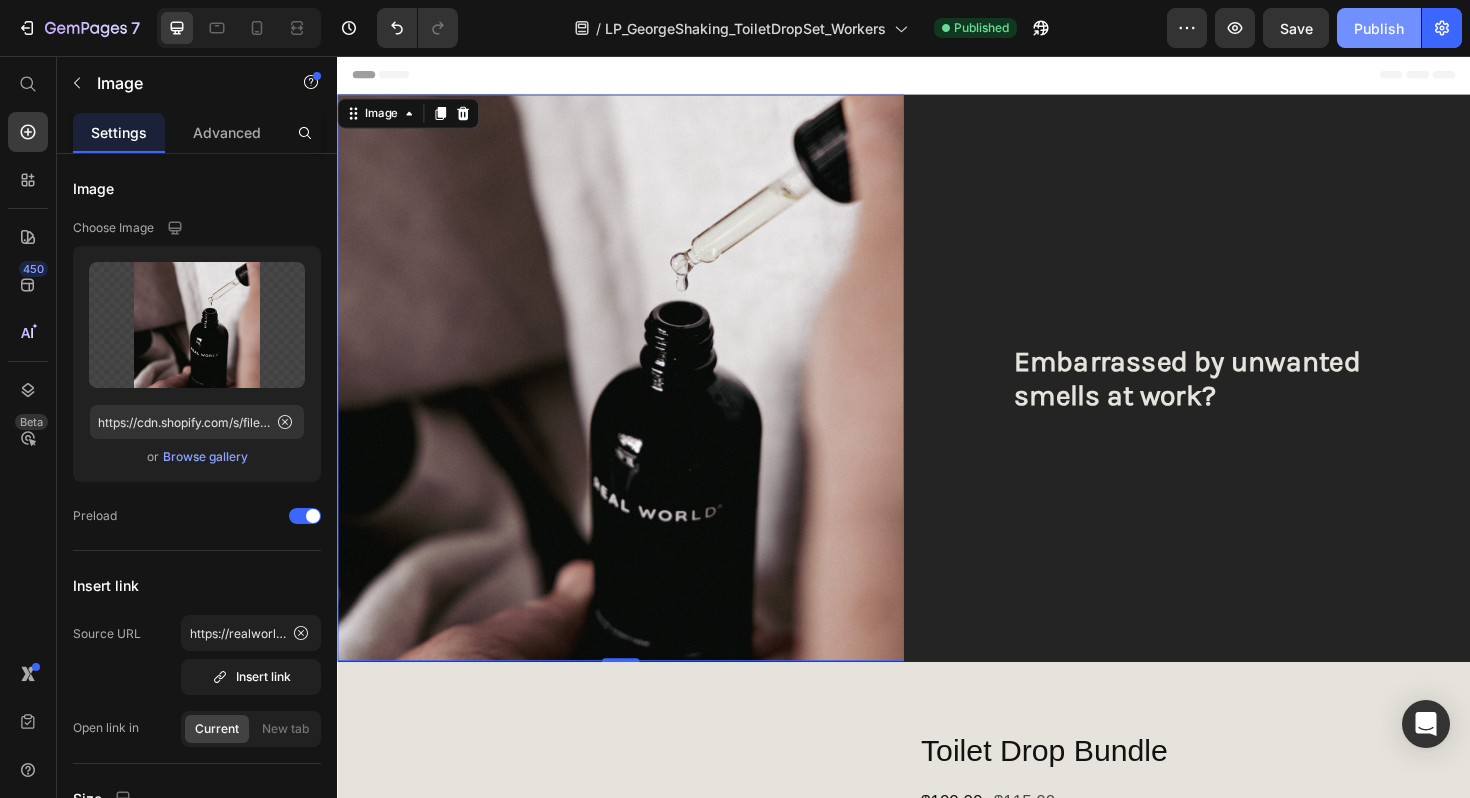 click on "Publish" at bounding box center (1379, 28) 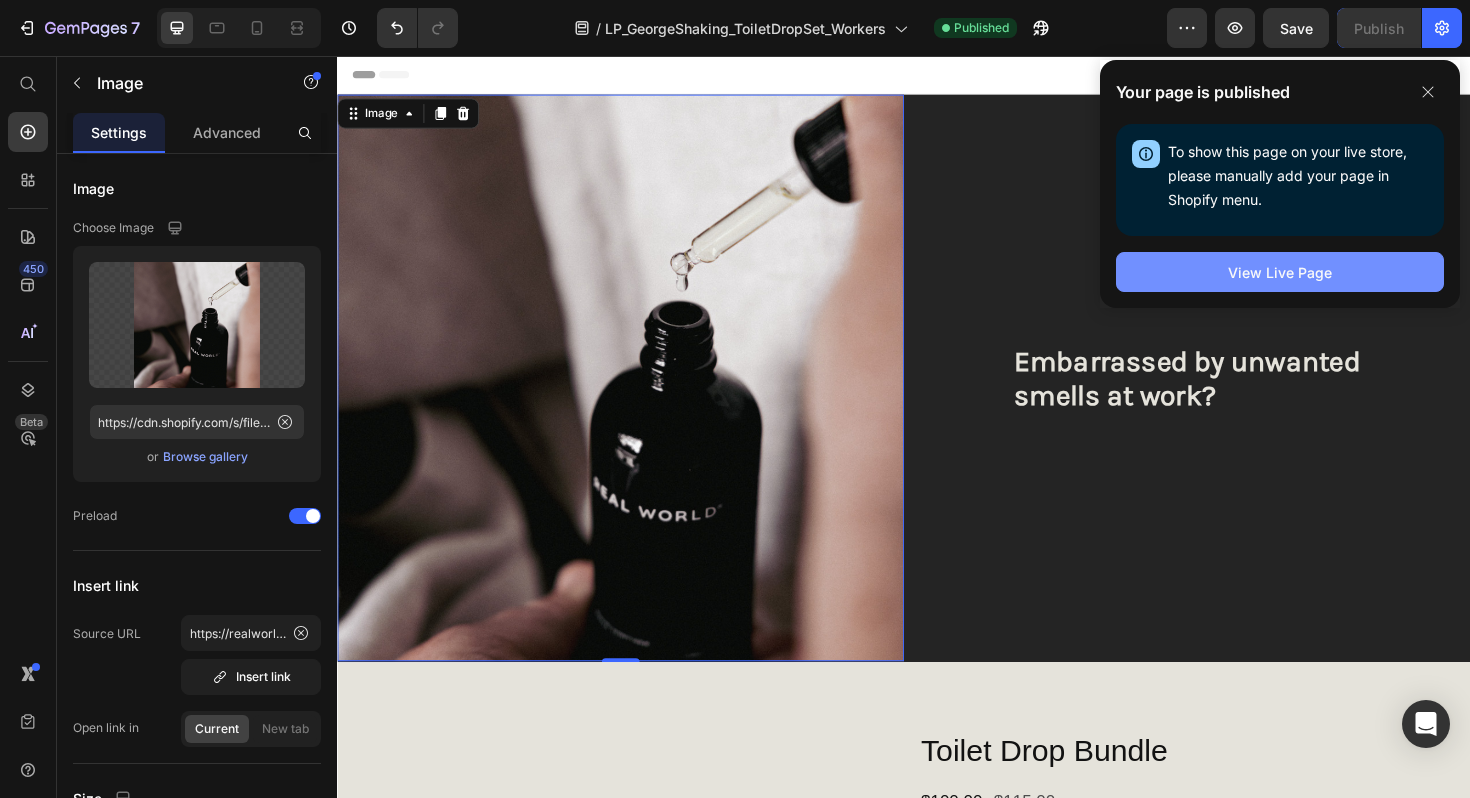 click on "View Live Page" at bounding box center (1280, 272) 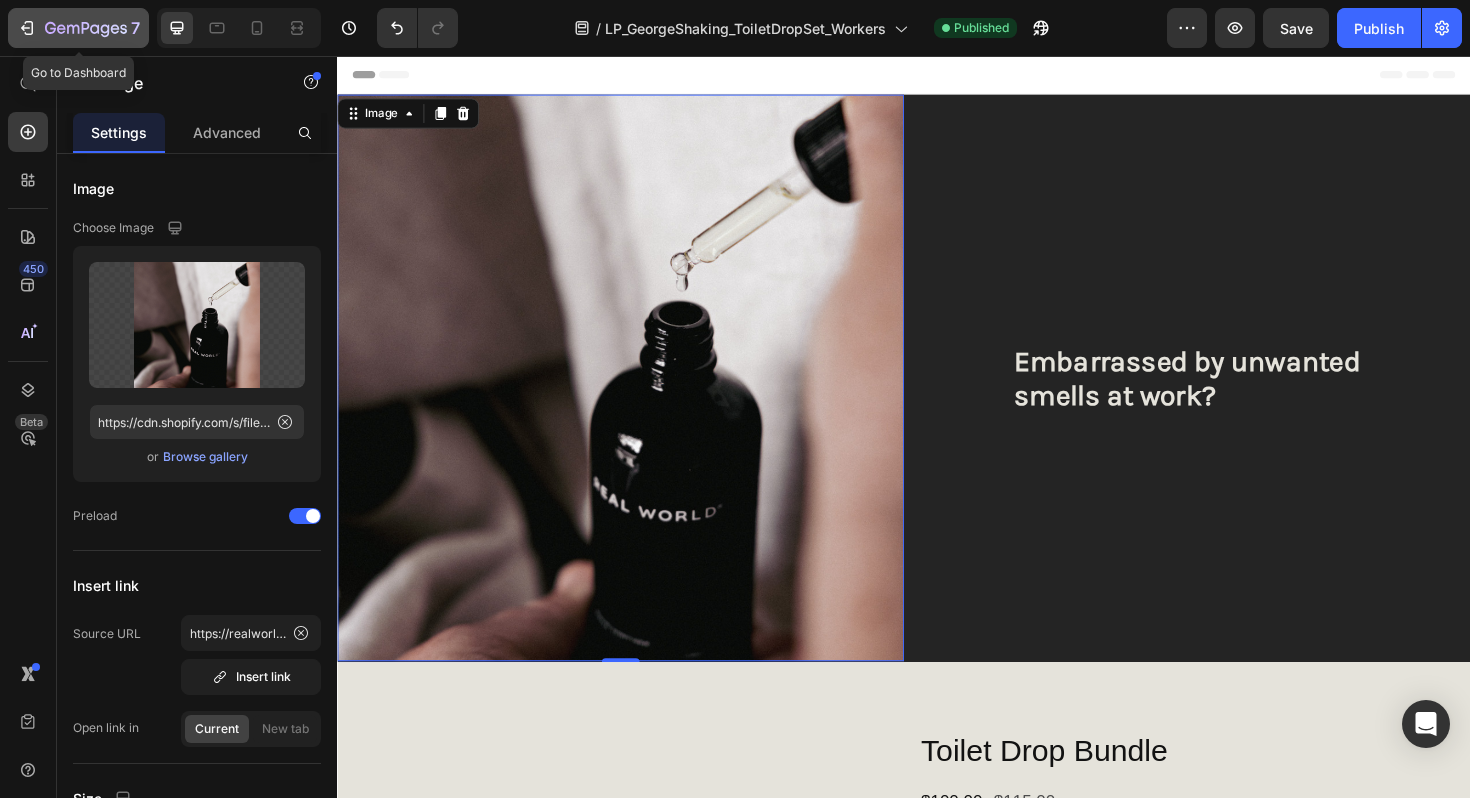 click 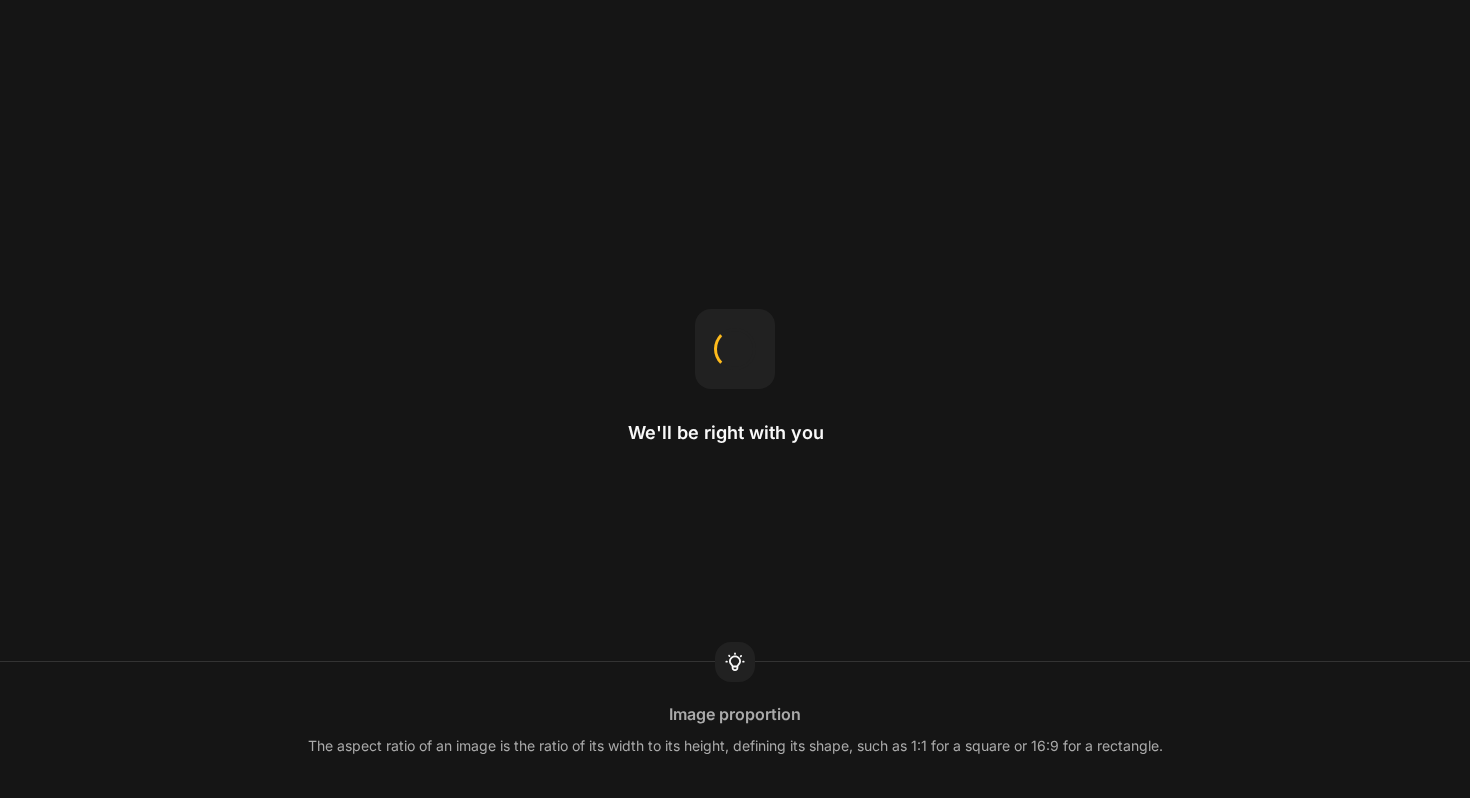 scroll, scrollTop: 0, scrollLeft: 0, axis: both 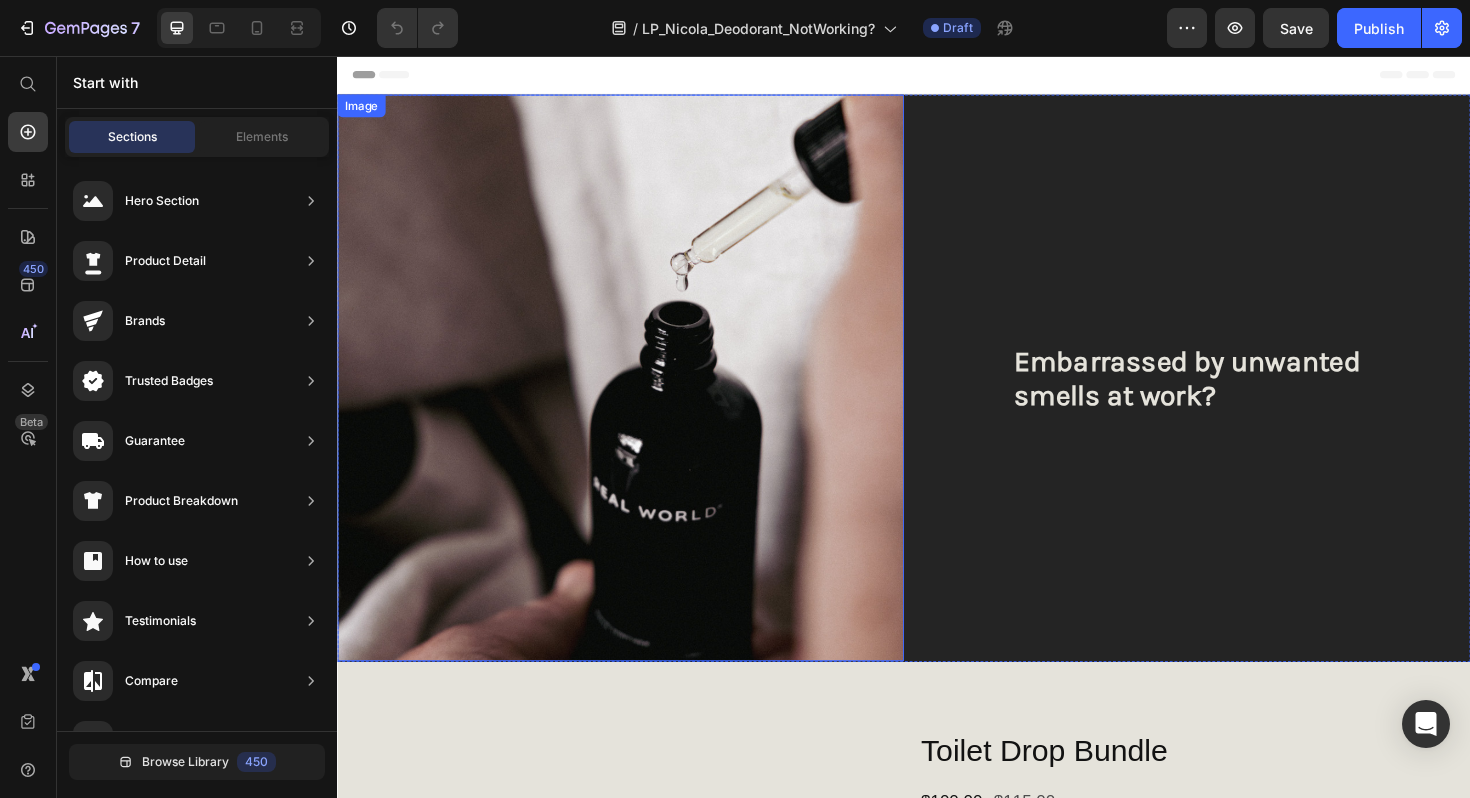 click at bounding box center (637, 397) 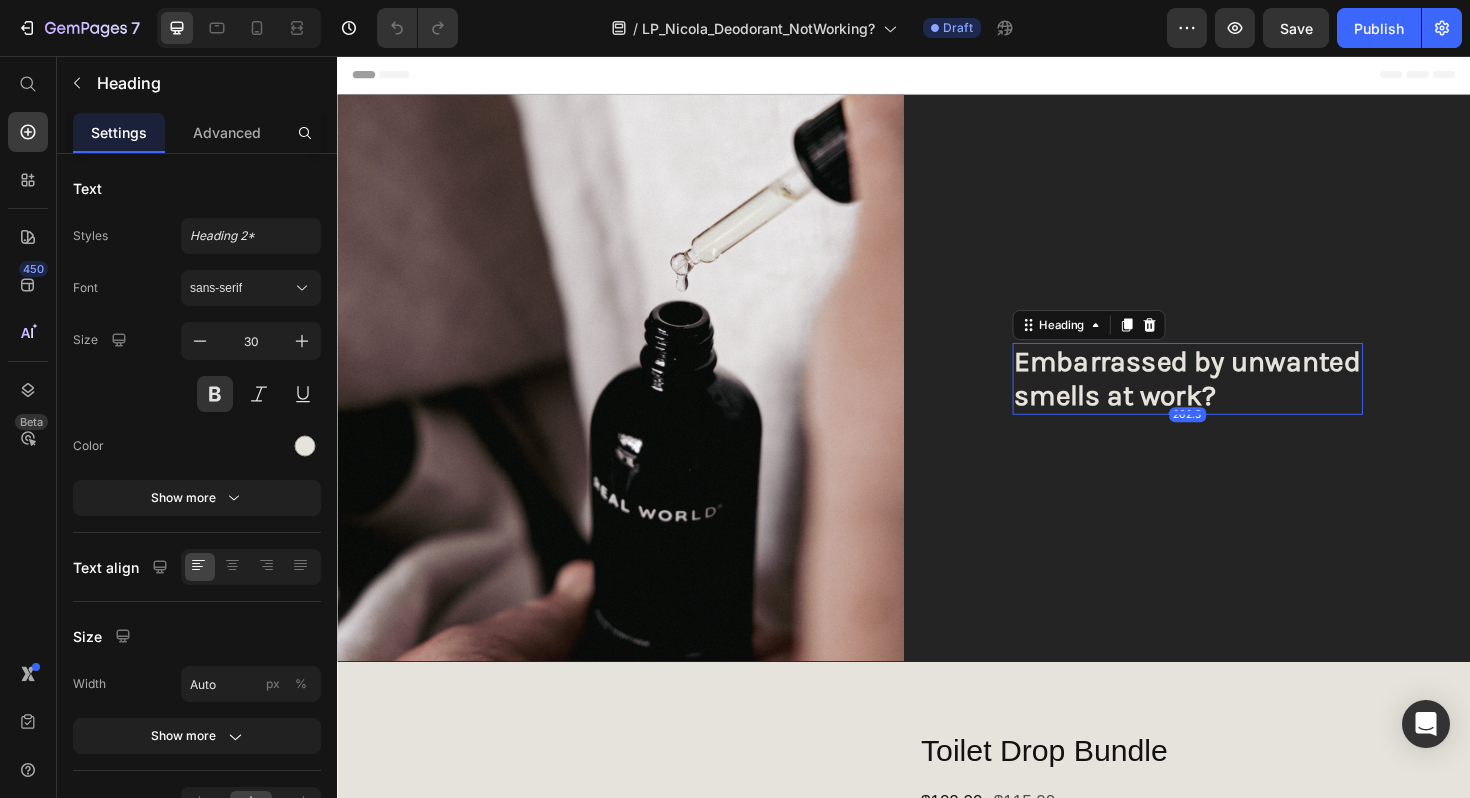 click on "Embarrassed by unwanted  smells at work?" at bounding box center (1237, 398) 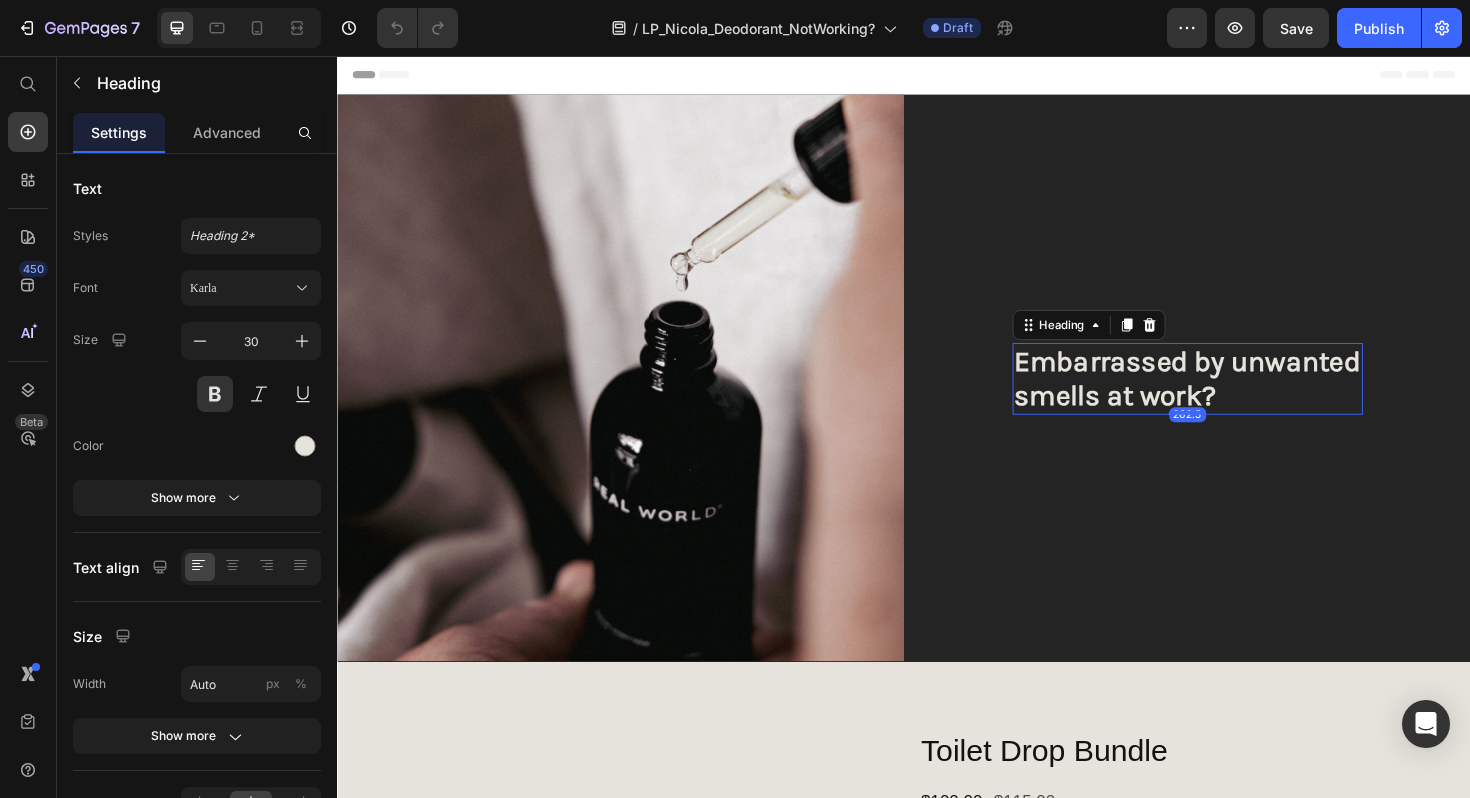 click on "Embarrassed by unwanted  smells at work?" at bounding box center [1237, 398] 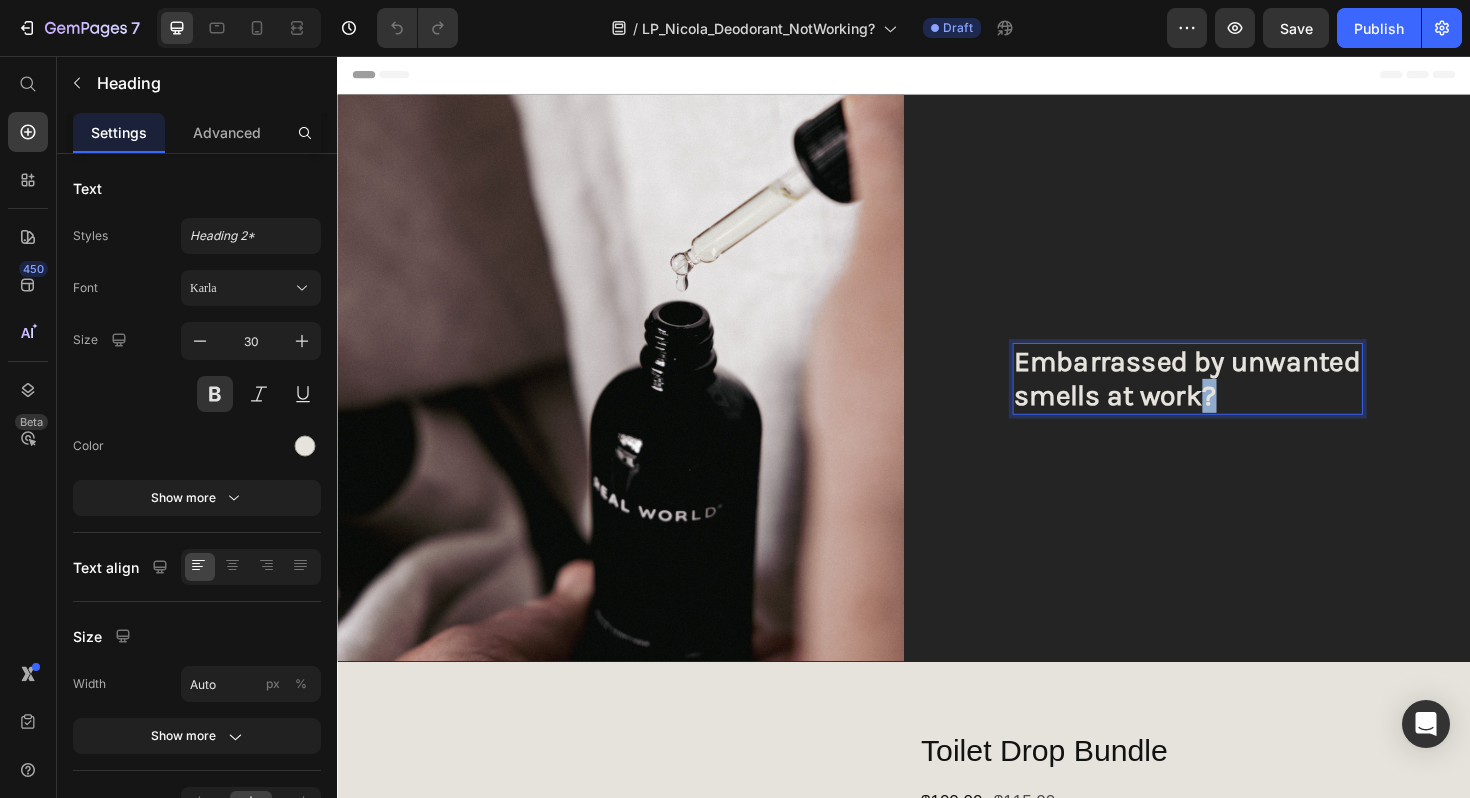 click on "Embarrassed by unwanted  smells at work?" at bounding box center [1237, 398] 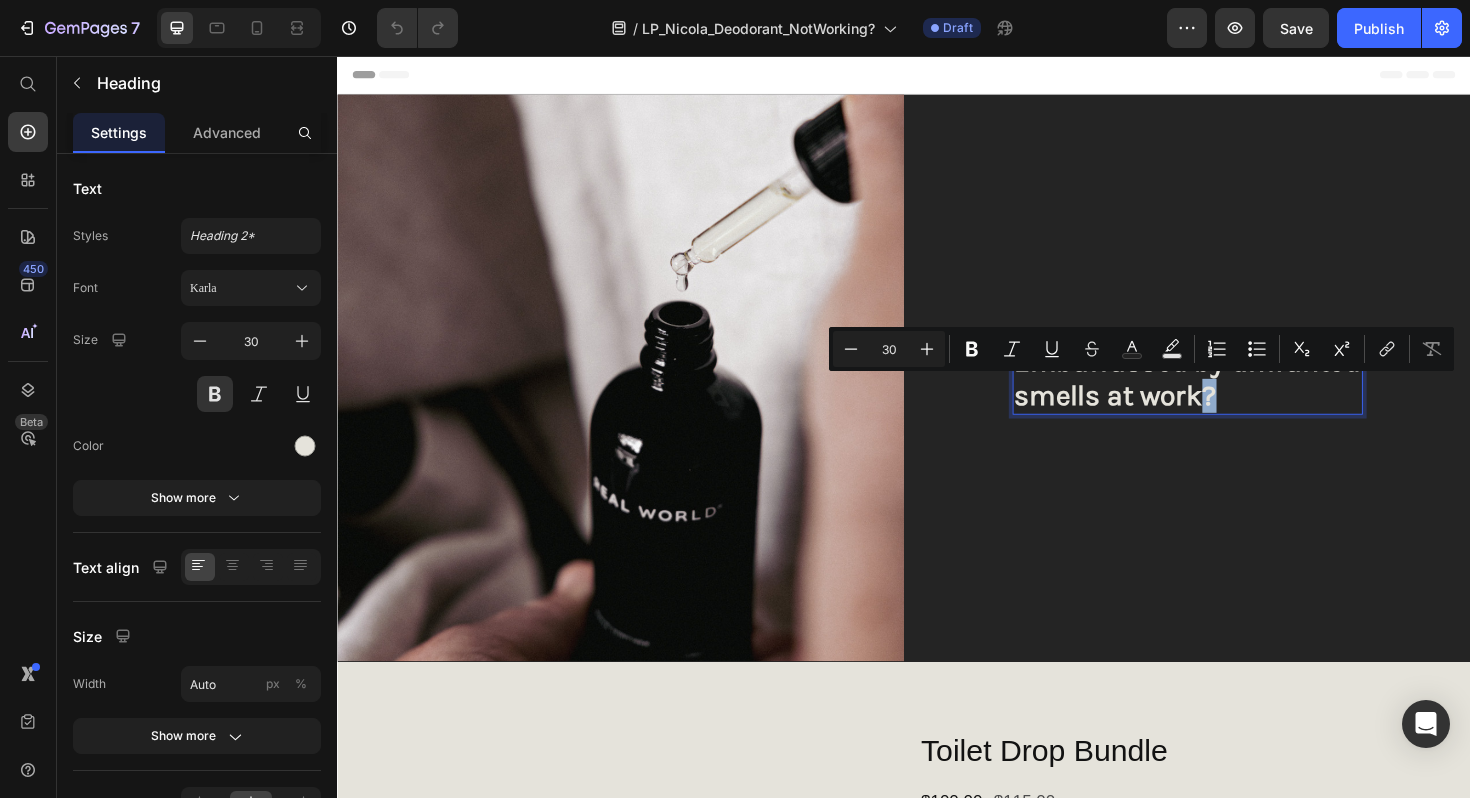 click on "Embarrassed by unwanted  smells at work?" at bounding box center (1237, 398) 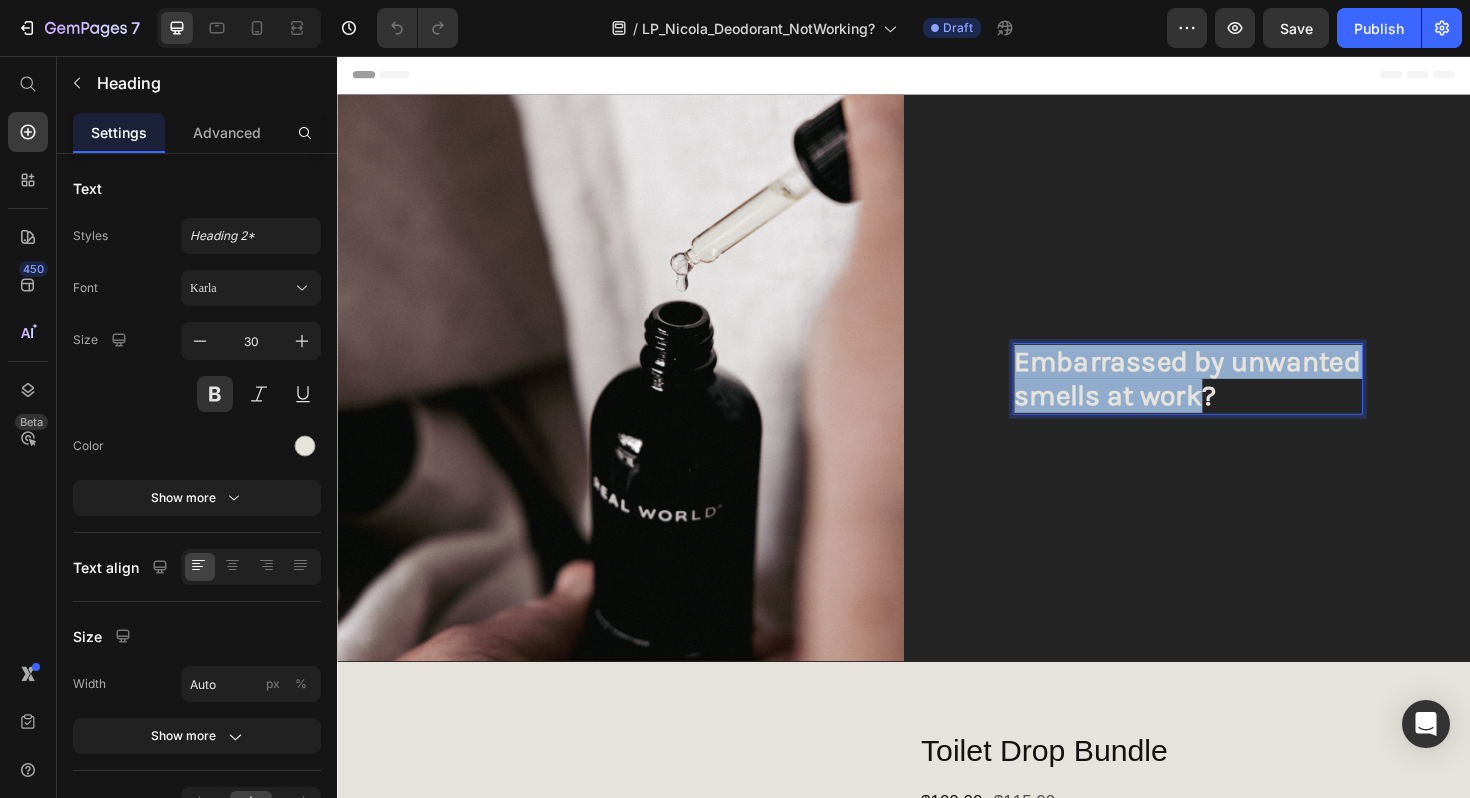 drag, startPoint x: 1253, startPoint y: 414, endPoint x: 1052, endPoint y: 379, distance: 204.0245 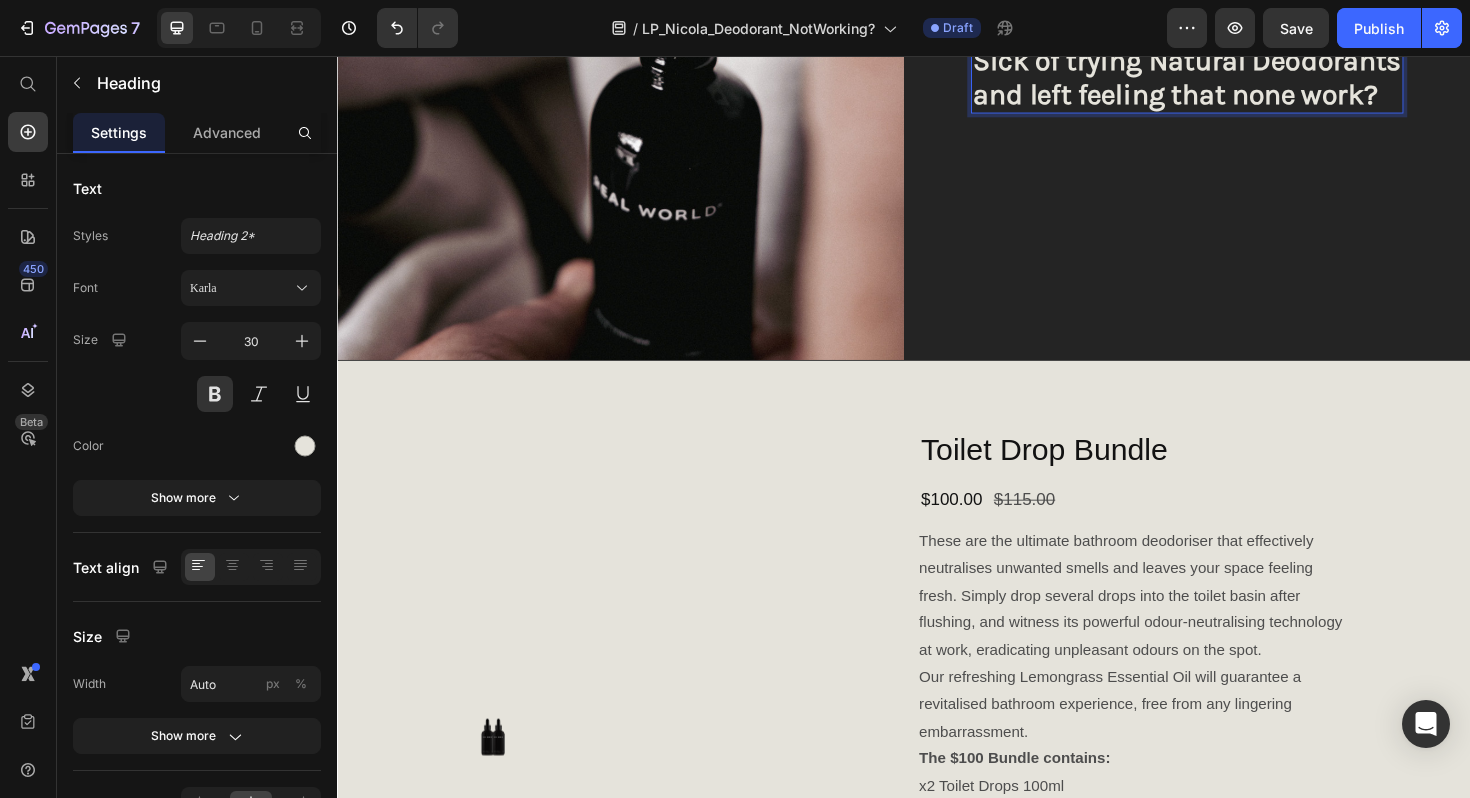 scroll, scrollTop: 366, scrollLeft: 0, axis: vertical 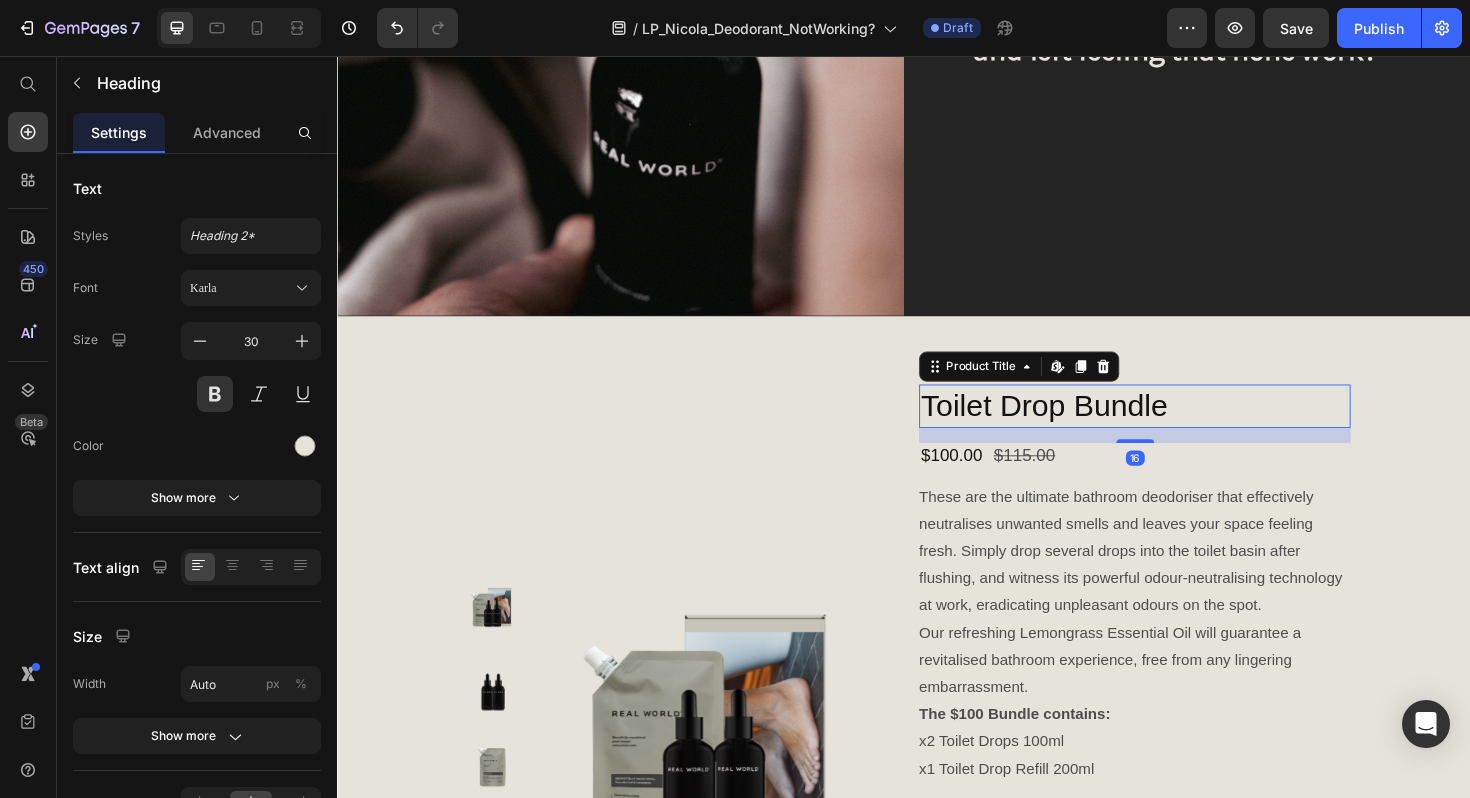 click on "Toilet Drop Bundle" at bounding box center [1181, 427] 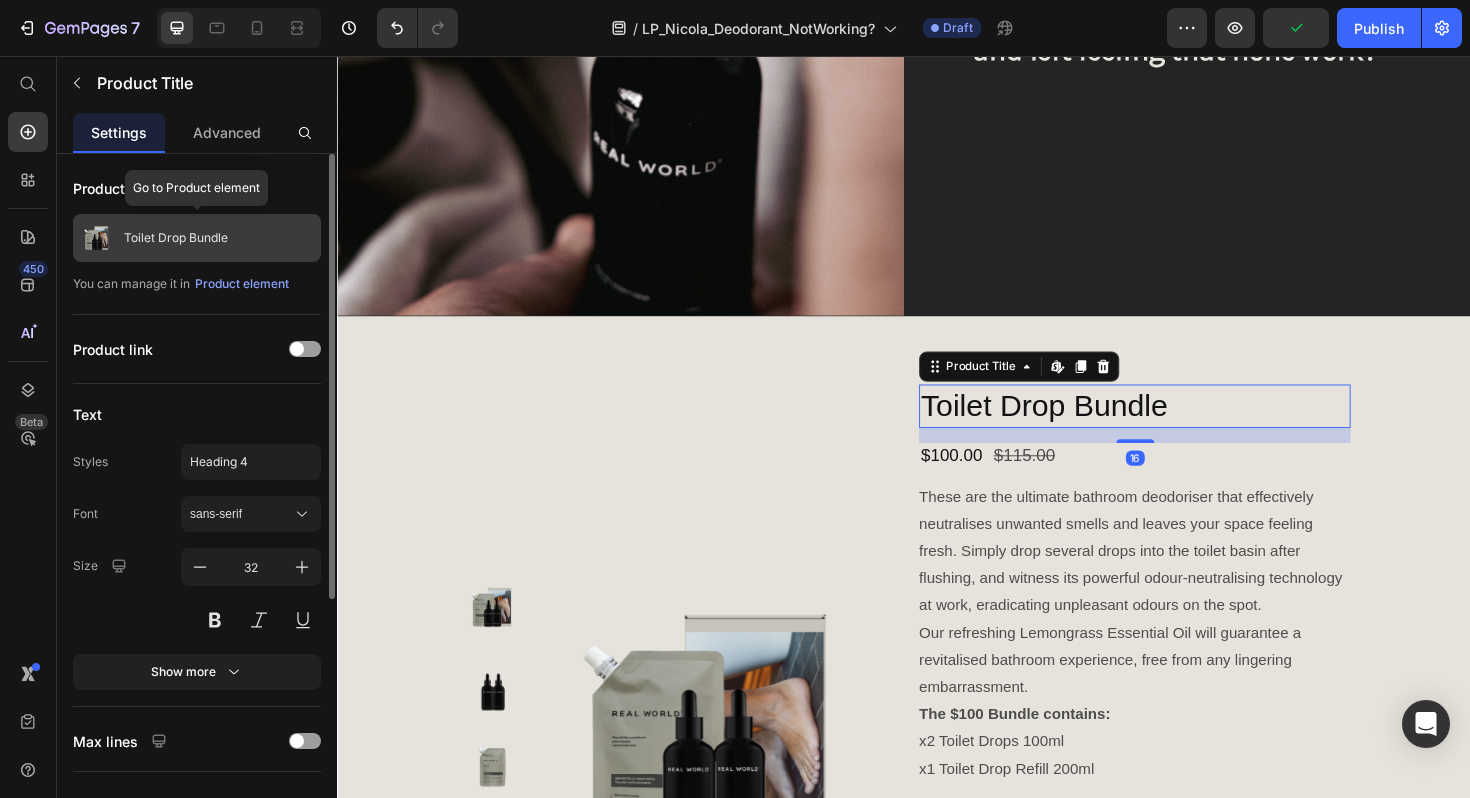 click on "Toilet Drop Bundle" at bounding box center (197, 238) 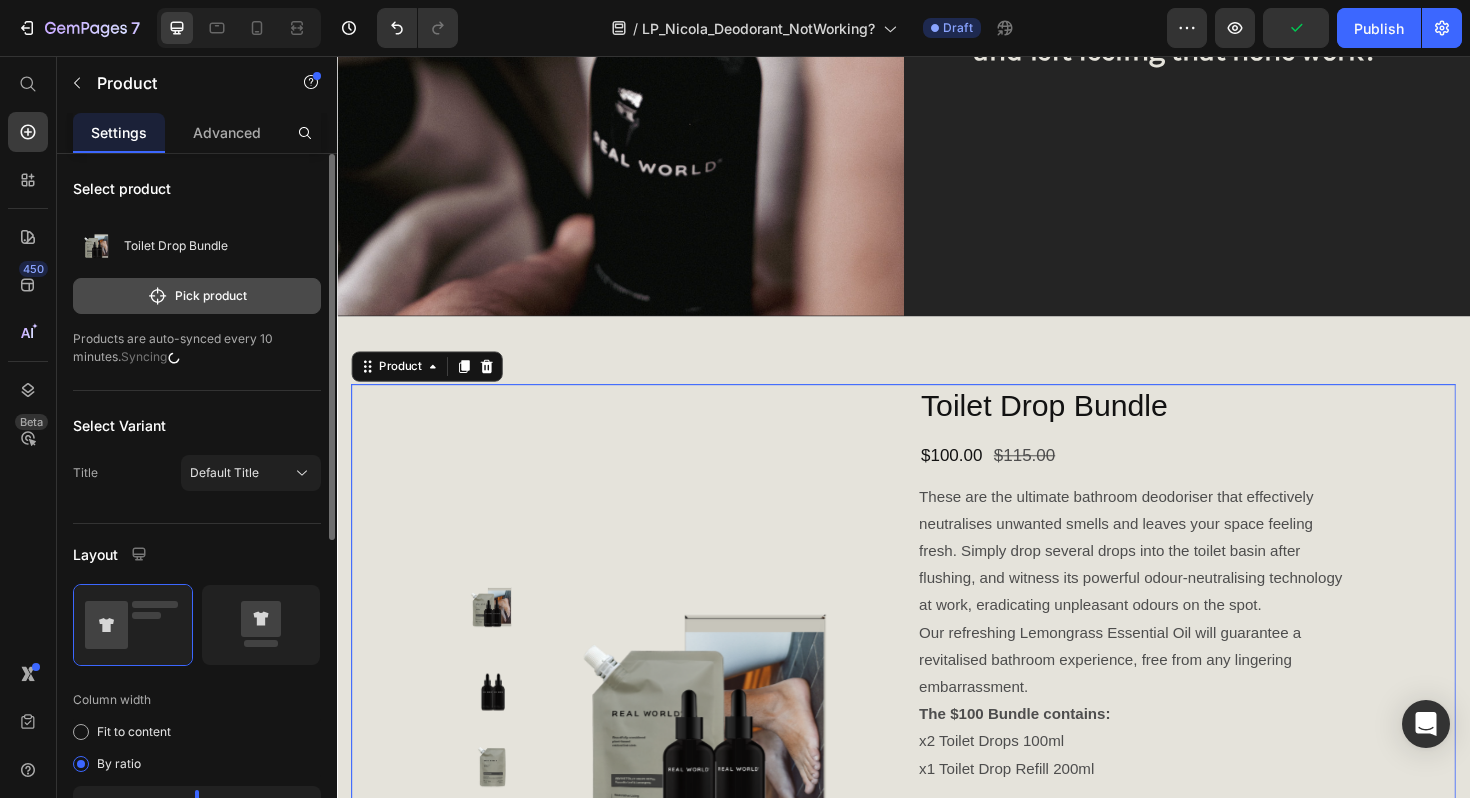 click on "Pick product" at bounding box center (197, 296) 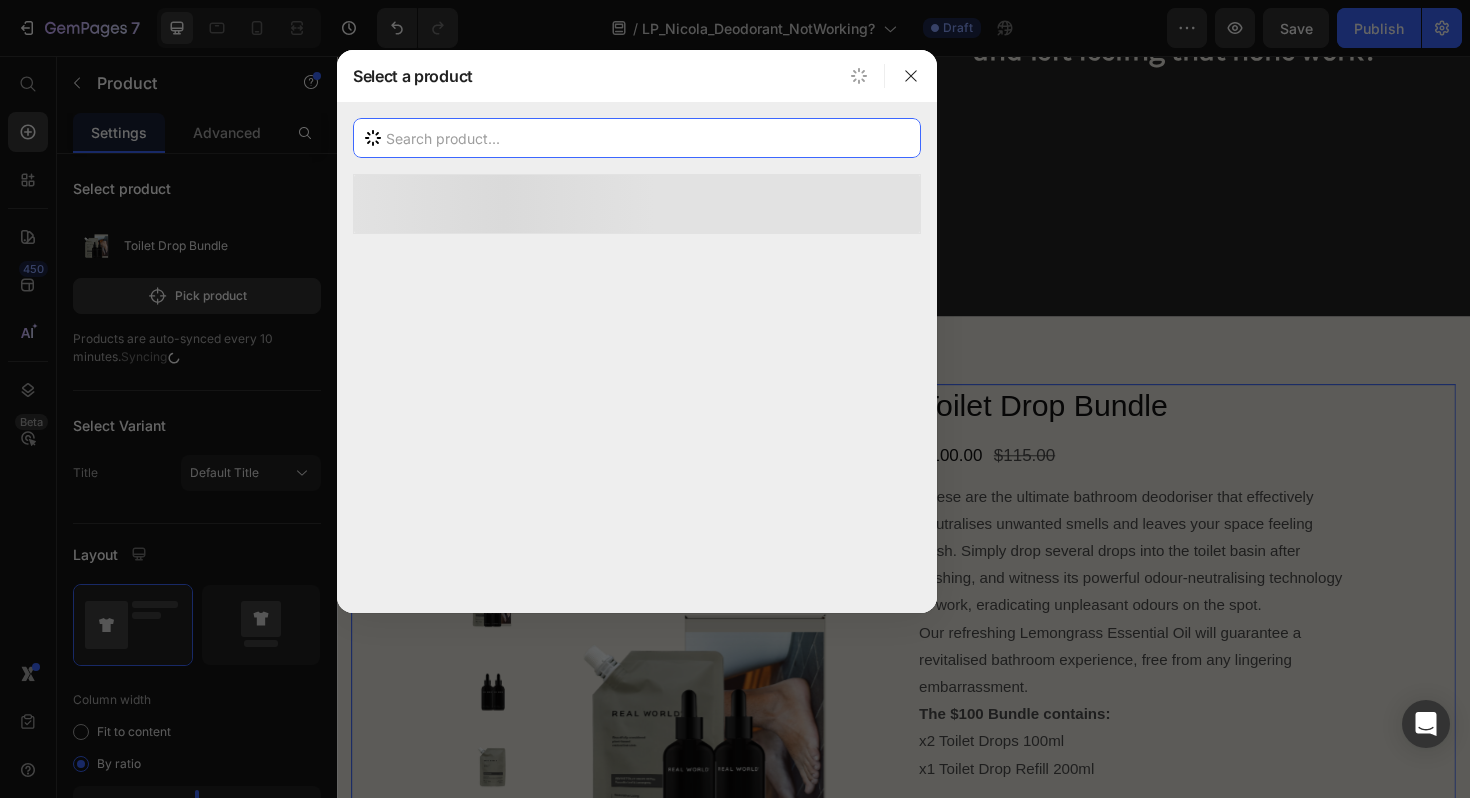click at bounding box center [637, 138] 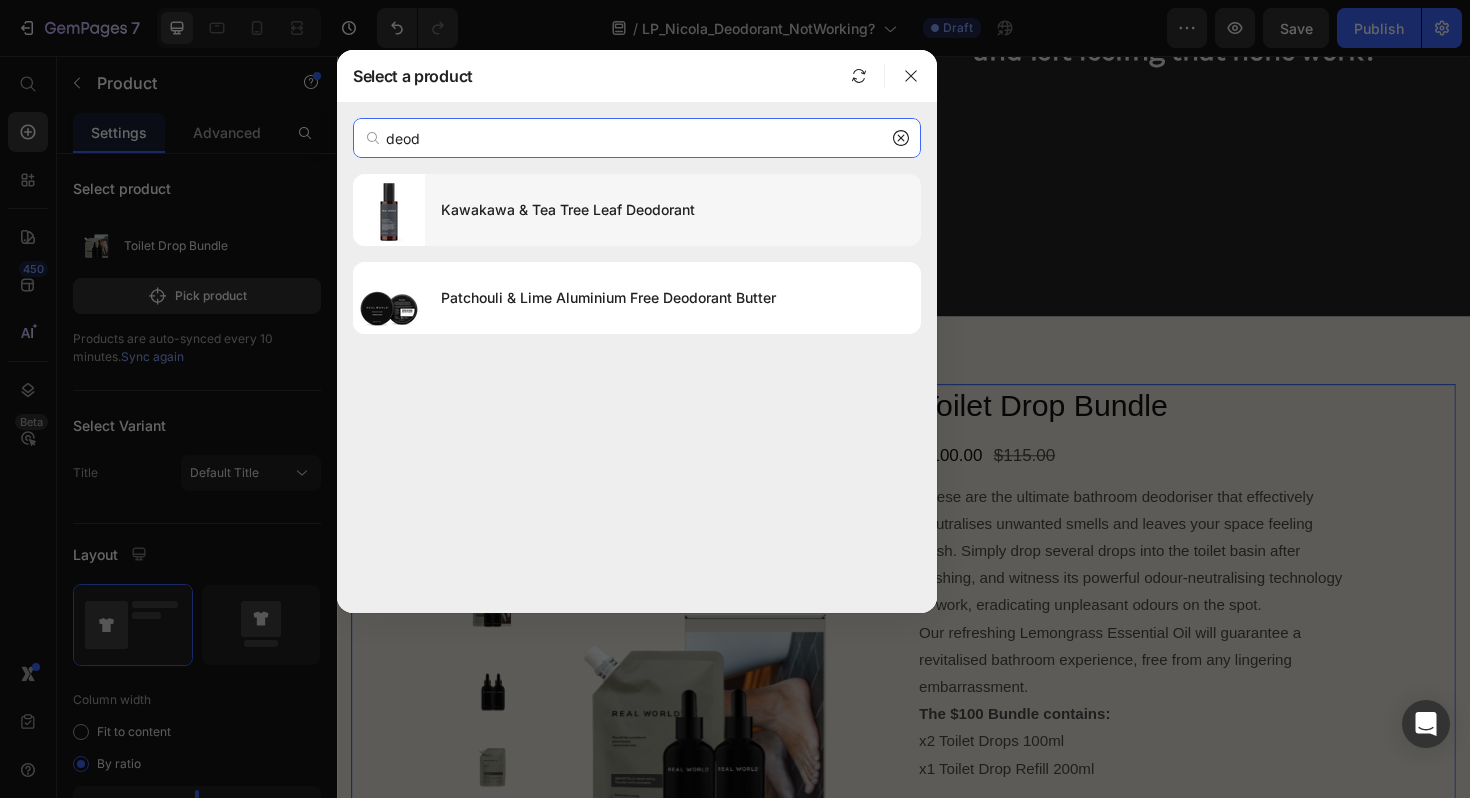 type on "deod" 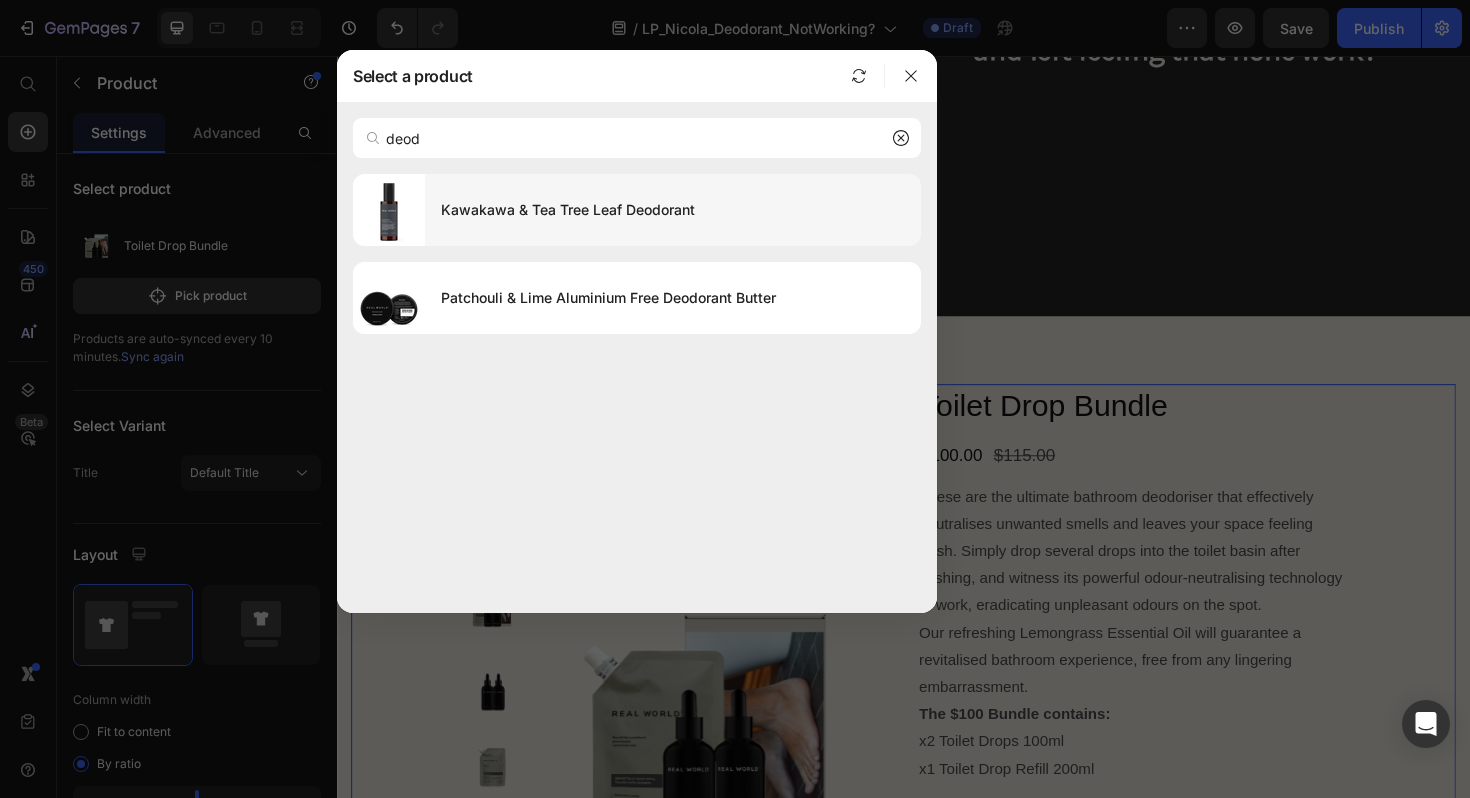 click on "Kawakawa & Tea Tree Leaf Deodorant" at bounding box center (673, 210) 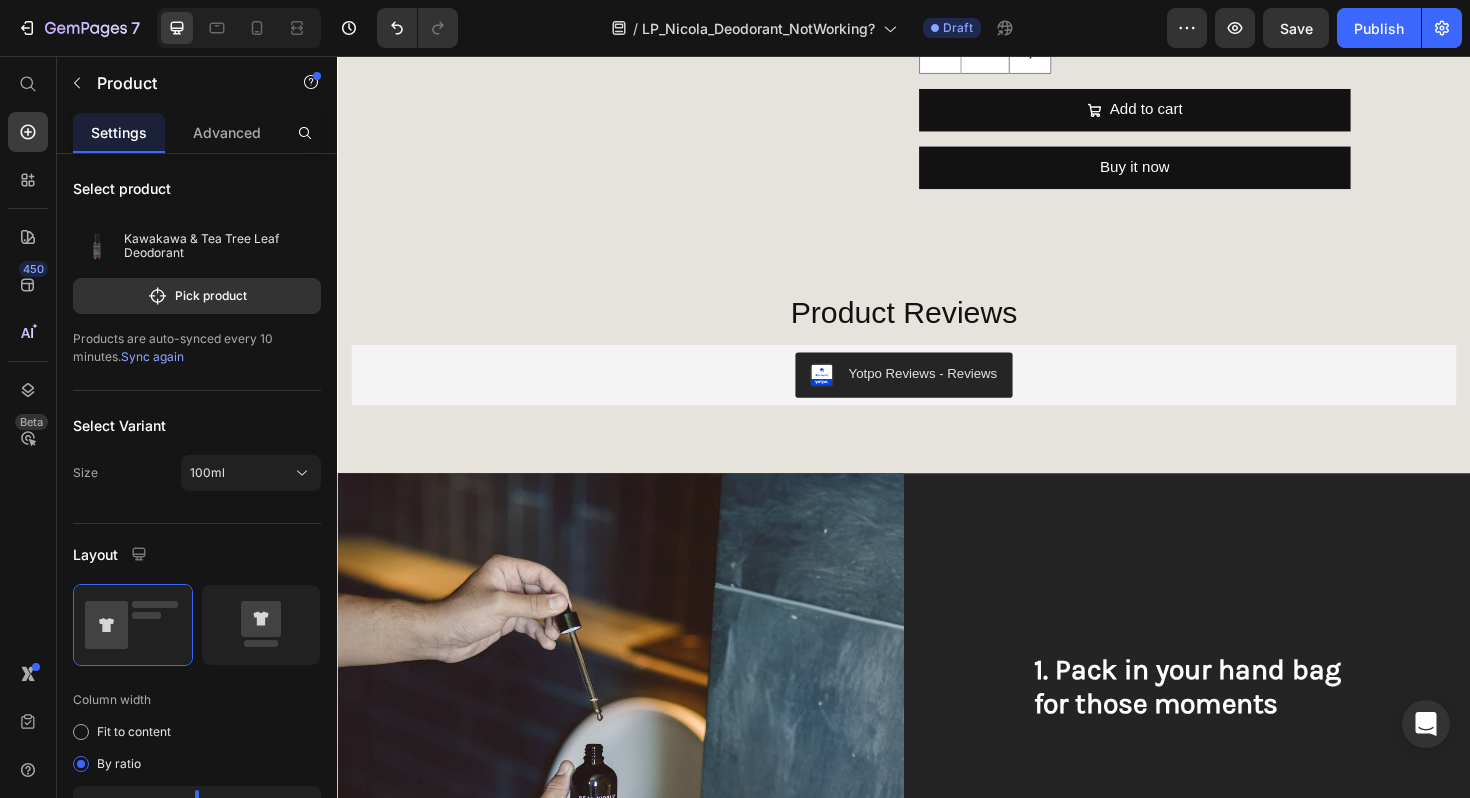 scroll, scrollTop: 1467, scrollLeft: 0, axis: vertical 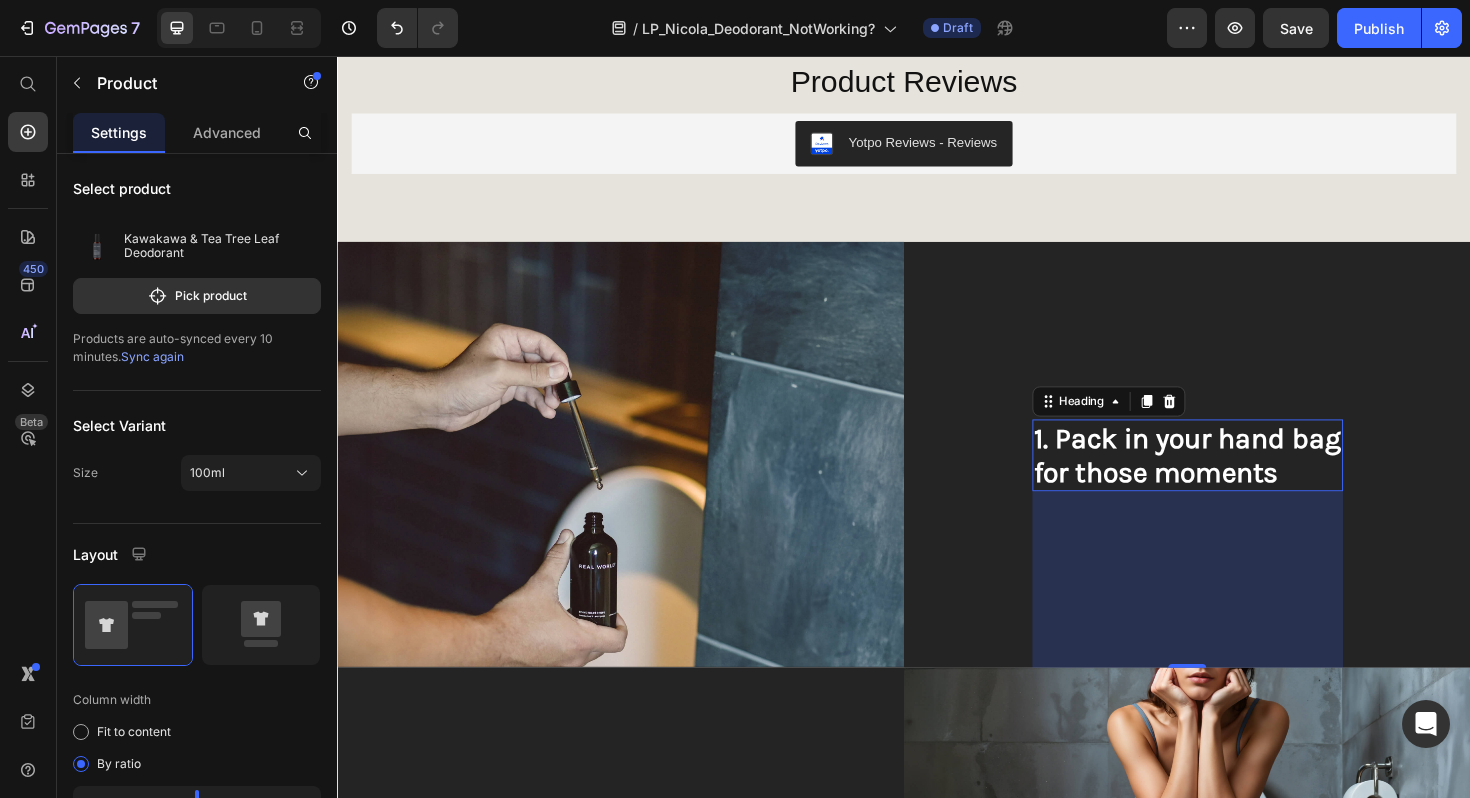 click on "1. Pack in your hand bag" at bounding box center [1237, 461] 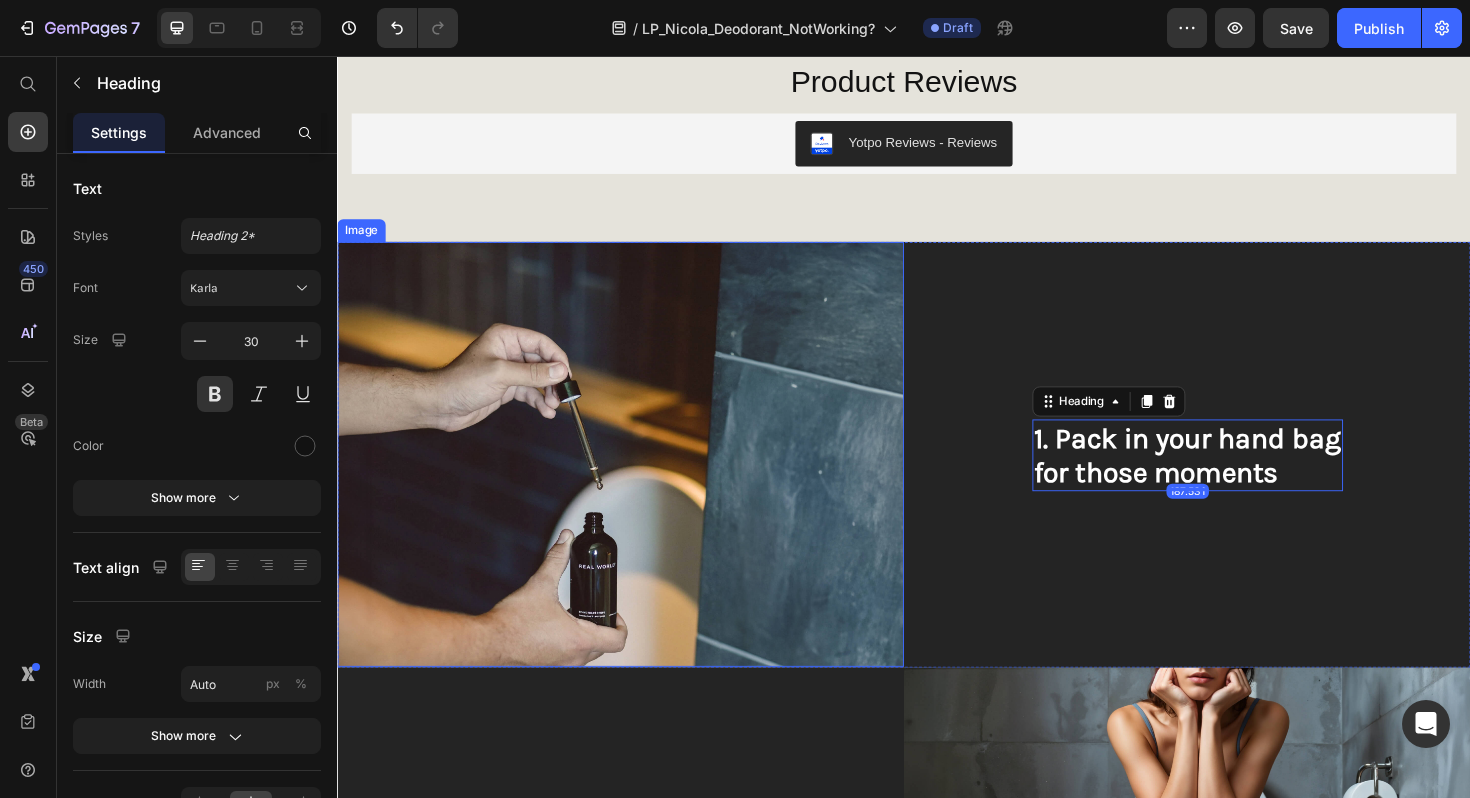 click at bounding box center [637, 478] 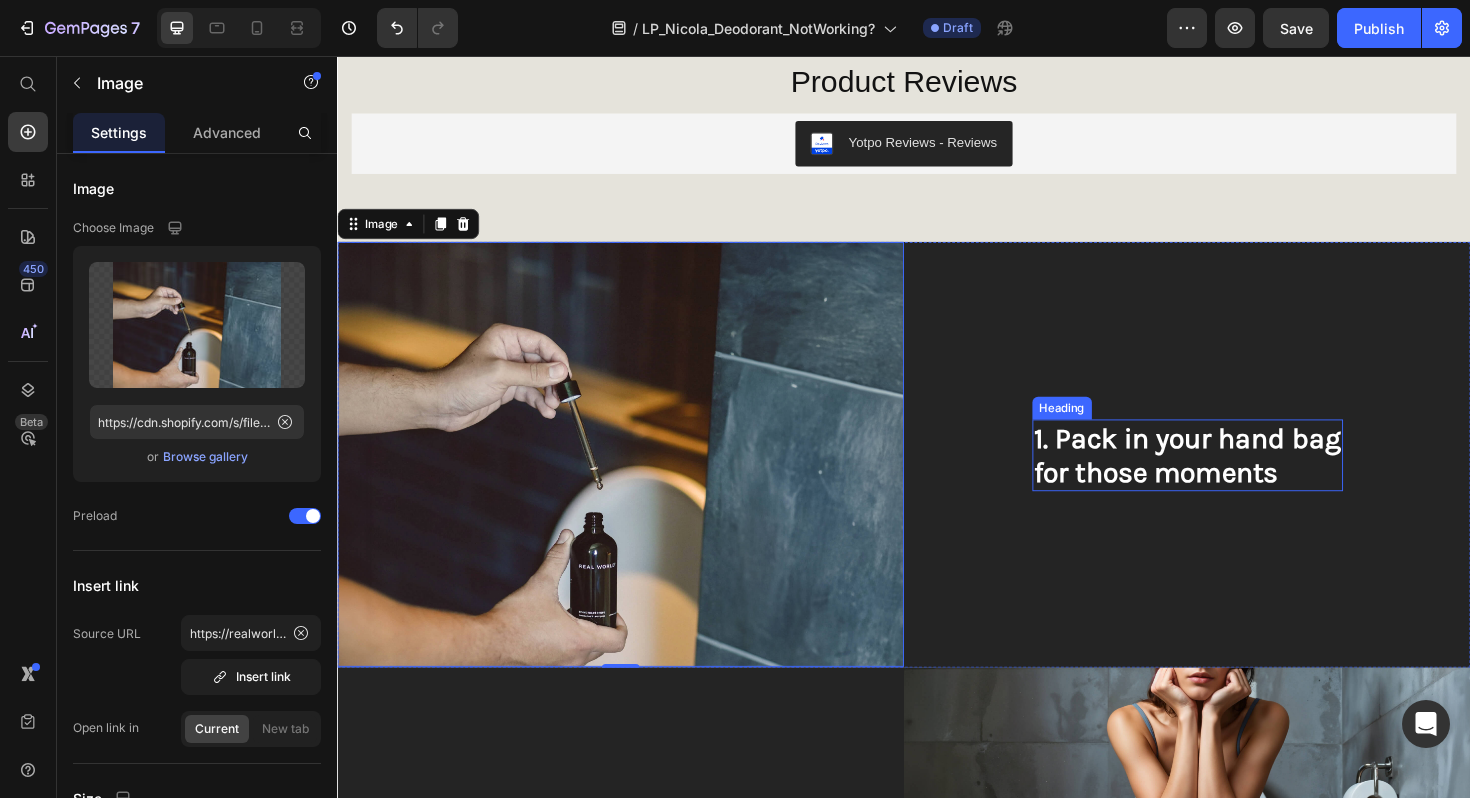 click on "1. Pack in your hand bag" at bounding box center [1237, 461] 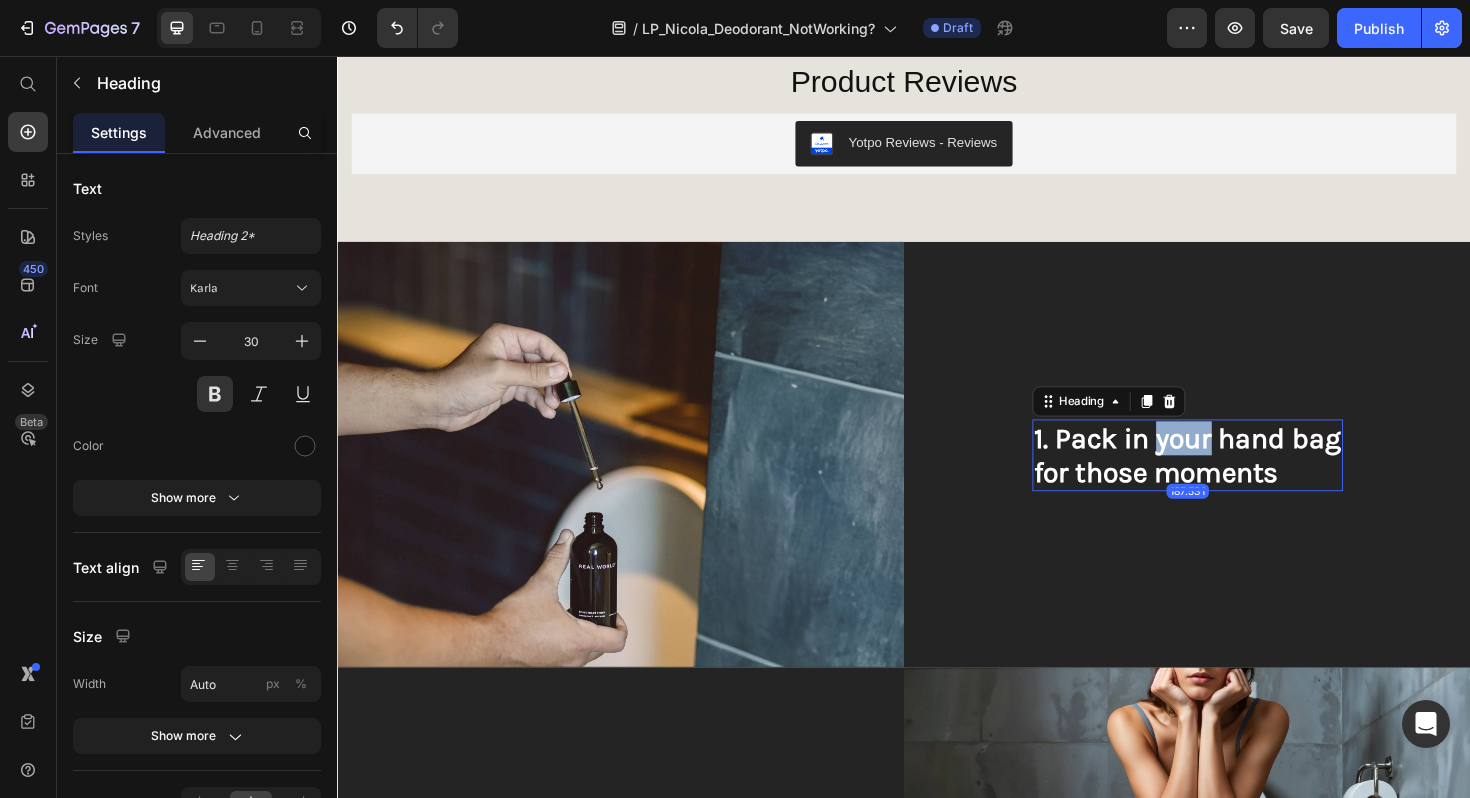 click on "1. Pack in your hand bag" at bounding box center [1237, 461] 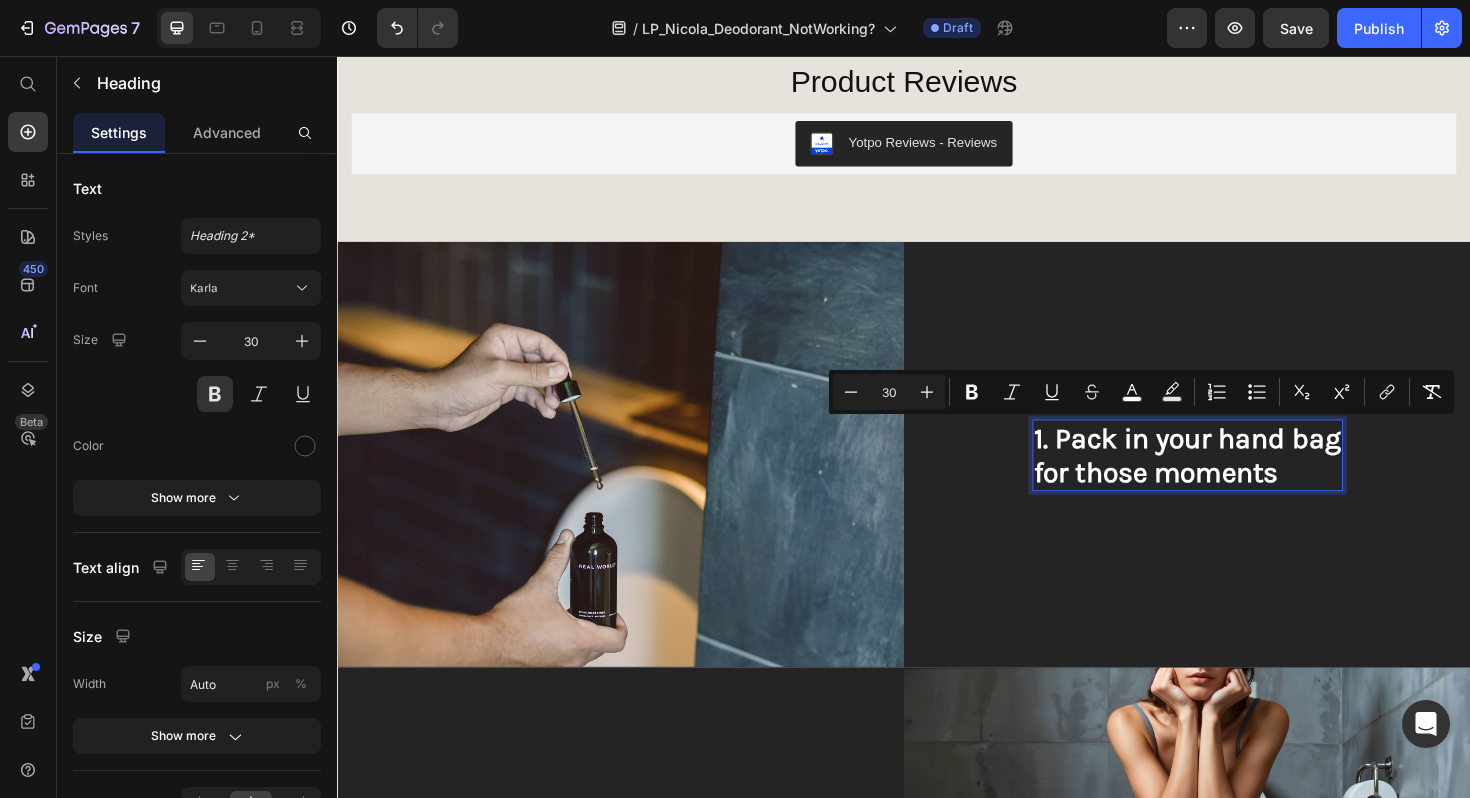 click on "for those moments" at bounding box center (1204, 497) 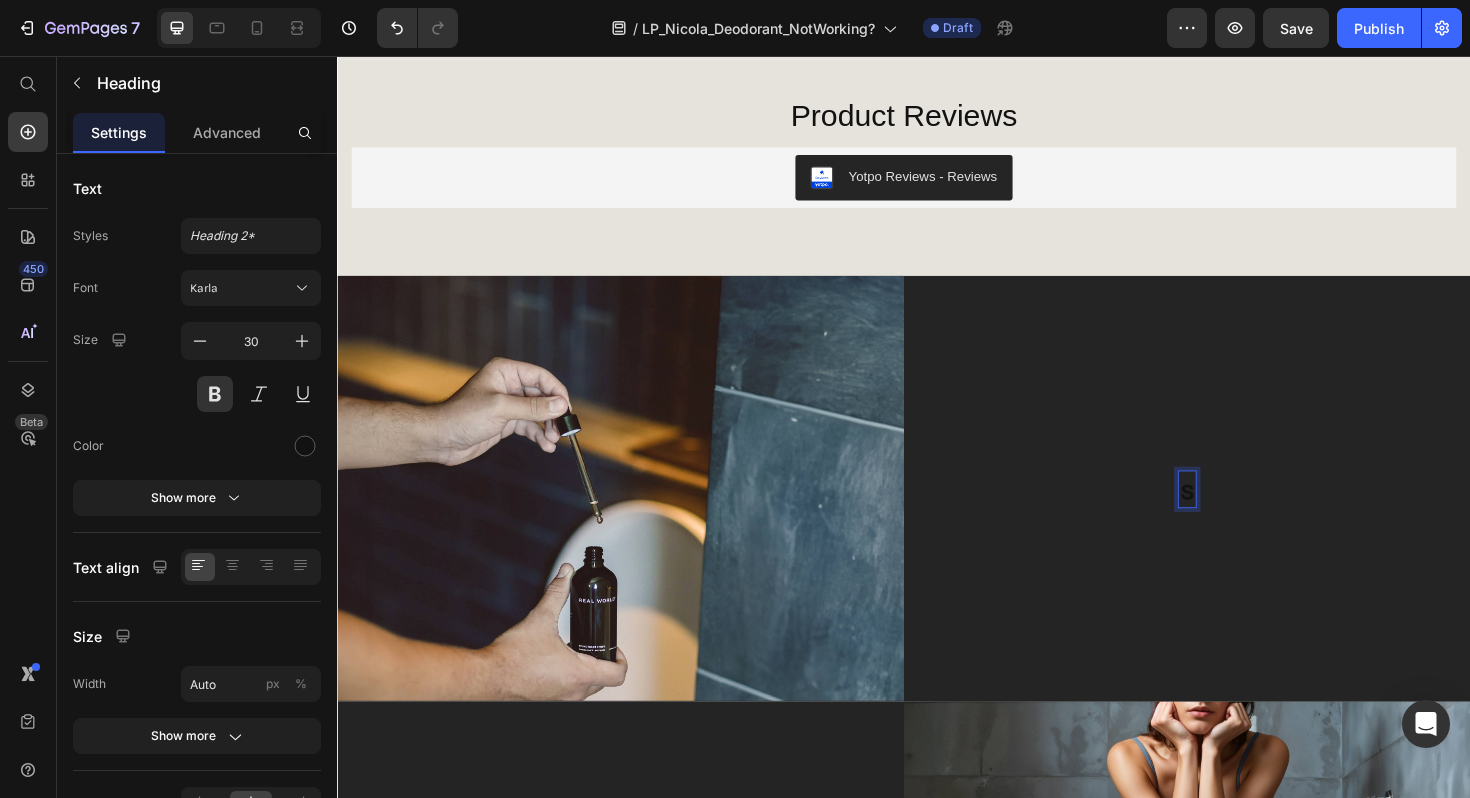 scroll, scrollTop: 1413, scrollLeft: 0, axis: vertical 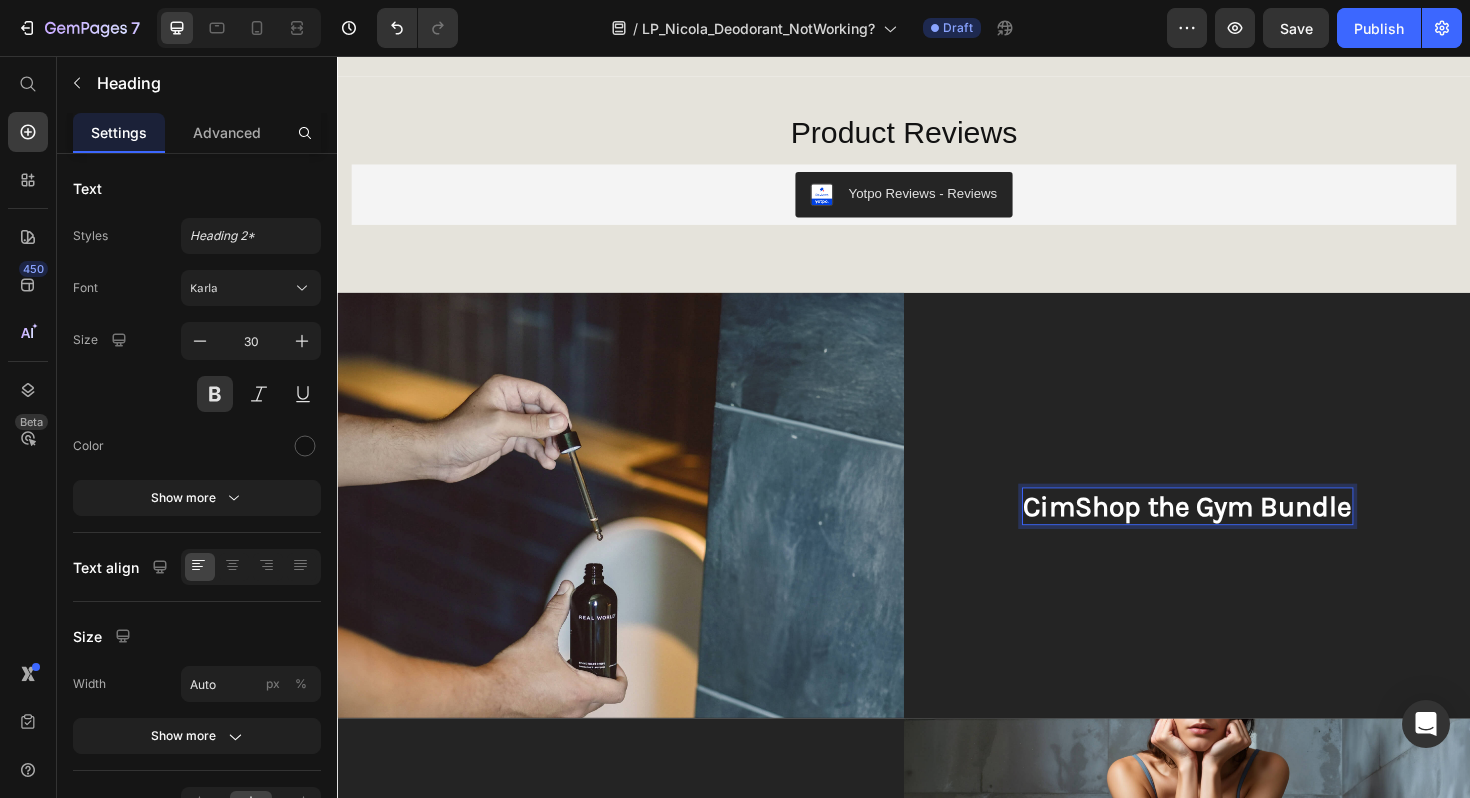 click on "CimShop the Gym Bundle" at bounding box center [1237, 533] 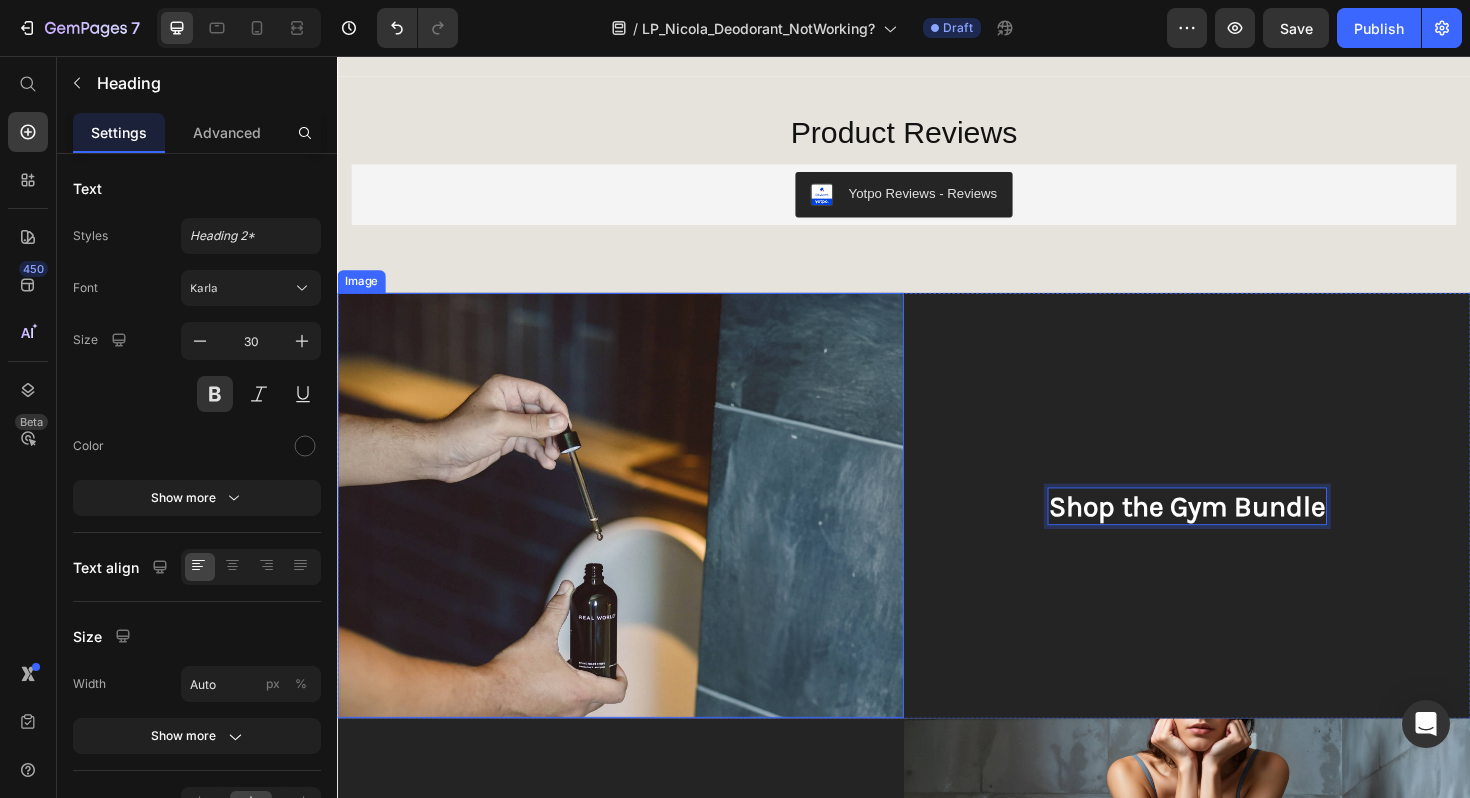 click at bounding box center (637, 532) 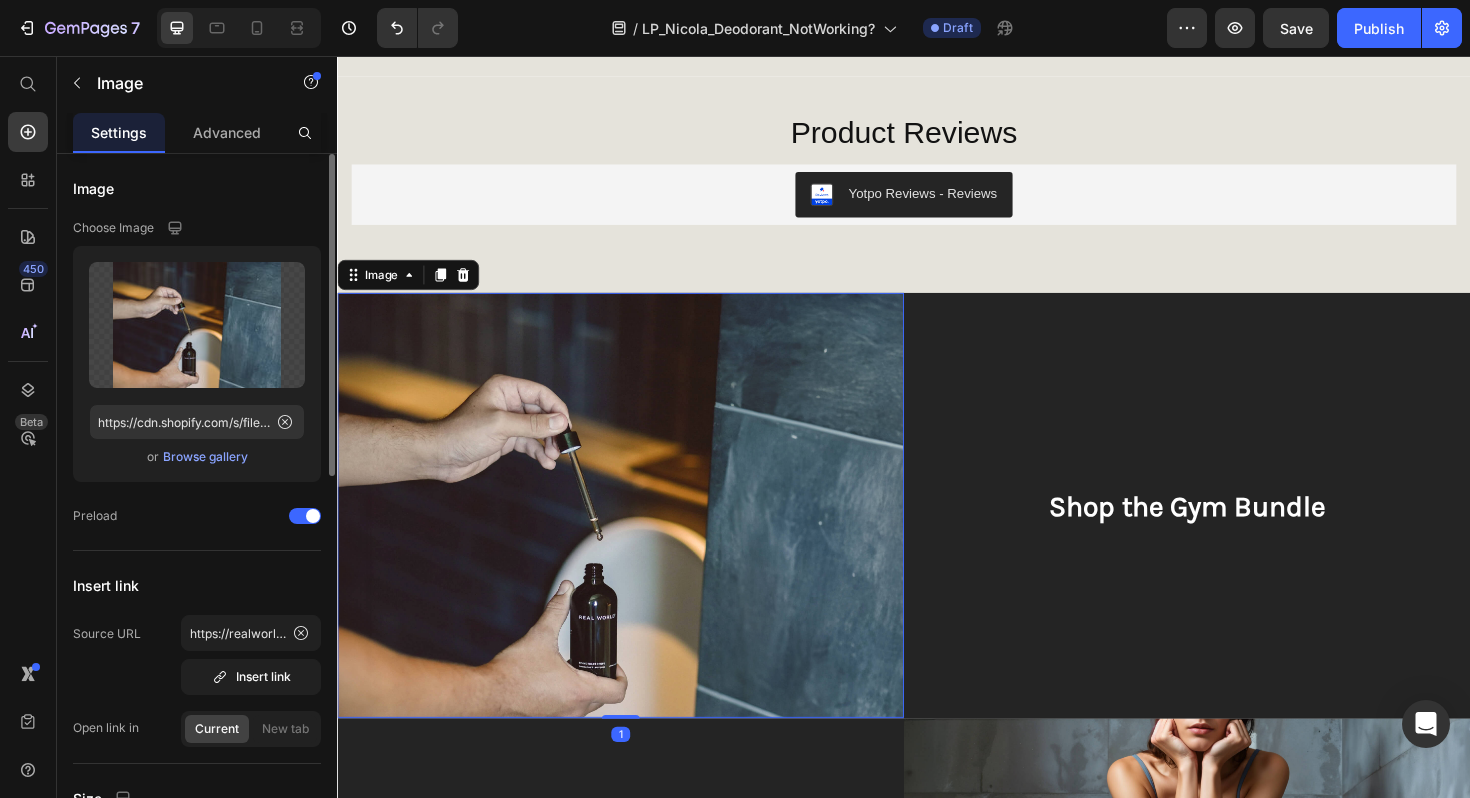 click on "Browse gallery" at bounding box center (205, 457) 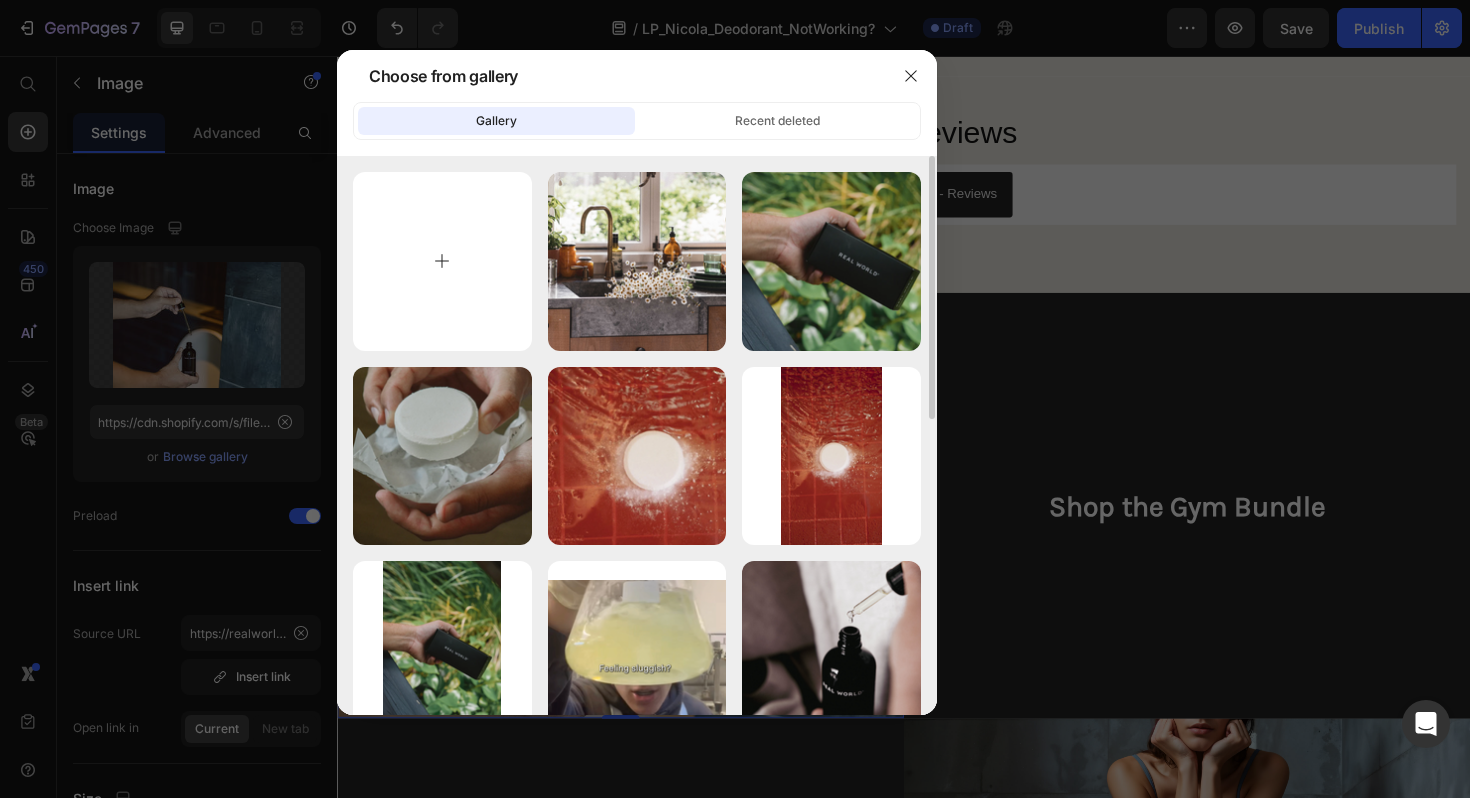 click at bounding box center [442, 261] 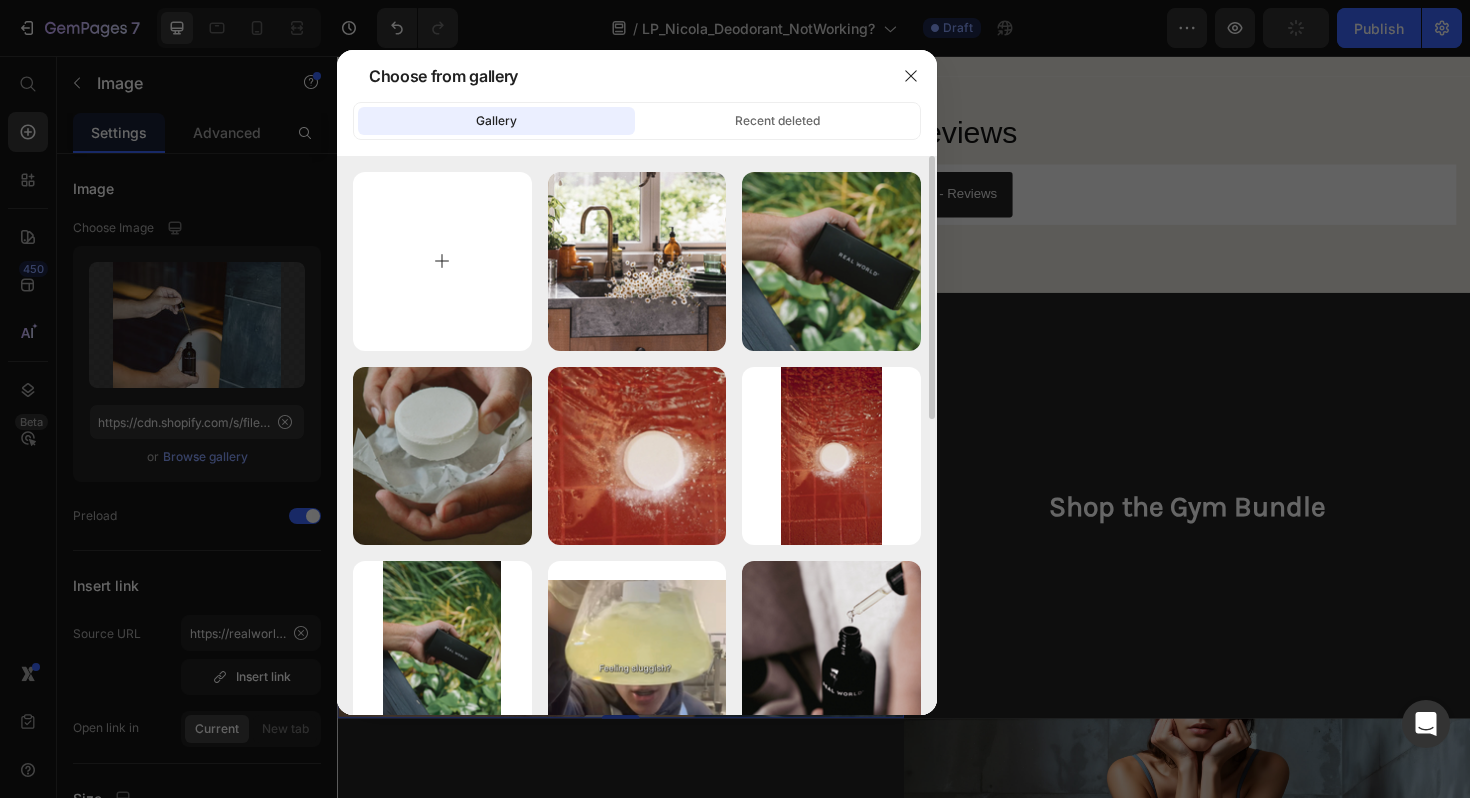type on "C:\fakepath\Untitled design (15).png" 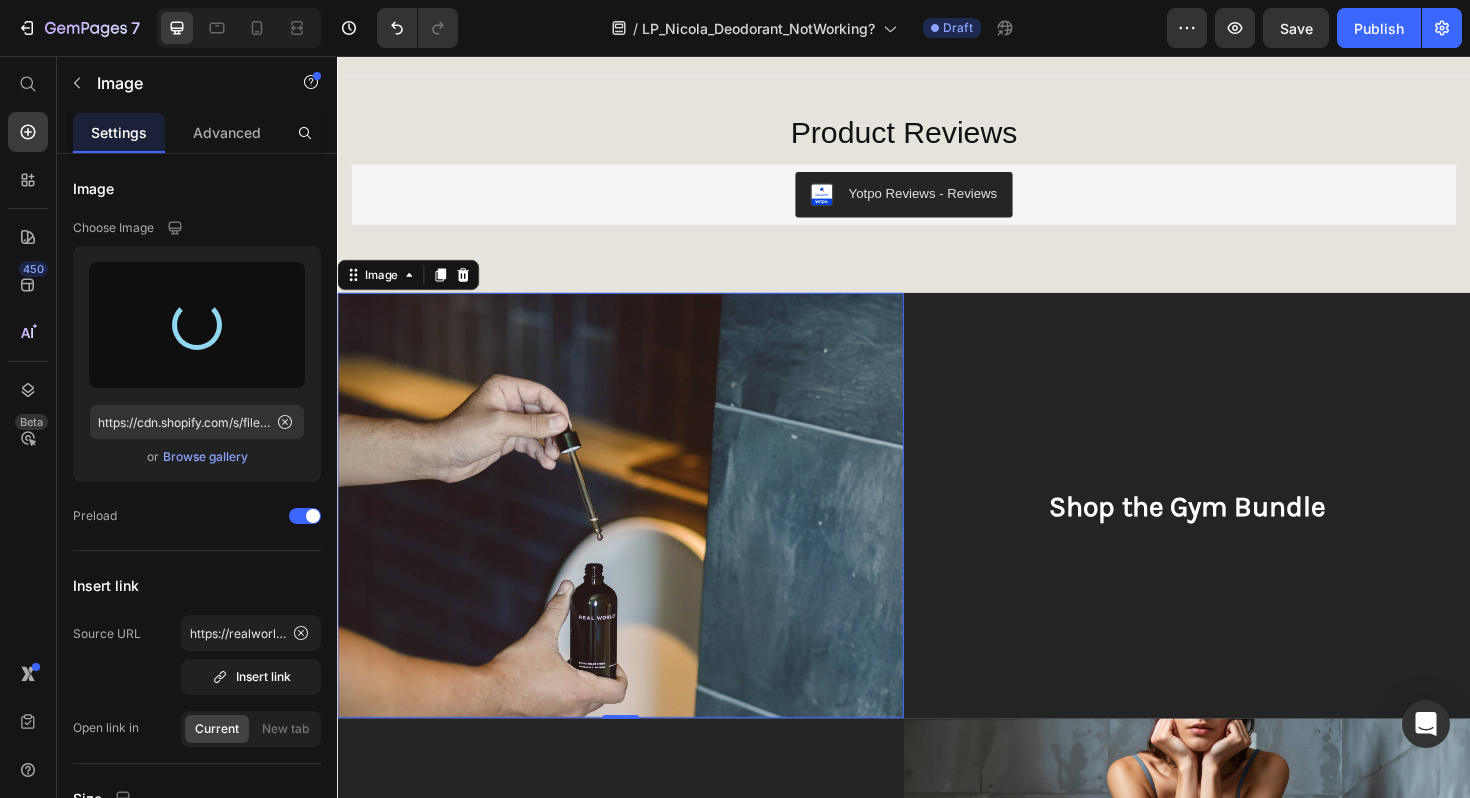 type on "https://cdn.shopify.com/s/files/1/0593/1506/0924/files/gempages_573891662921597774-46d73346-5bca-4325-bd24-28ead27c110b.png" 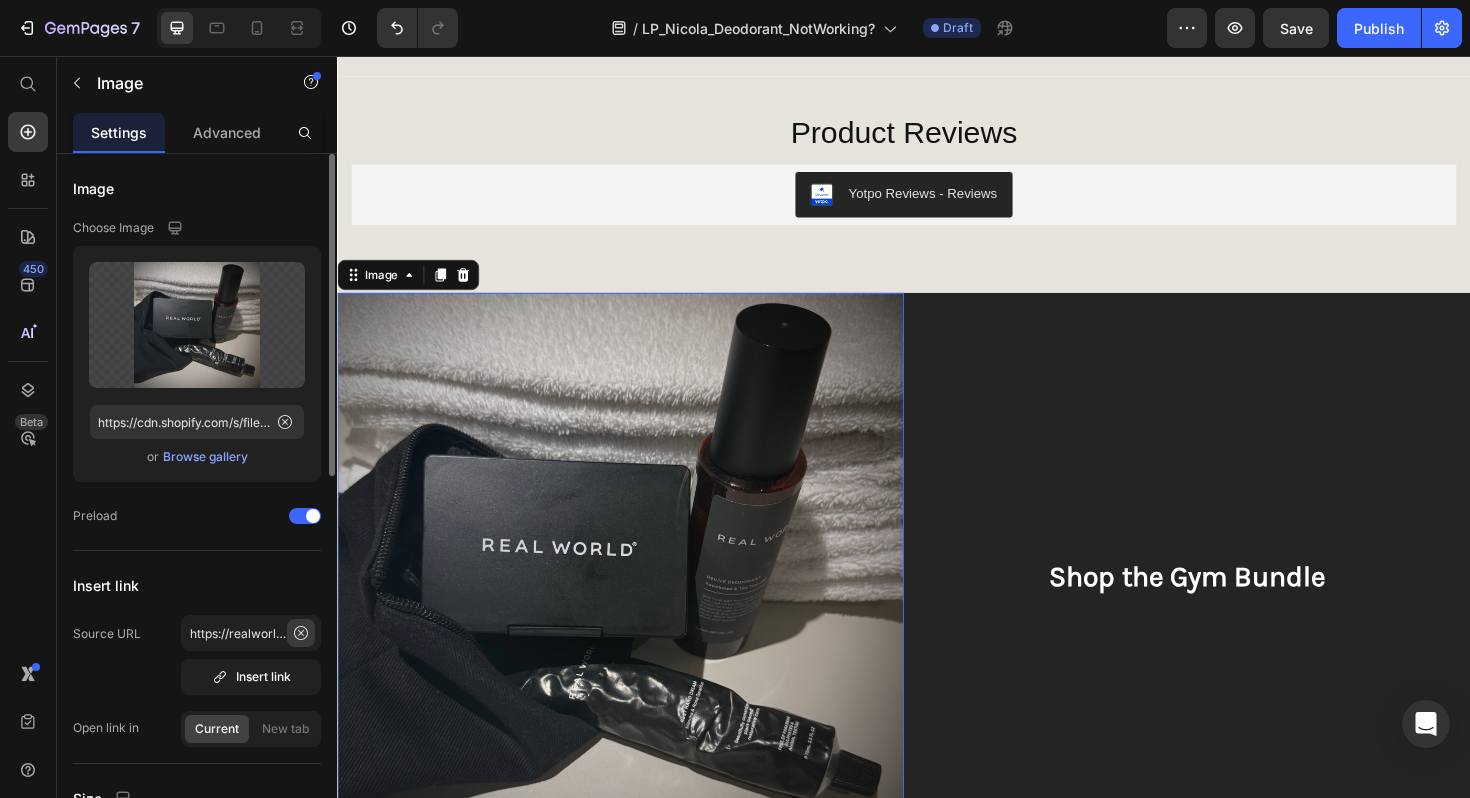 click 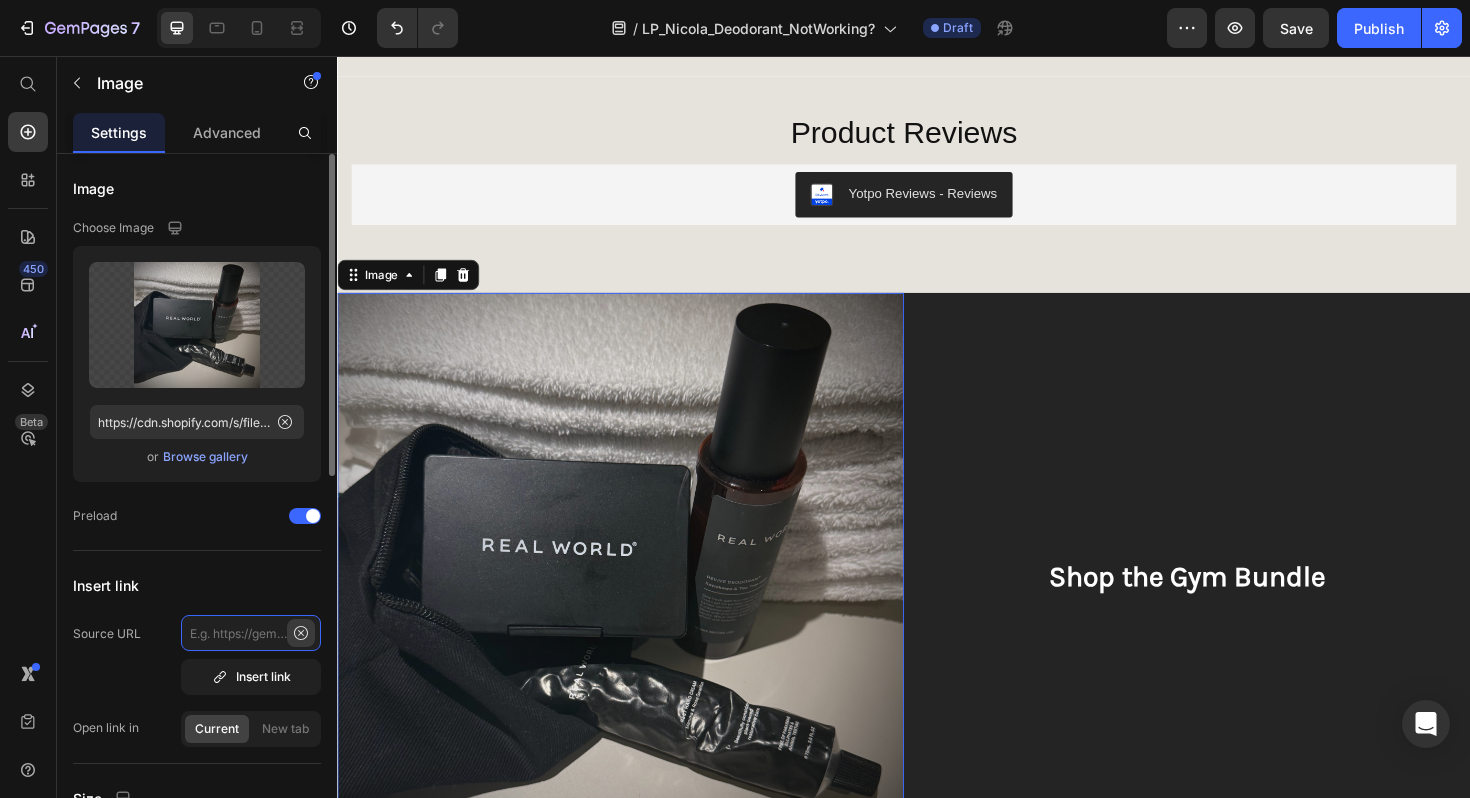 scroll, scrollTop: 0, scrollLeft: 0, axis: both 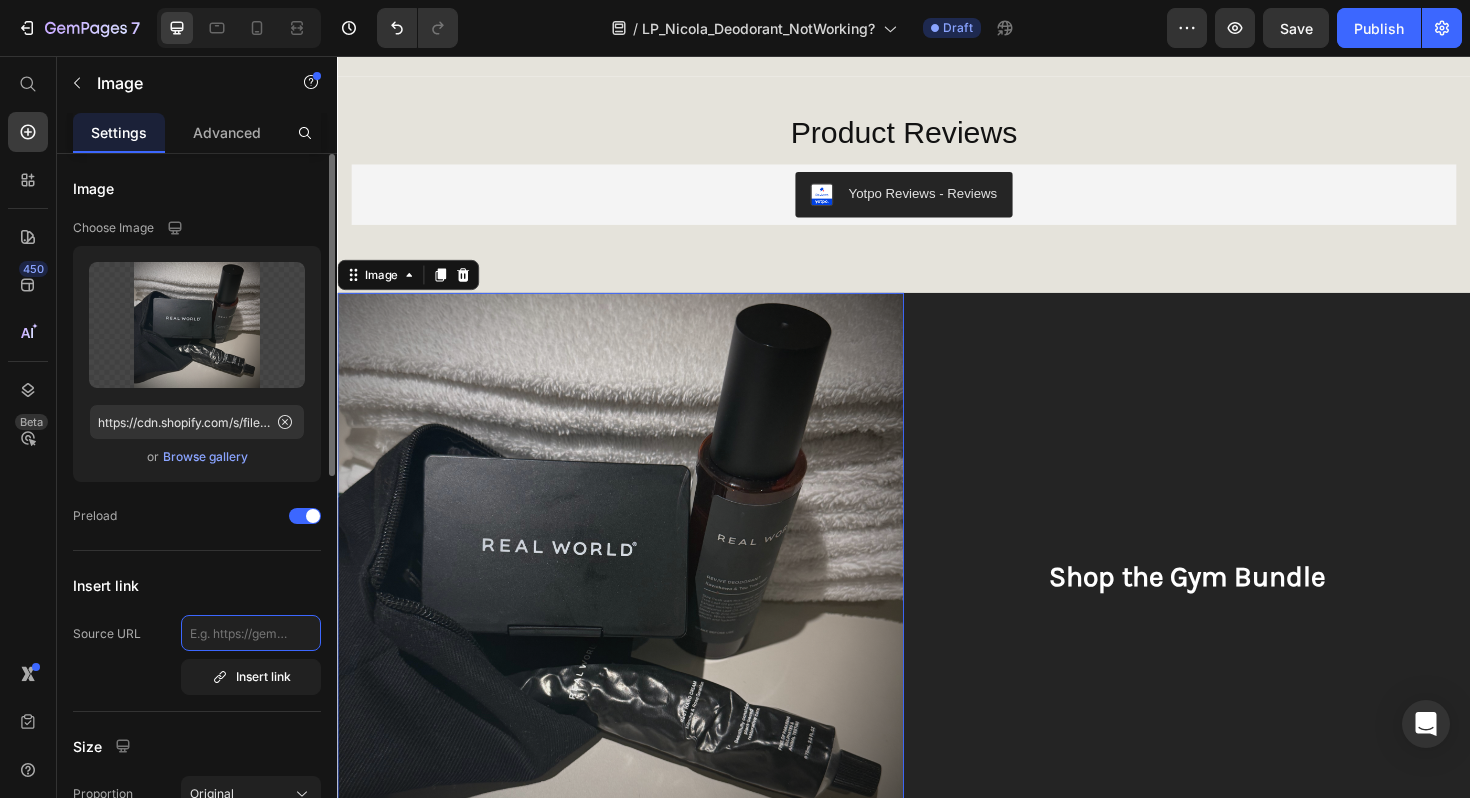 click 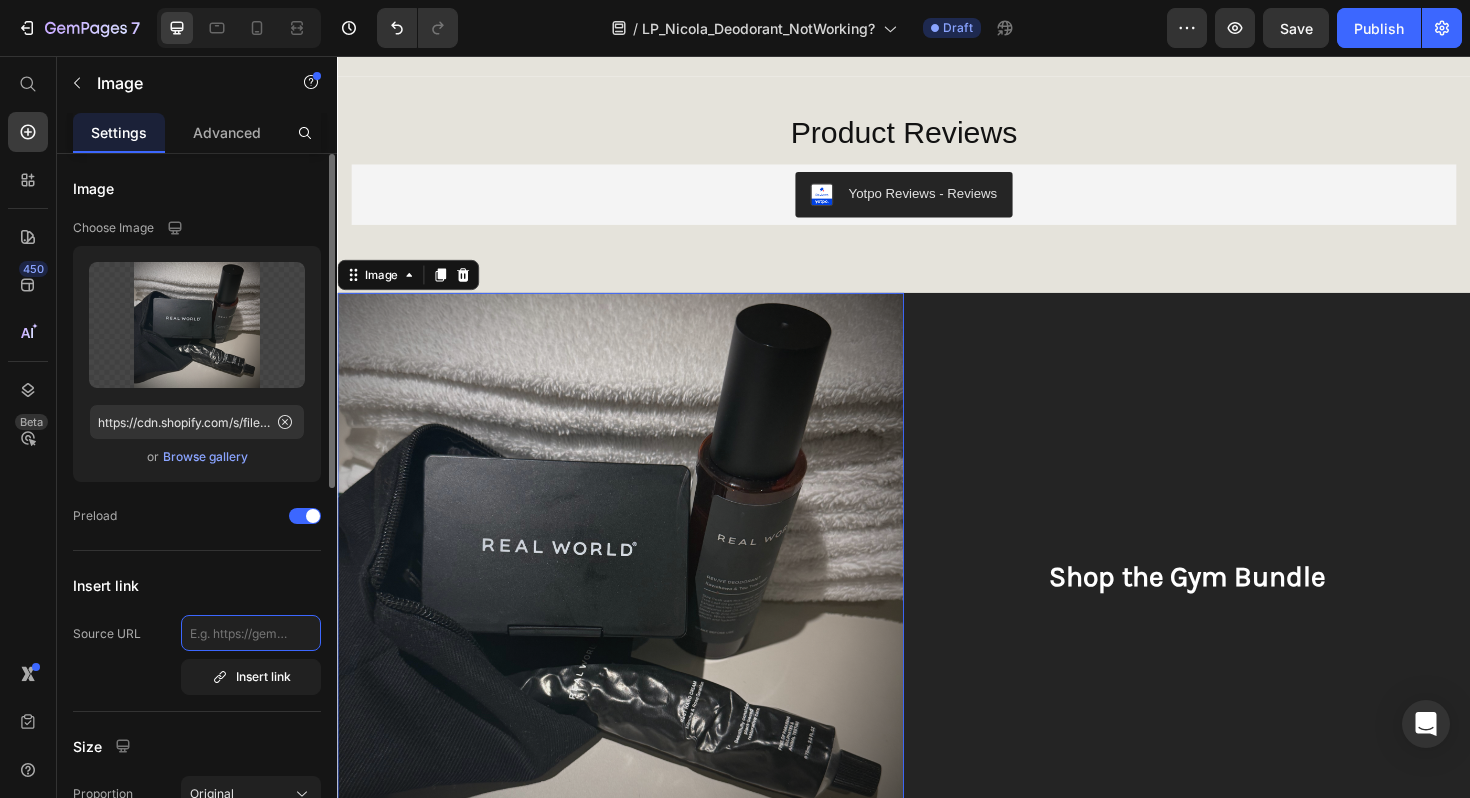 paste on "https://realworldnz.com/collections/curated-bundles/products/gym-bundle" 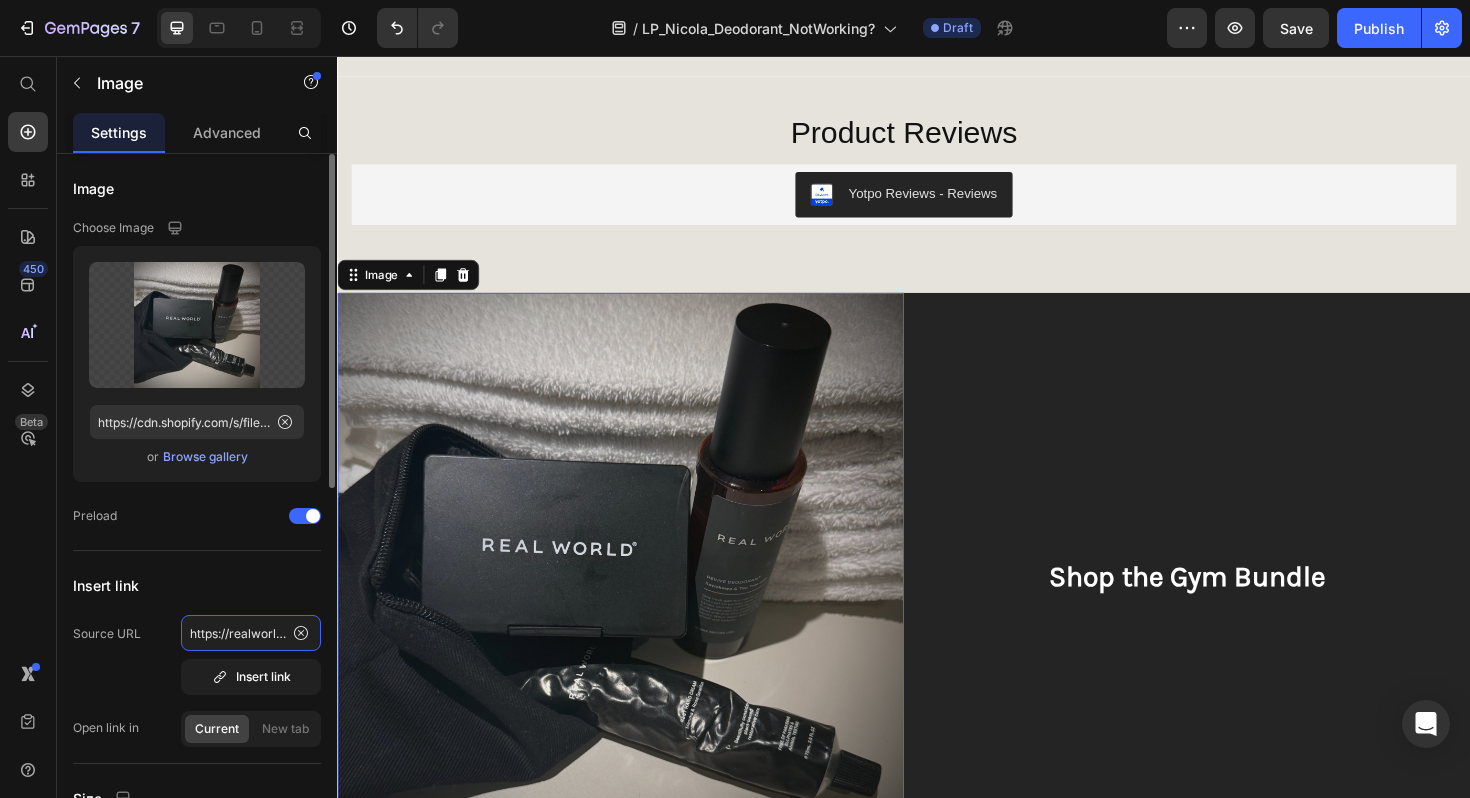 scroll, scrollTop: 0, scrollLeft: 328, axis: horizontal 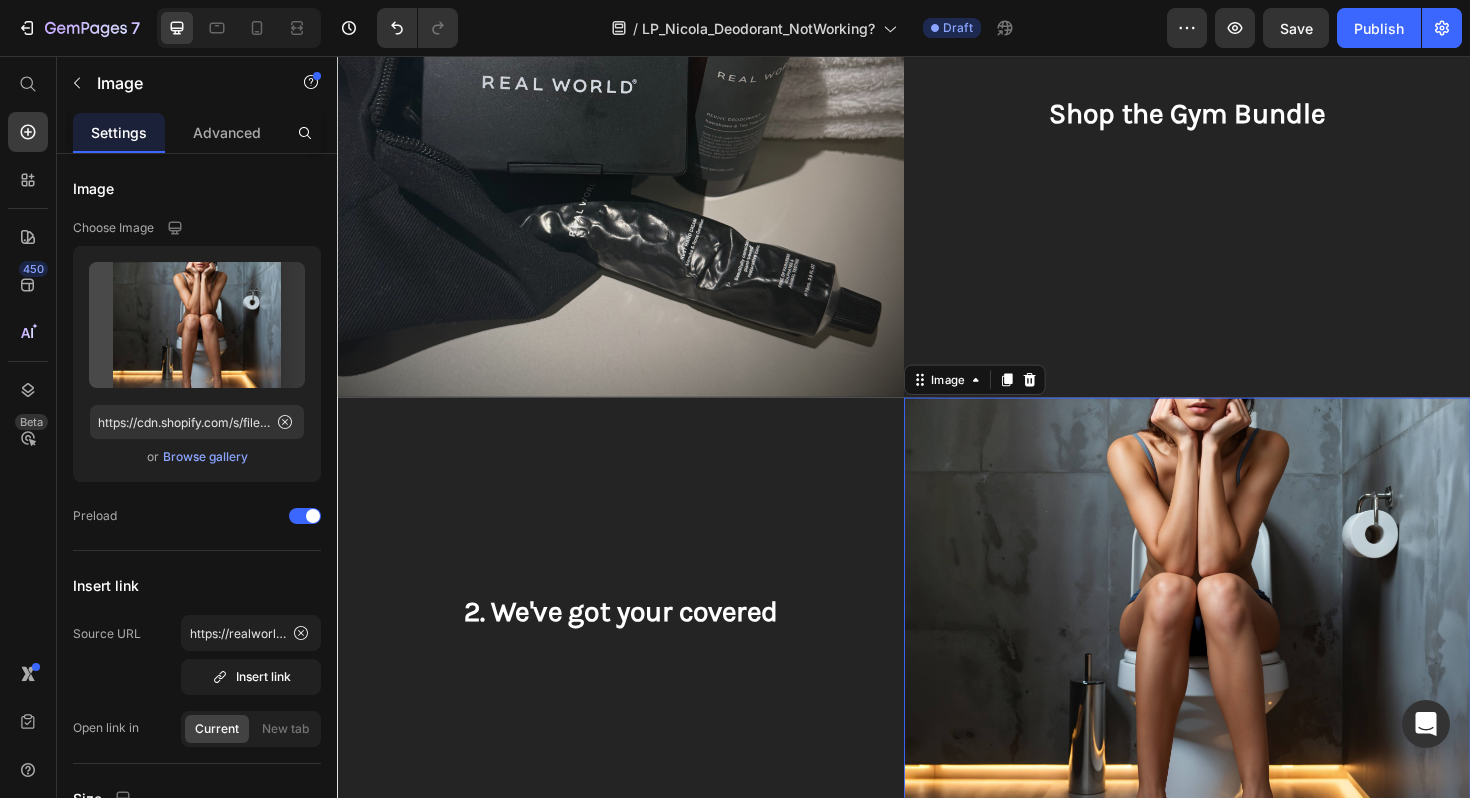 click at bounding box center [1237, 643] 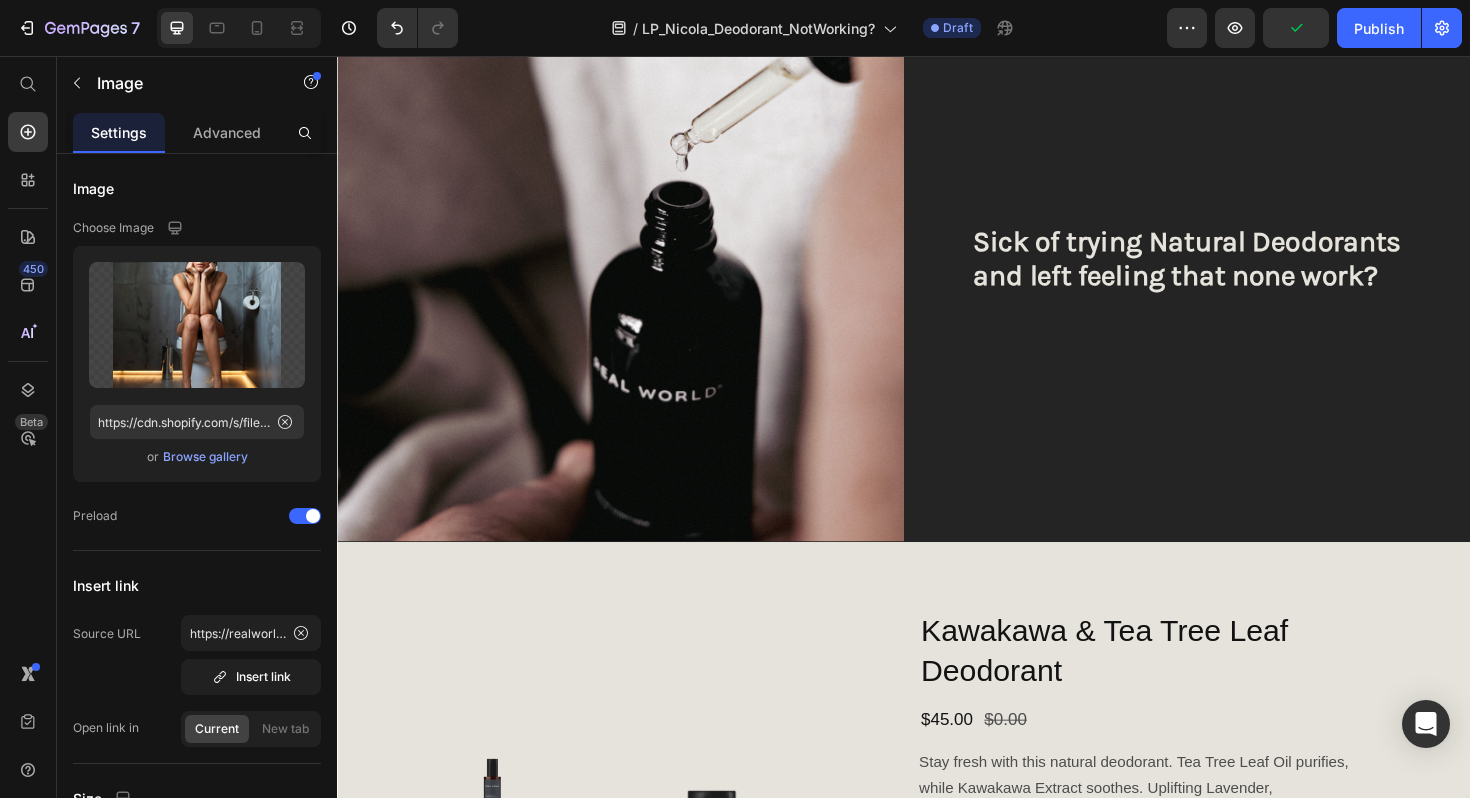 scroll, scrollTop: 0, scrollLeft: 0, axis: both 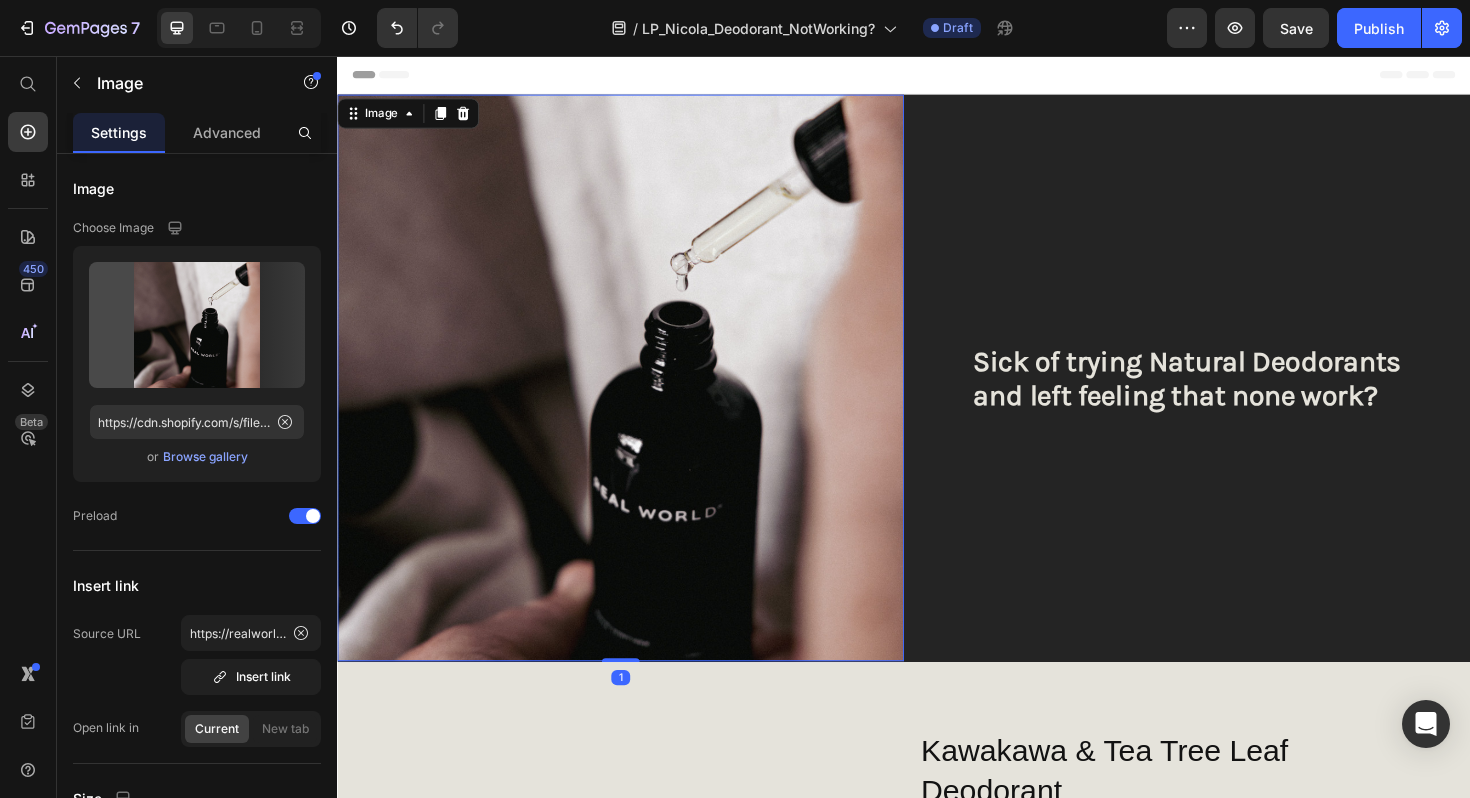 click at bounding box center (637, 397) 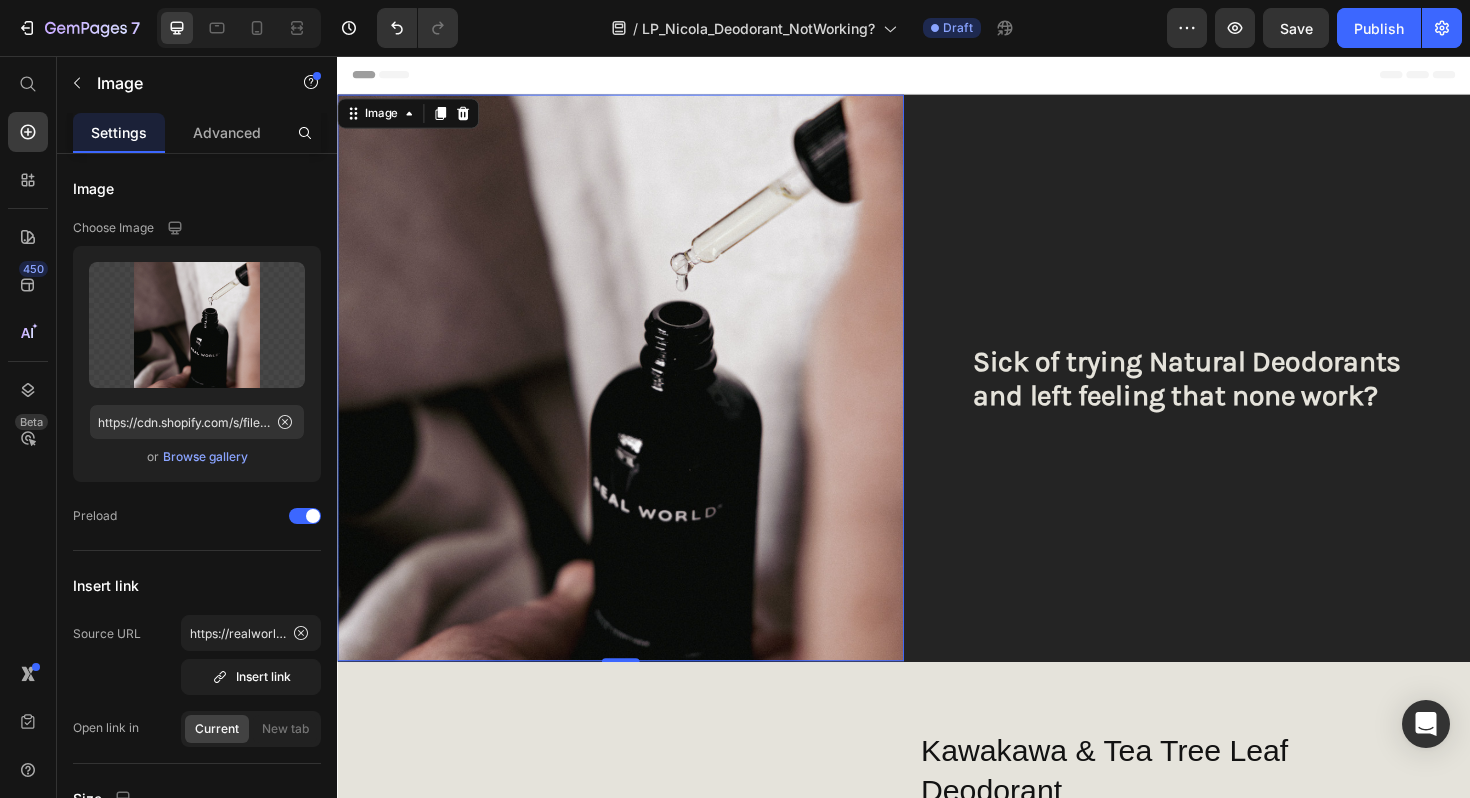 click at bounding box center (637, 397) 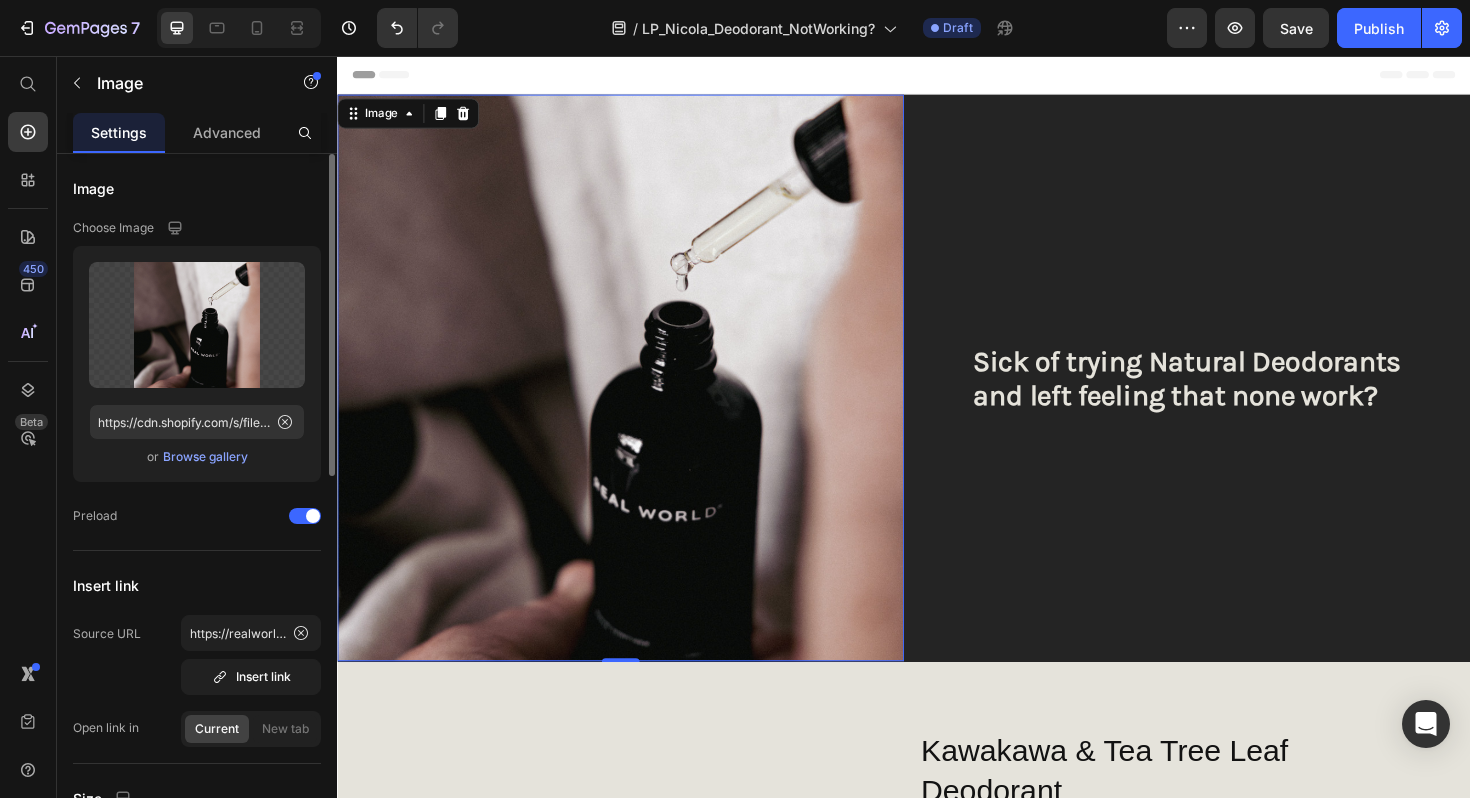 click on "Browse gallery" at bounding box center [205, 457] 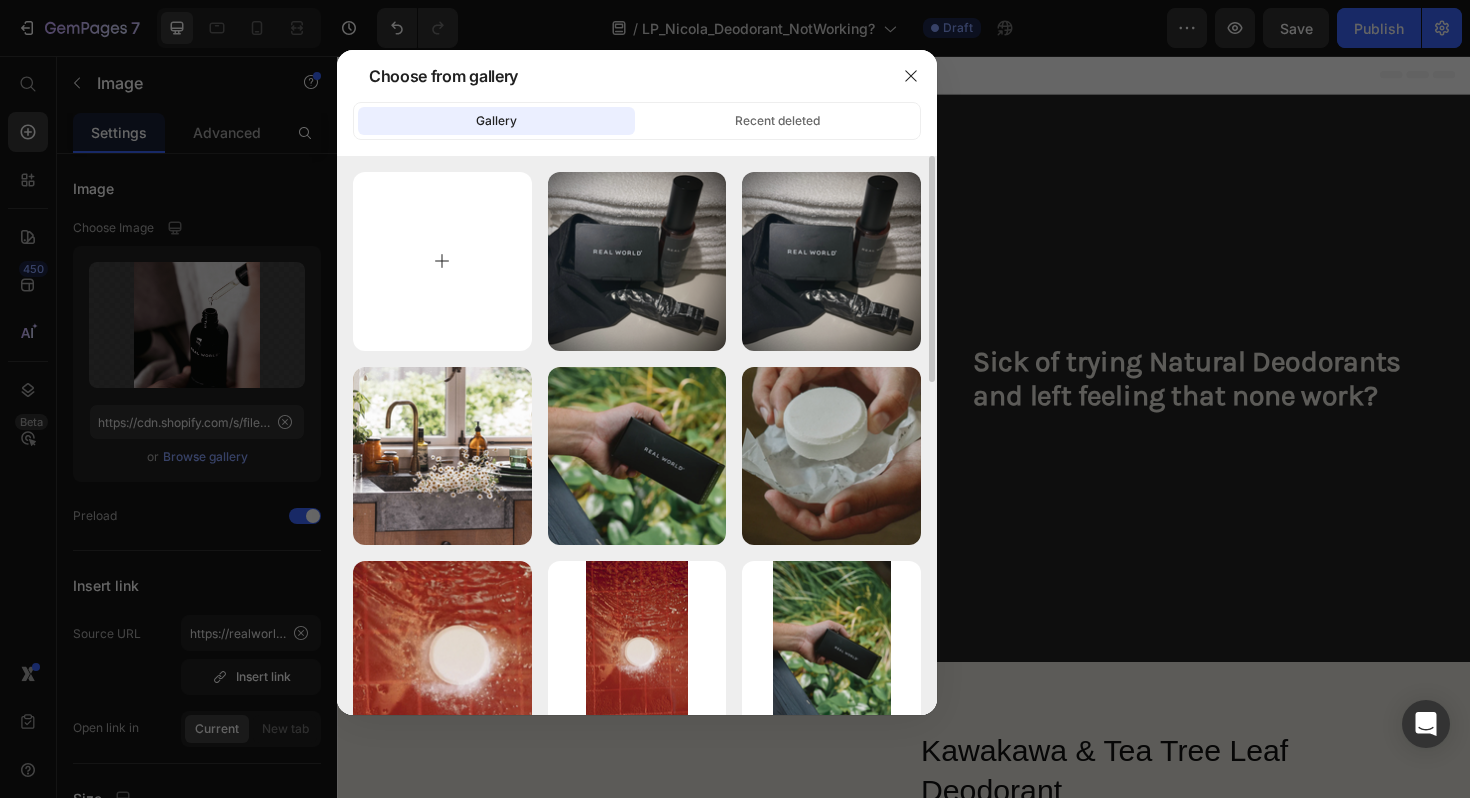click at bounding box center (442, 261) 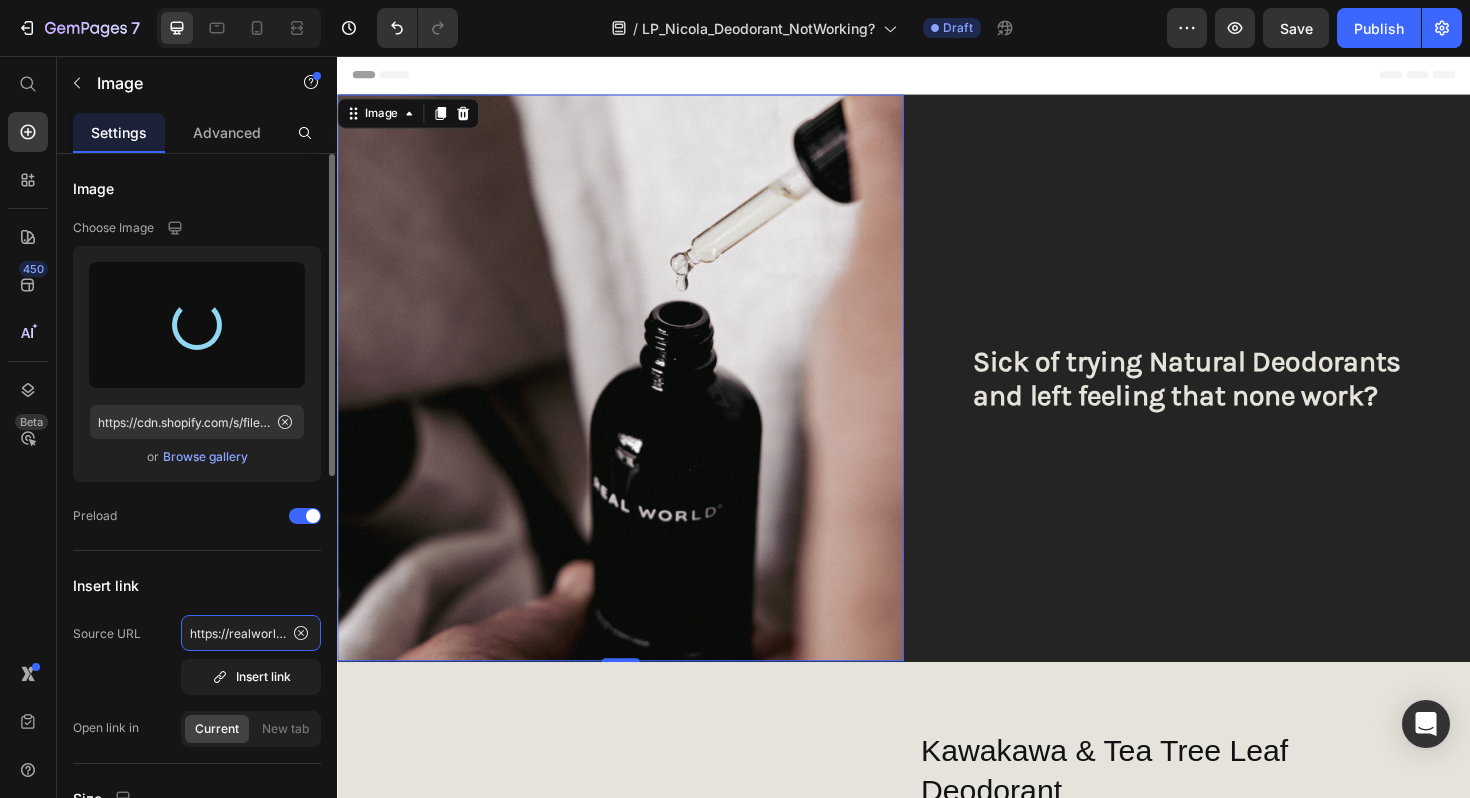 click on "https://realworldnz.com/products/toilet-drop-set-1?variant=44708937728188" 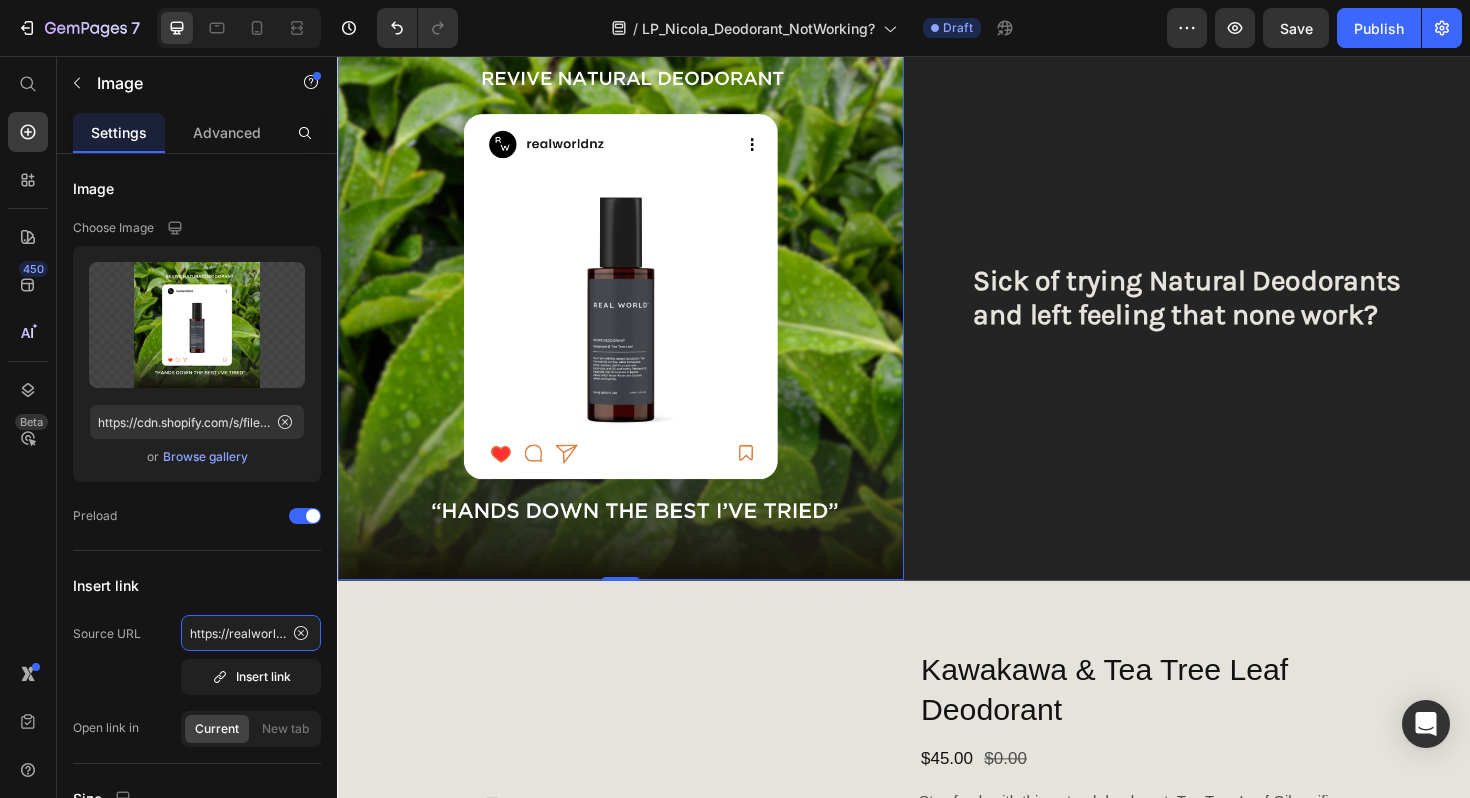 scroll, scrollTop: 106, scrollLeft: 0, axis: vertical 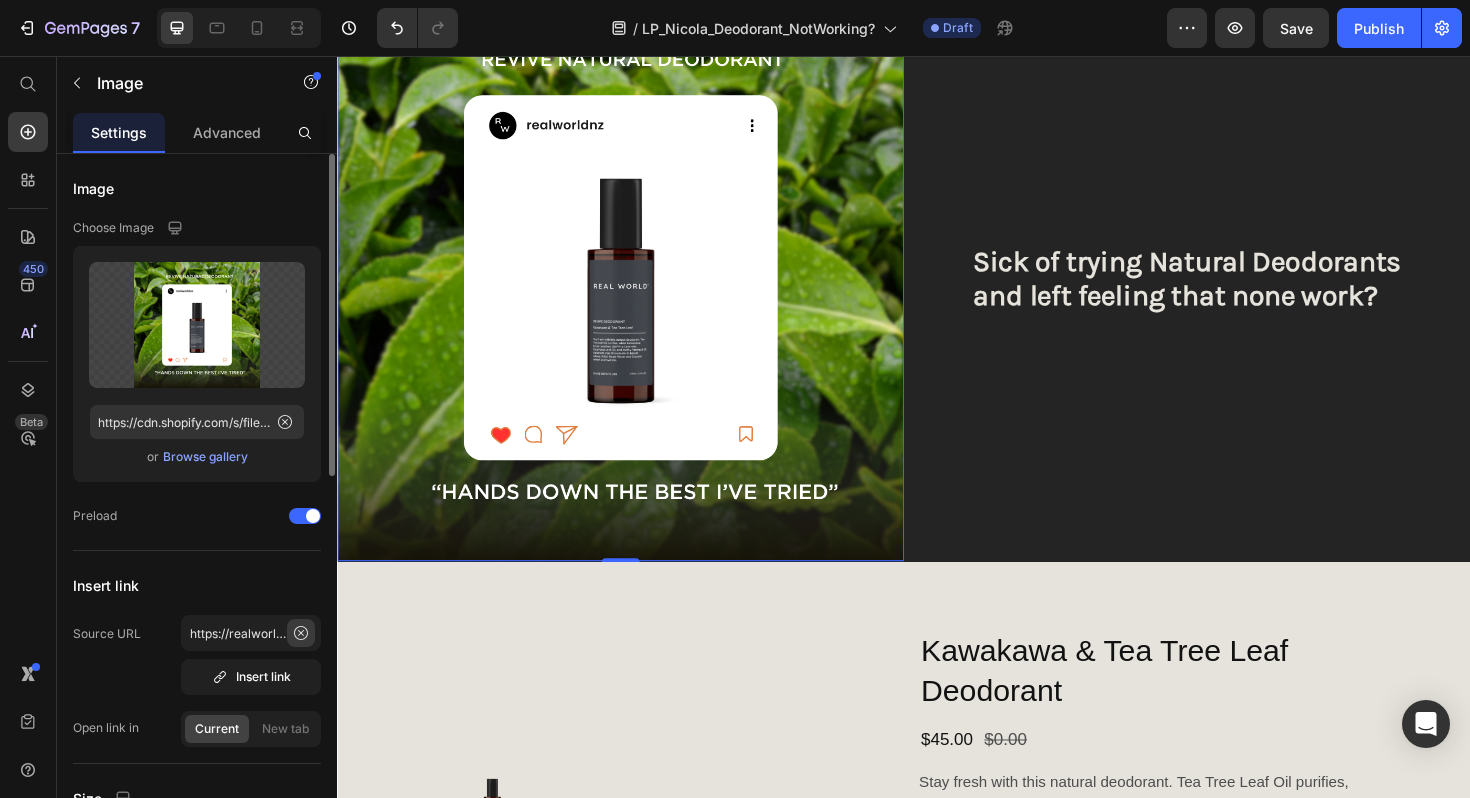click 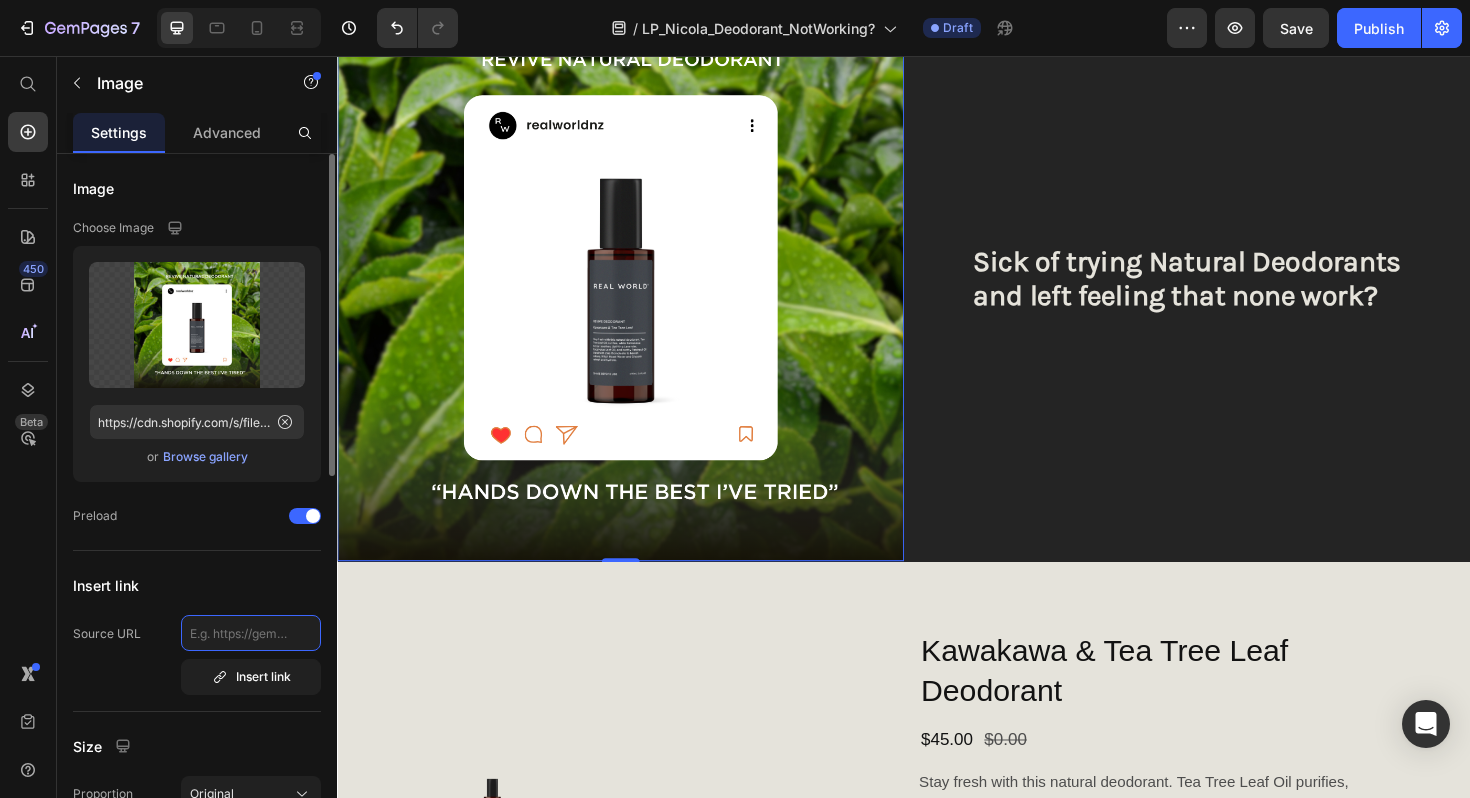 click 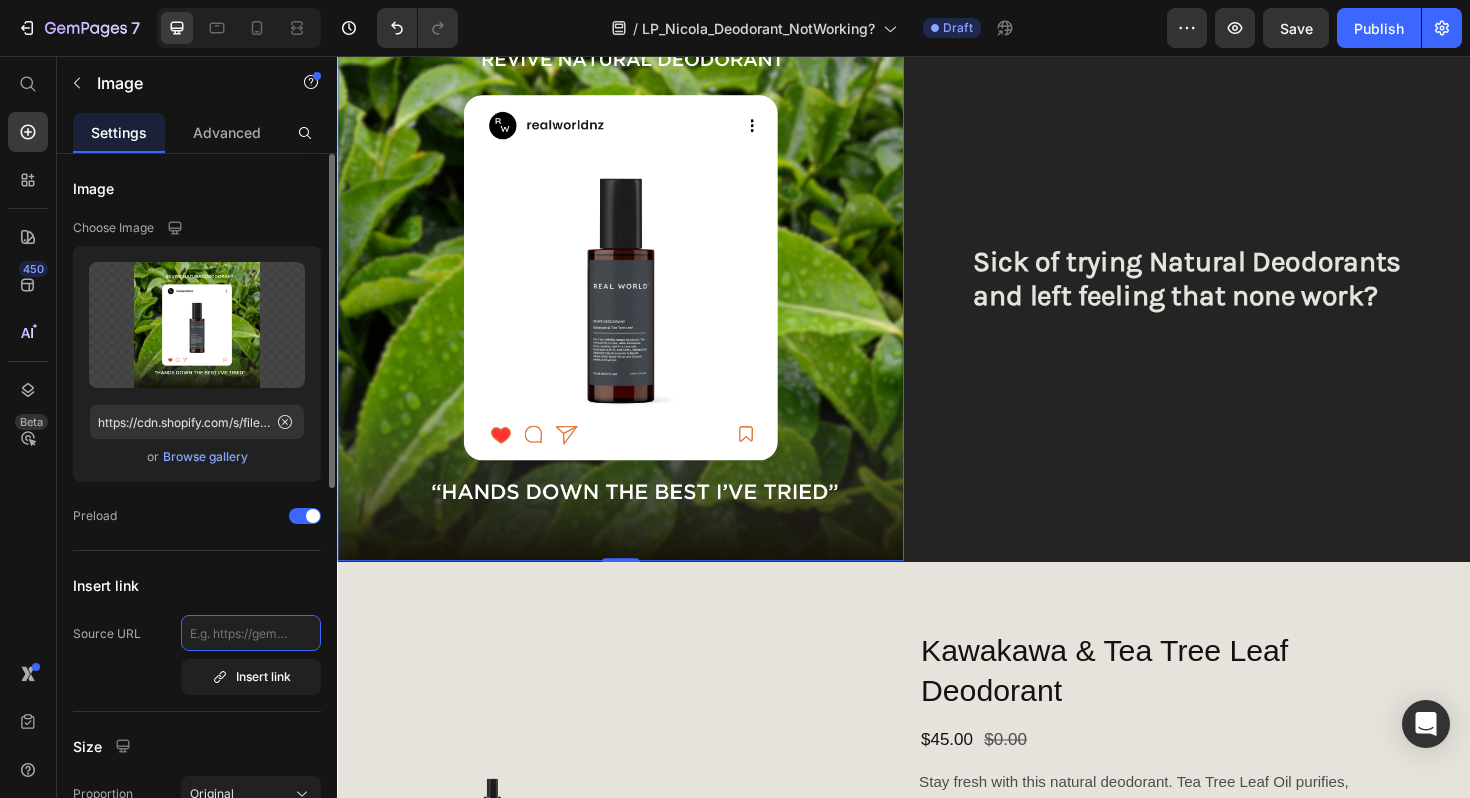 paste on "https://realworldnz.com/products/kawakawa-tea-tree-leaf-deodorant" 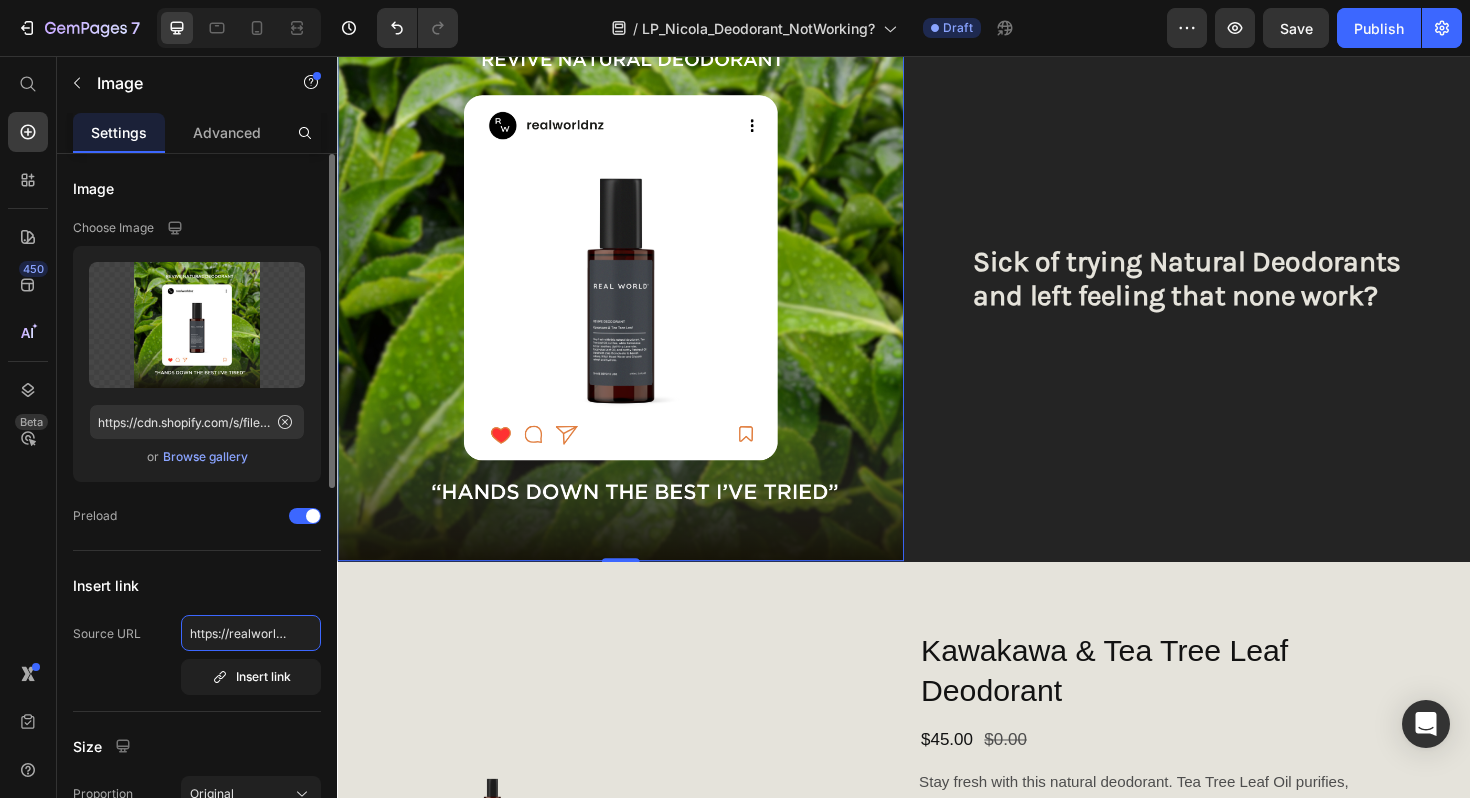 scroll, scrollTop: 0, scrollLeft: 297, axis: horizontal 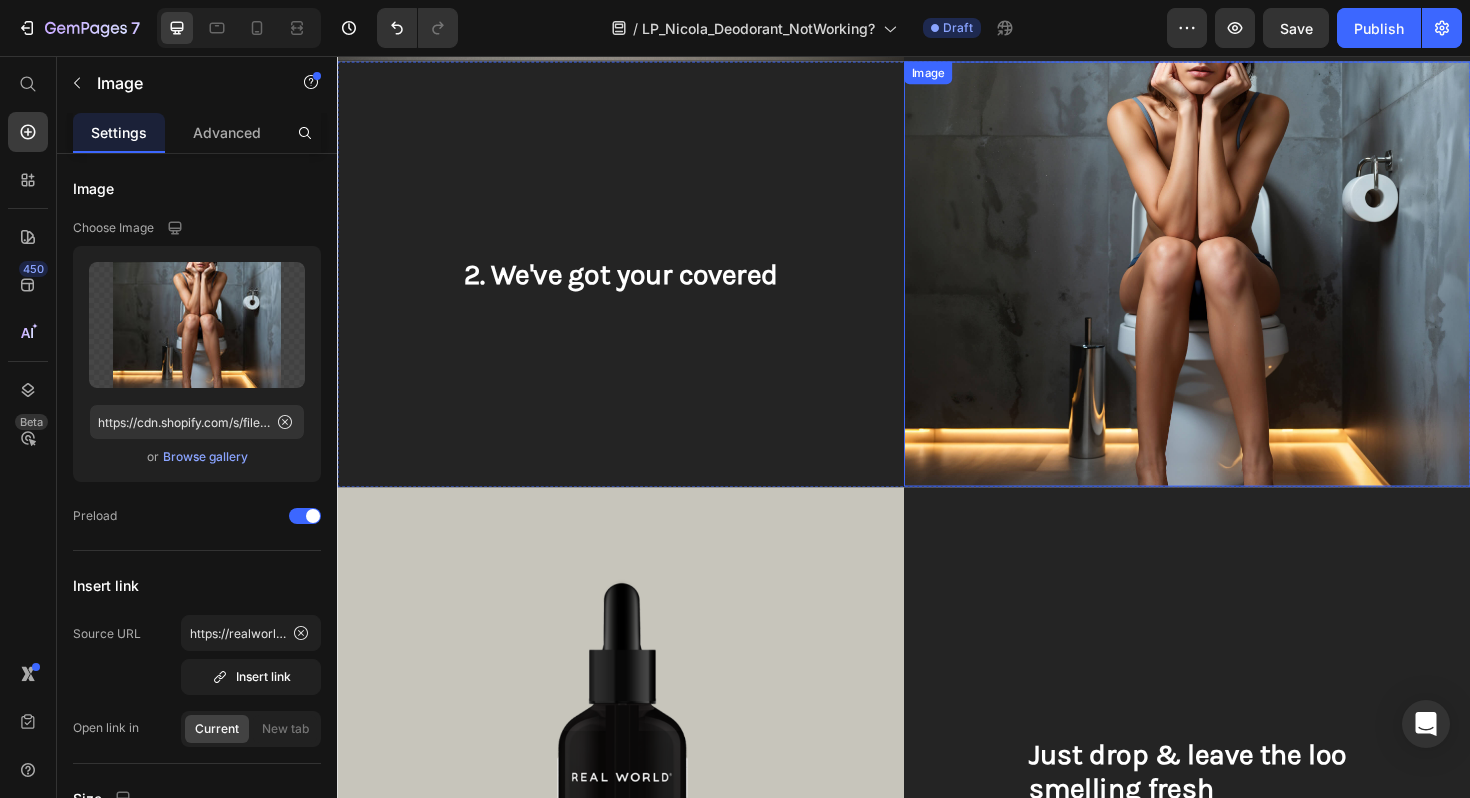 click at bounding box center (1237, 287) 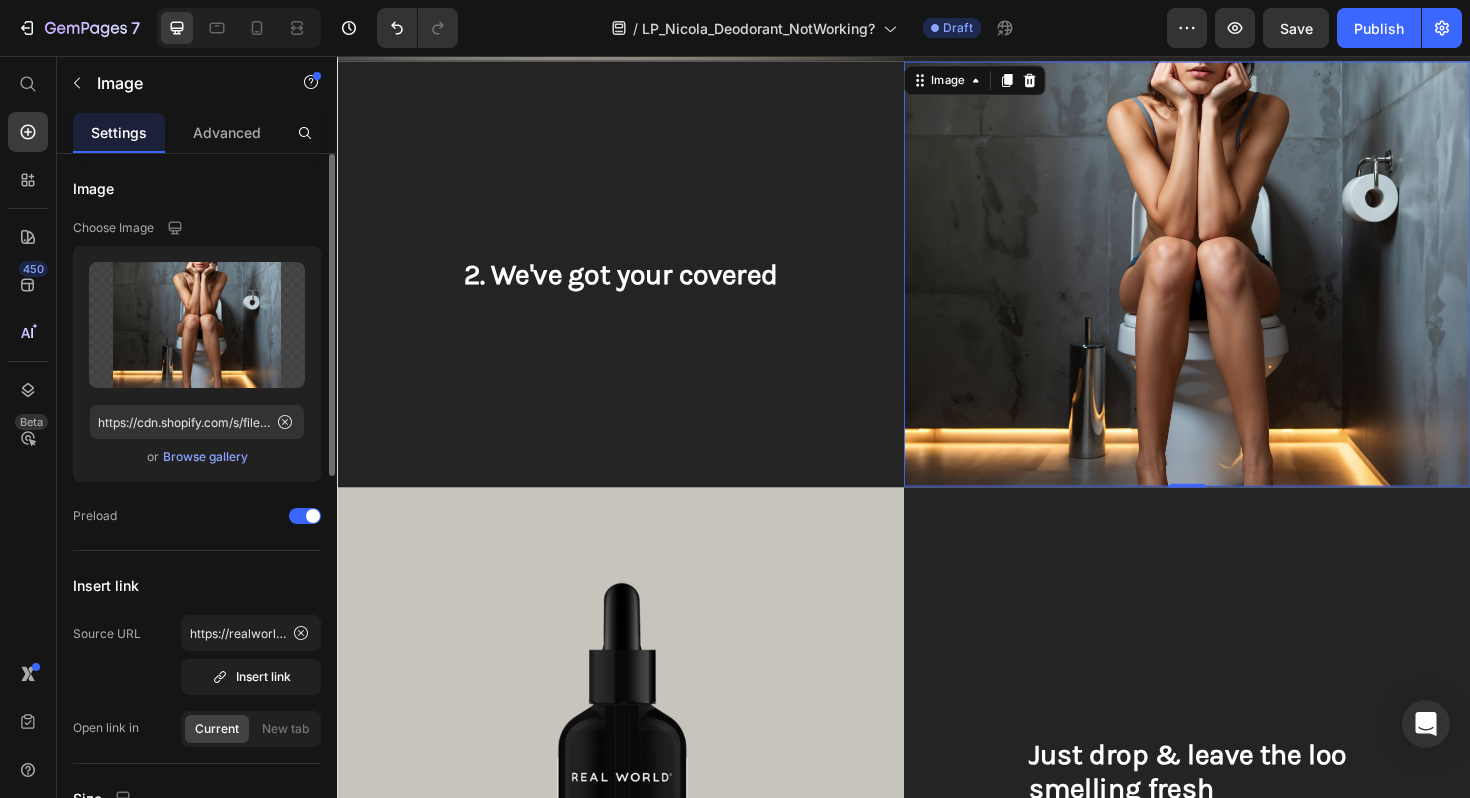 click on "Browse gallery" at bounding box center (205, 457) 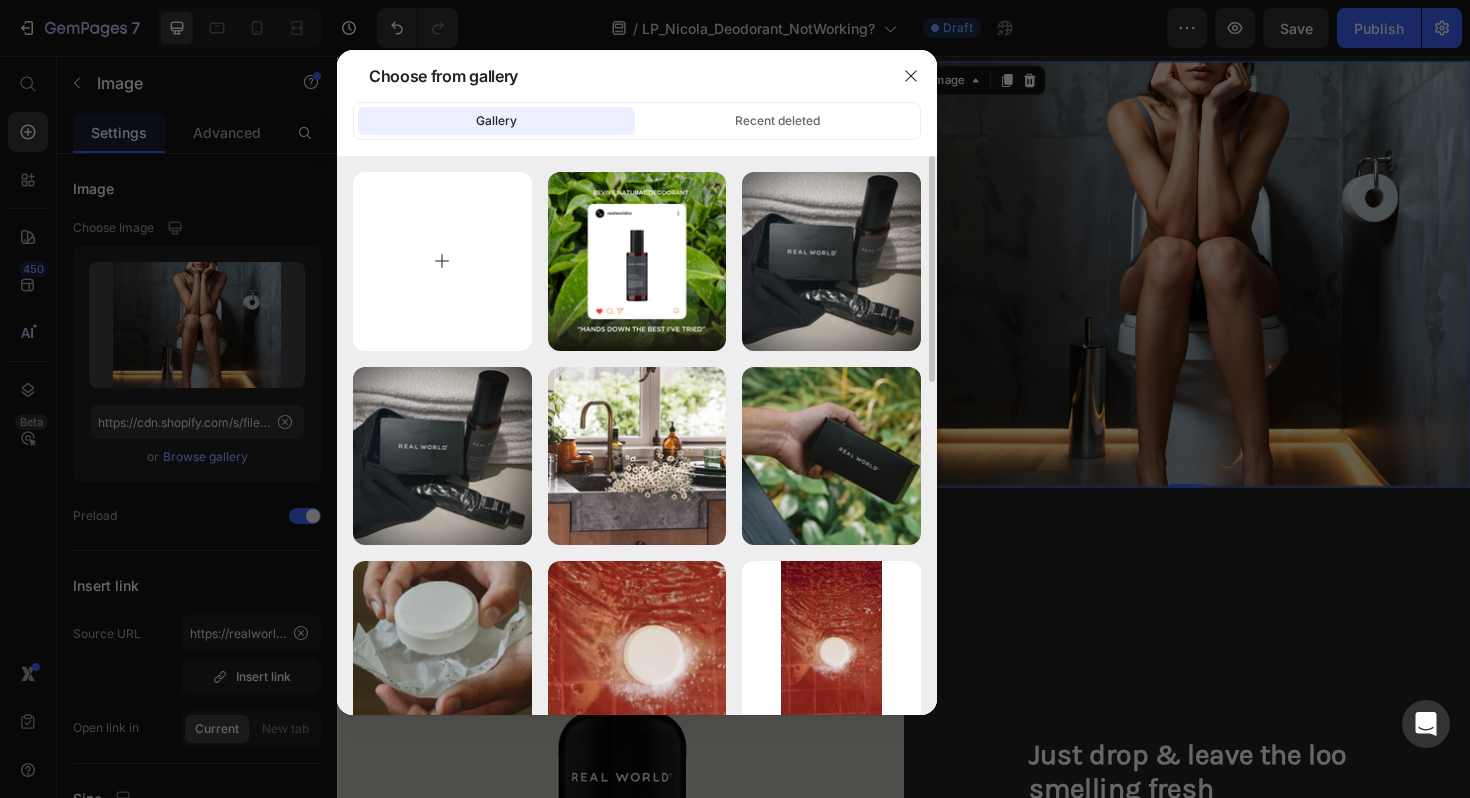click at bounding box center [442, 261] 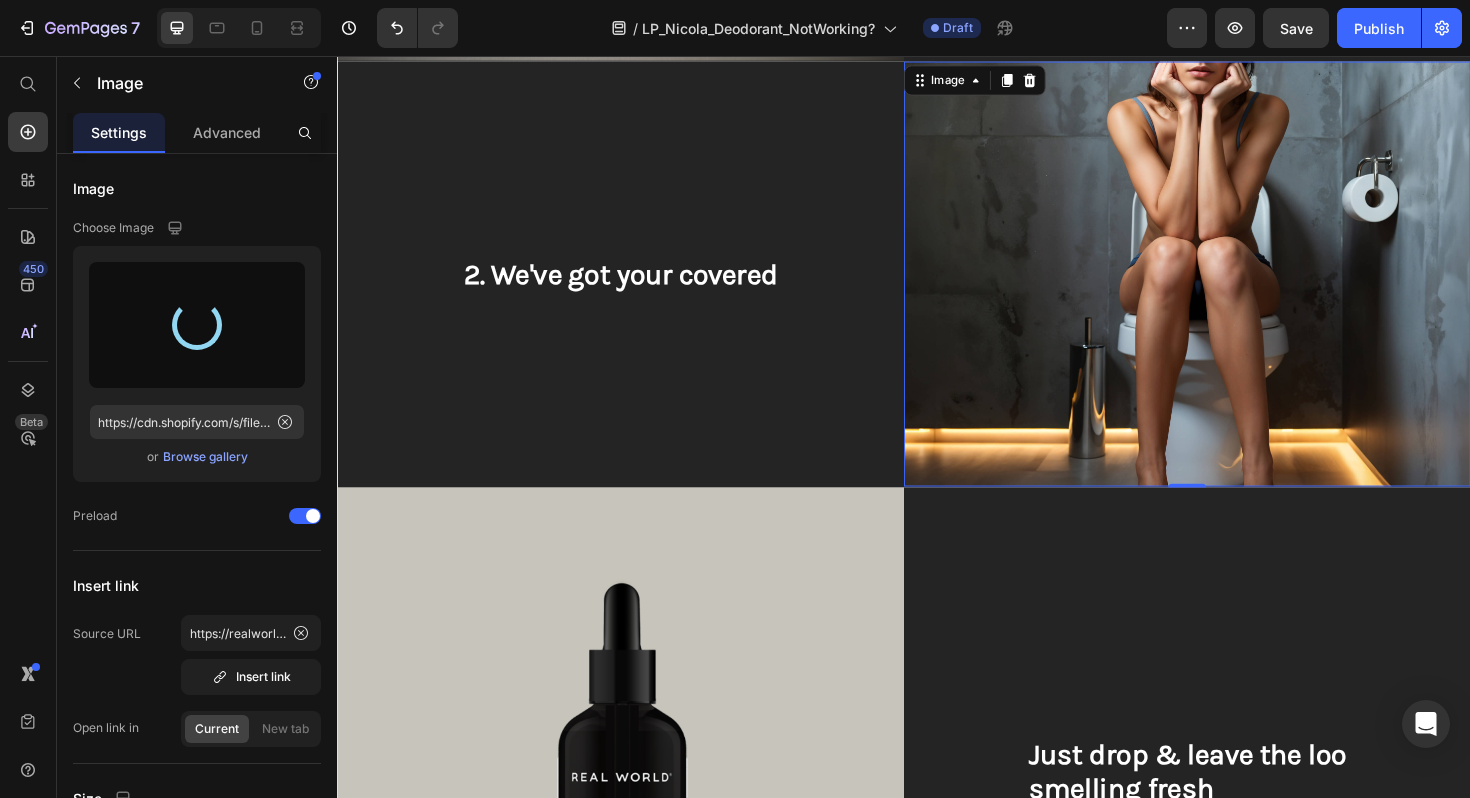 click at bounding box center [1237, 287] 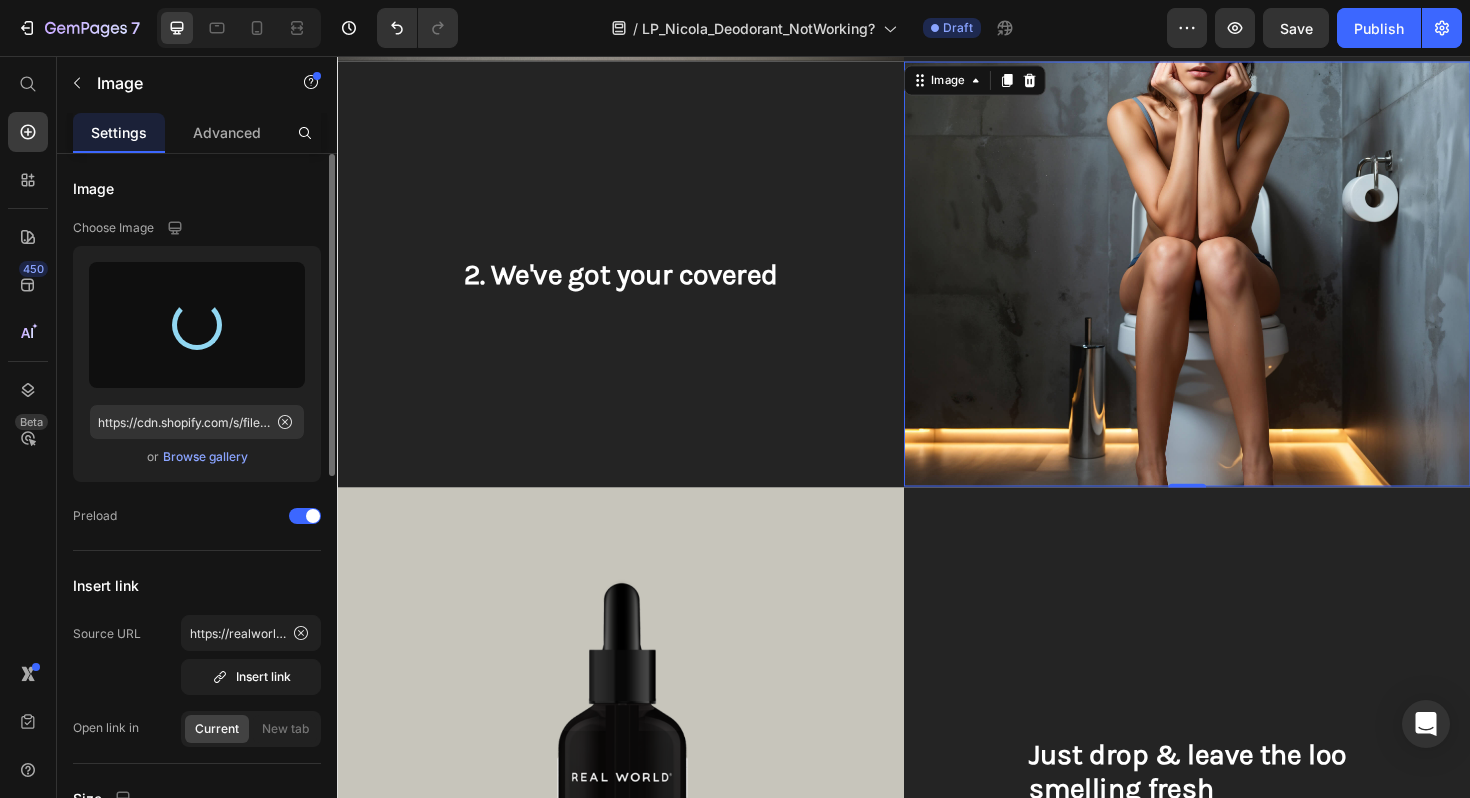 click on "Browse gallery" at bounding box center (205, 457) 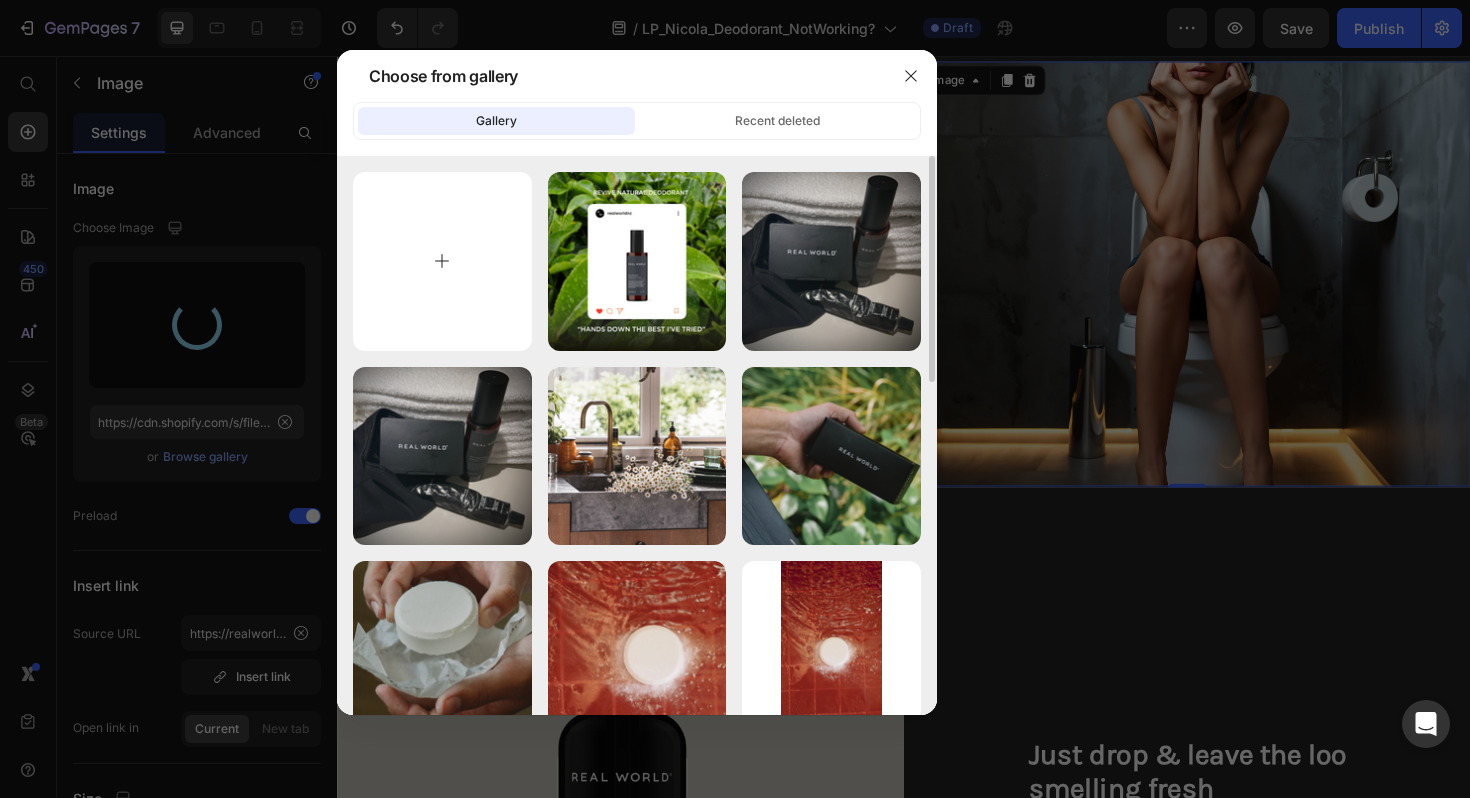 click at bounding box center (442, 261) 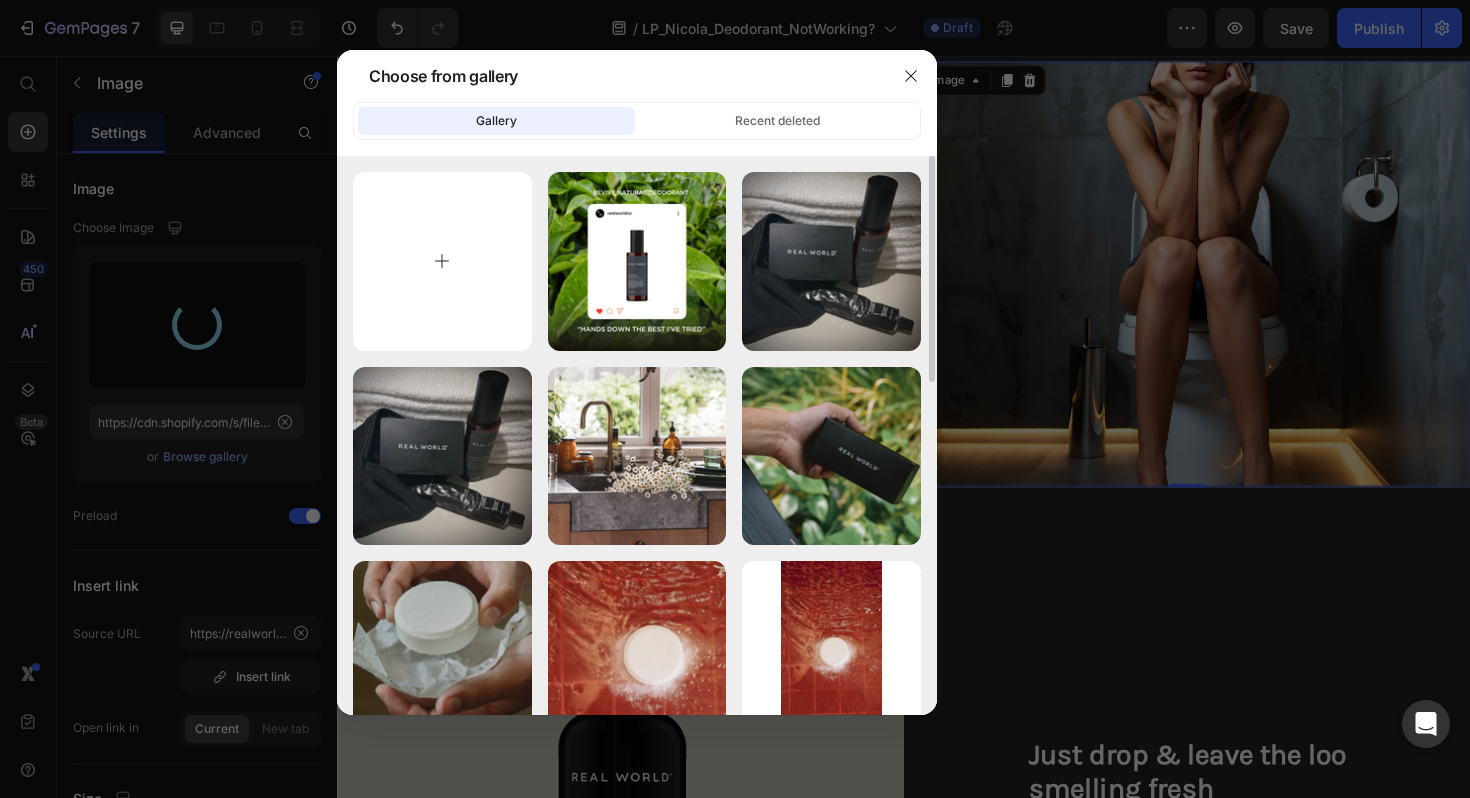 type on "C:\fakepath\Untitled design (17).png" 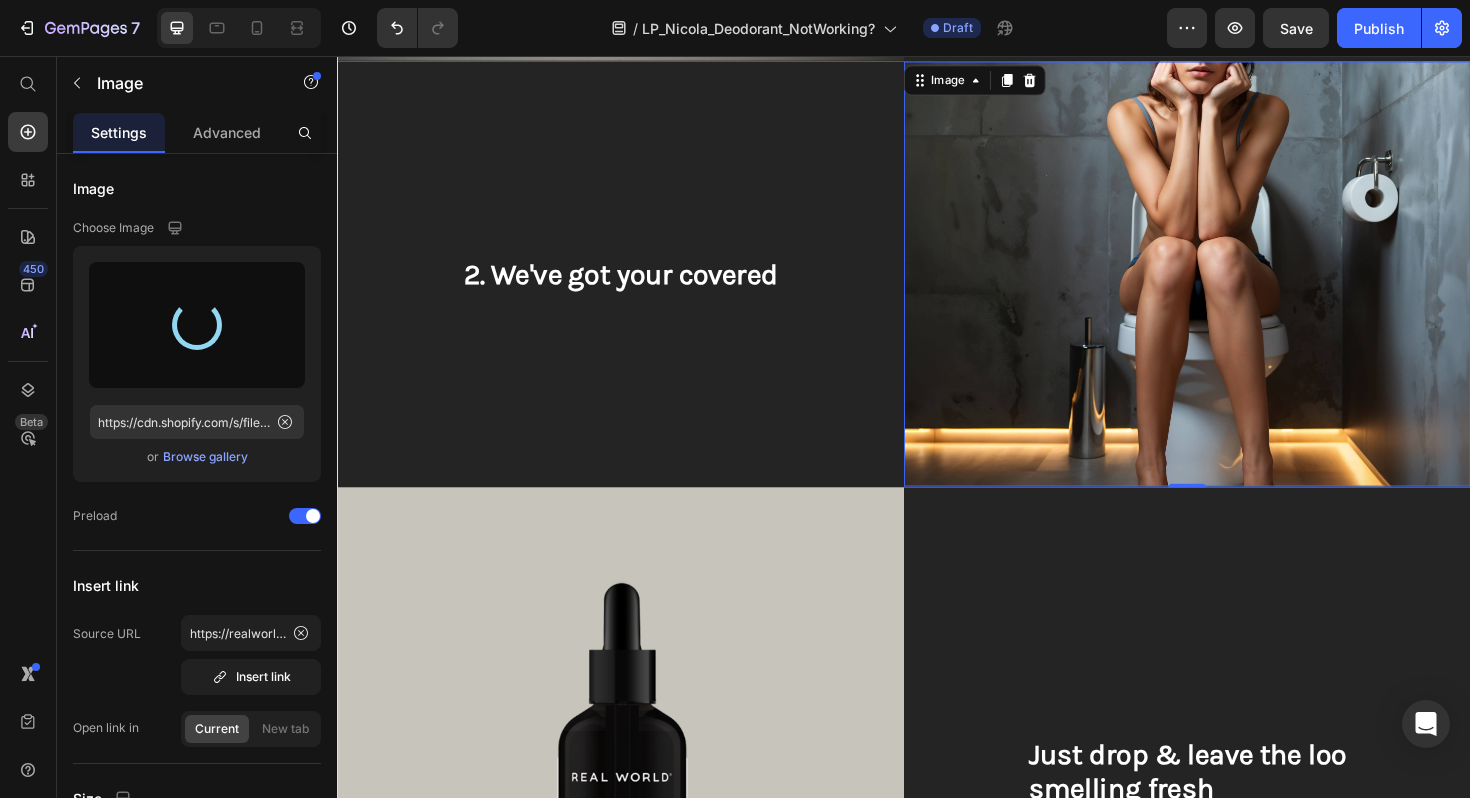 type on "https://cdn.shopify.com/s/files/1/0593/1506/0924/files/gempages_573891662921597774-52b5b422-de83-46a3-b525-0ab2aebe237a.png" 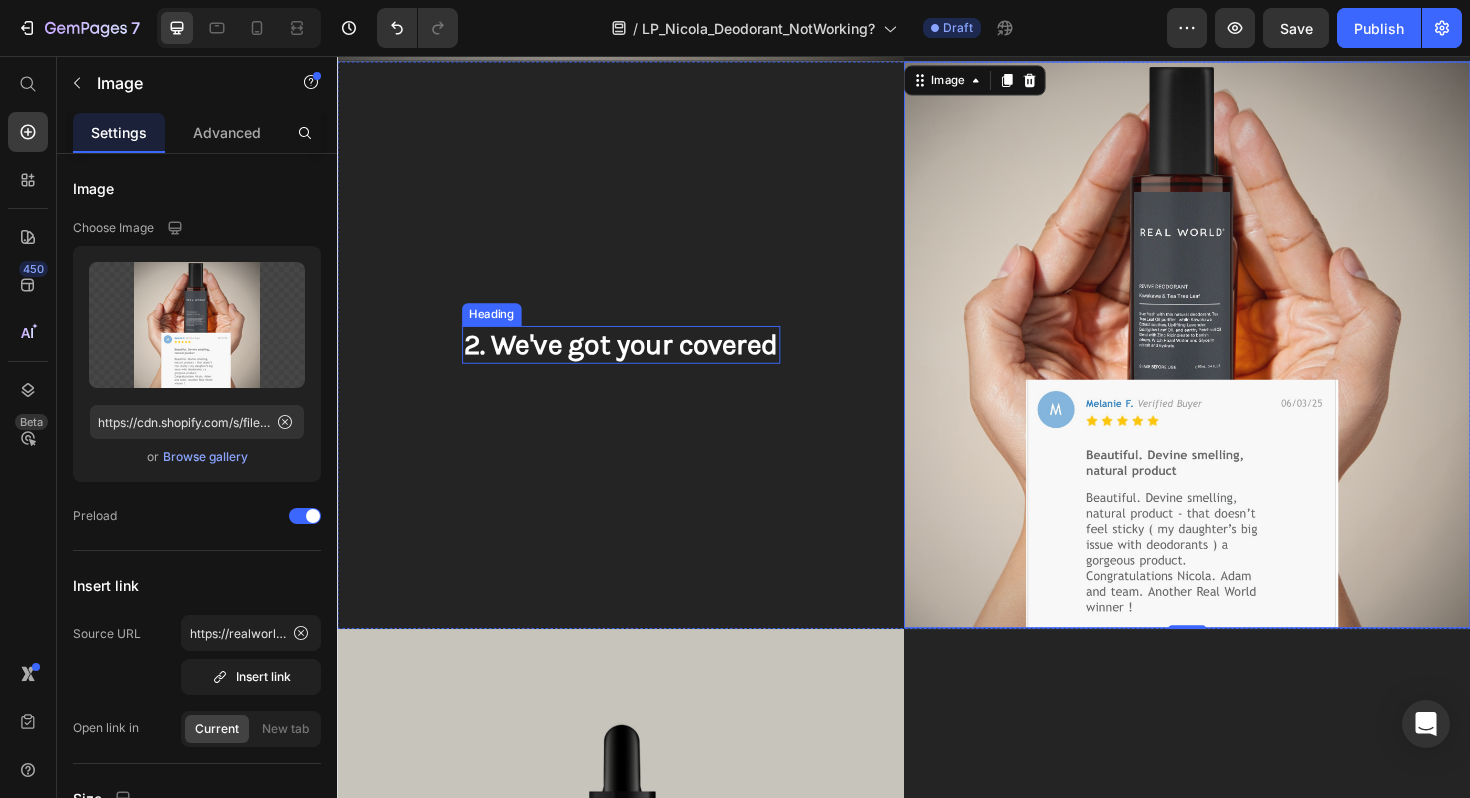 click on "2. We've got your covered" at bounding box center (637, 362) 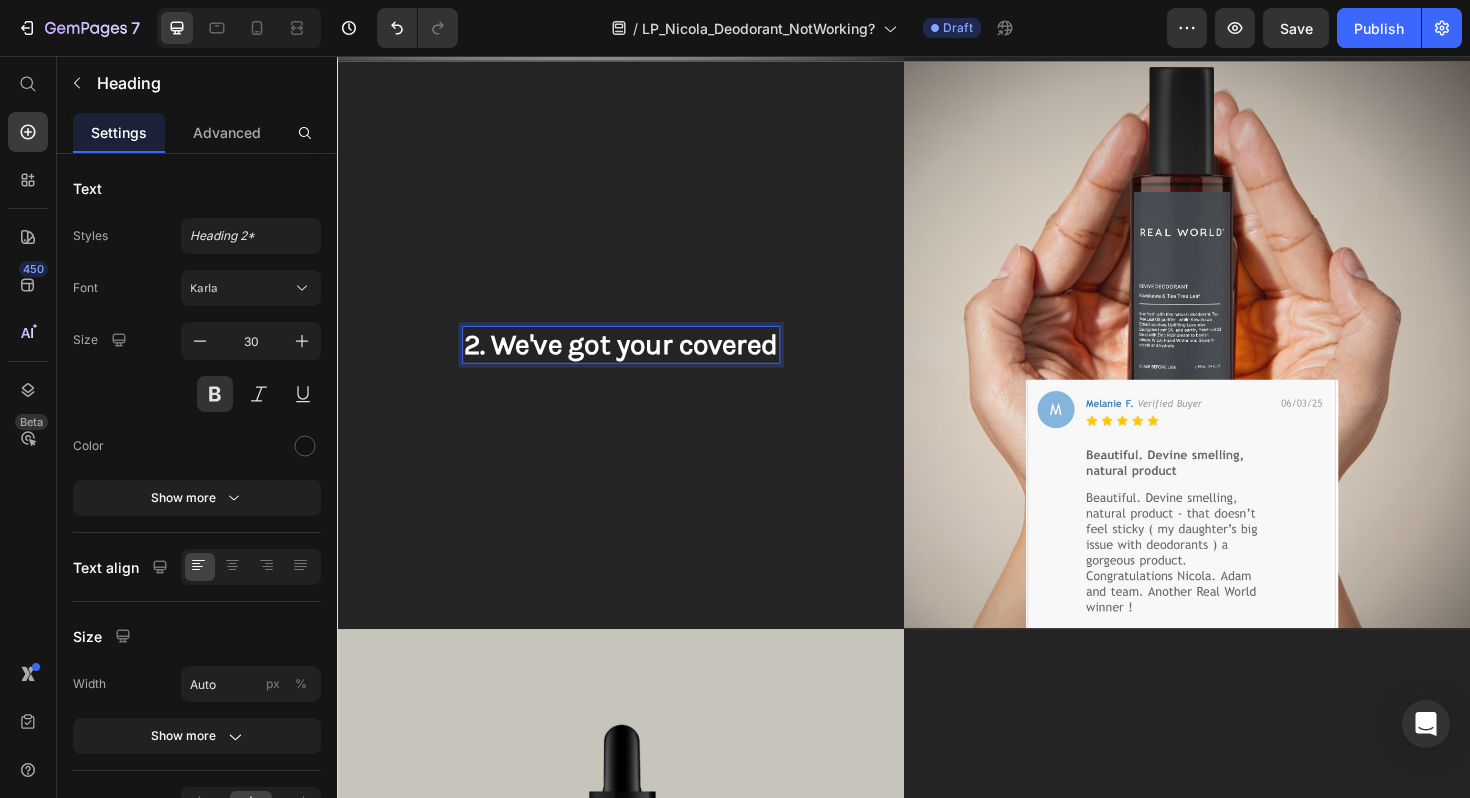 click on "2. We've got your covered" at bounding box center (637, 362) 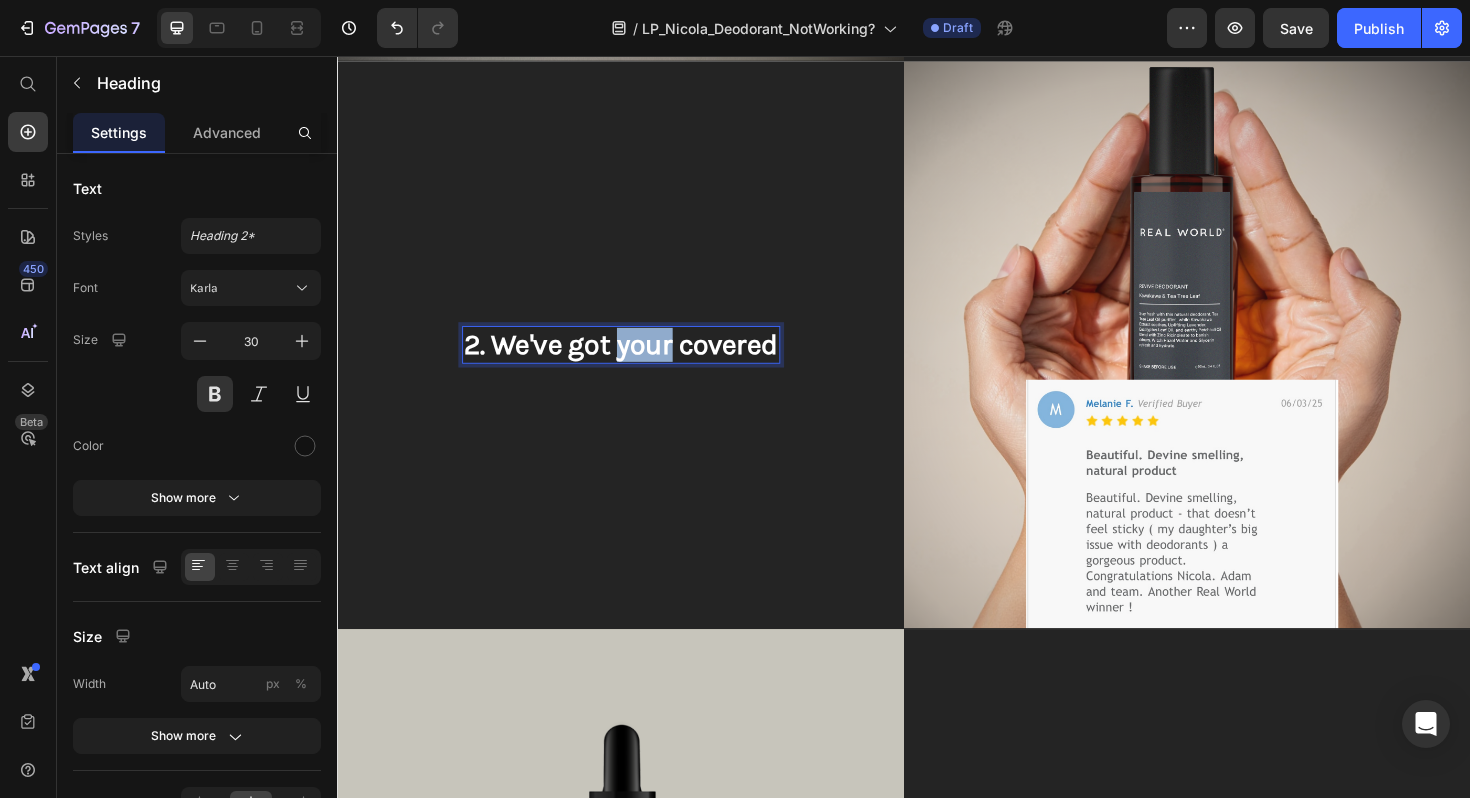 click on "2. We've got your covered" at bounding box center (637, 362) 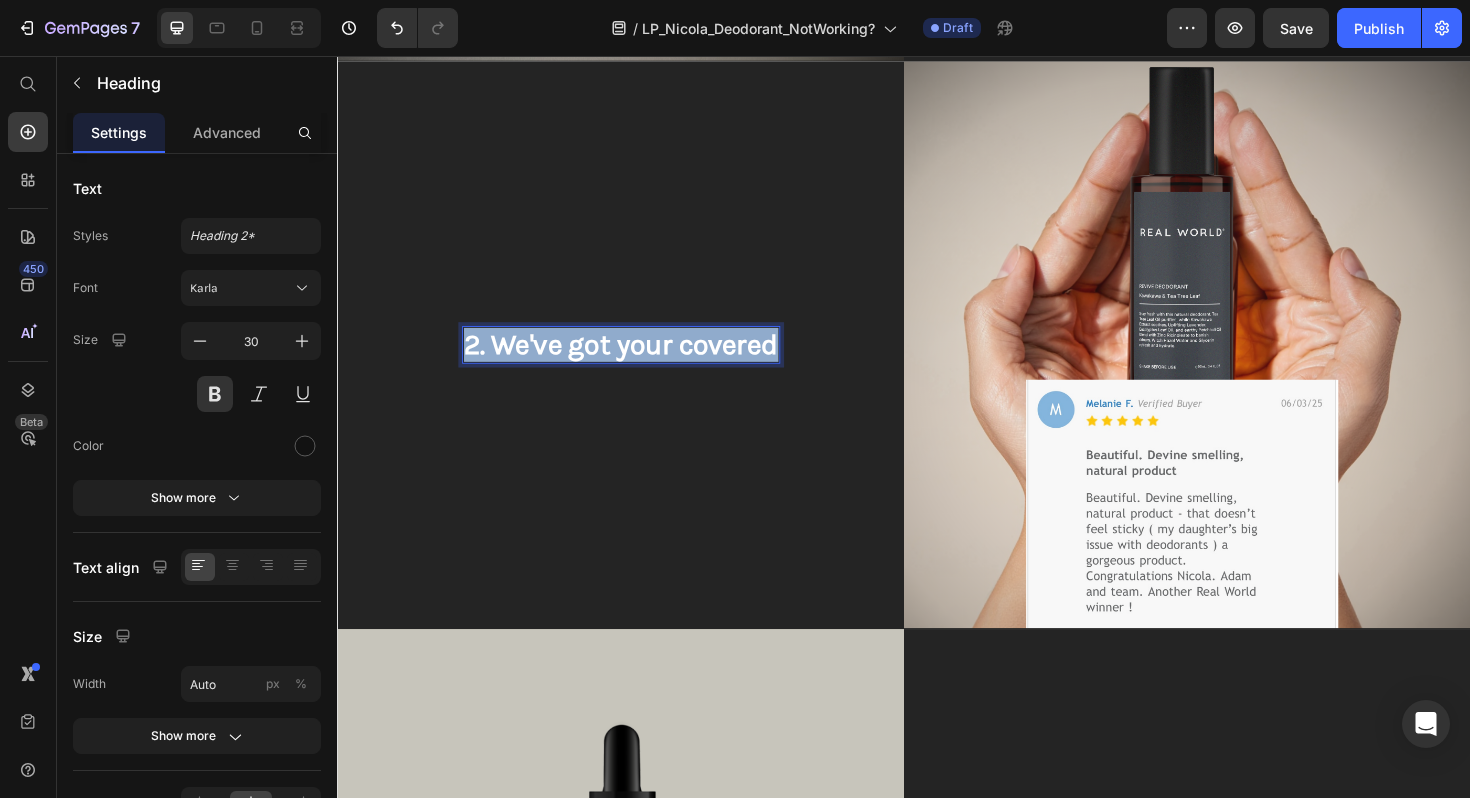 click on "2. We've got your covered" at bounding box center [637, 362] 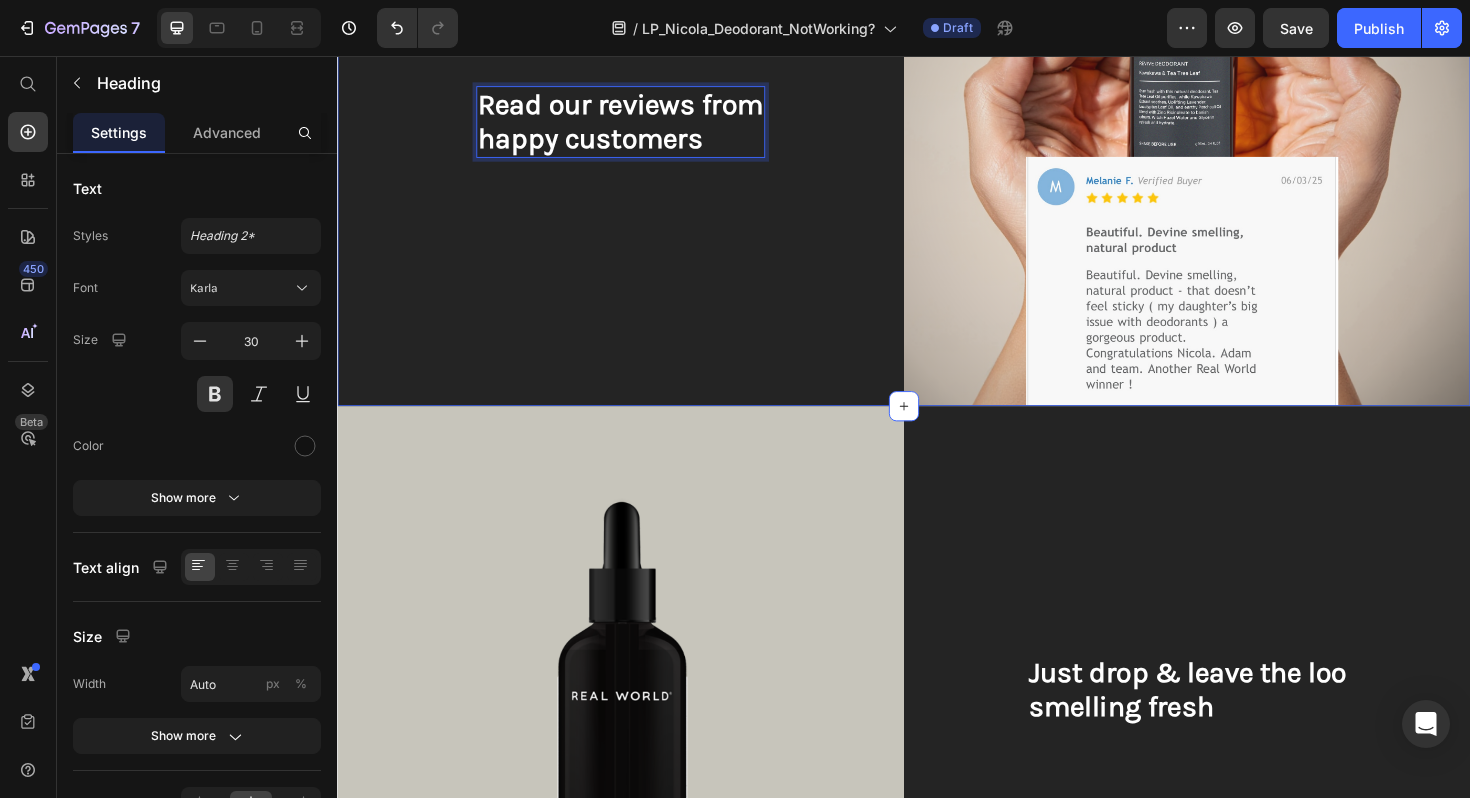 scroll, scrollTop: 2494, scrollLeft: 0, axis: vertical 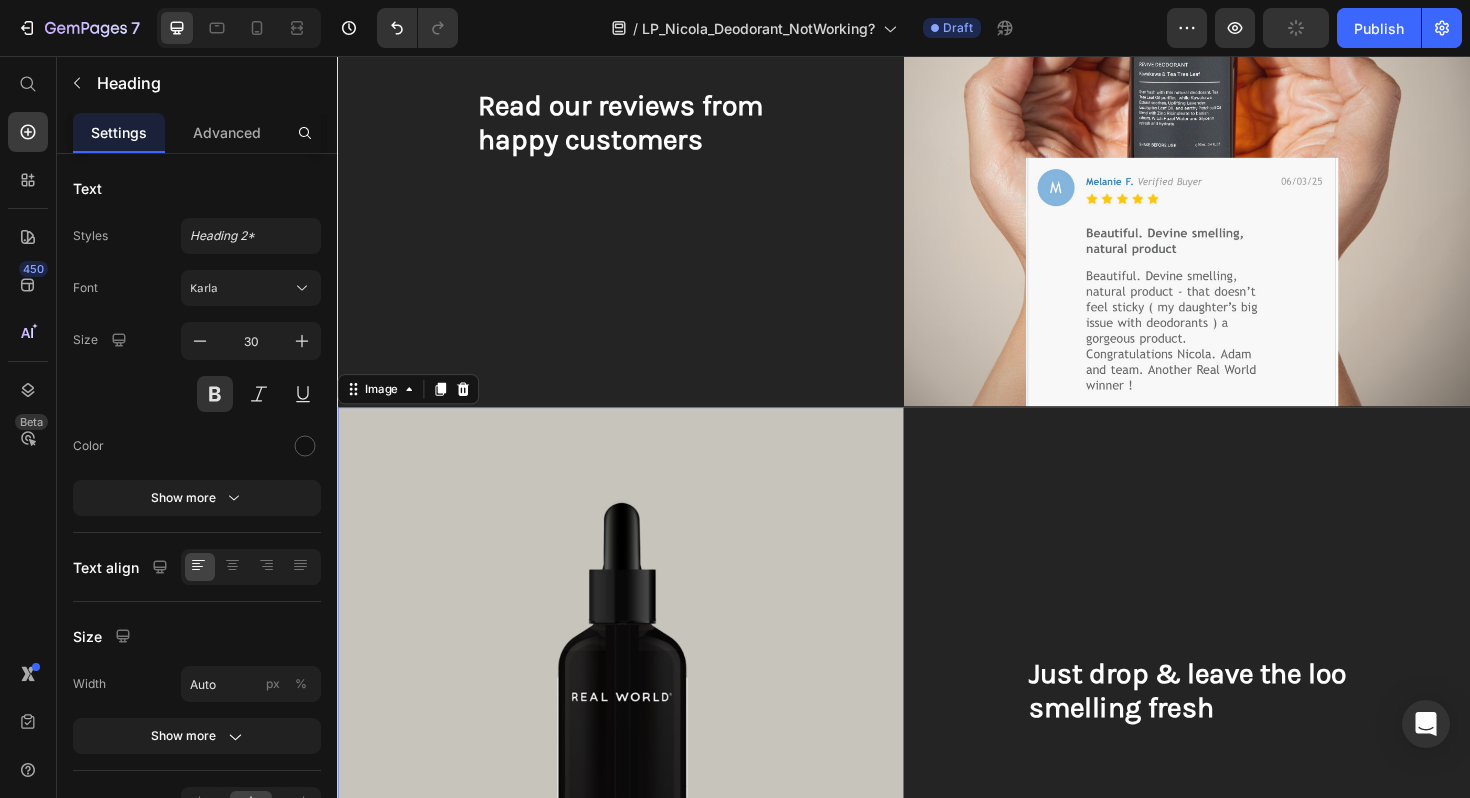 click at bounding box center (637, 728) 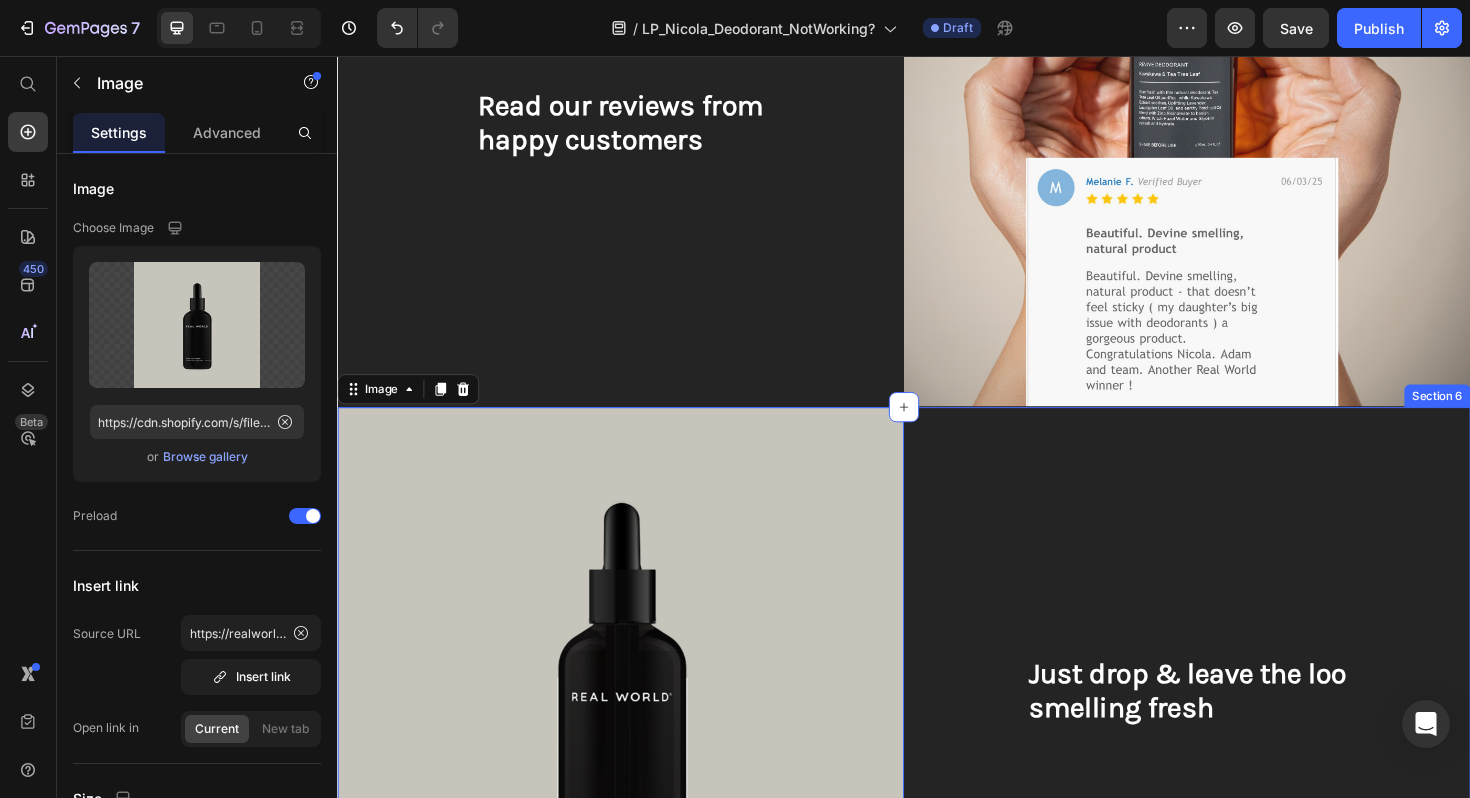 click on "Just drop & leave the loo" at bounding box center [1237, 710] 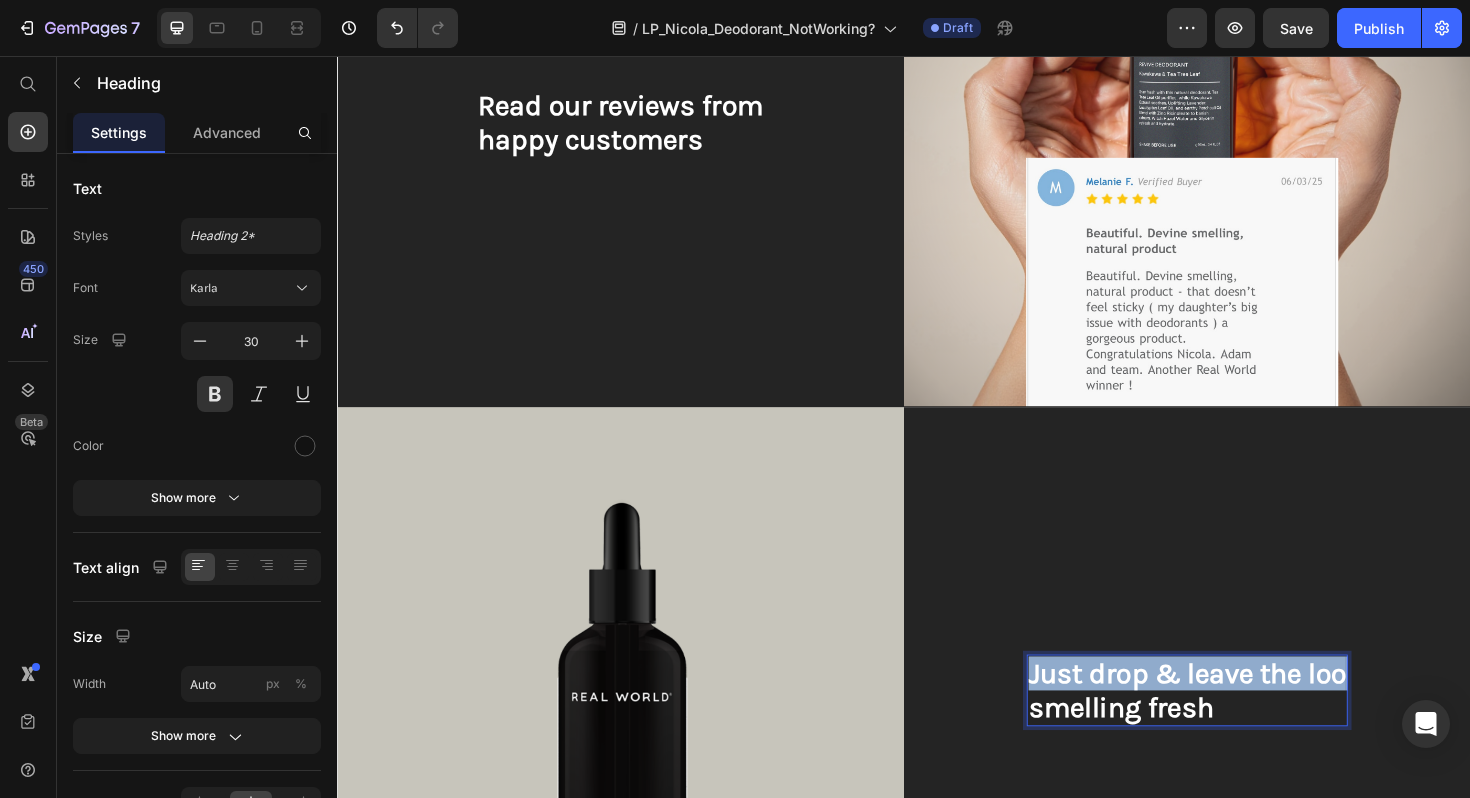 click on "Just drop & leave the loo" at bounding box center [1237, 710] 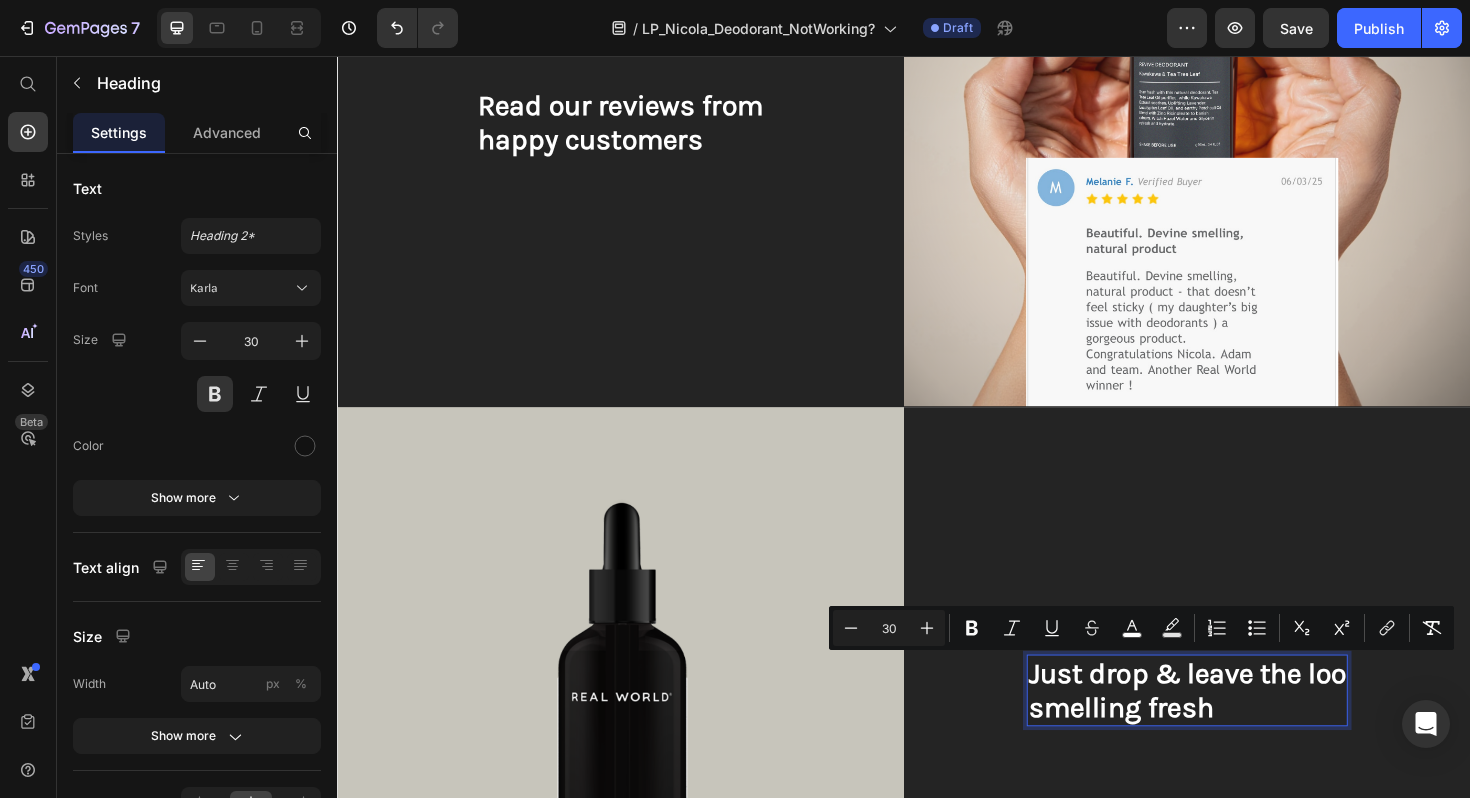 scroll, scrollTop: 2512, scrollLeft: 0, axis: vertical 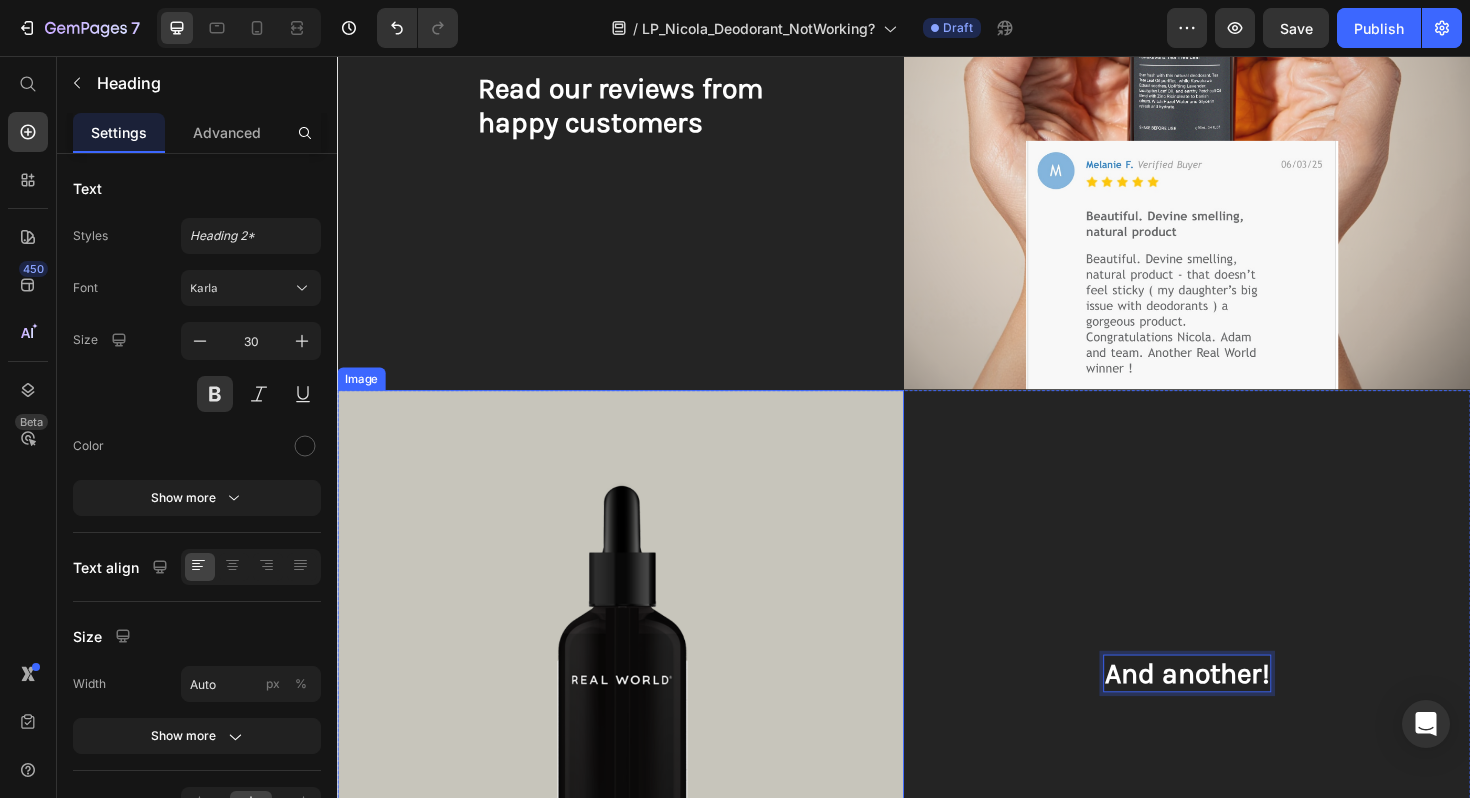 click at bounding box center (637, 710) 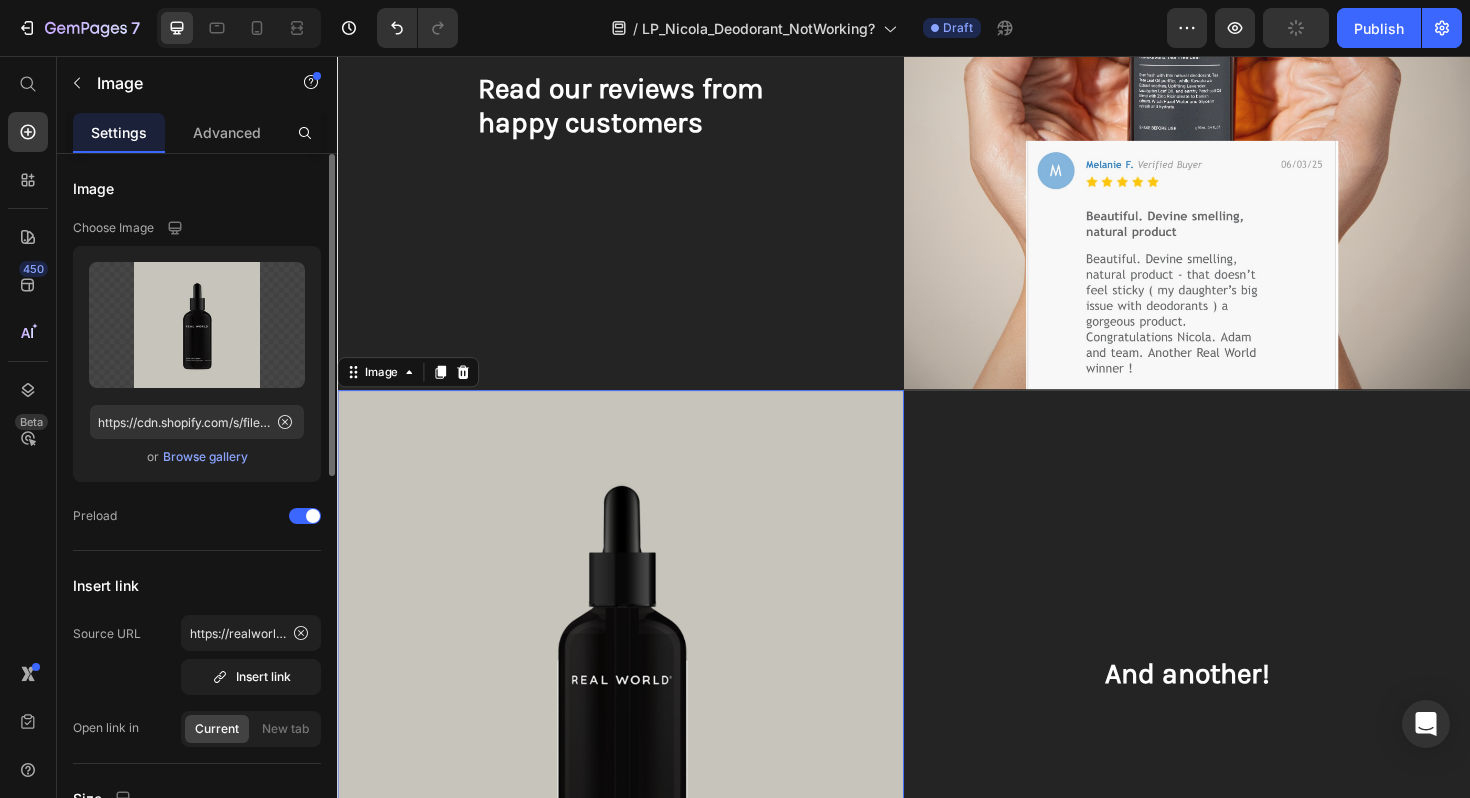 click on "Browse gallery" at bounding box center [205, 457] 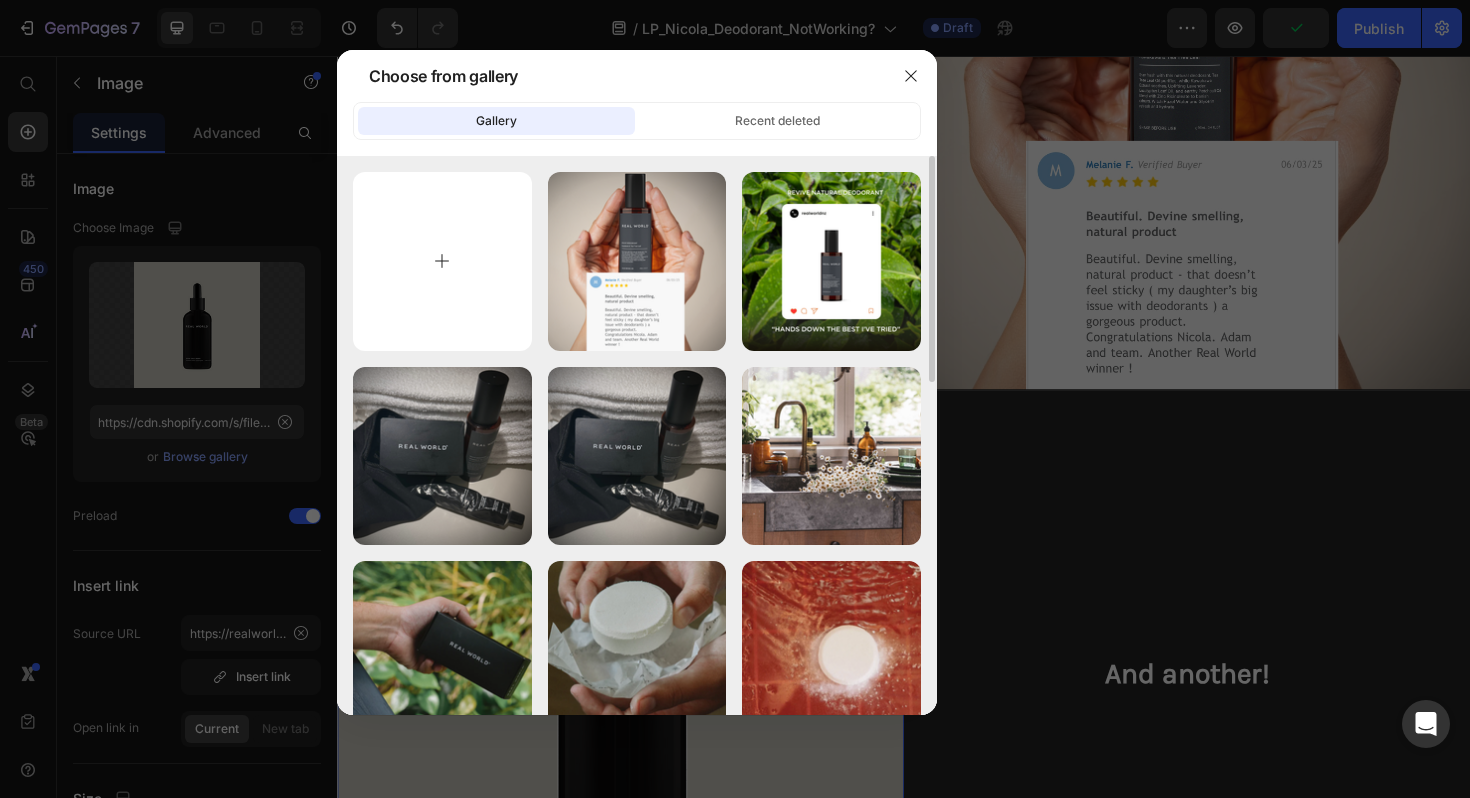 click at bounding box center [442, 261] 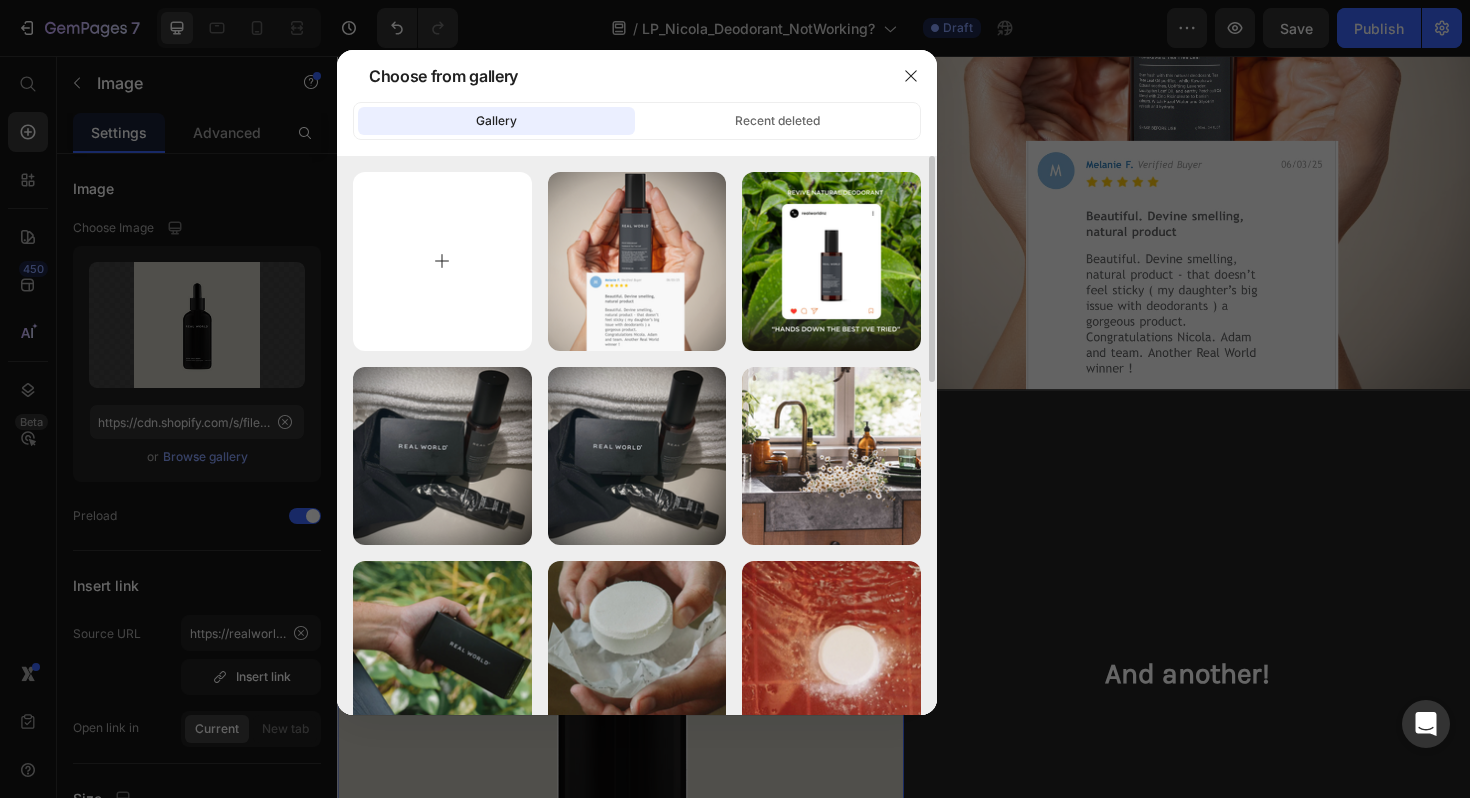 type on "C:\fakepath\Untitled design (18).png" 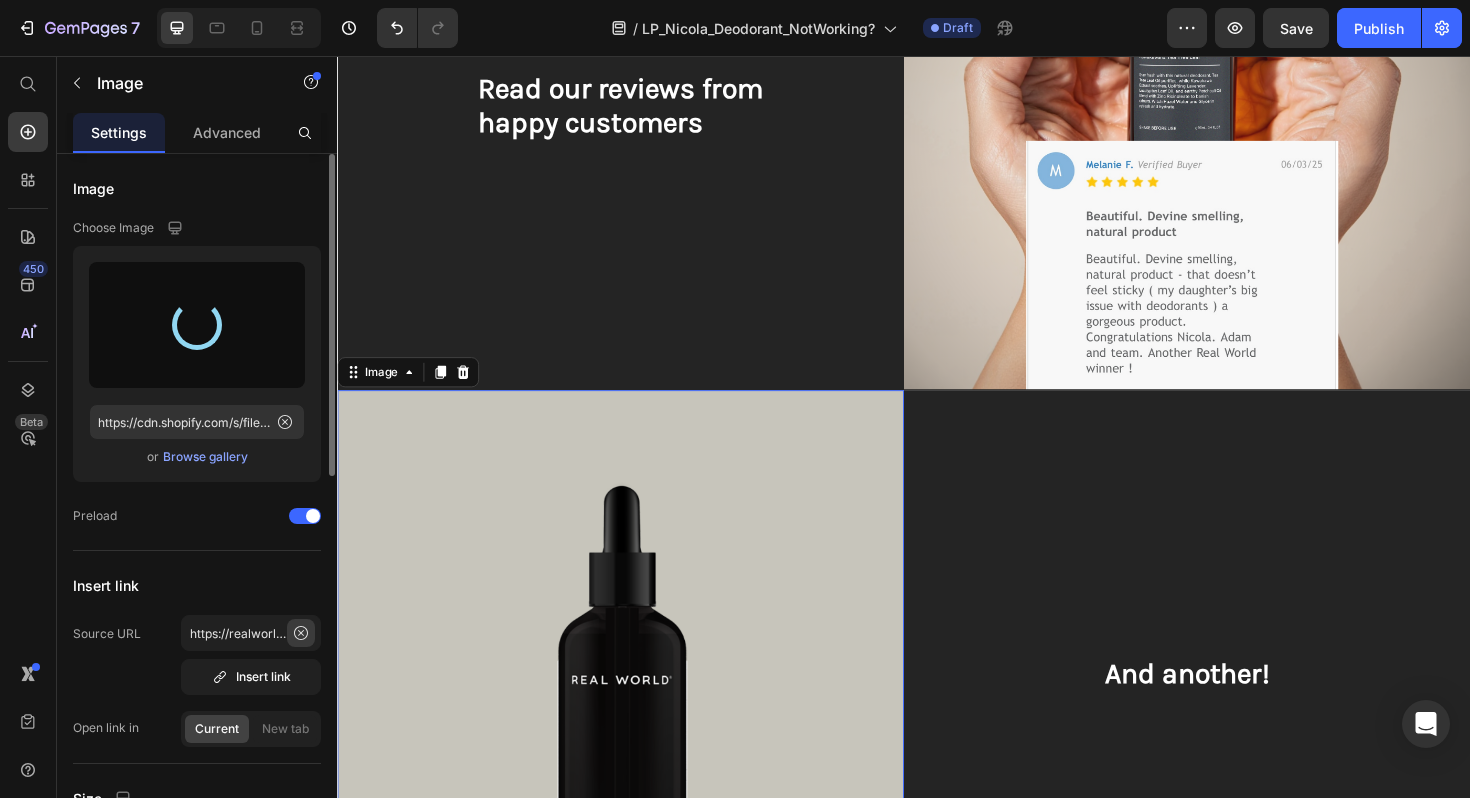 type on "https://cdn.shopify.com/s/files/1/0593/1506/0924/files/gempages_573891662921597774-ef3c803c-0f9c-4454-900a-1878e5b34291.png" 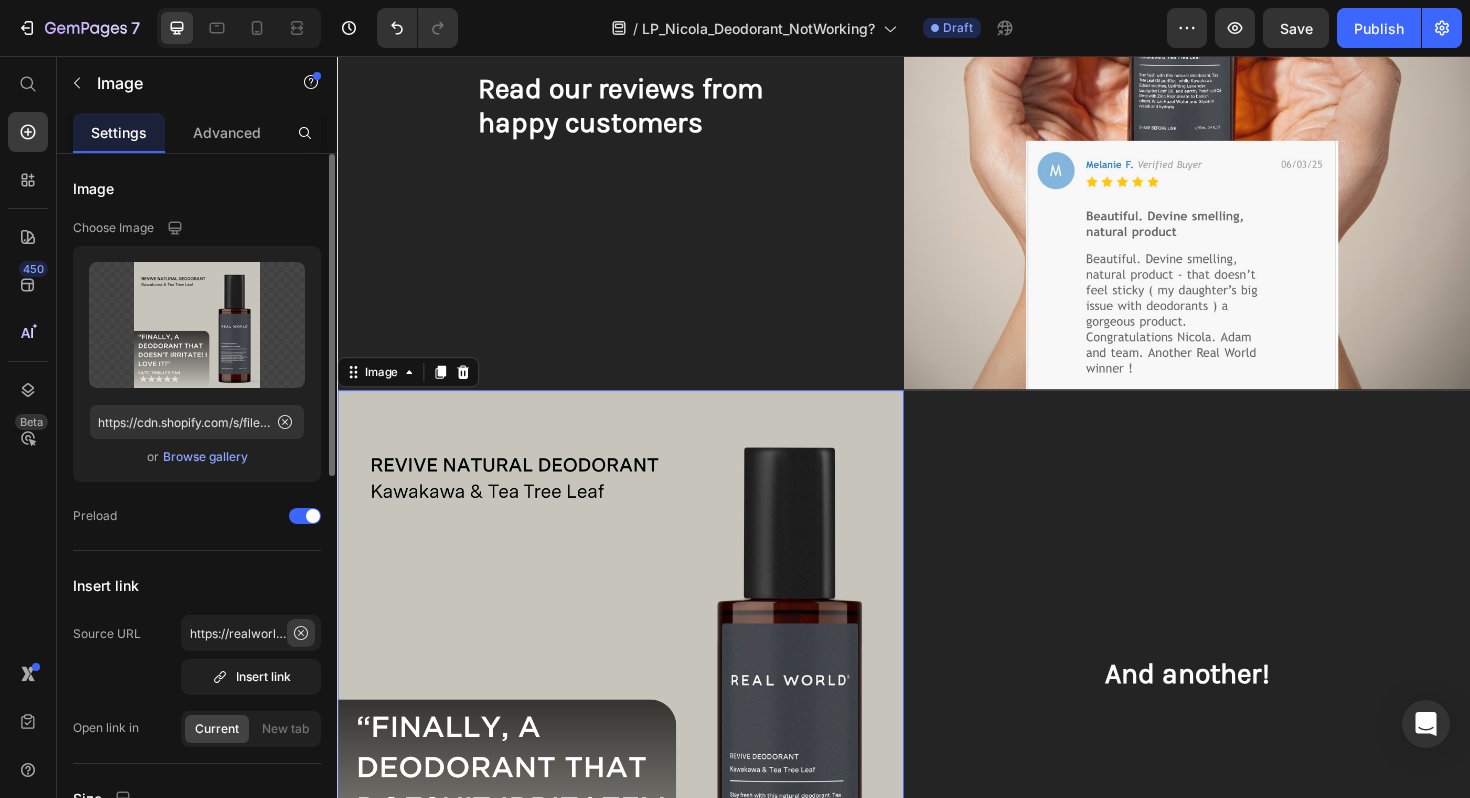 click 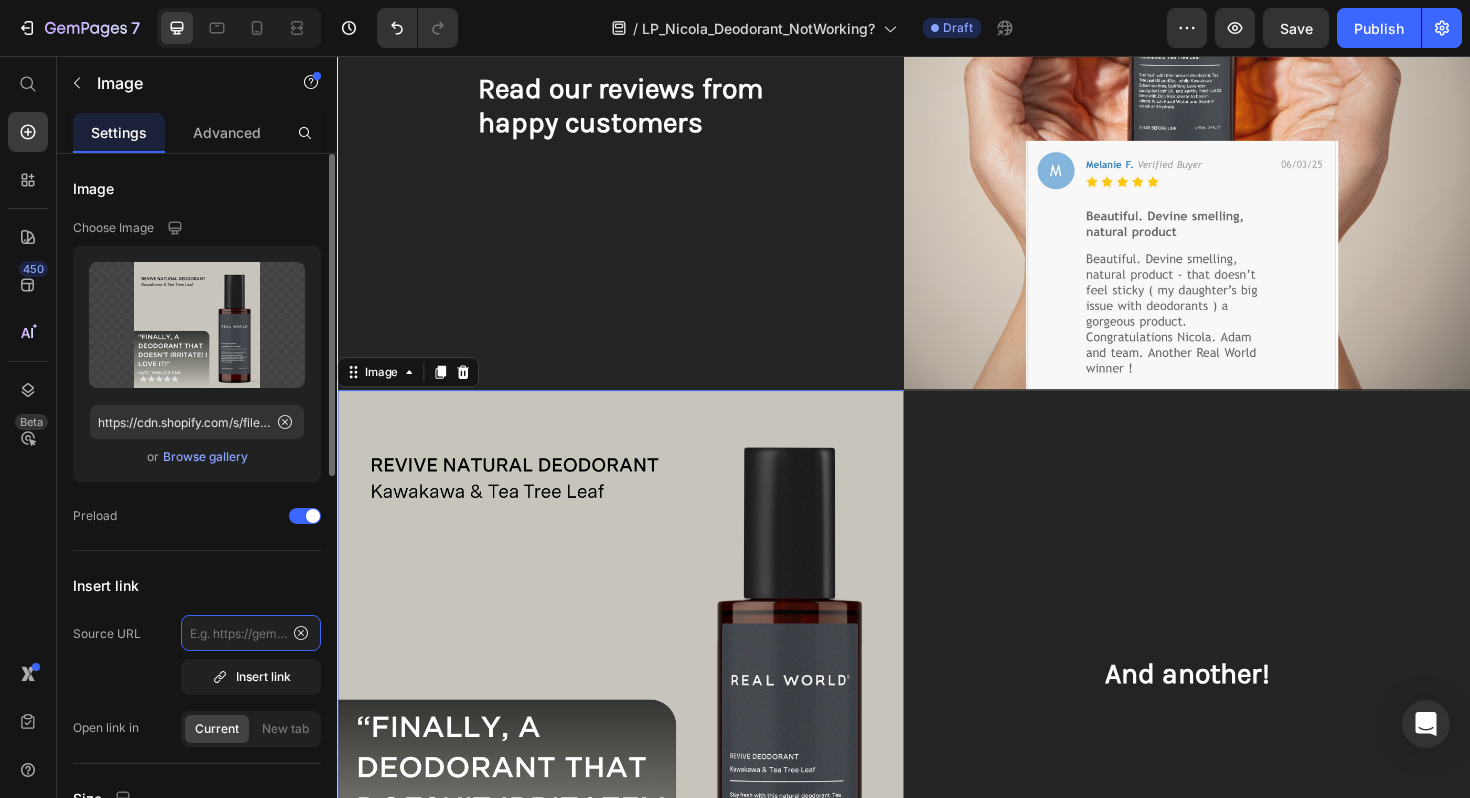 scroll, scrollTop: 0, scrollLeft: 0, axis: both 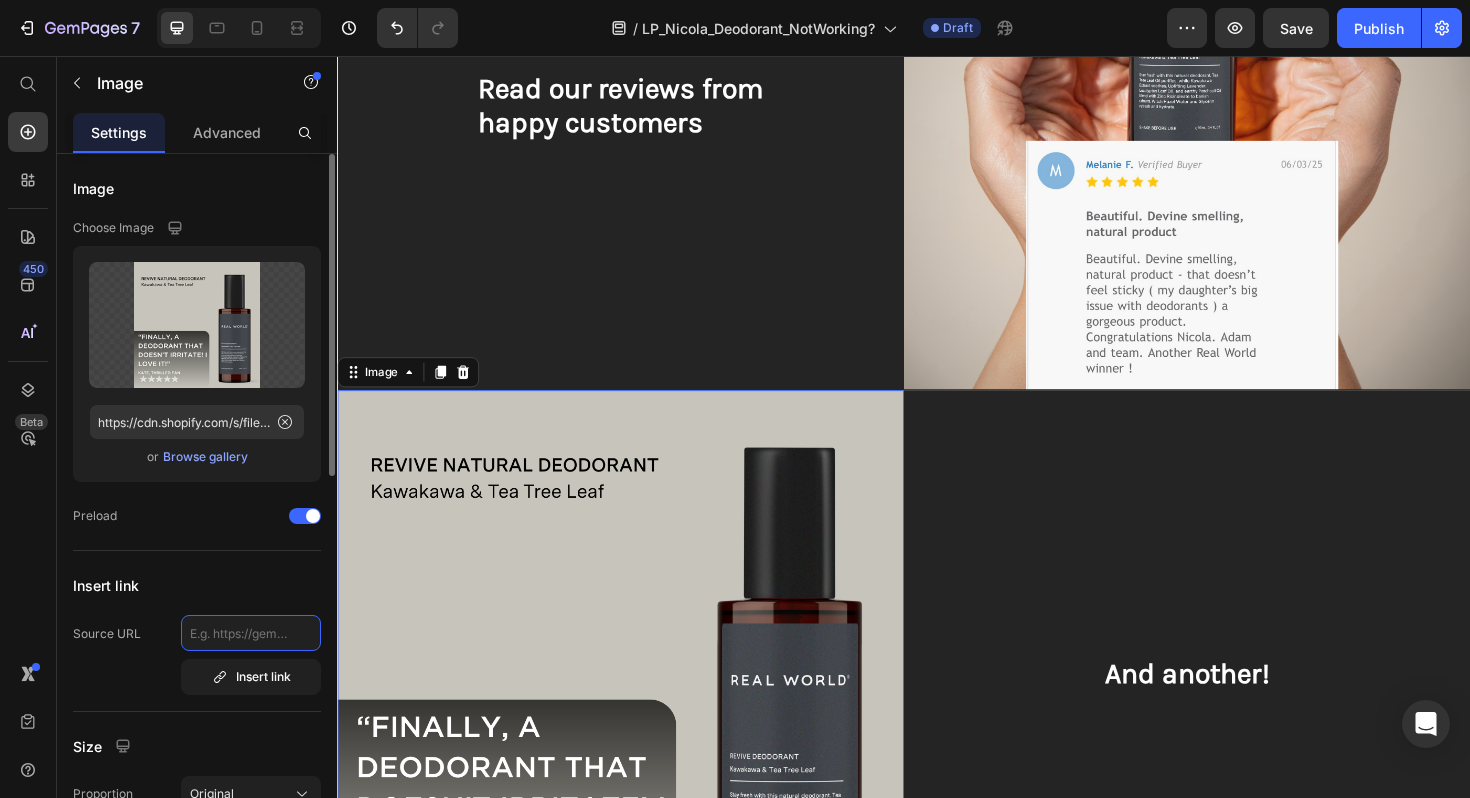 click 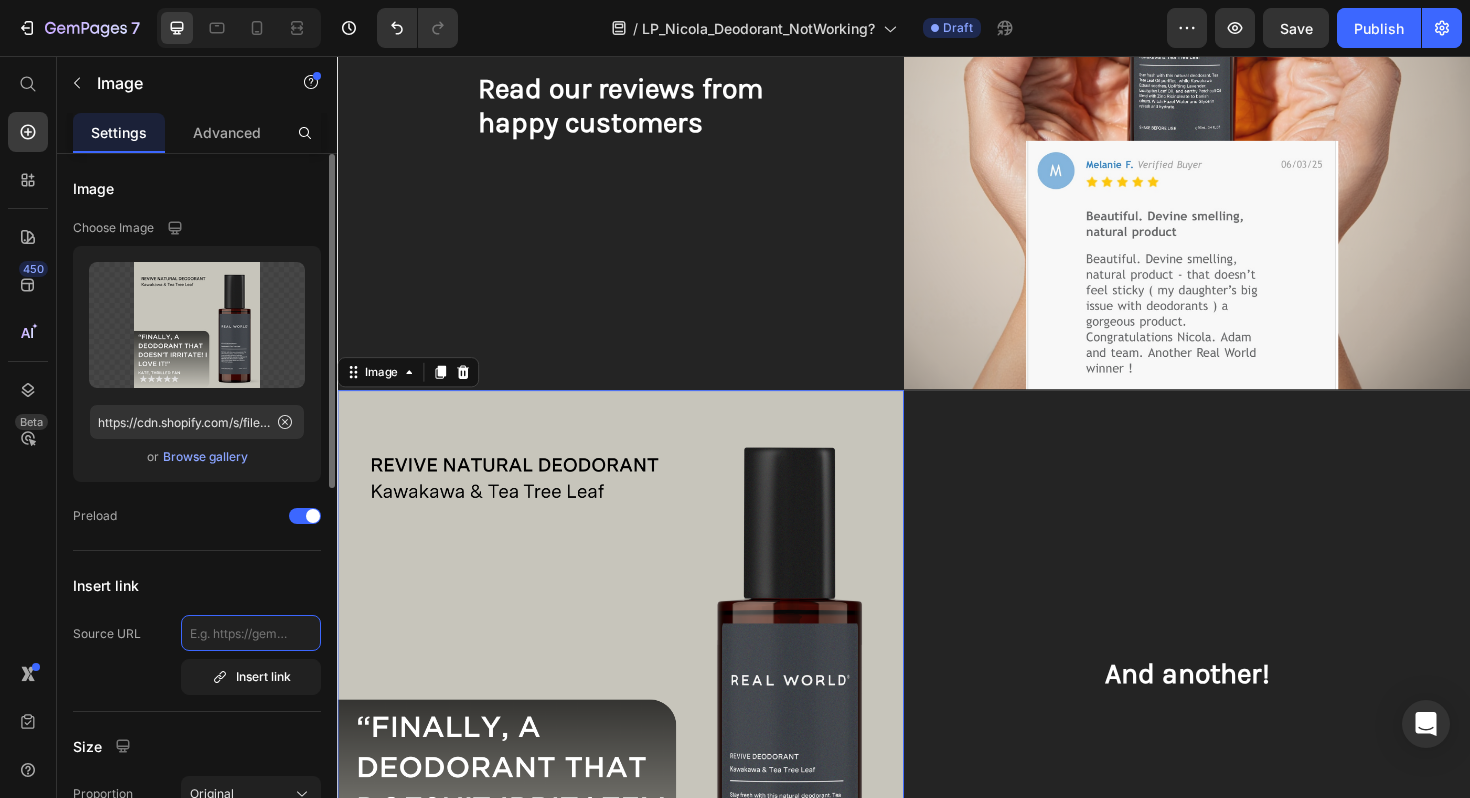 paste on "https://realworldnz.com/products/kawakawa-tea-tree-leaf-deodorant" 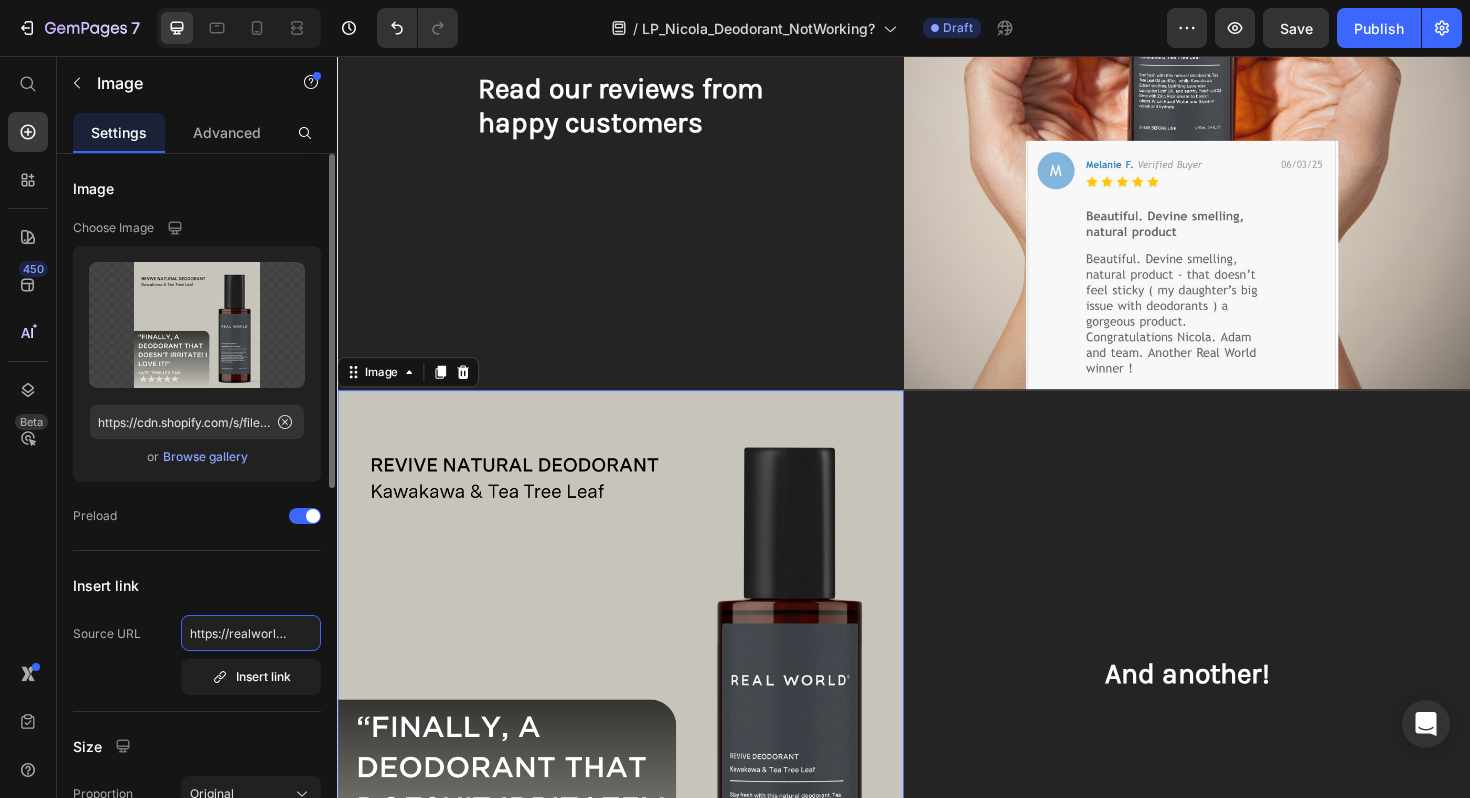 scroll, scrollTop: 0, scrollLeft: 297, axis: horizontal 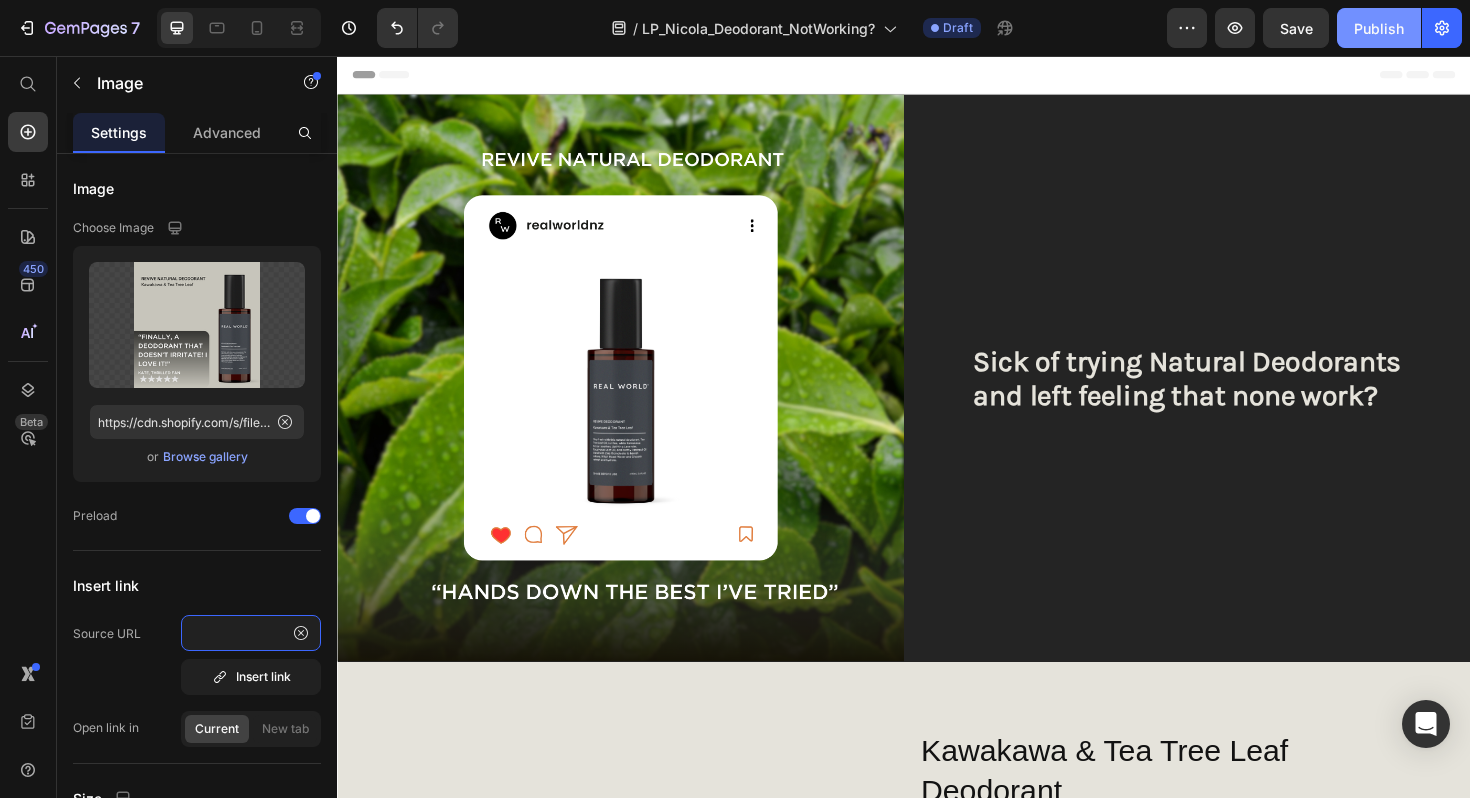 type on "https://realworldnz.com/products/kawakawa-tea-tree-leaf-deodorant" 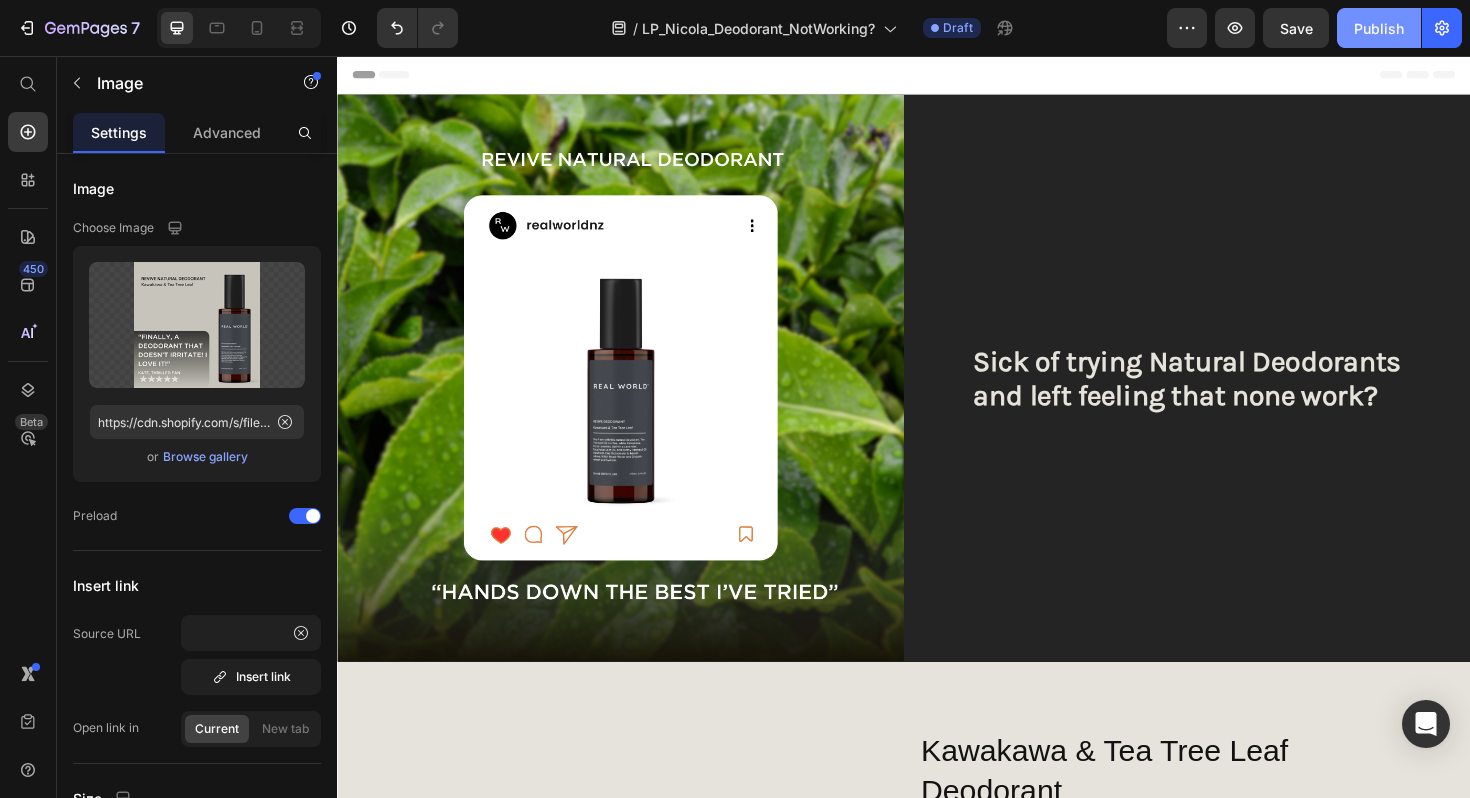 click on "Publish" at bounding box center (1379, 28) 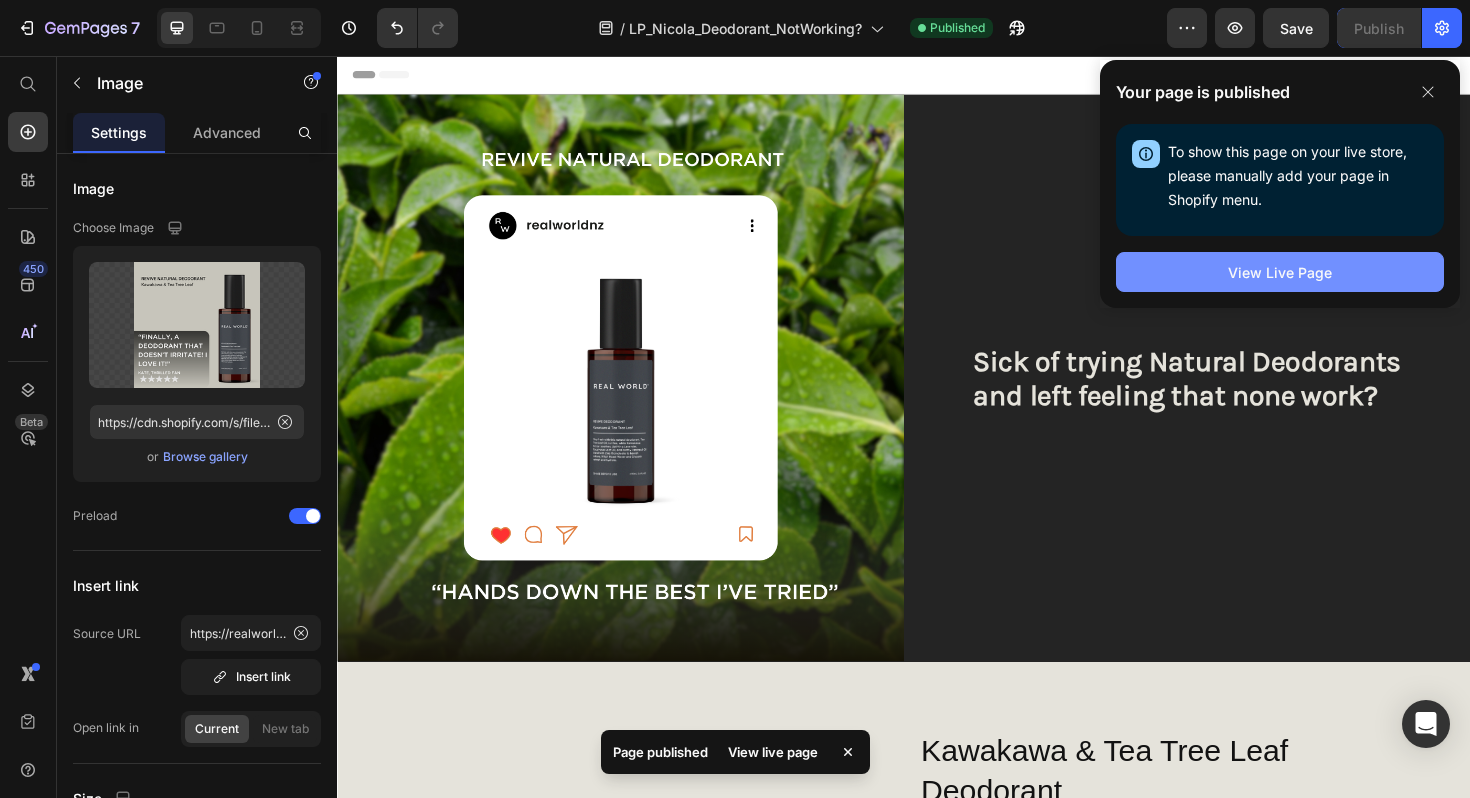 click on "View Live Page" at bounding box center [1280, 272] 